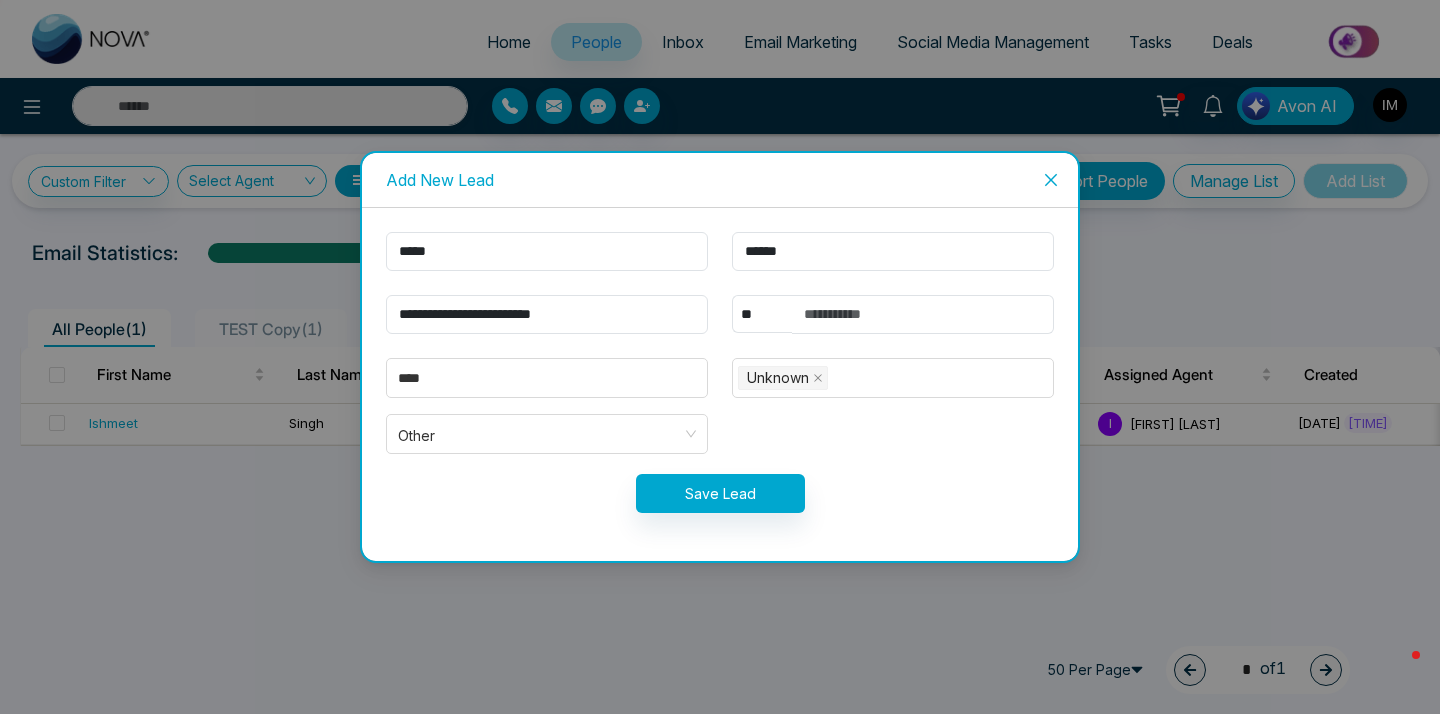 scroll, scrollTop: 0, scrollLeft: 0, axis: both 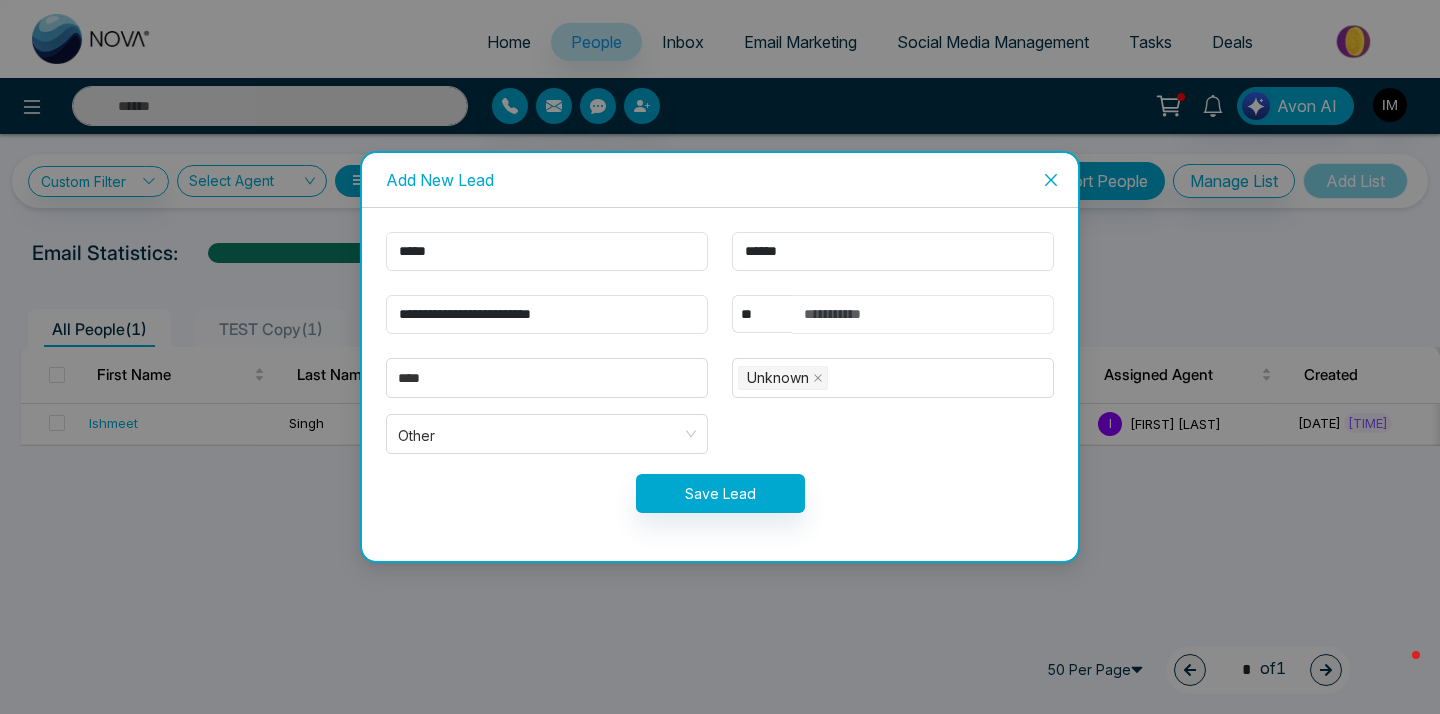 click at bounding box center [923, 314] 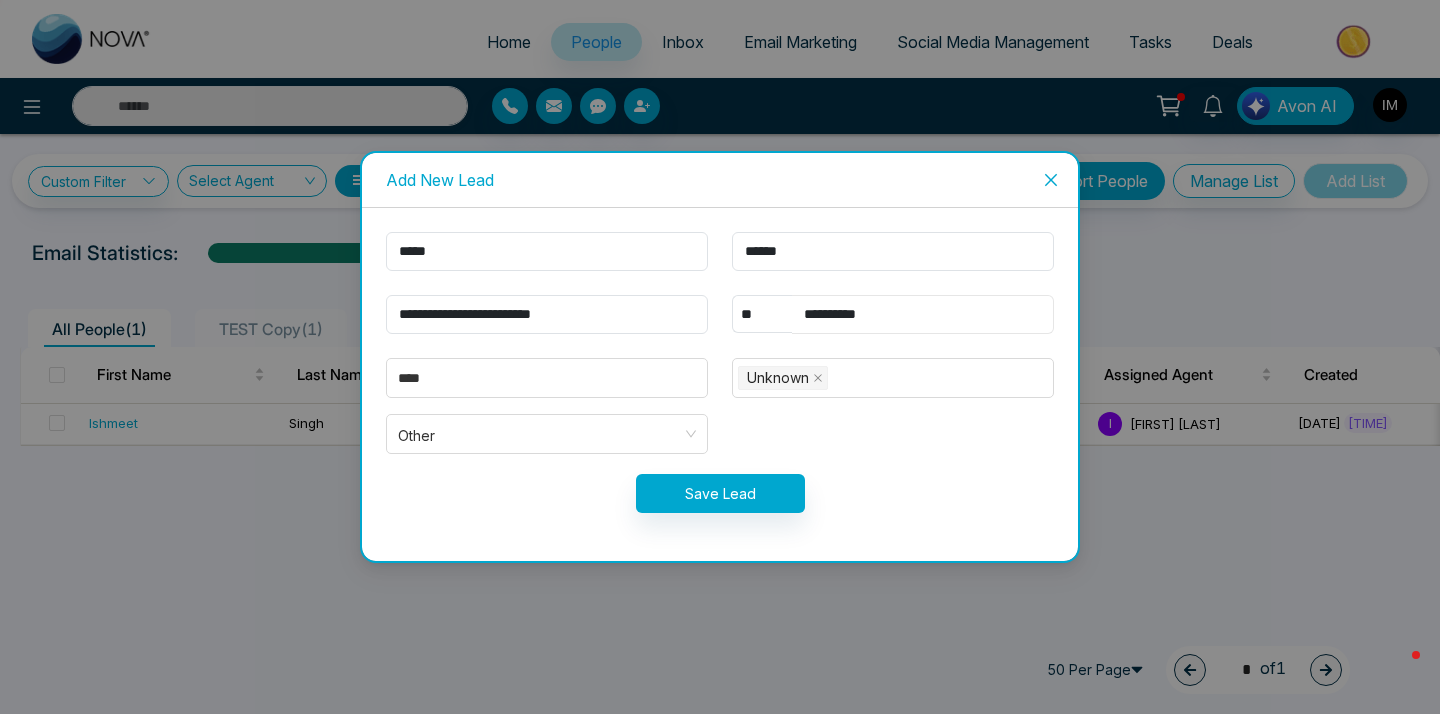 type on "**********" 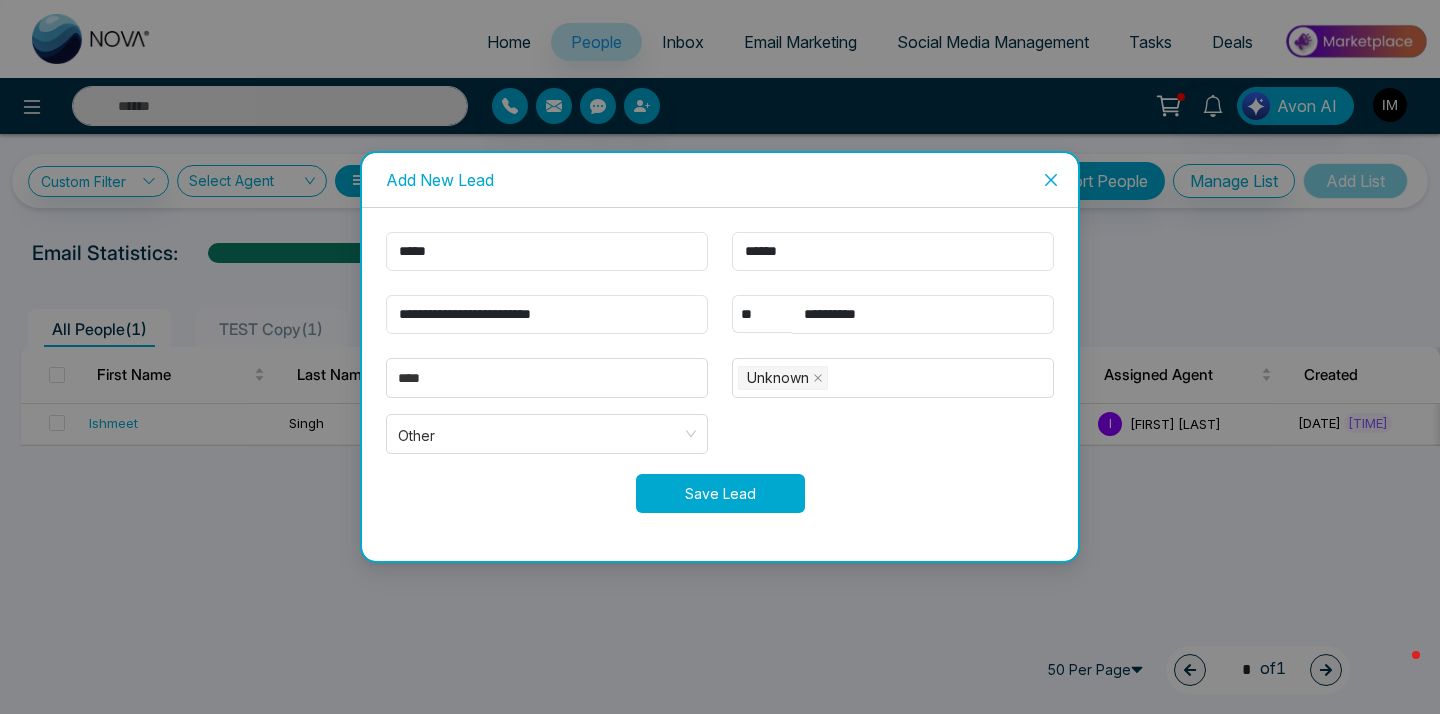 click on "Save Lead" at bounding box center (720, 493) 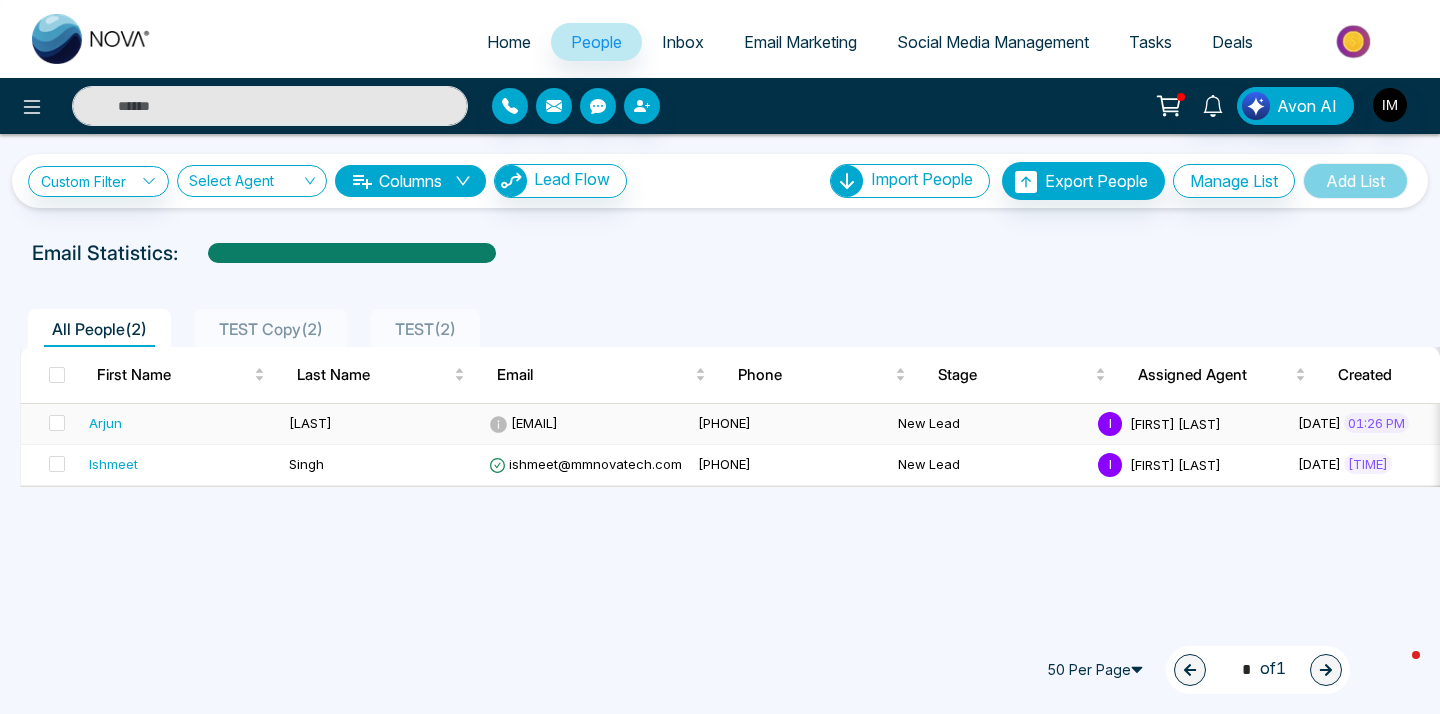 click on "[PHONE]" at bounding box center [790, 424] 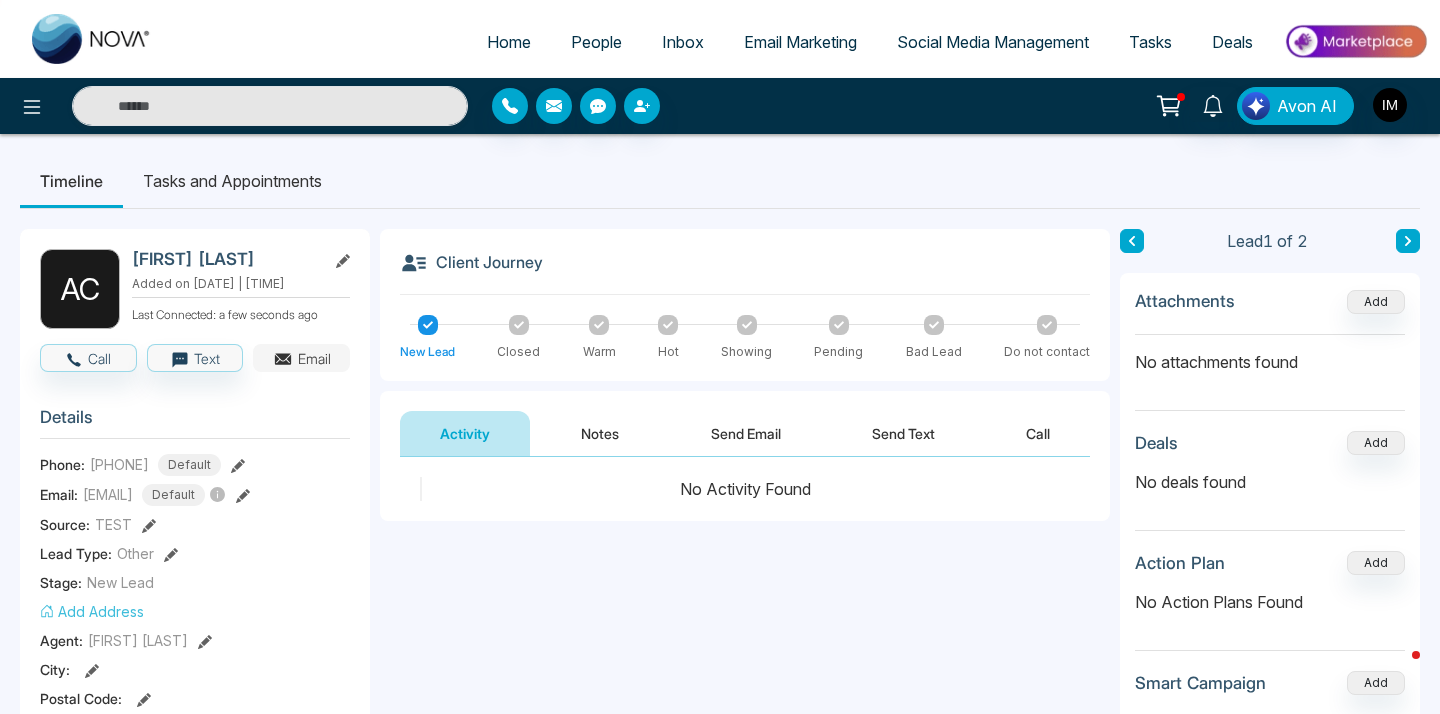 click 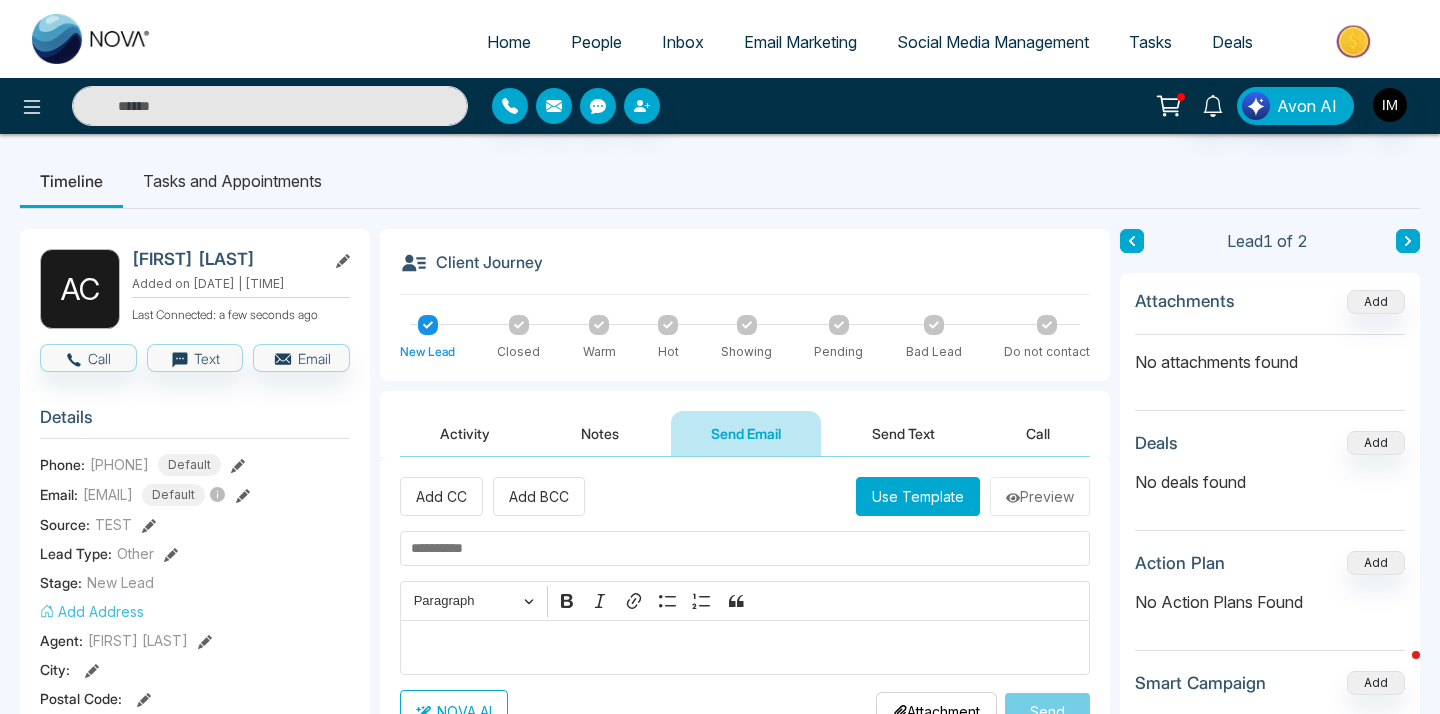 click on "Use Template" at bounding box center (918, 496) 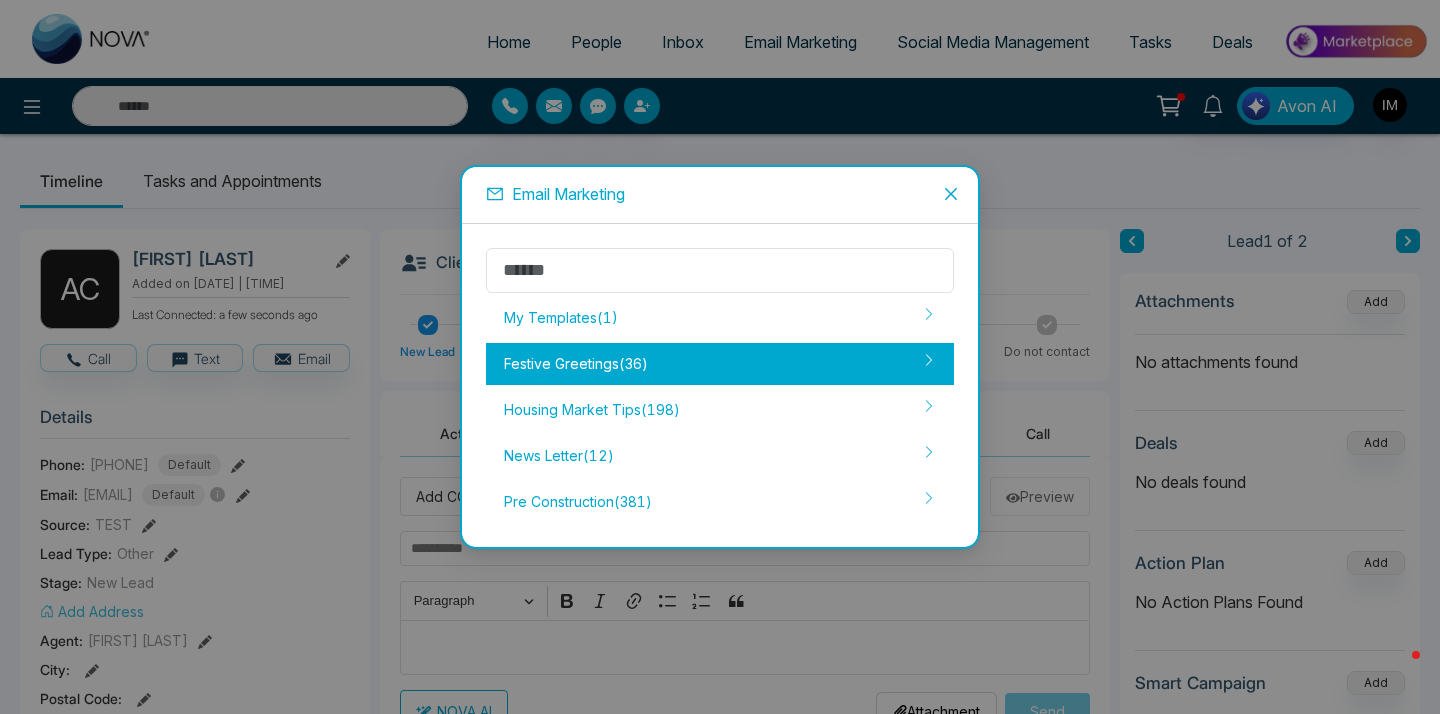 click on "Festive Greetings  ( 36 )" at bounding box center [720, 364] 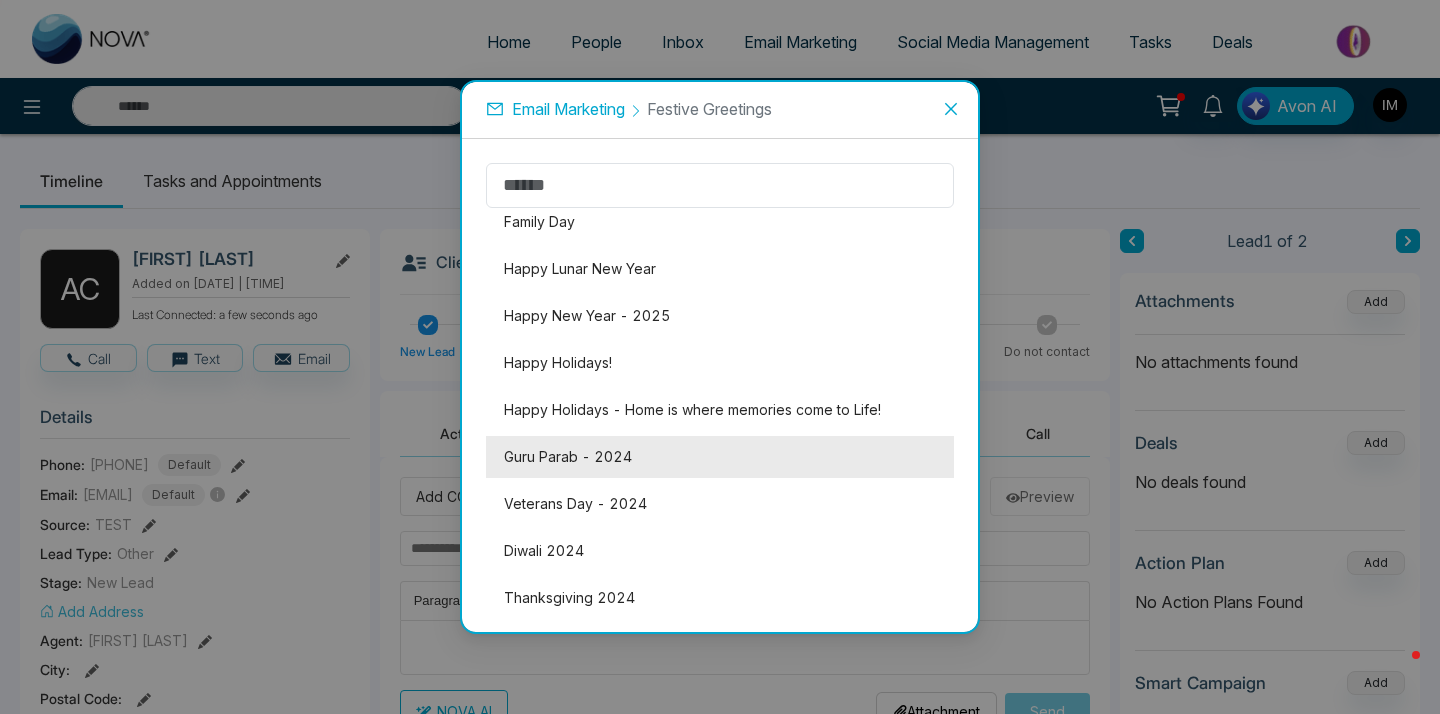 scroll, scrollTop: 833, scrollLeft: 0, axis: vertical 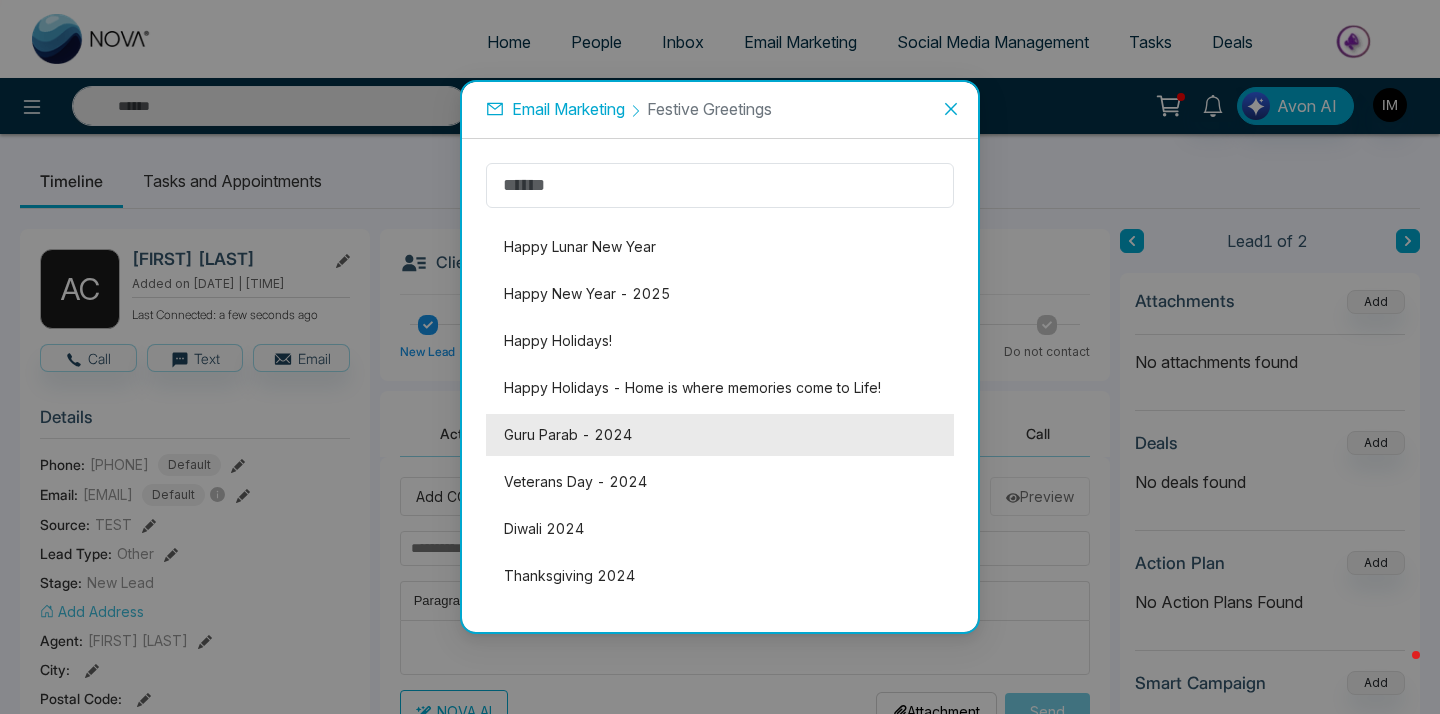 click on "Guru Parab - 2024" at bounding box center (720, 435) 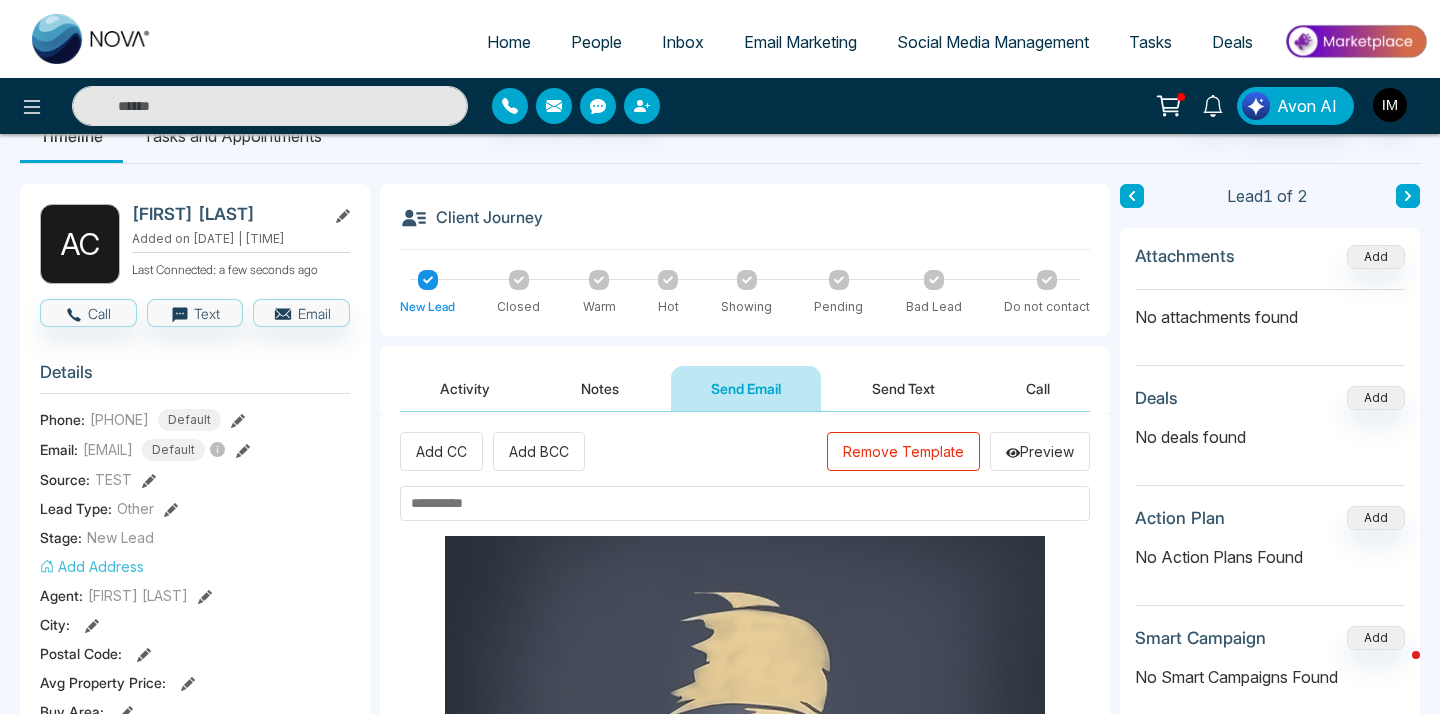 scroll, scrollTop: 46, scrollLeft: 0, axis: vertical 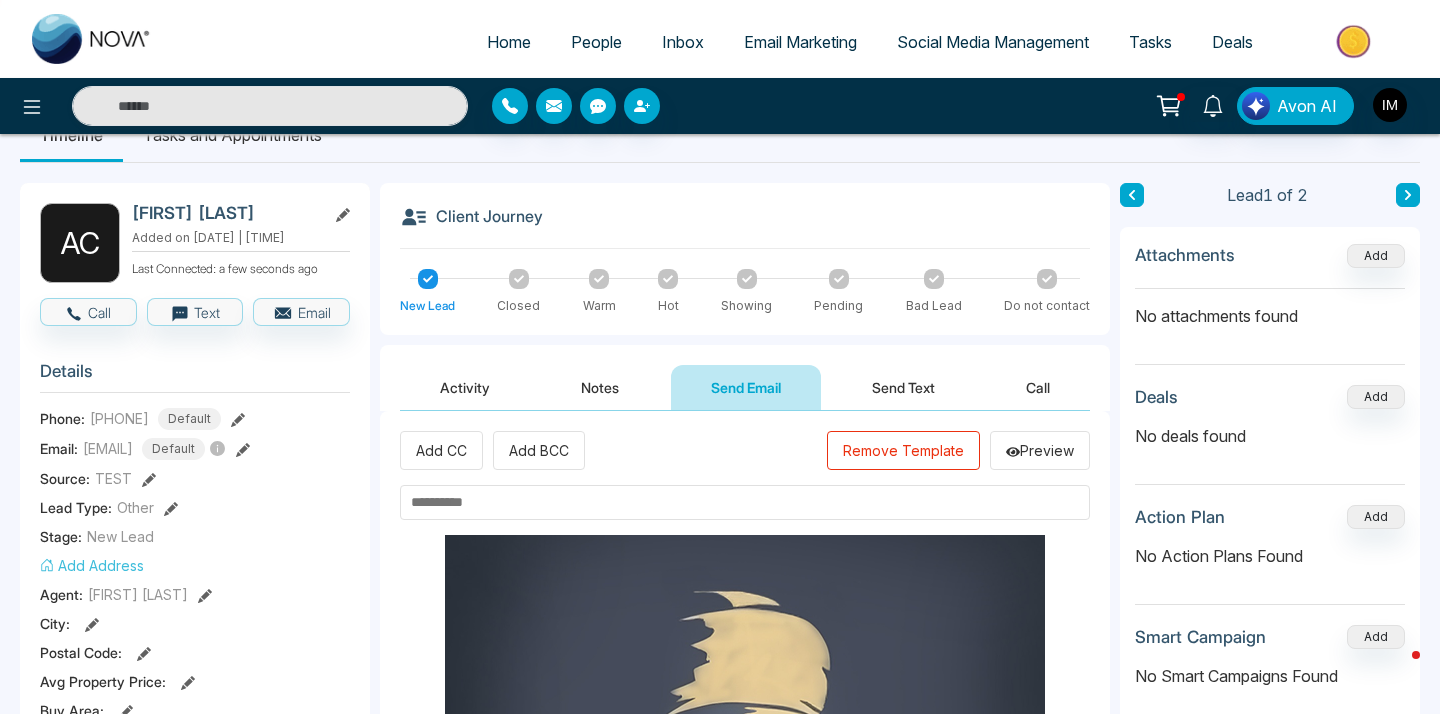 click at bounding box center (745, 502) 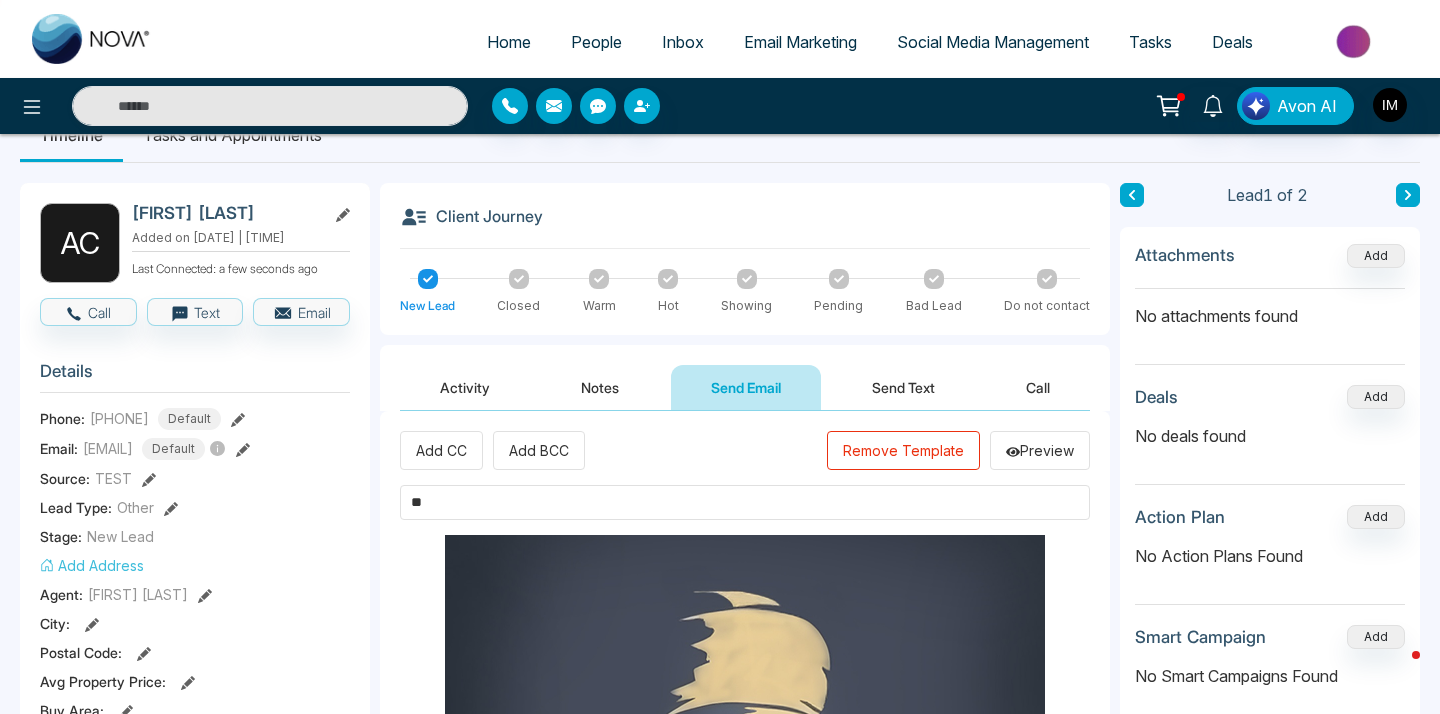 type on "*" 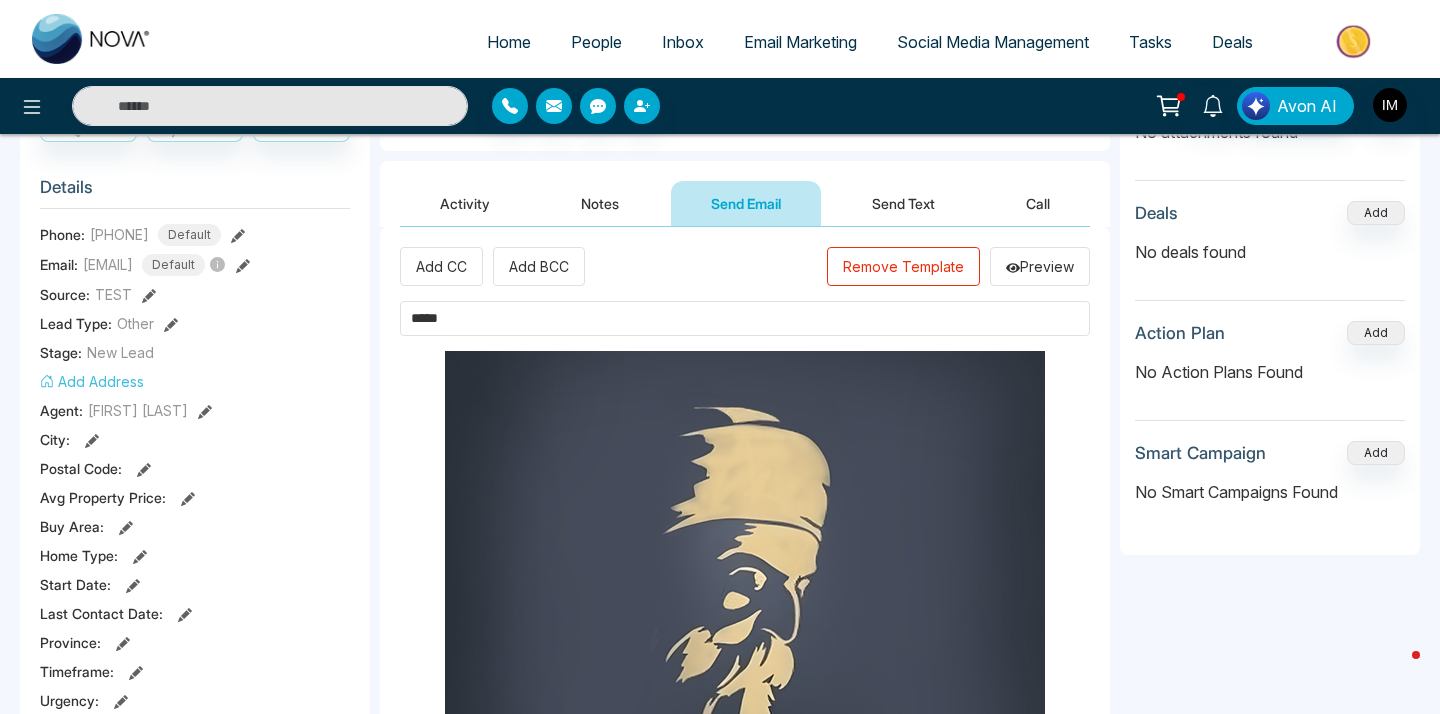 scroll, scrollTop: 229, scrollLeft: 0, axis: vertical 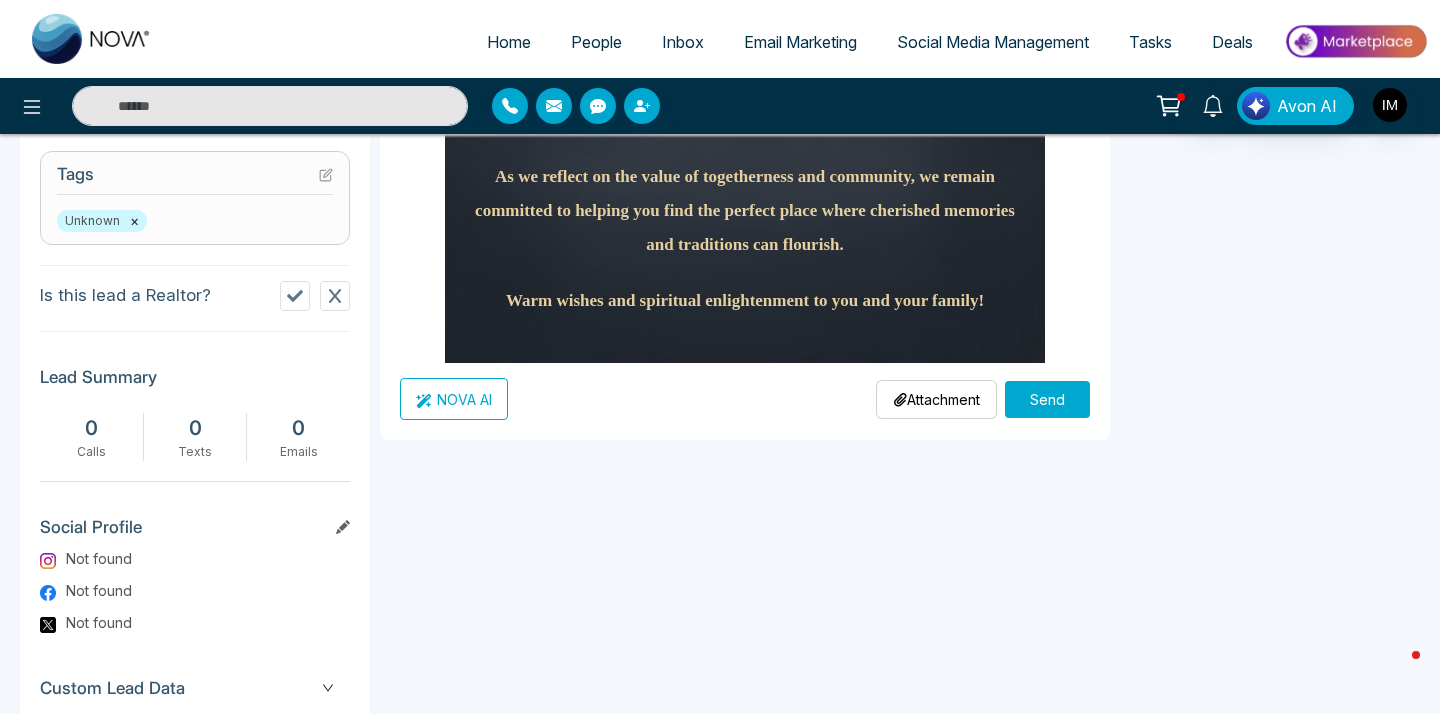 type on "*****" 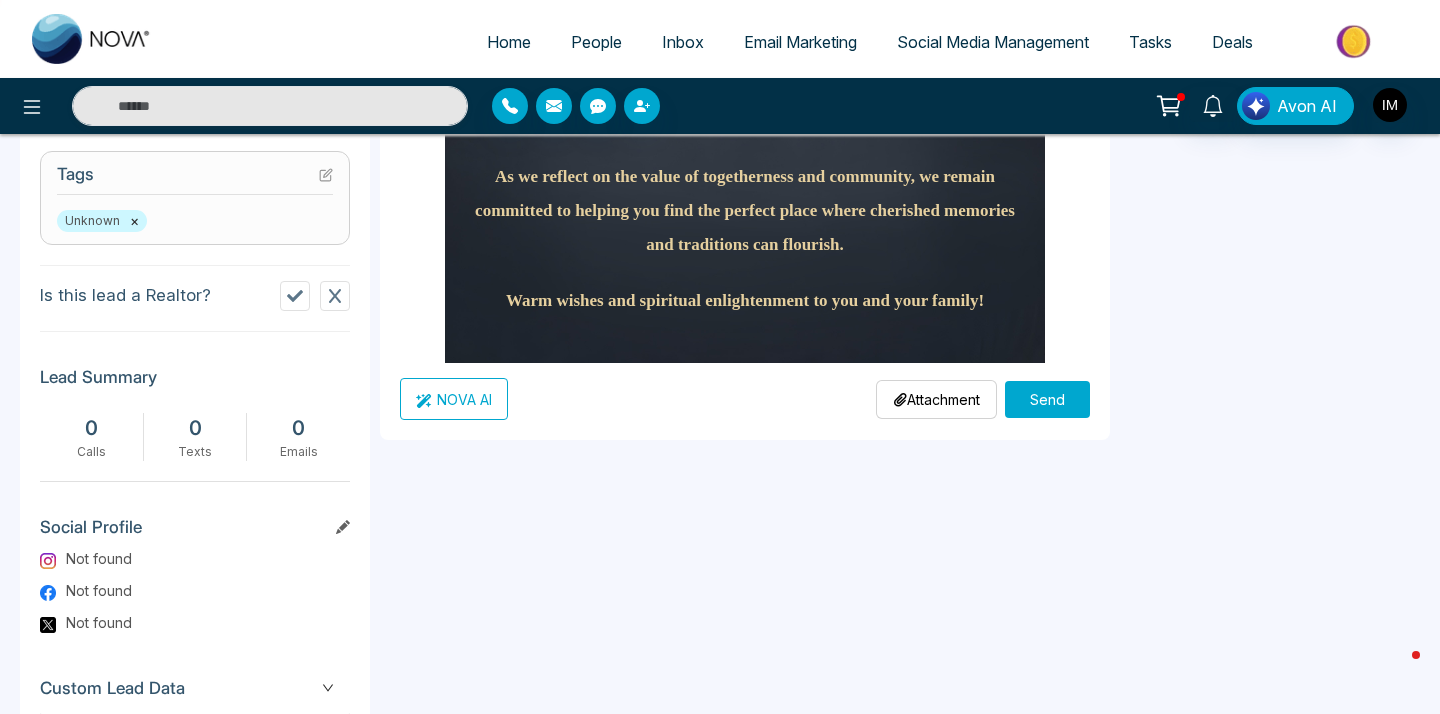 click on "Attachment" at bounding box center (936, 399) 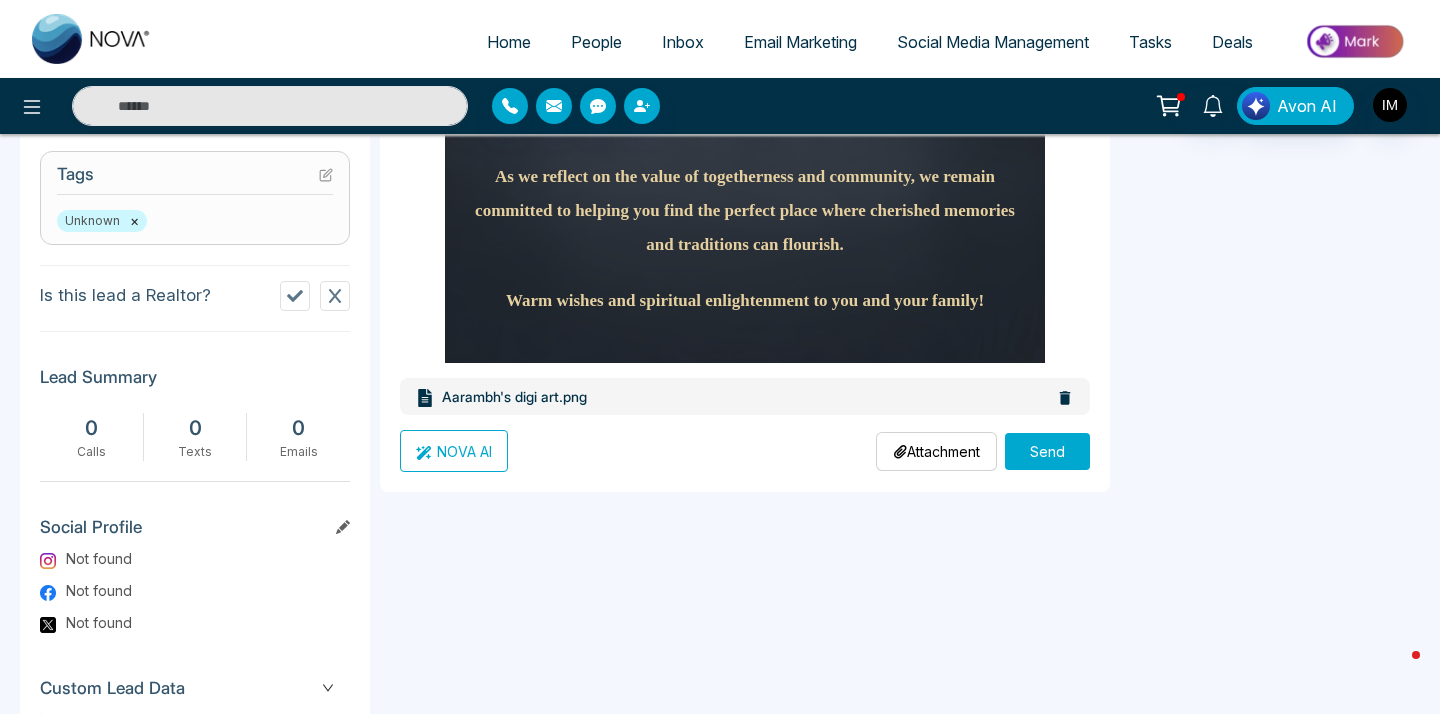click on "NOVA AI" at bounding box center [454, 451] 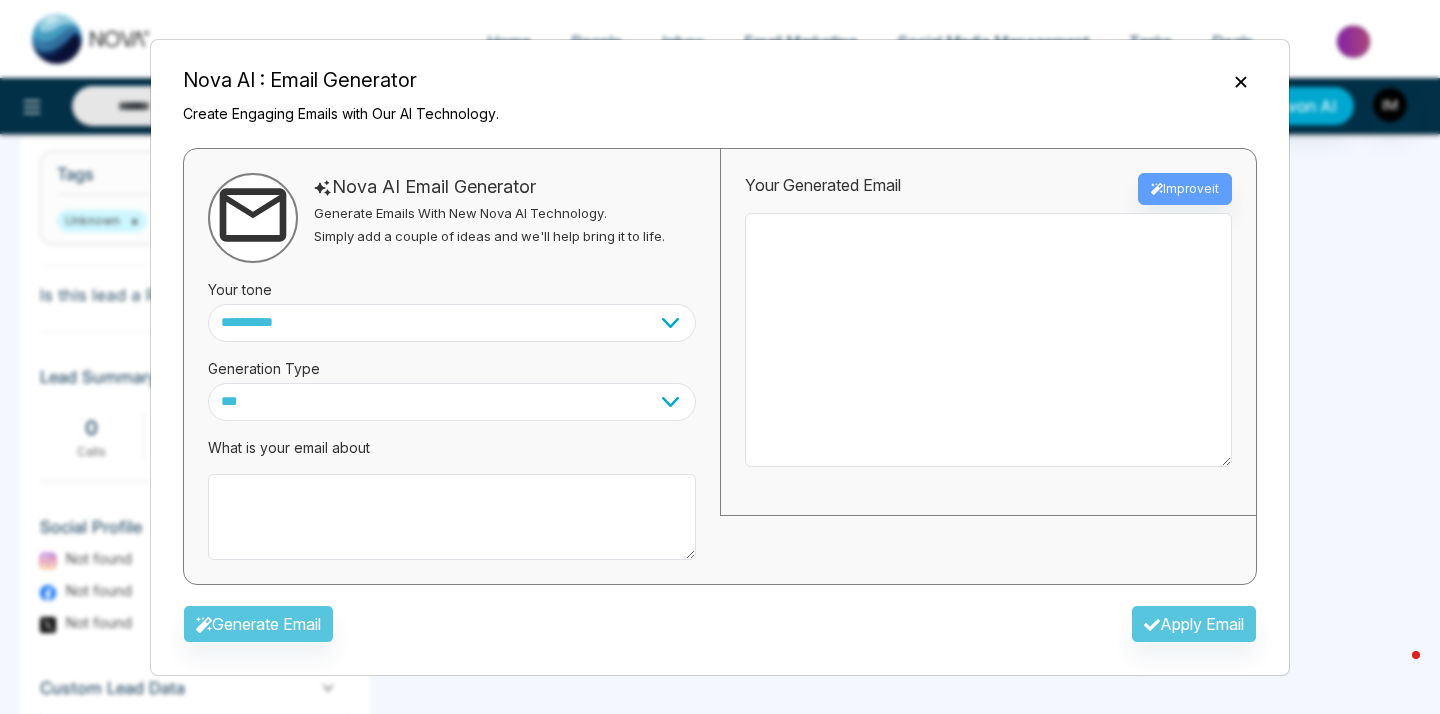 click 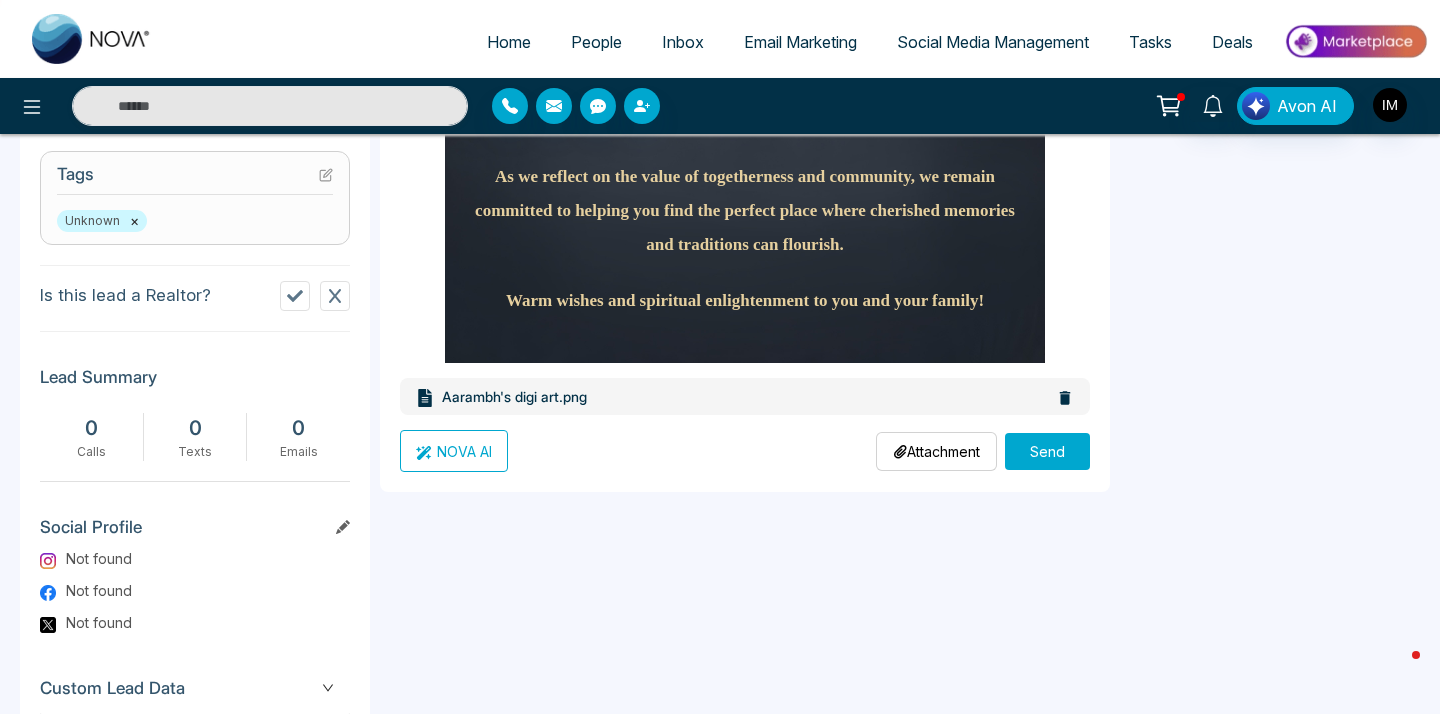 click on "Send" at bounding box center (1047, 451) 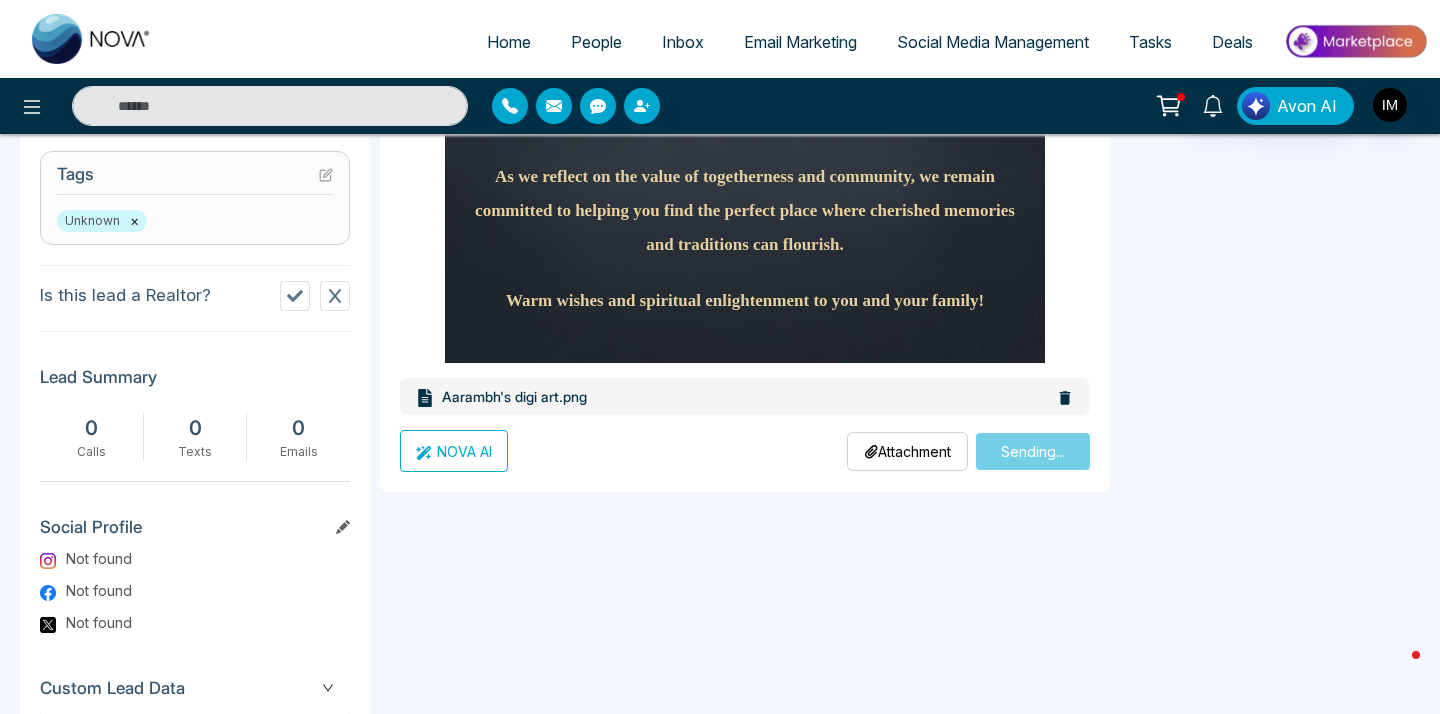 type 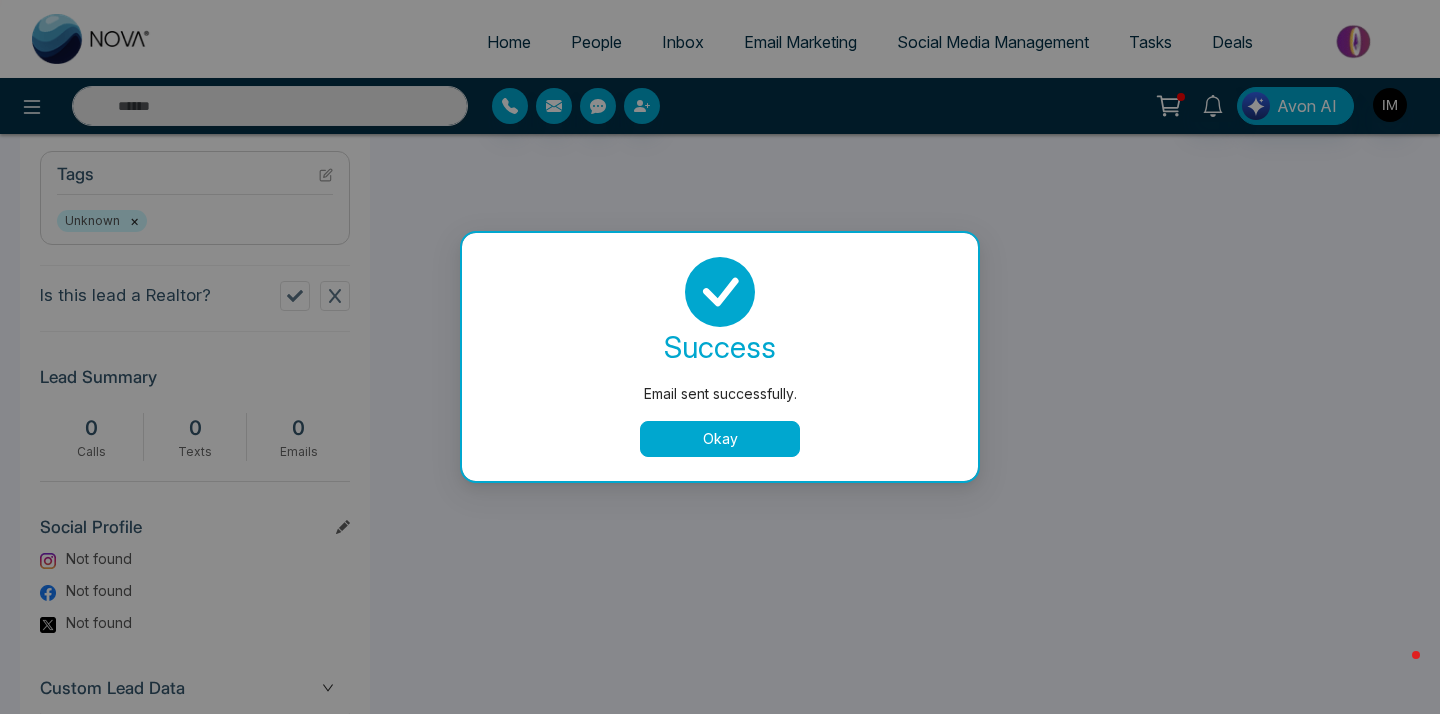 click on "Okay" at bounding box center (720, 439) 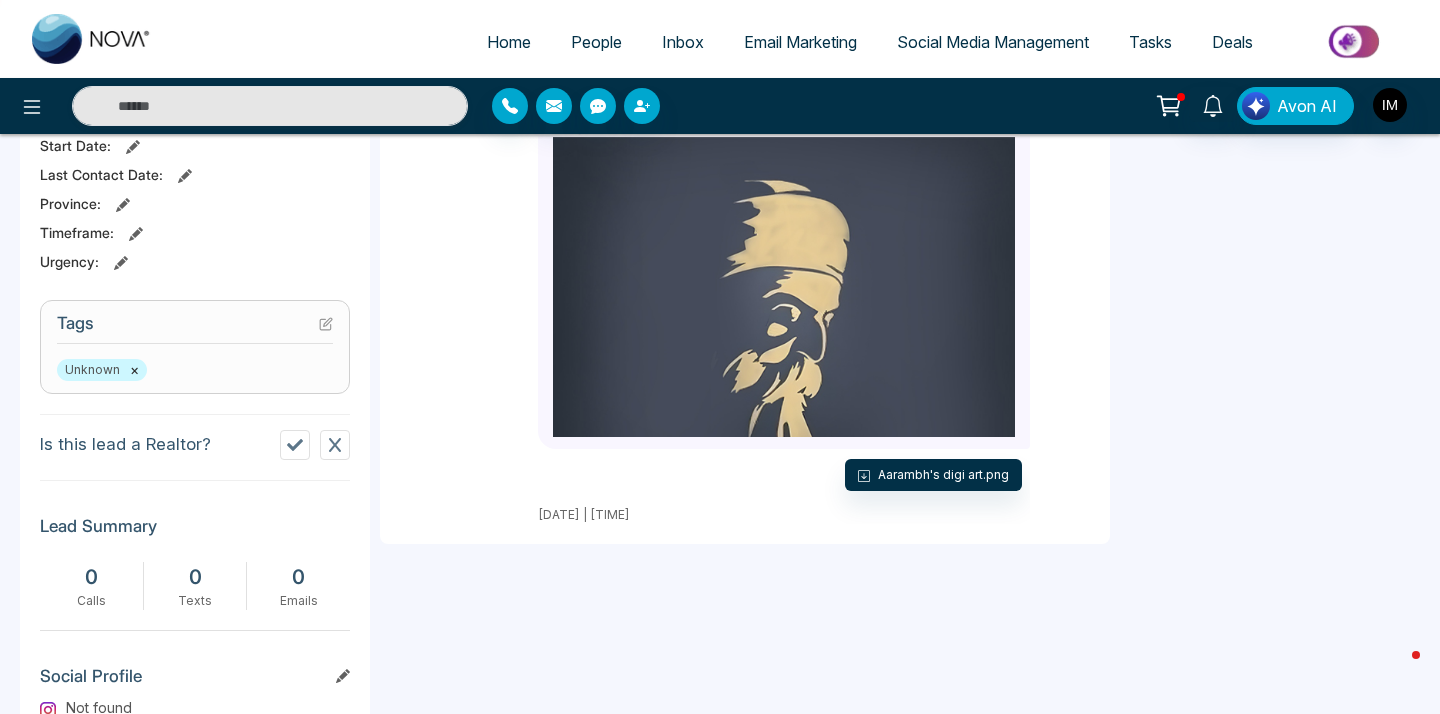 scroll, scrollTop: 682, scrollLeft: 0, axis: vertical 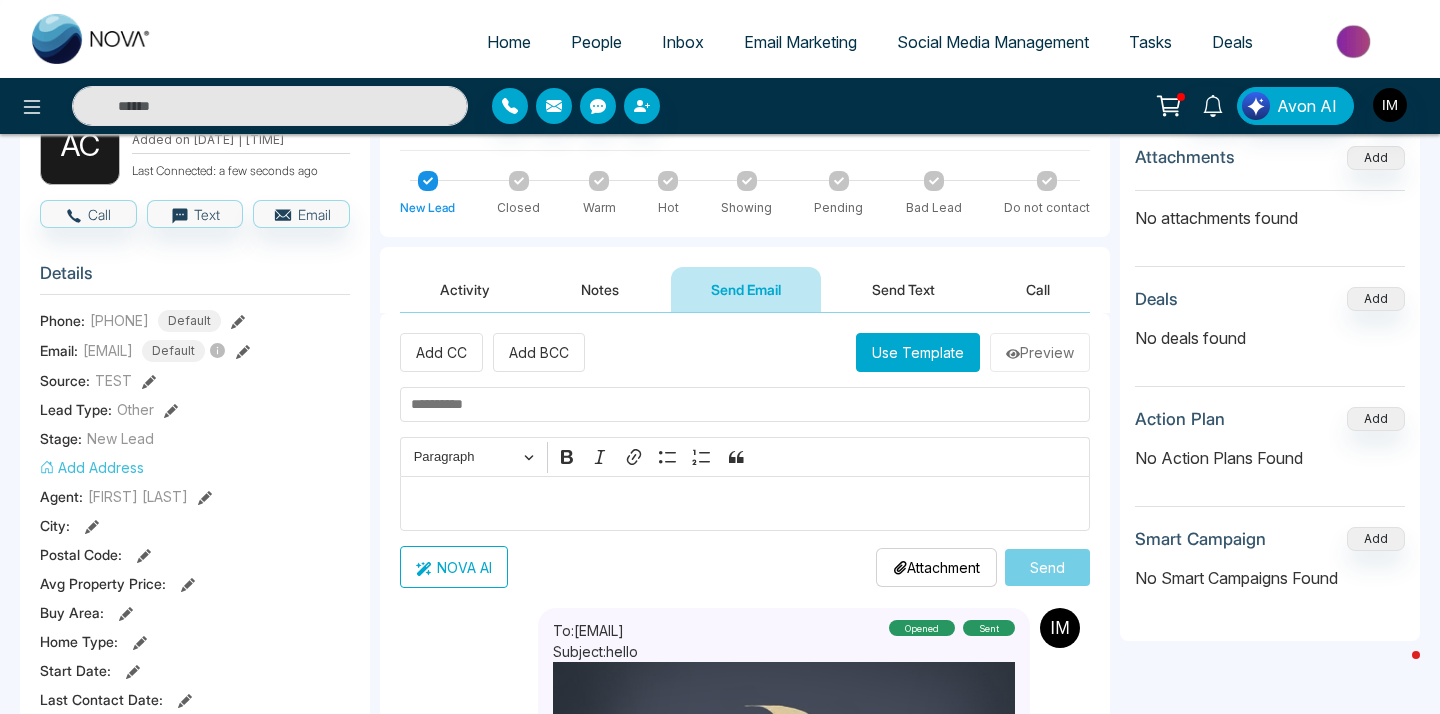 click 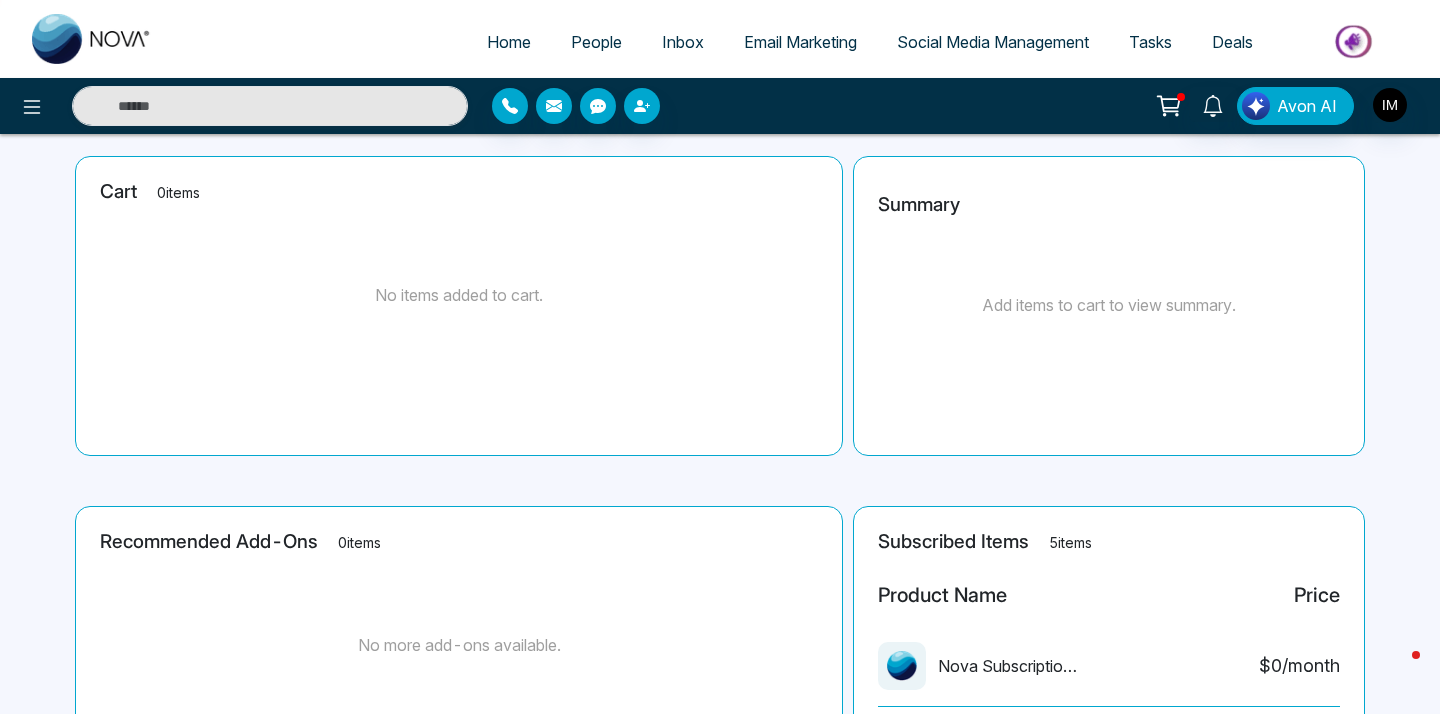 scroll, scrollTop: 0, scrollLeft: 0, axis: both 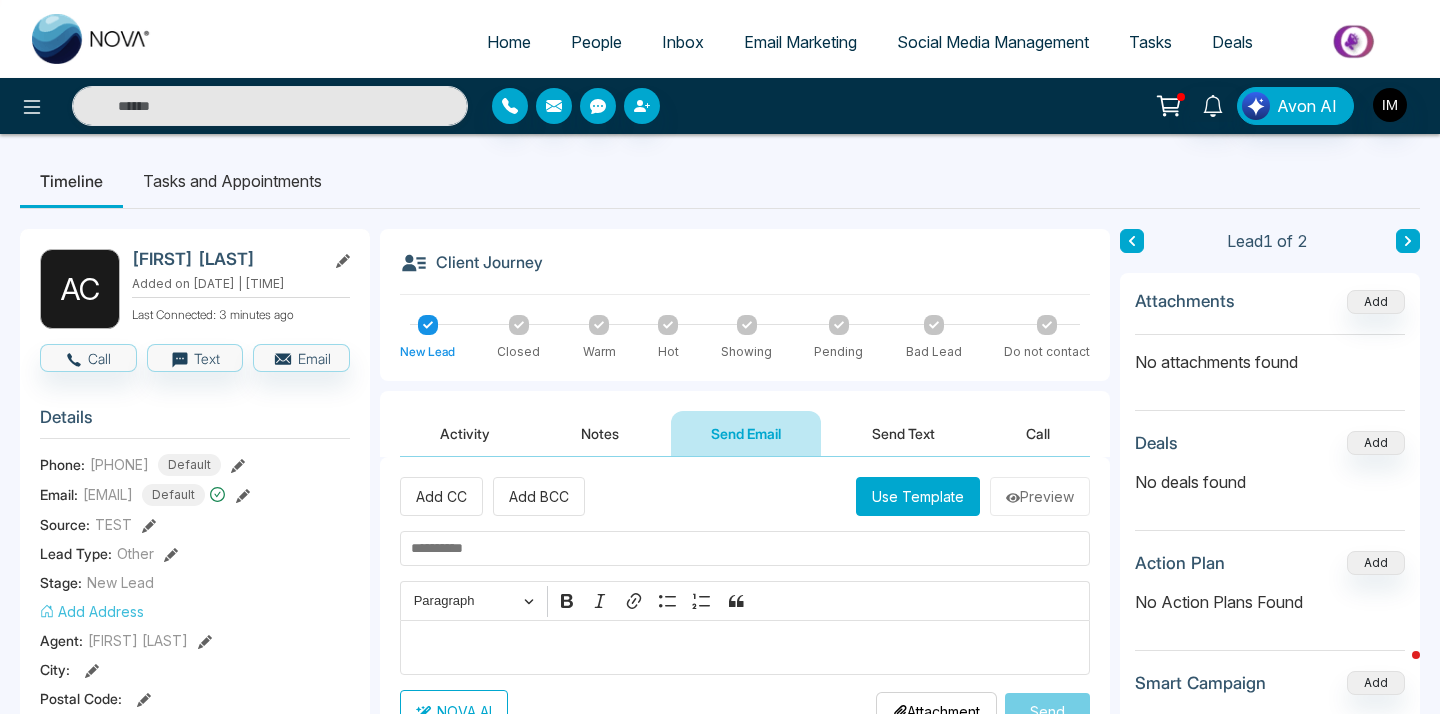 click on "Tasks and Appointments" at bounding box center [232, 181] 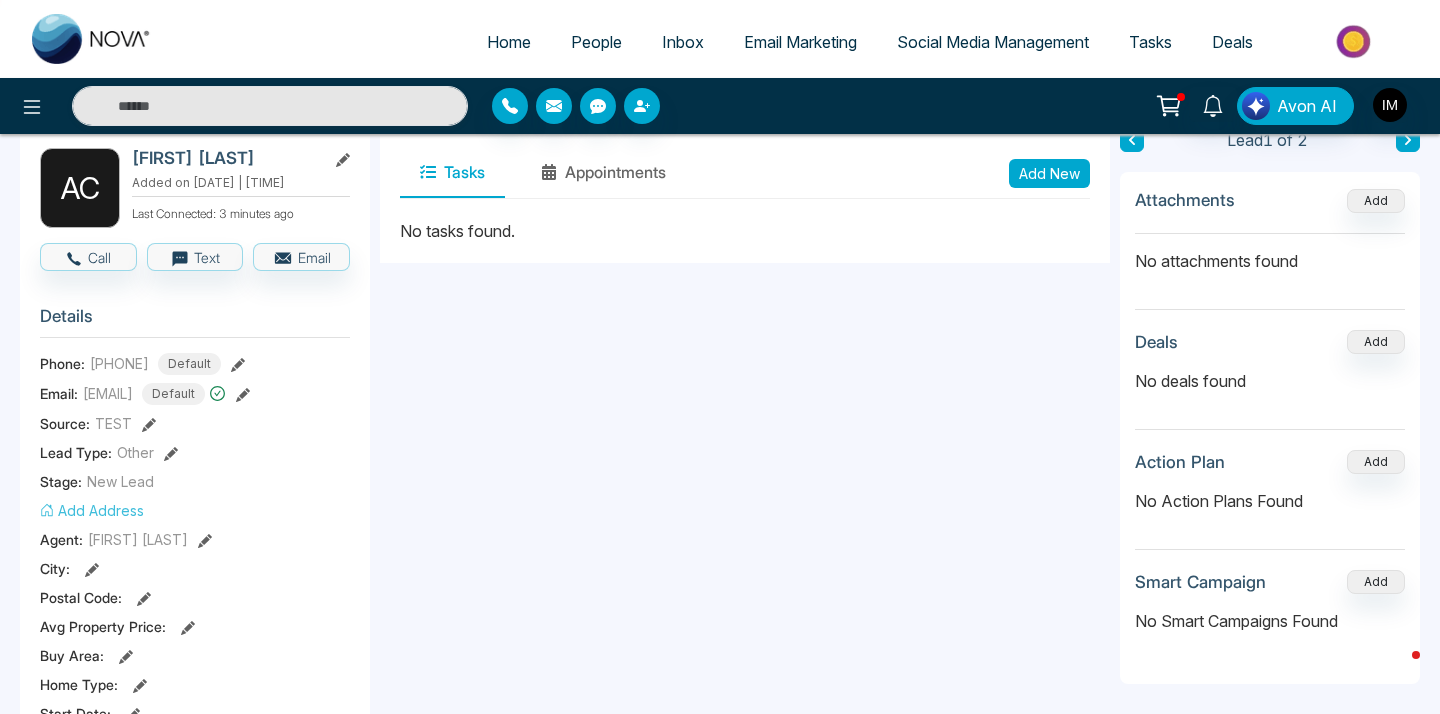 scroll, scrollTop: 0, scrollLeft: 0, axis: both 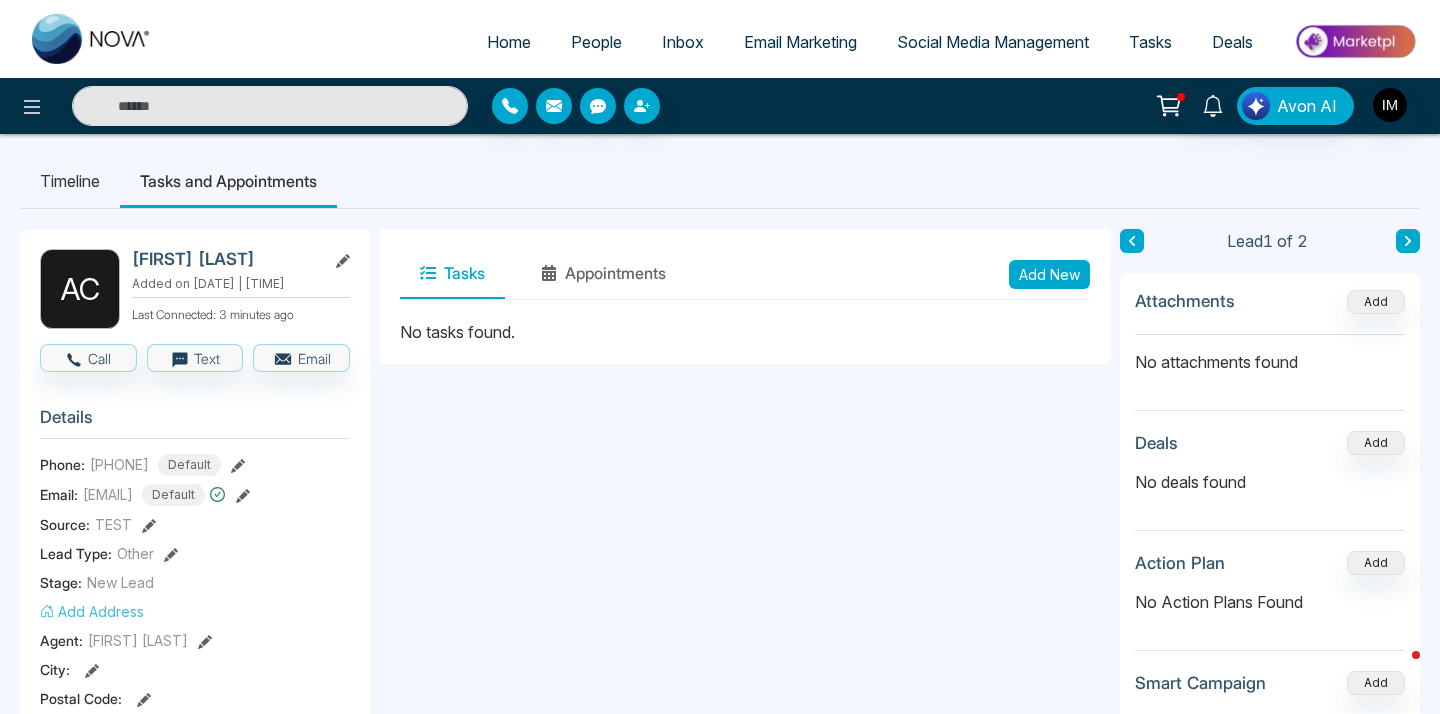 click on "Add New" at bounding box center [1049, 274] 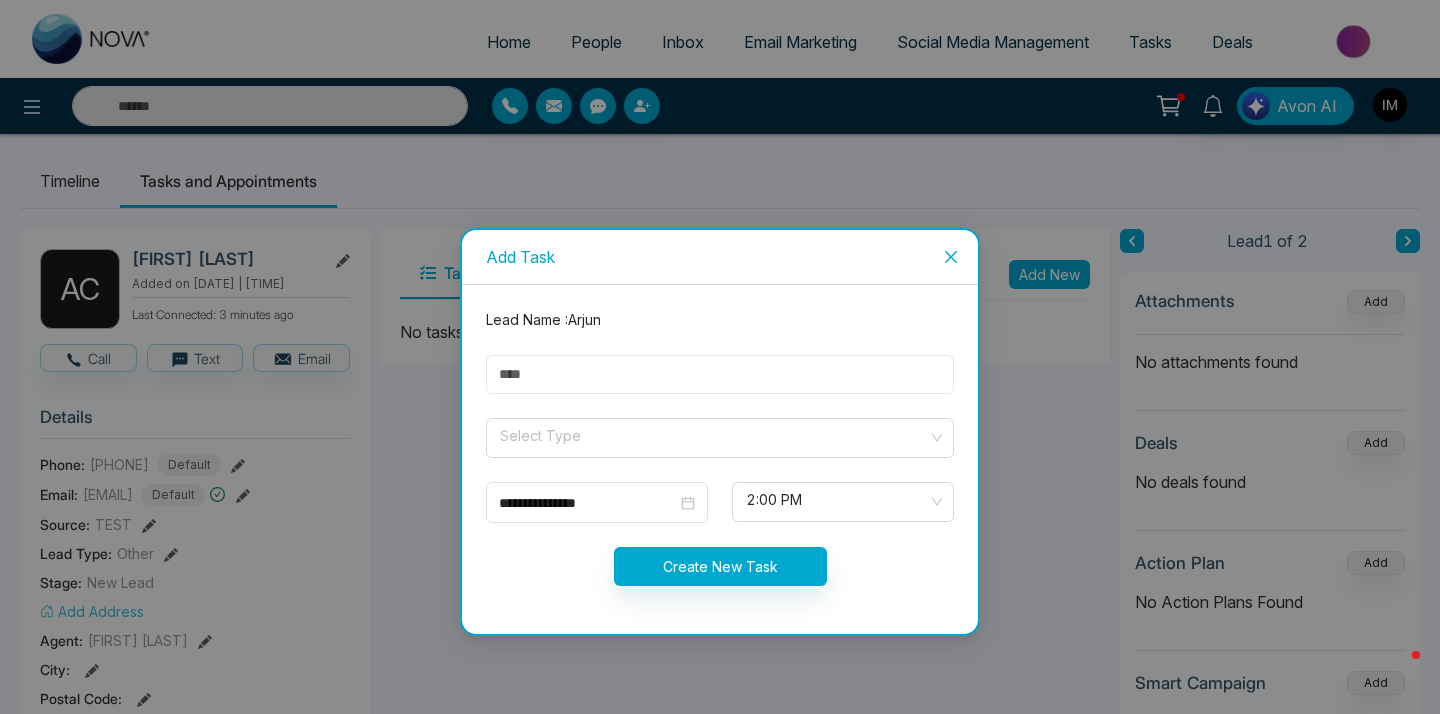 click at bounding box center (720, 374) 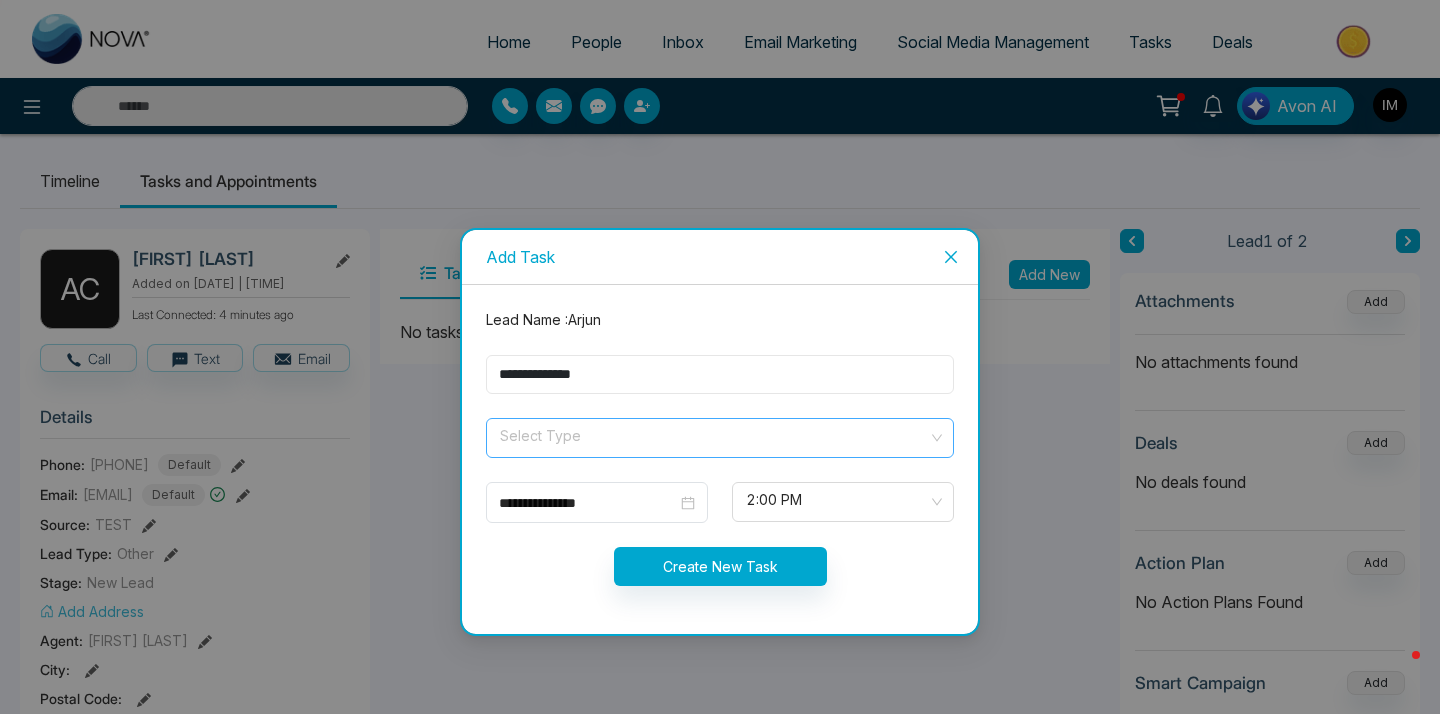 type on "**********" 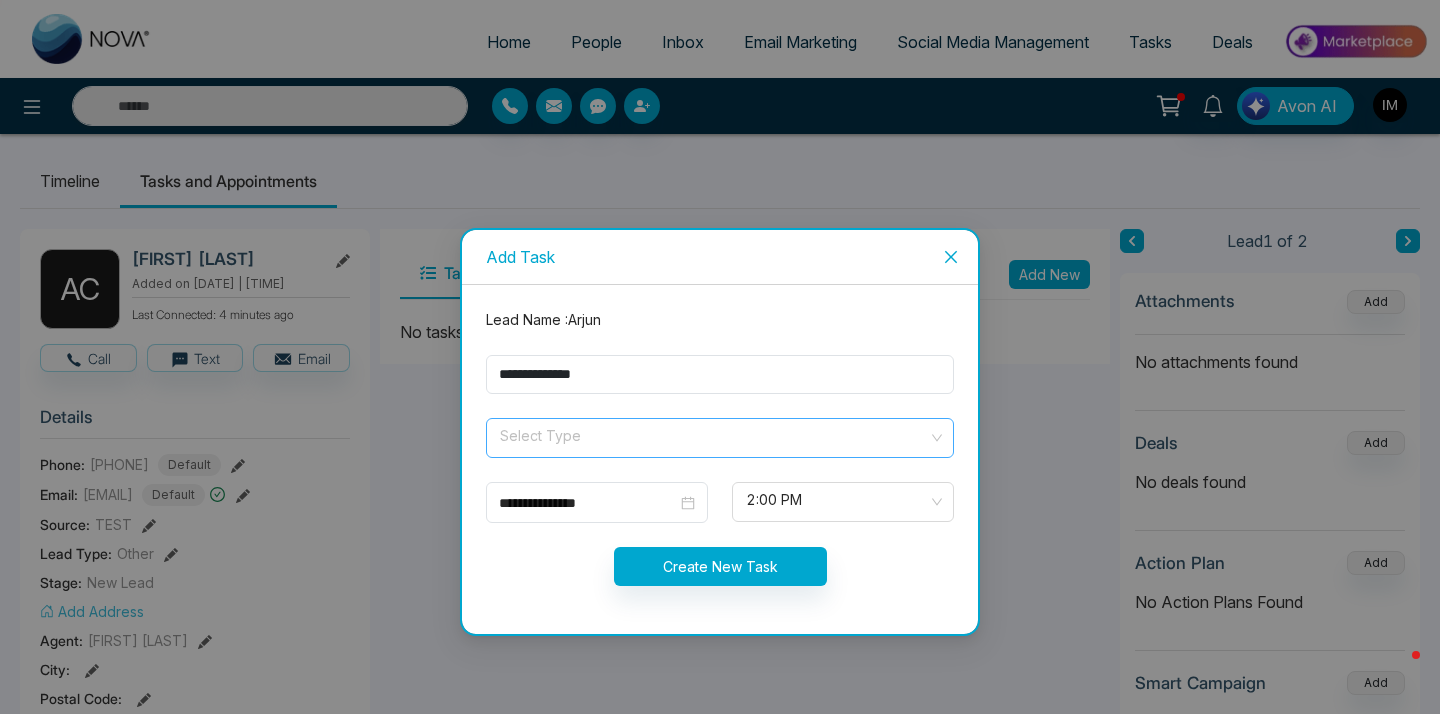 click at bounding box center [713, 434] 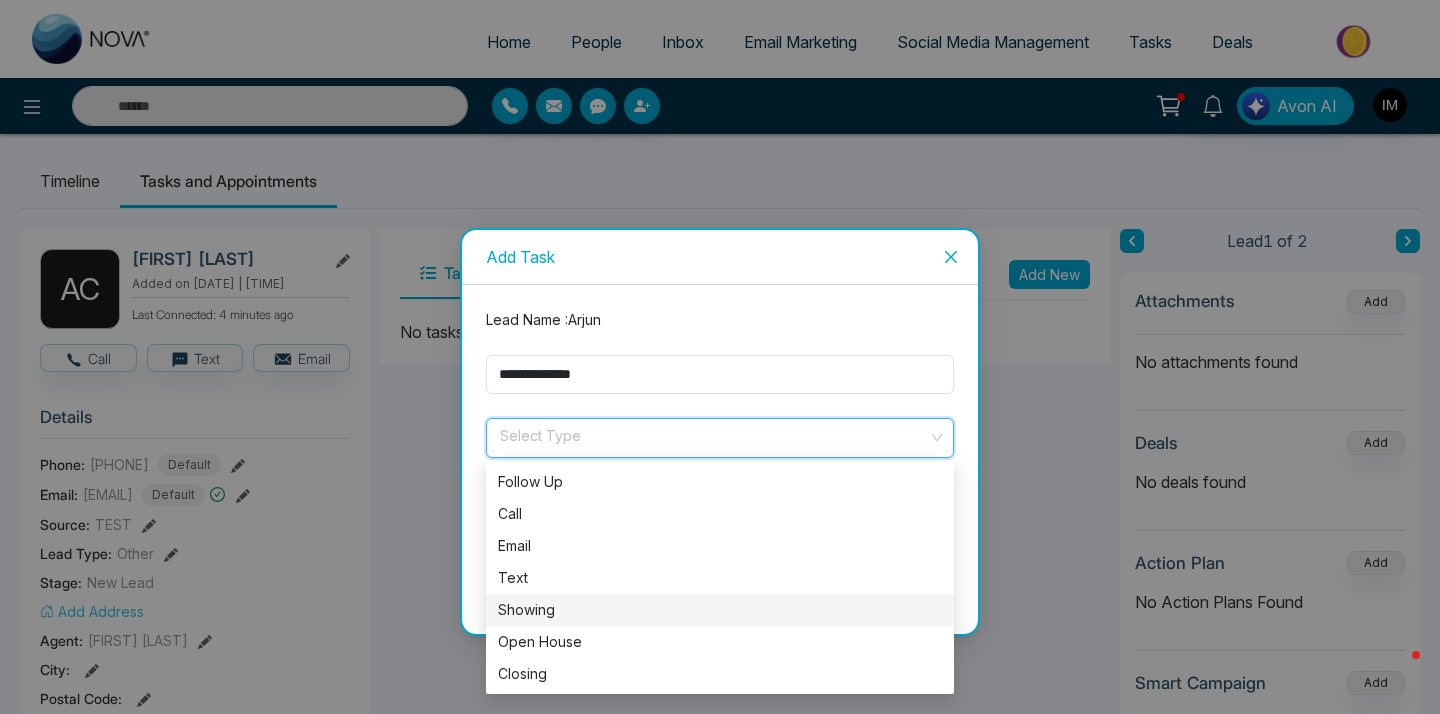 click on "Showing" at bounding box center [720, 610] 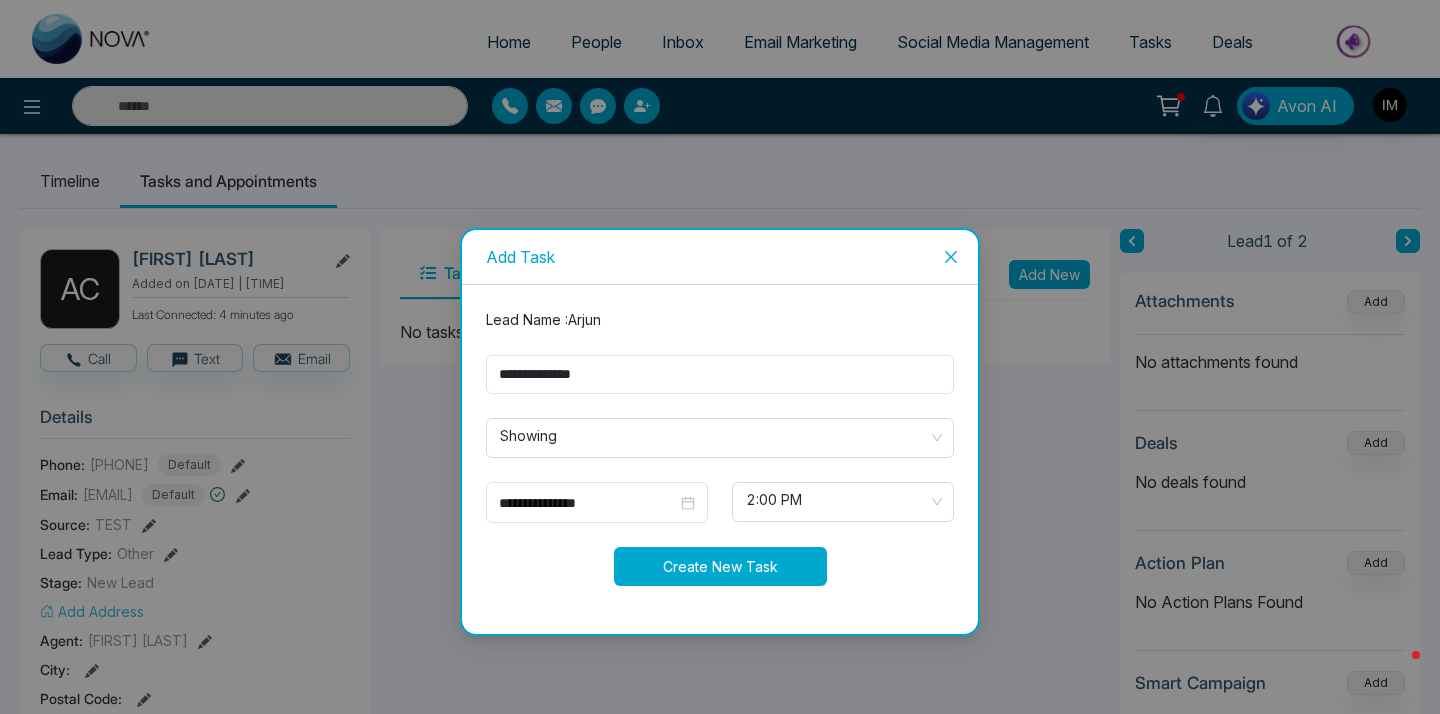 click on "Create New Task" at bounding box center (720, 566) 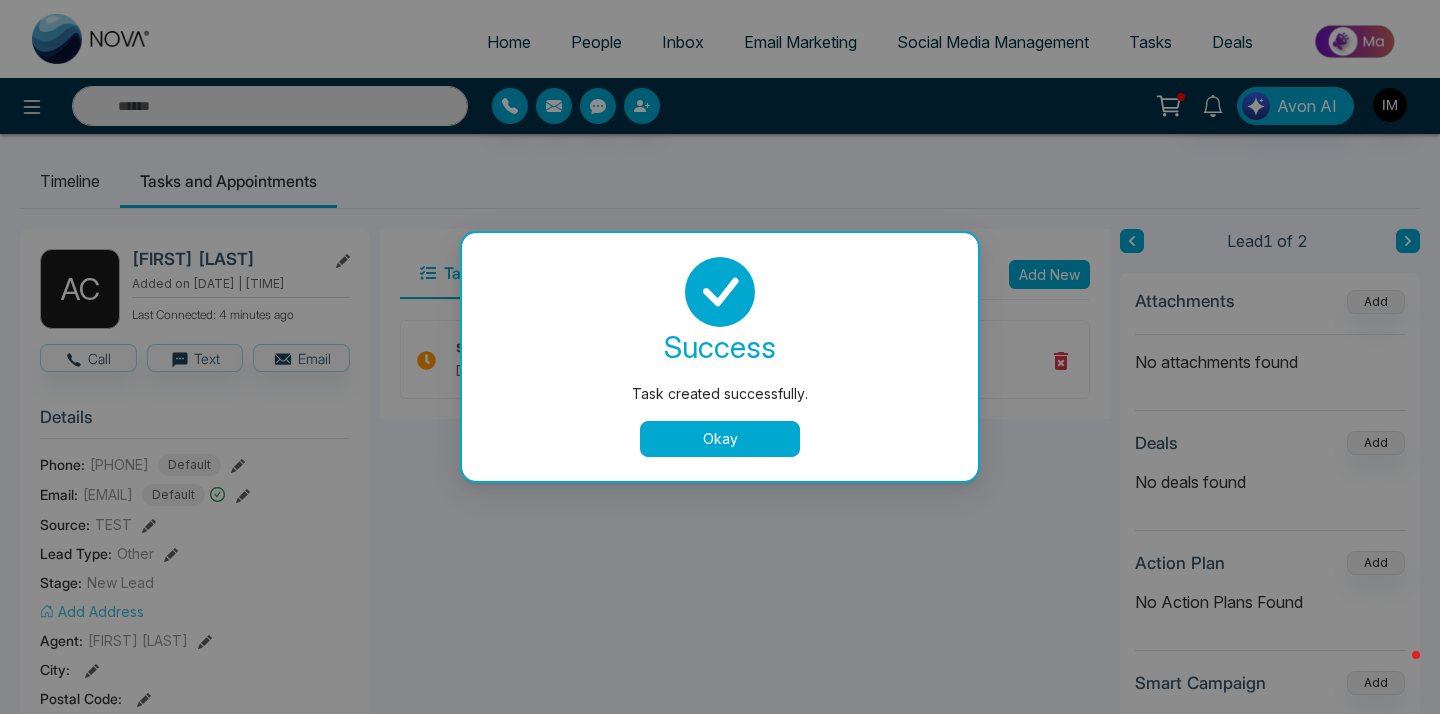 click on "Okay" at bounding box center [720, 439] 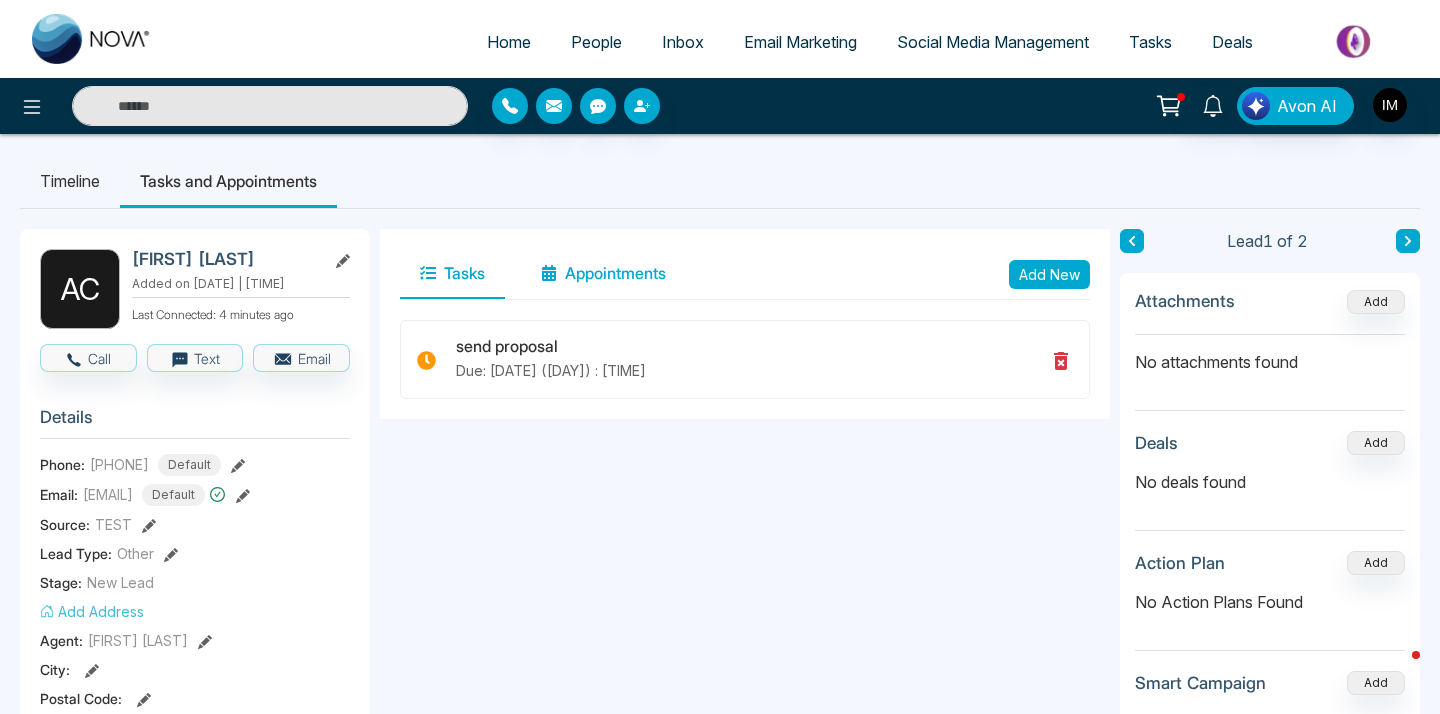 click on "Appointments" at bounding box center (603, 274) 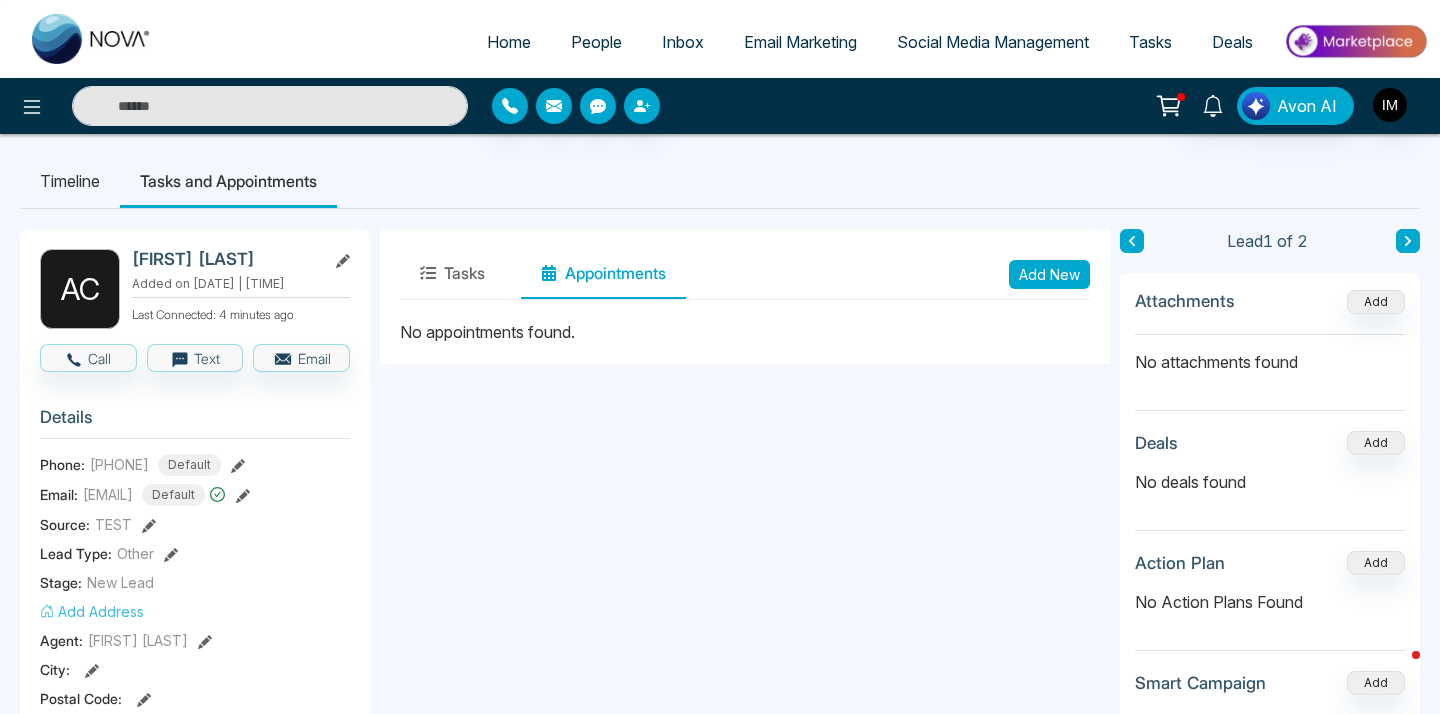 click on "Add New" at bounding box center [1049, 274] 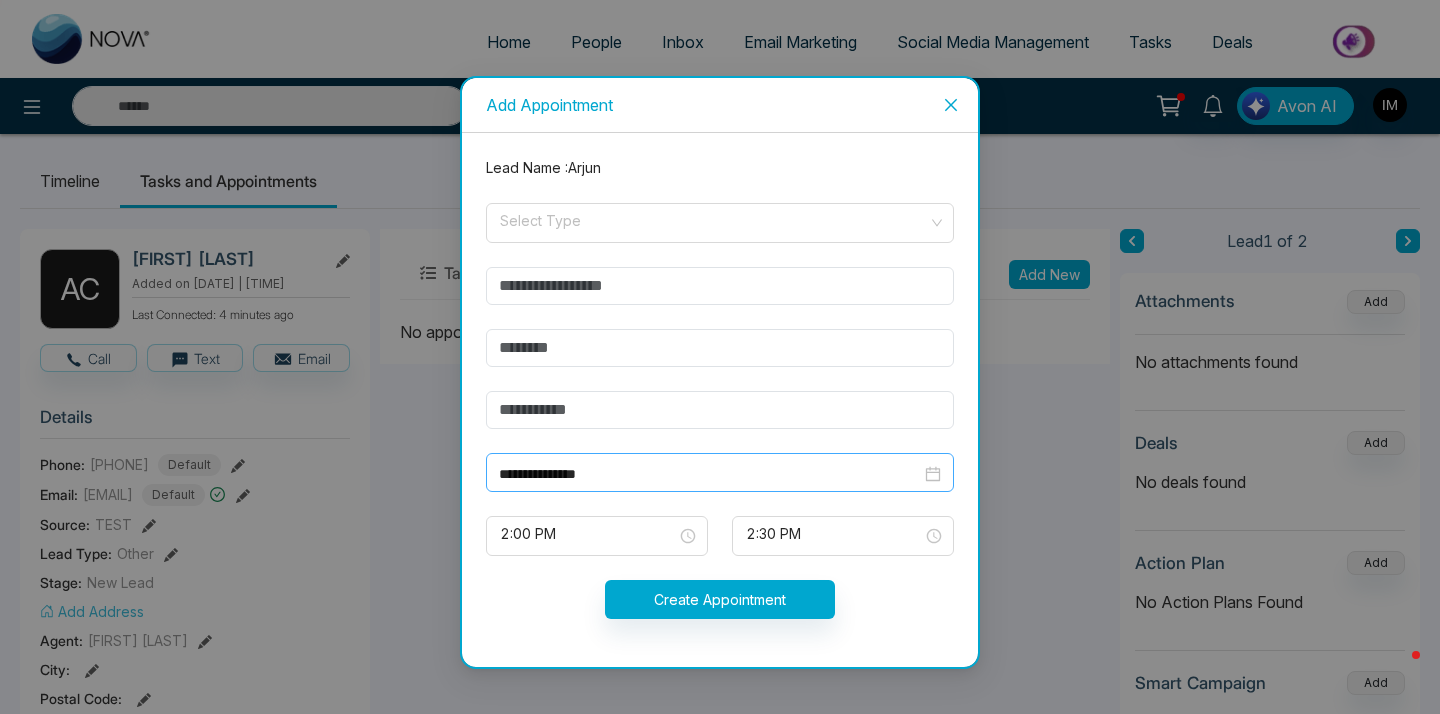 click on "**********" at bounding box center (720, 474) 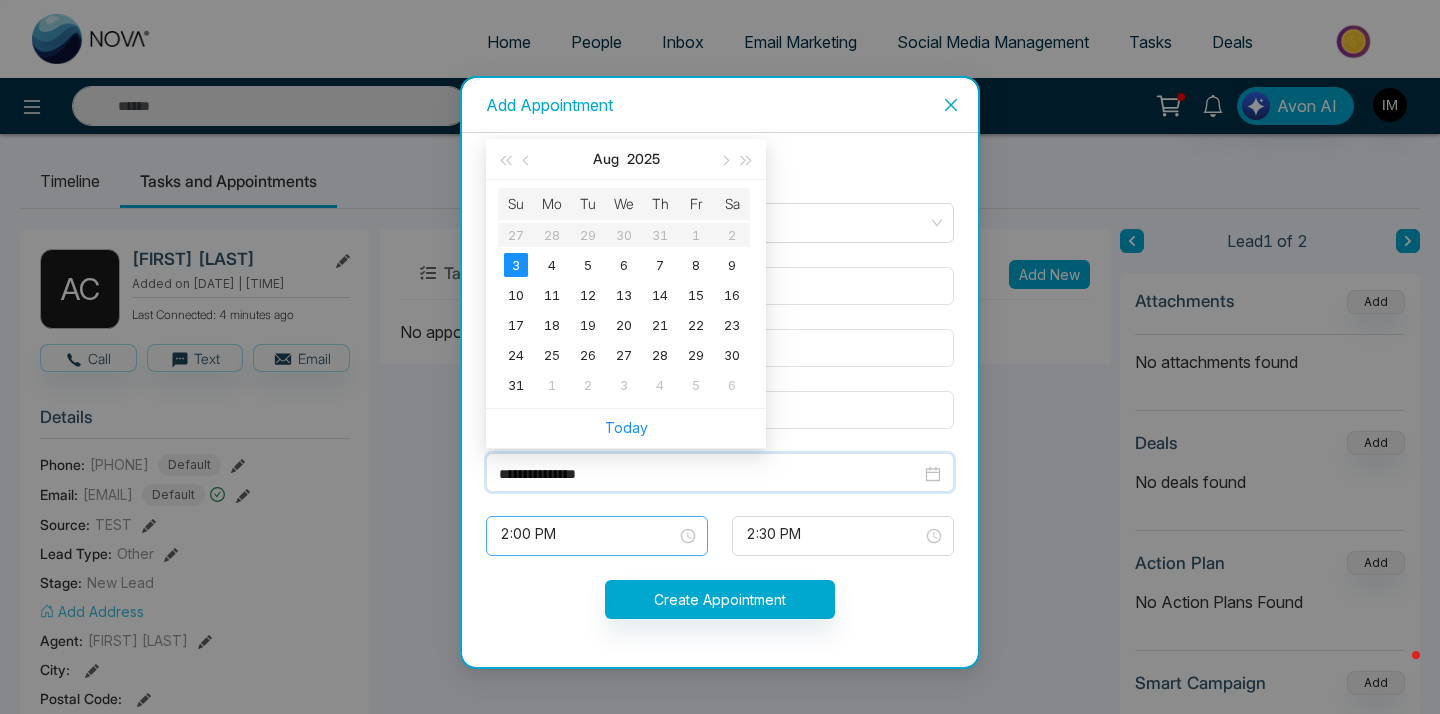 click on "2:00 PM" at bounding box center [597, 536] 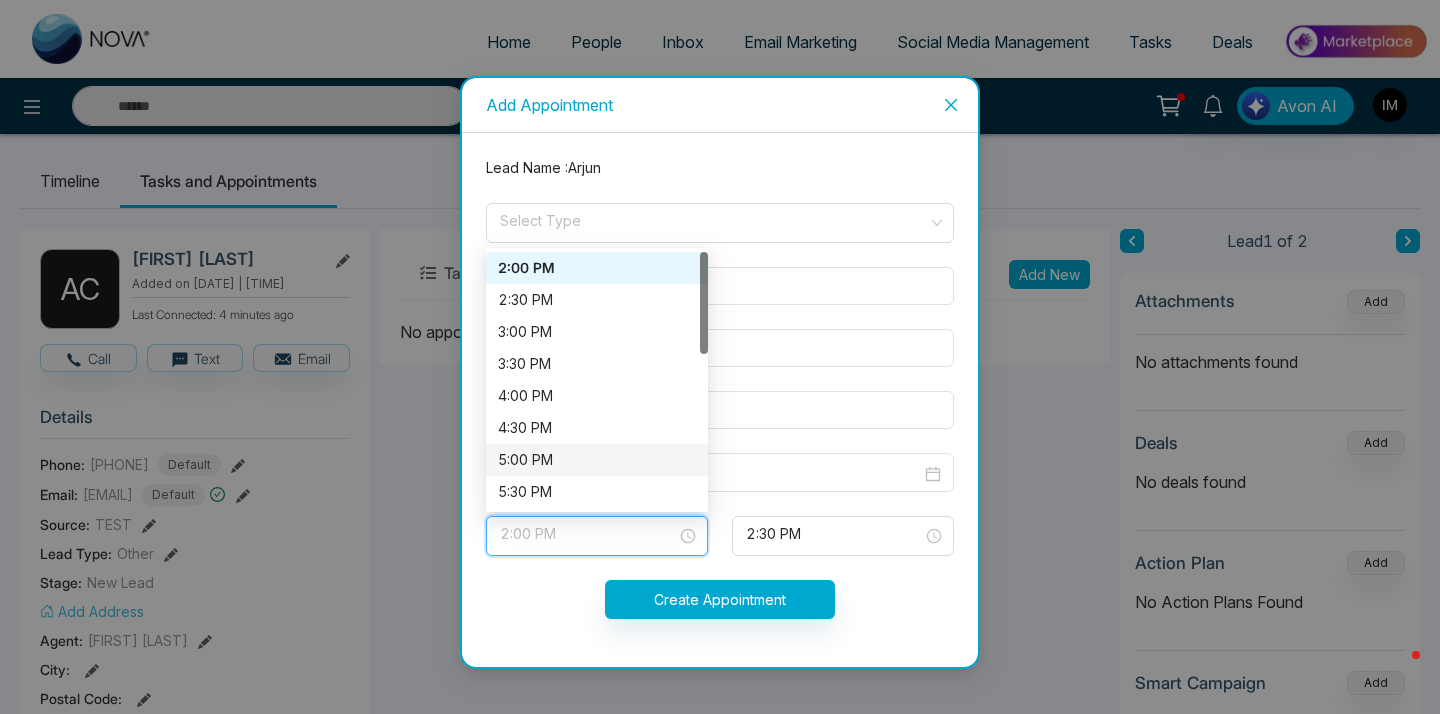 click on "5:00 PM" at bounding box center [597, 460] 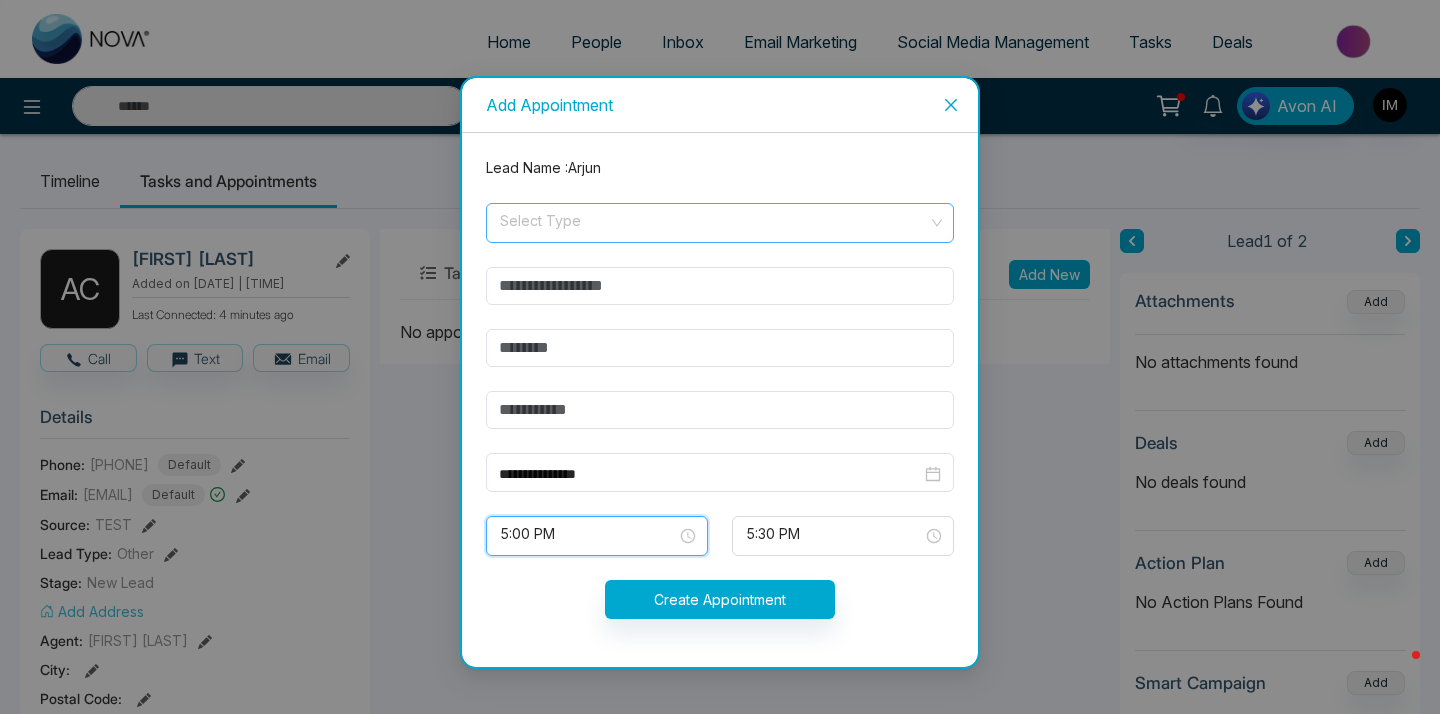click at bounding box center [713, 219] 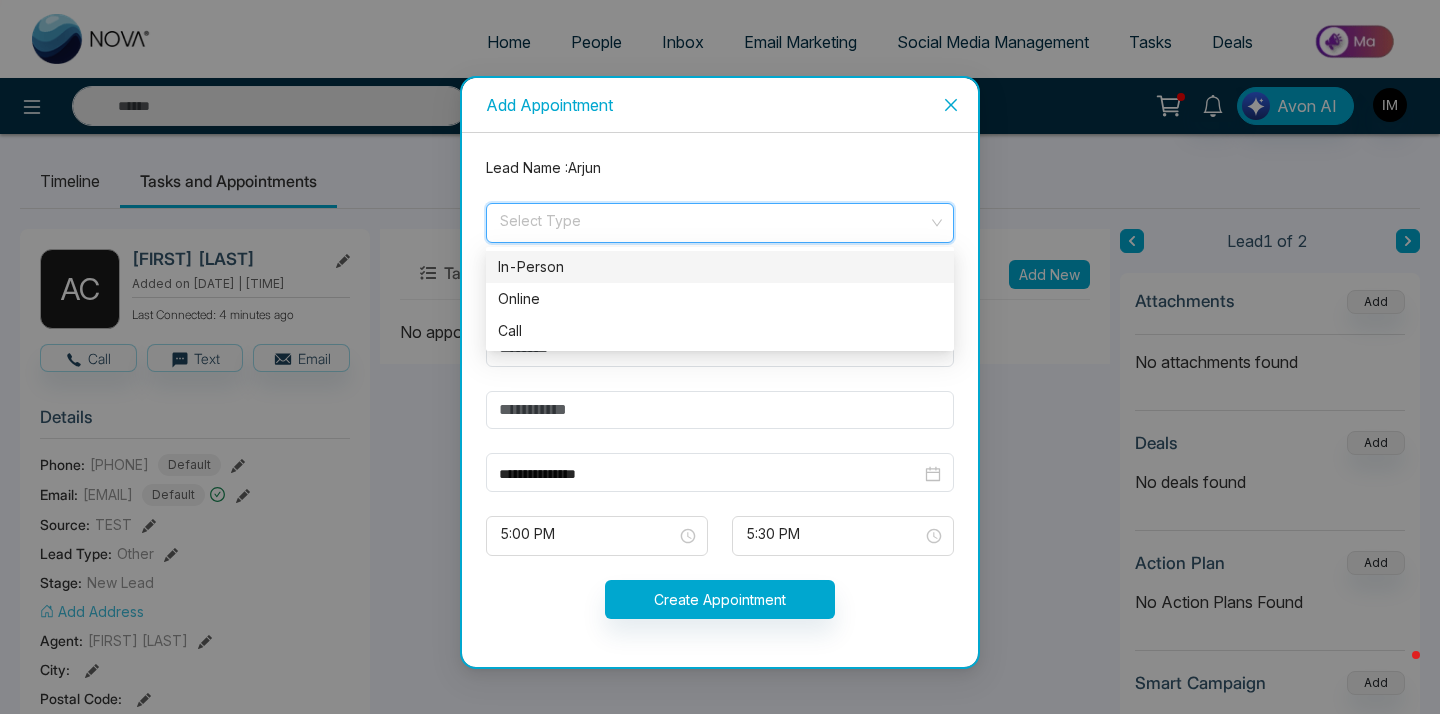 click on "In-Person" at bounding box center (720, 267) 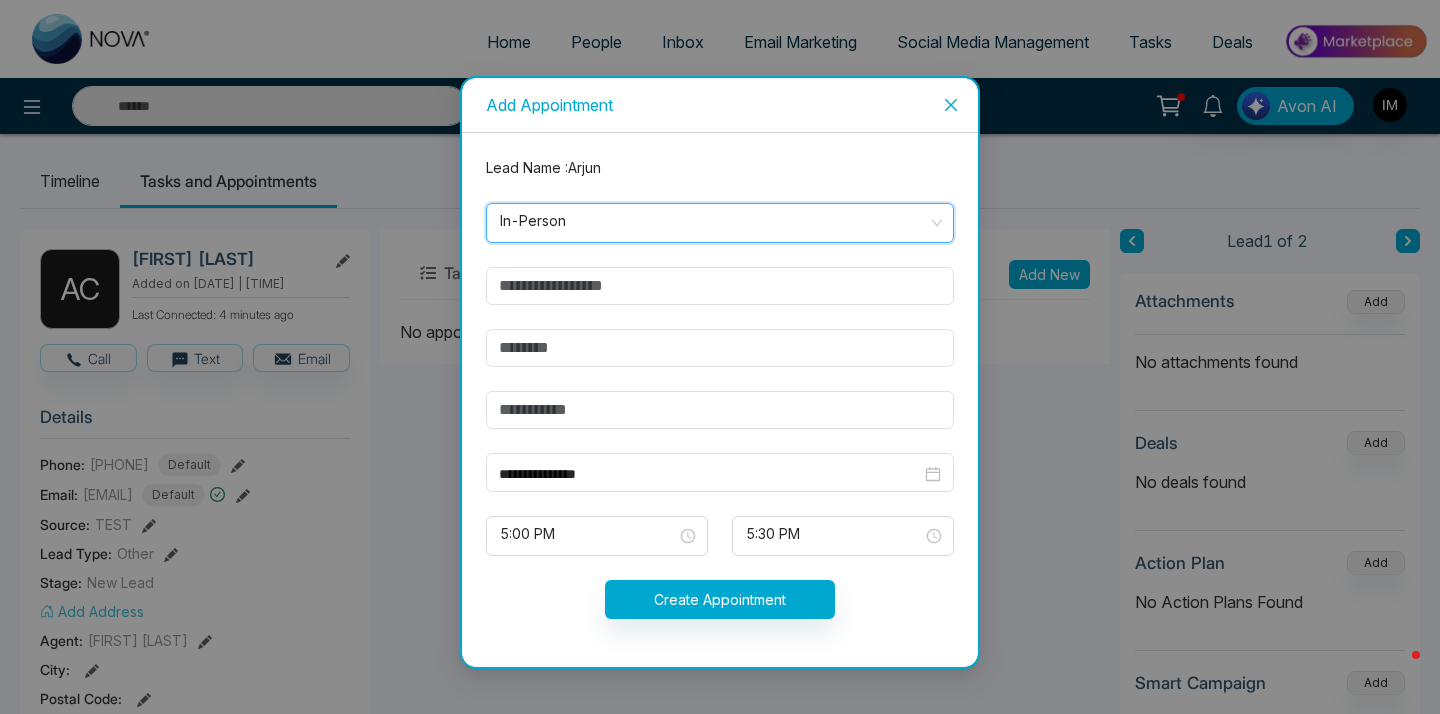 click on "In-Person" at bounding box center (720, 223) 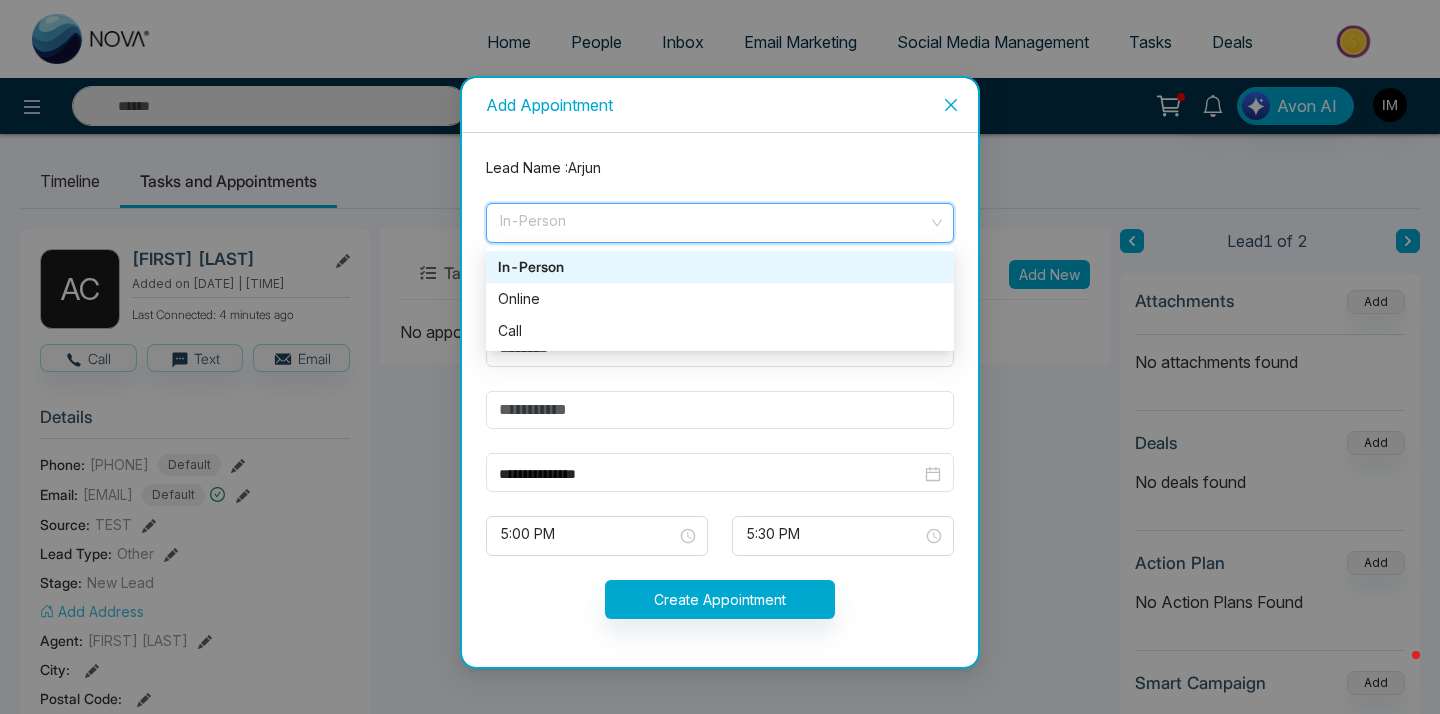 click on "In-Person" at bounding box center (720, 267) 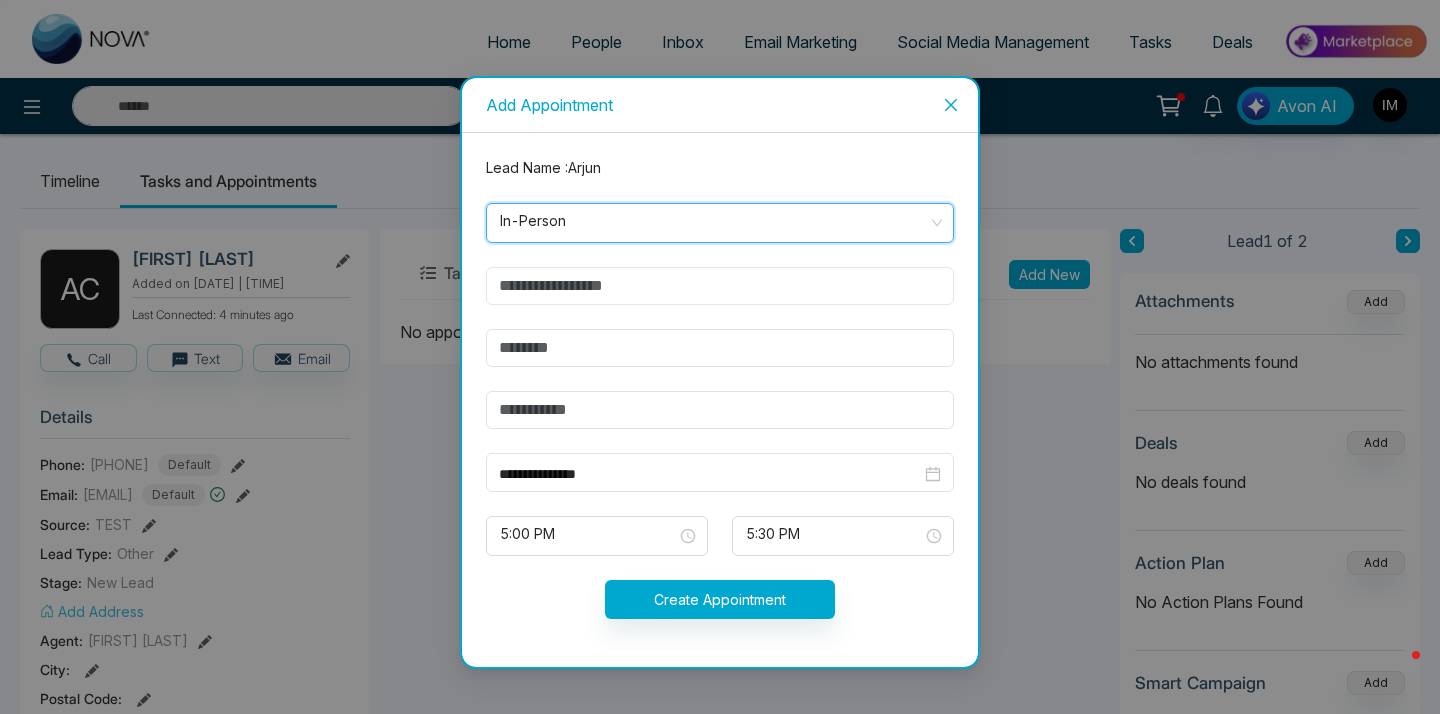 click at bounding box center [720, 286] 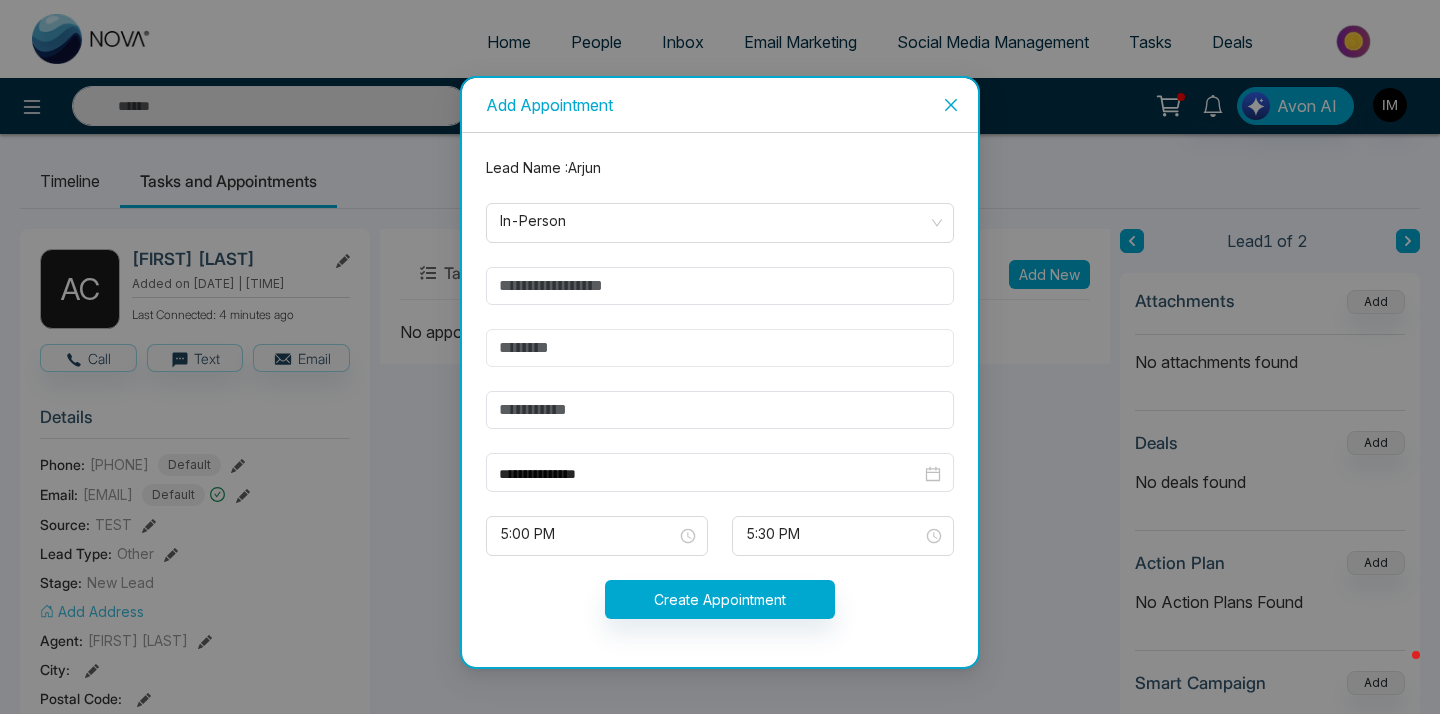 click at bounding box center (720, 348) 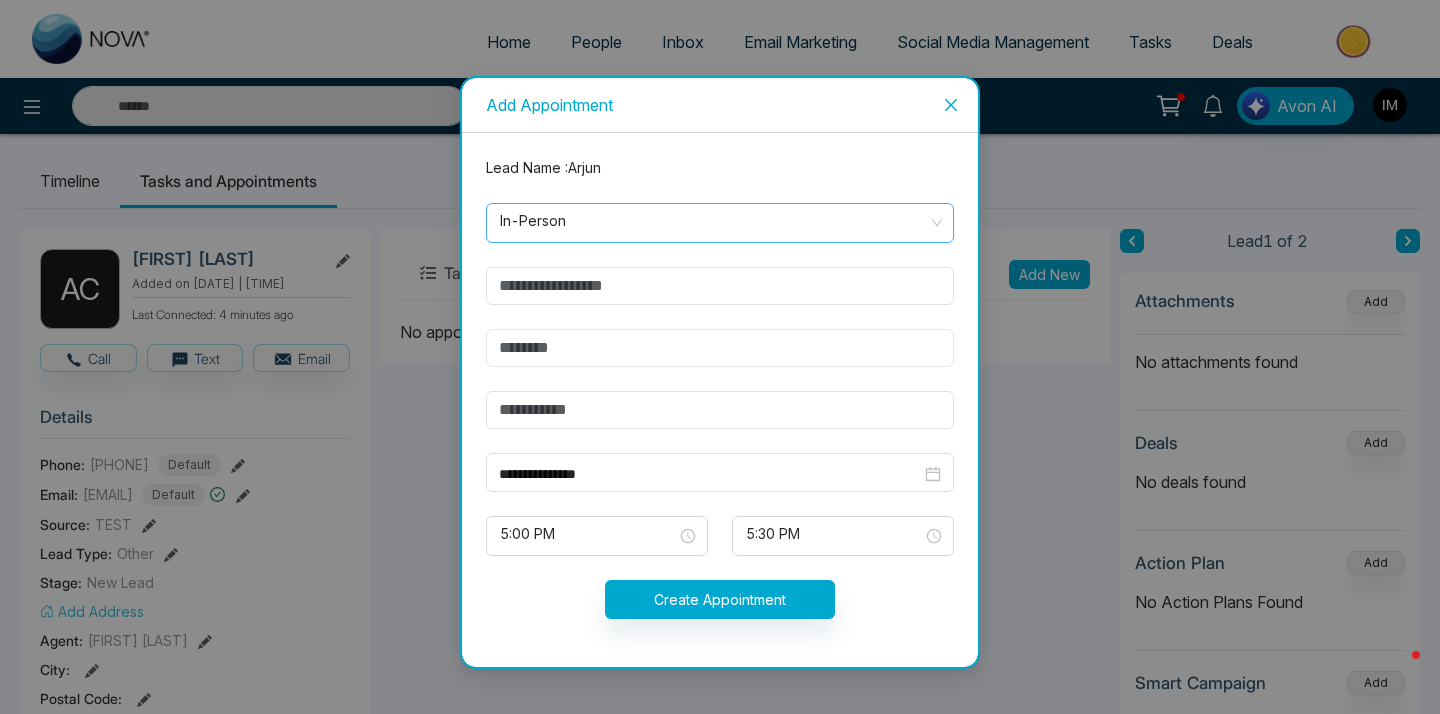 click on "In-Person" at bounding box center [720, 223] 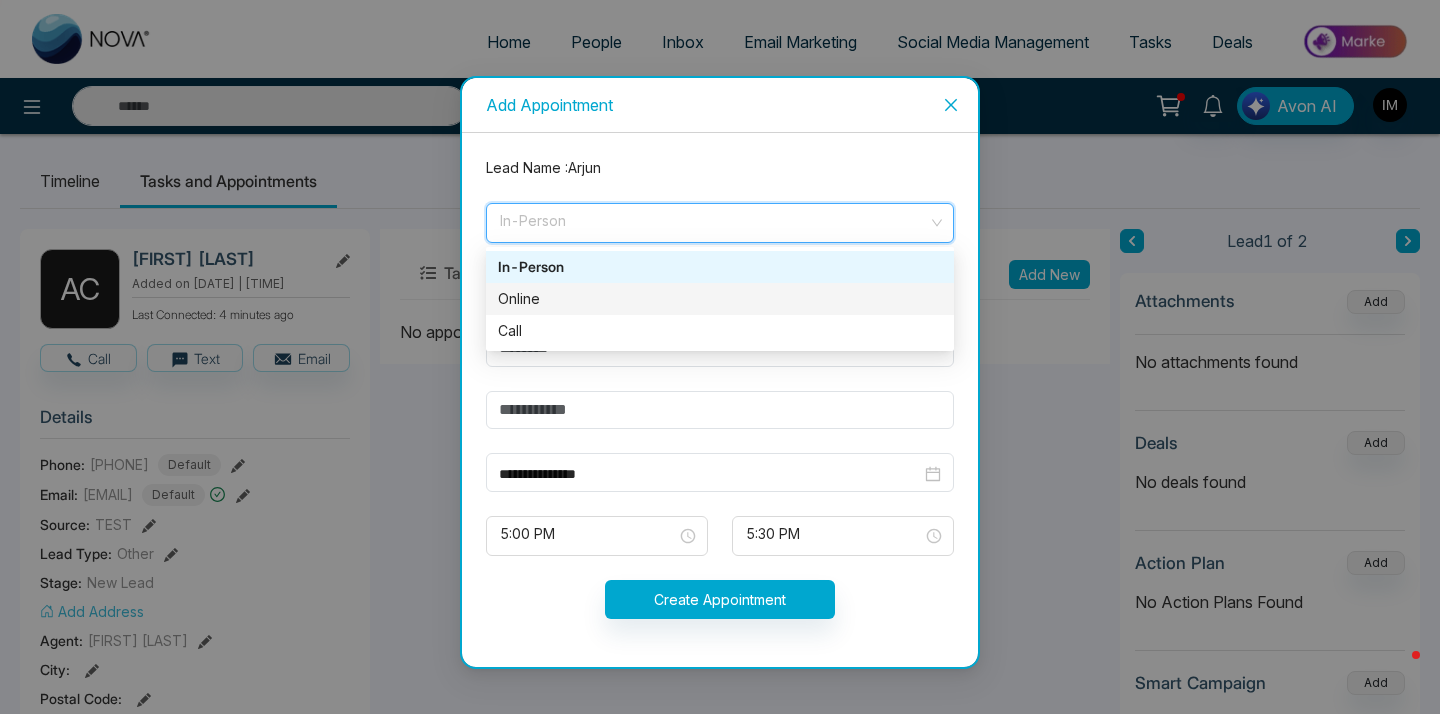 click on "Online" at bounding box center [720, 299] 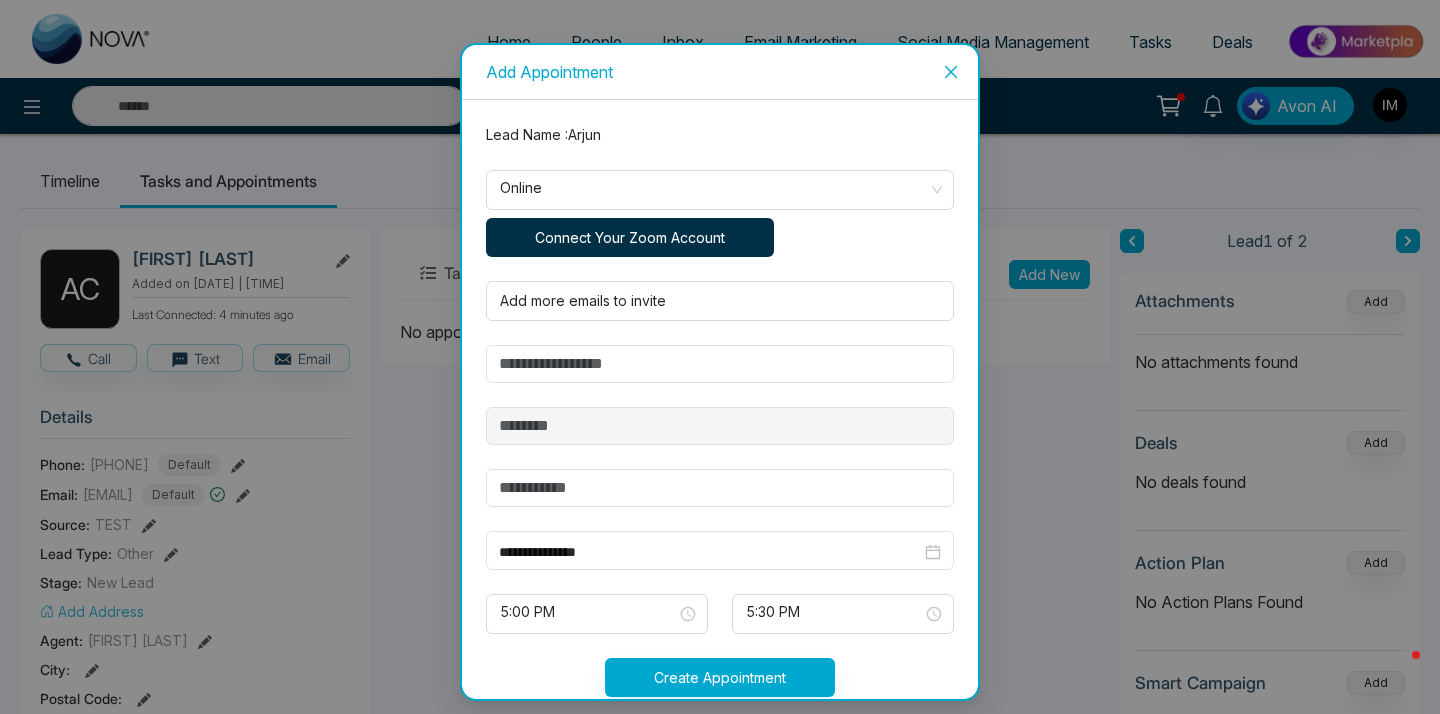 click on "Connect Your Zoom Account" at bounding box center [630, 237] 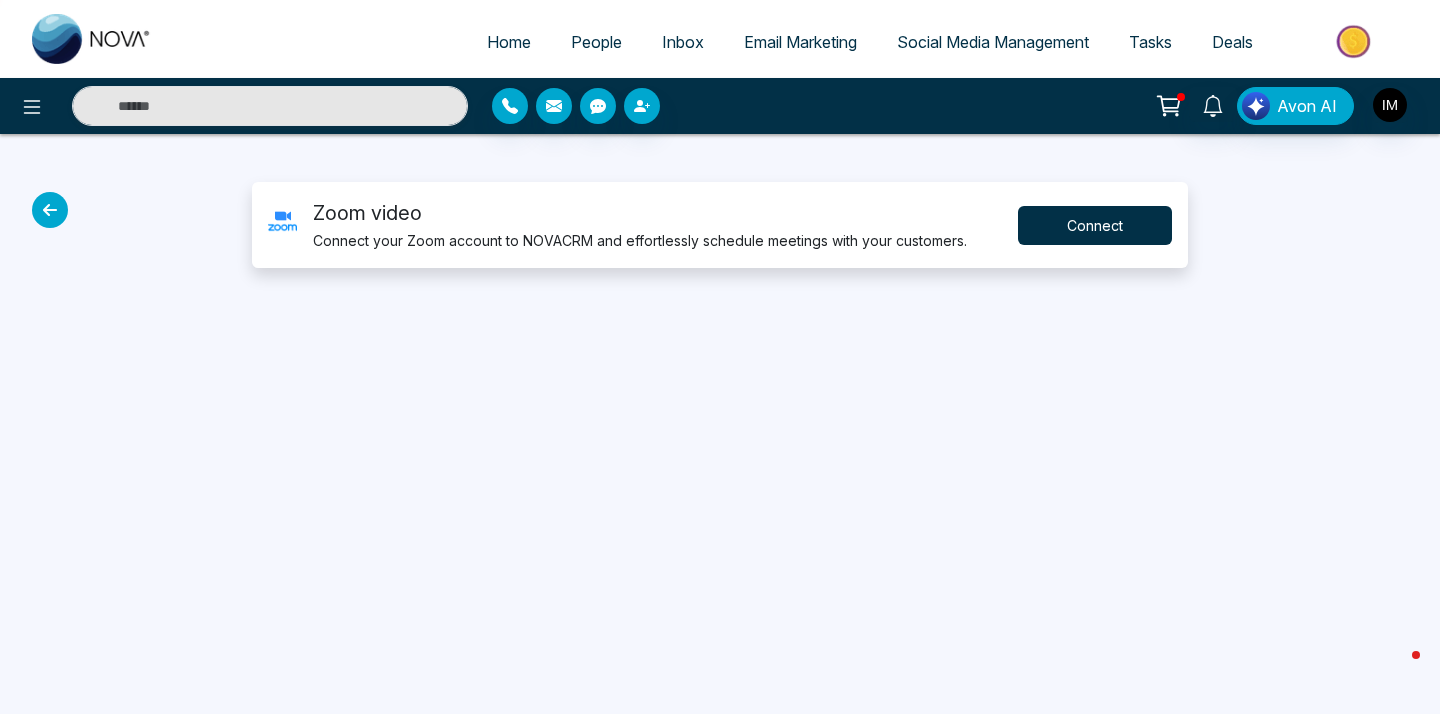 click on "Connect" at bounding box center (1095, 225) 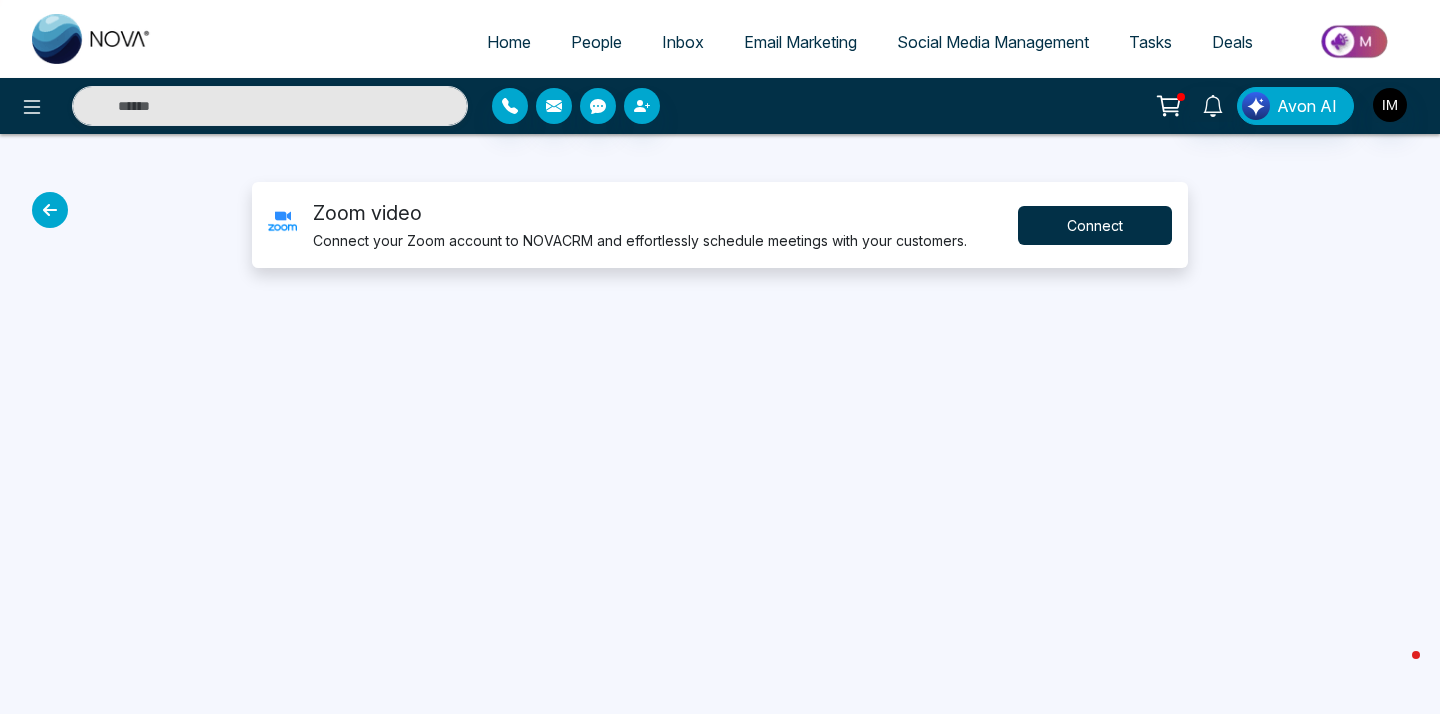 click on "Connect" at bounding box center [1095, 225] 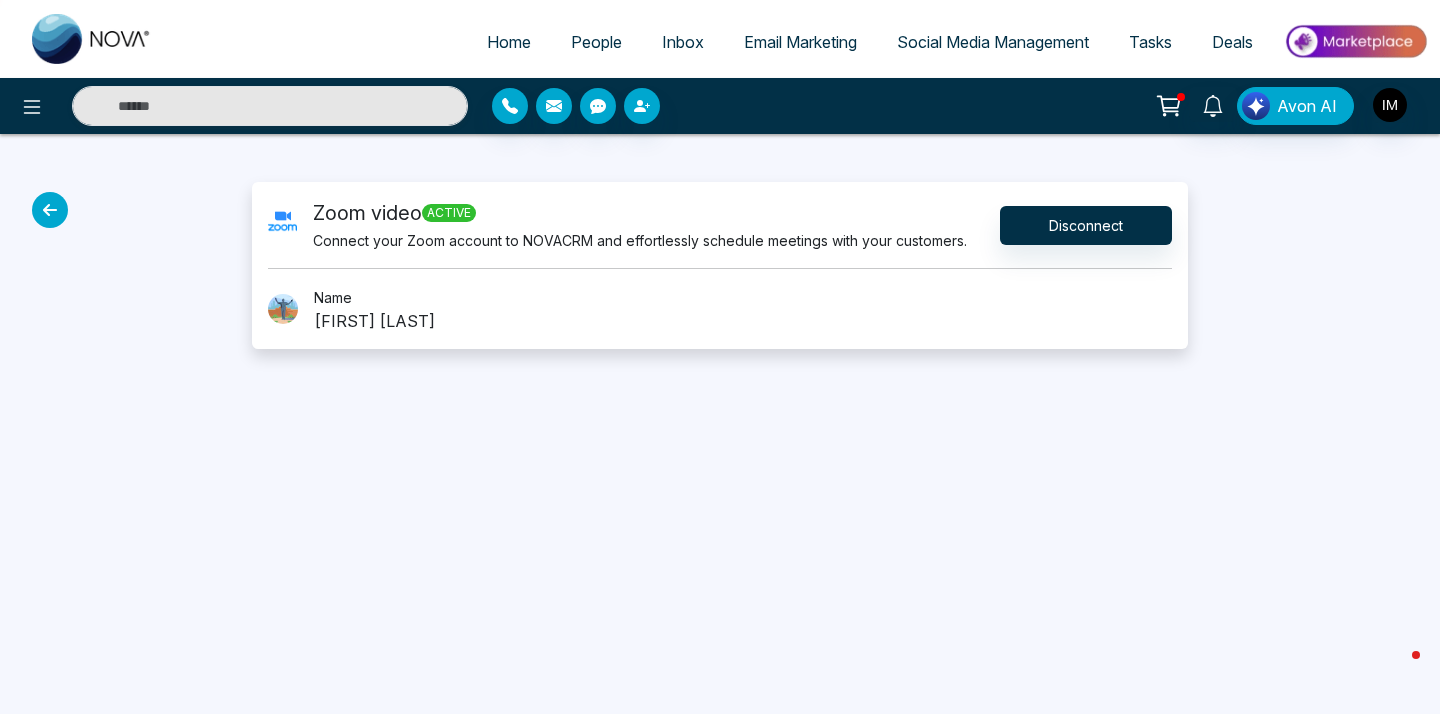 click at bounding box center [50, 210] 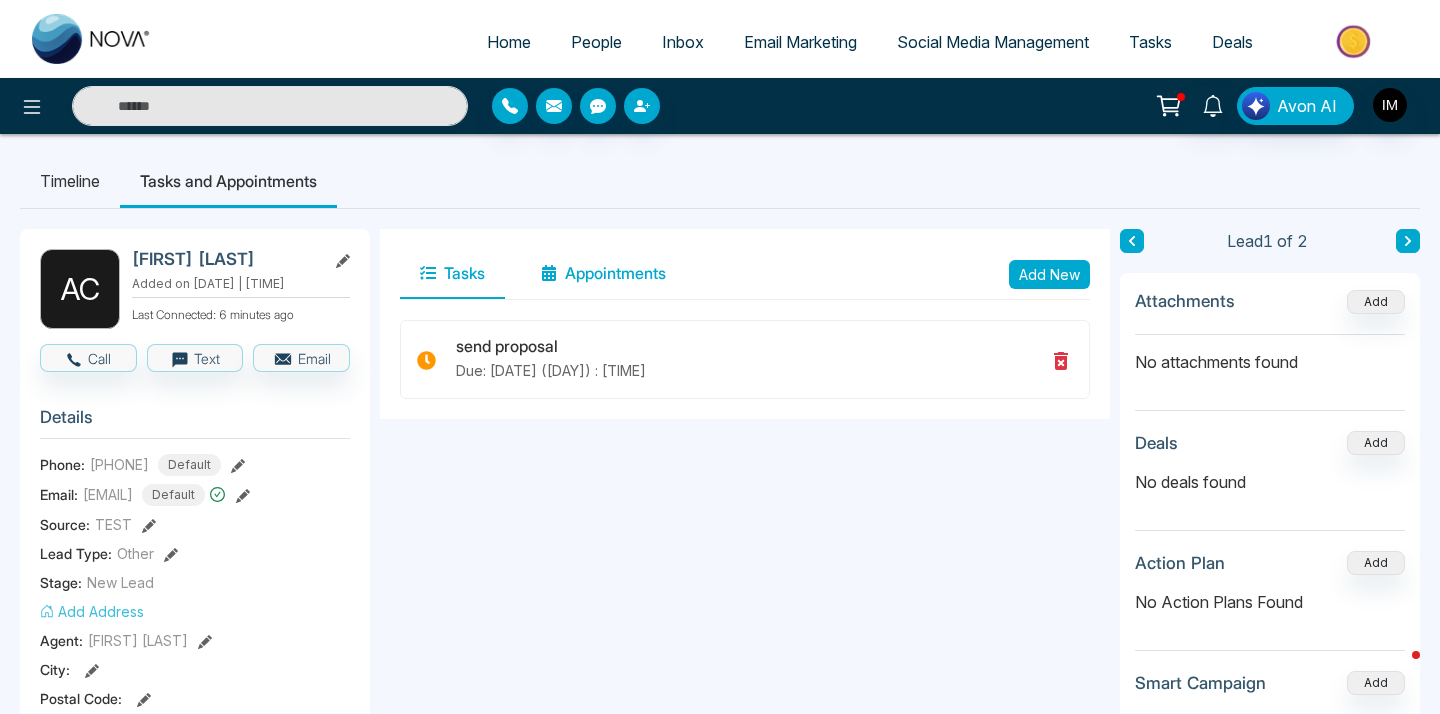 click on "Appointments" at bounding box center [603, 274] 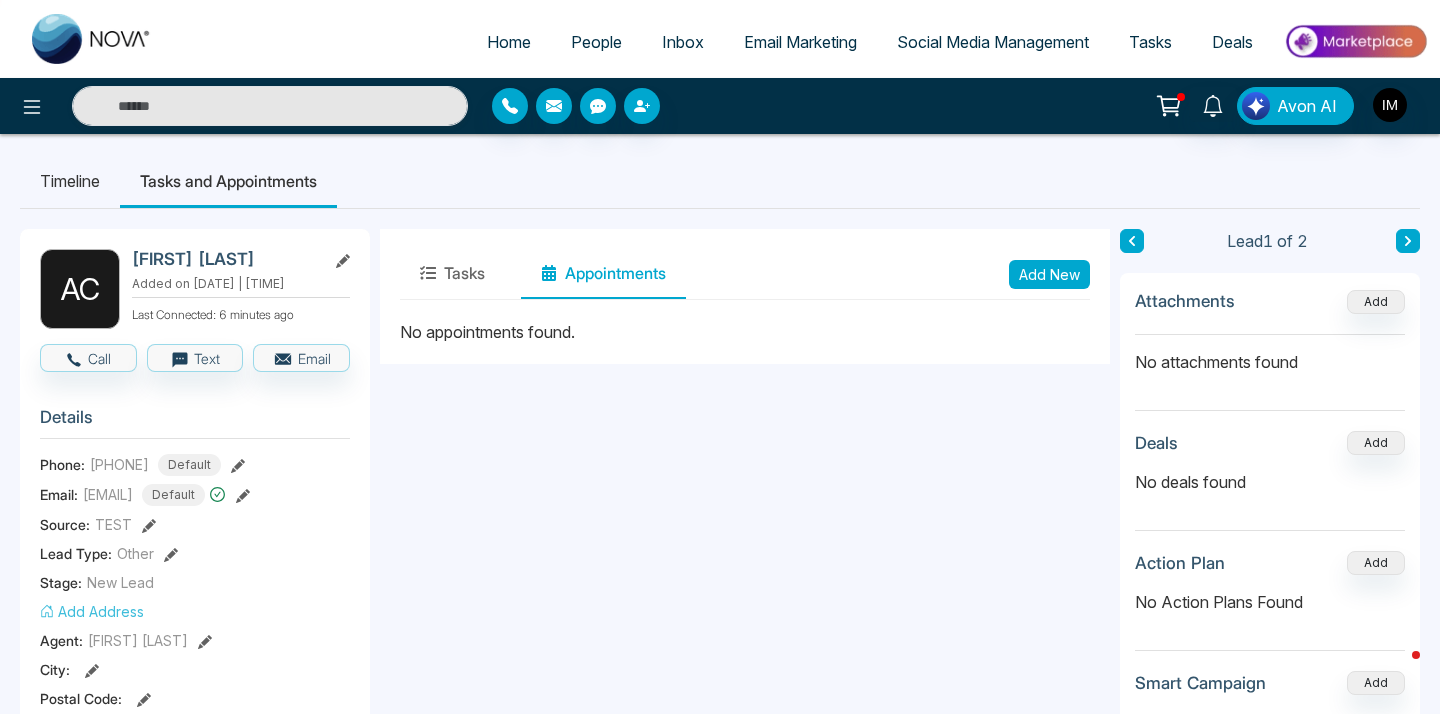 click on "Add New" at bounding box center [1049, 274] 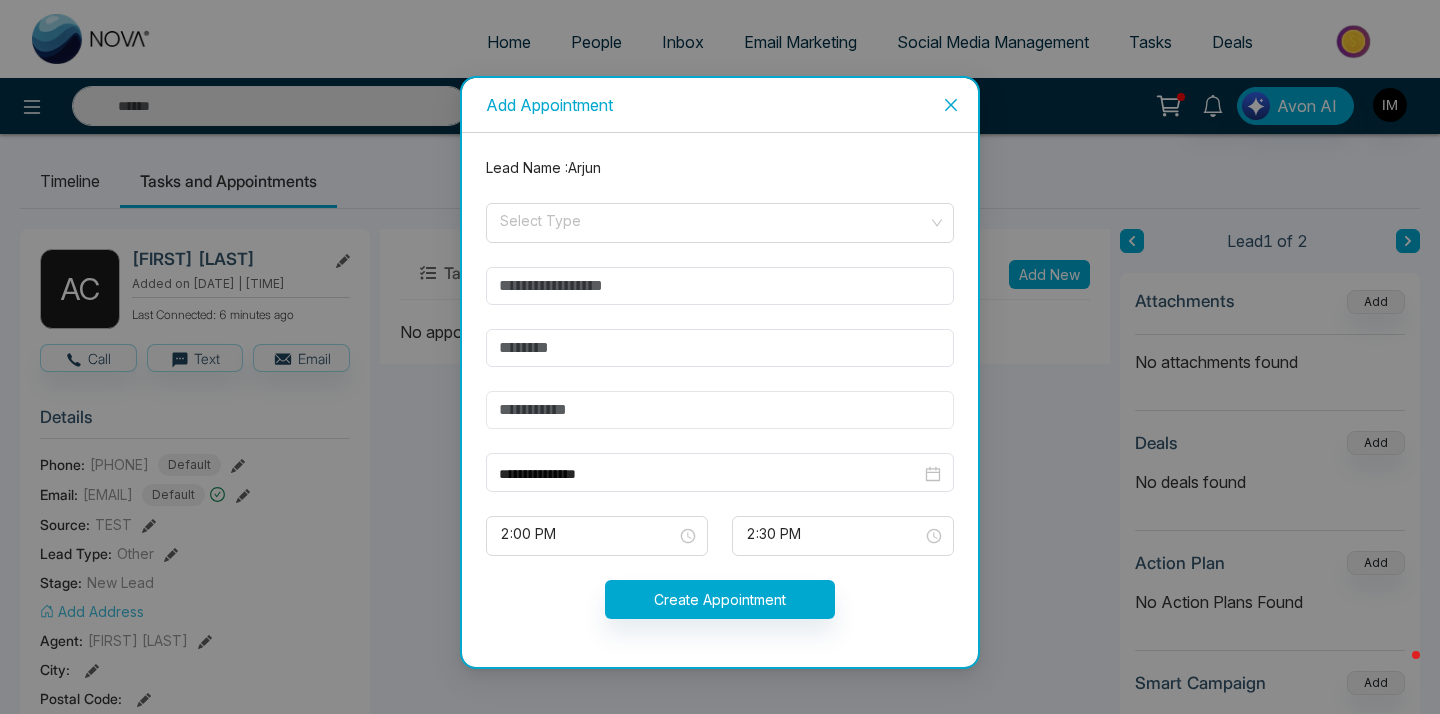 click at bounding box center (720, 410) 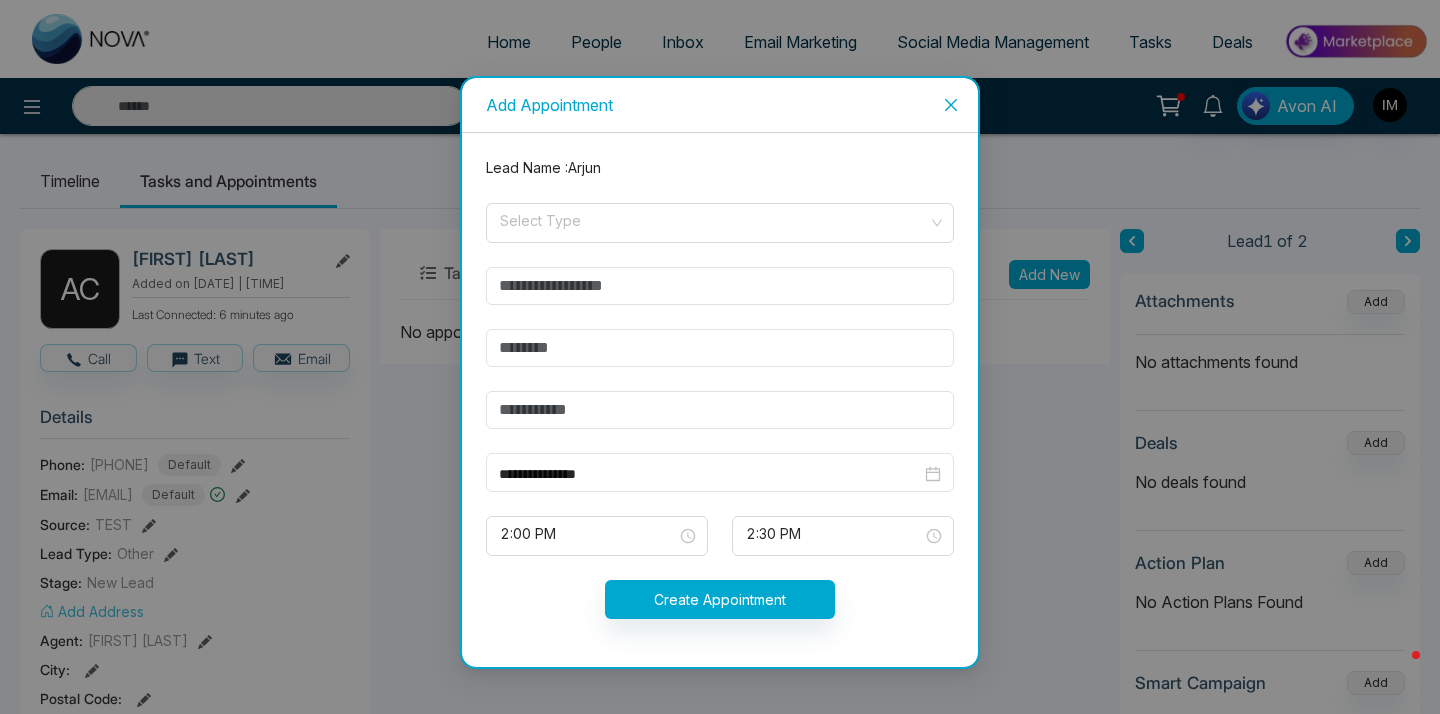 click on "**********" at bounding box center [720, 400] 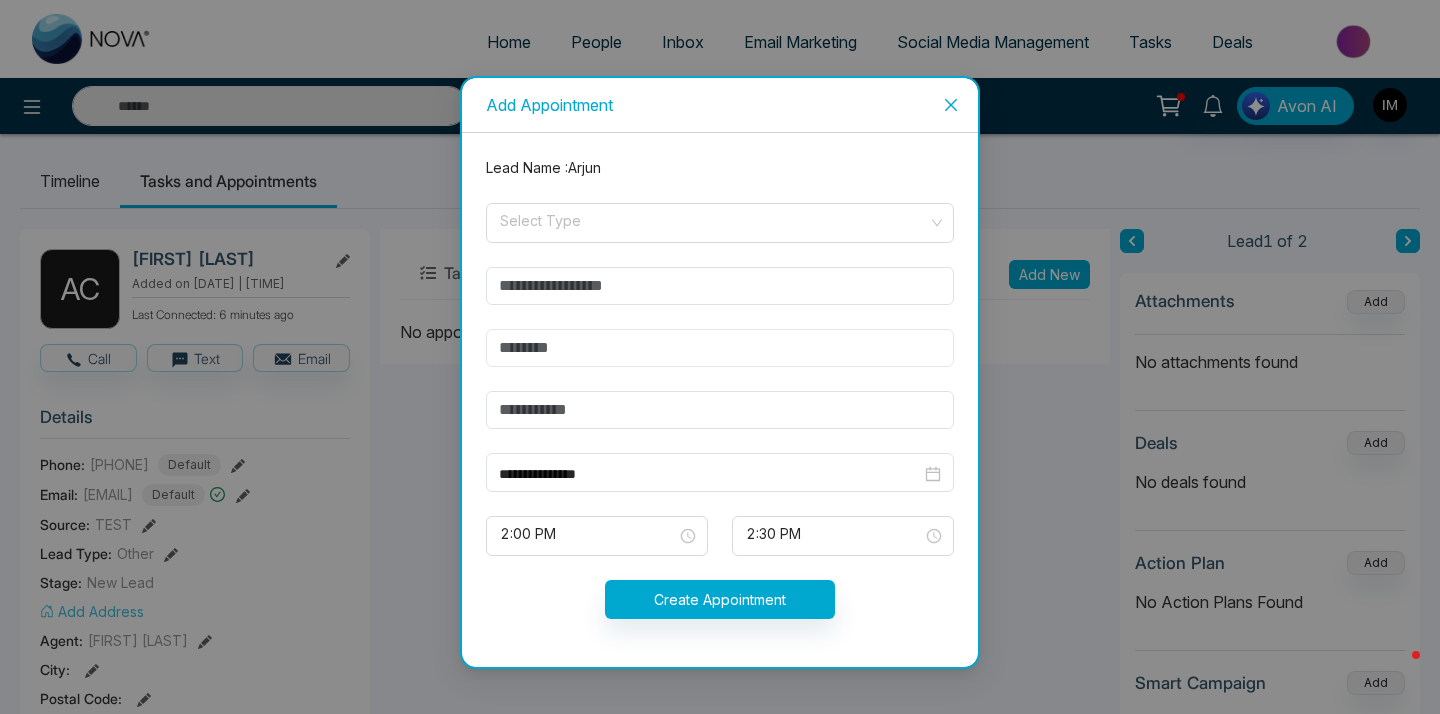 click at bounding box center [720, 348] 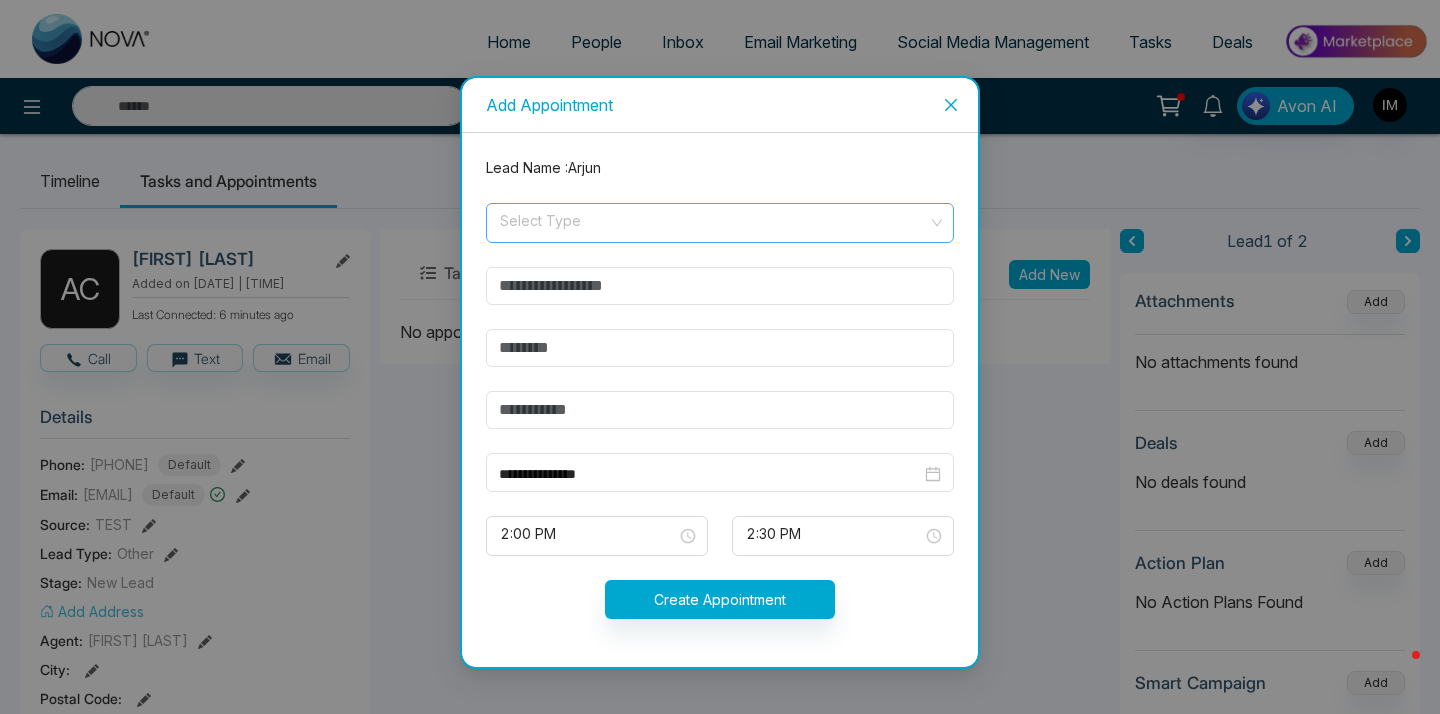 click at bounding box center (713, 219) 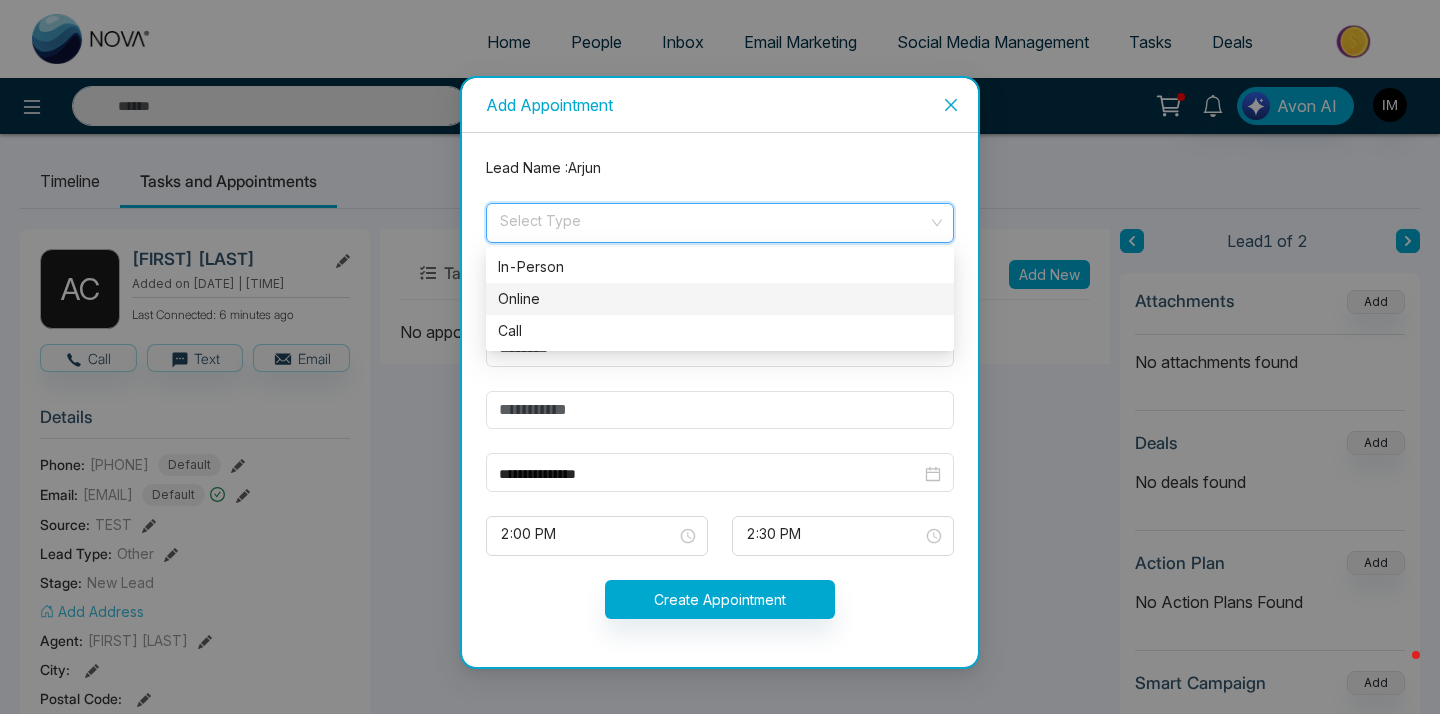 click on "Online" at bounding box center (720, 299) 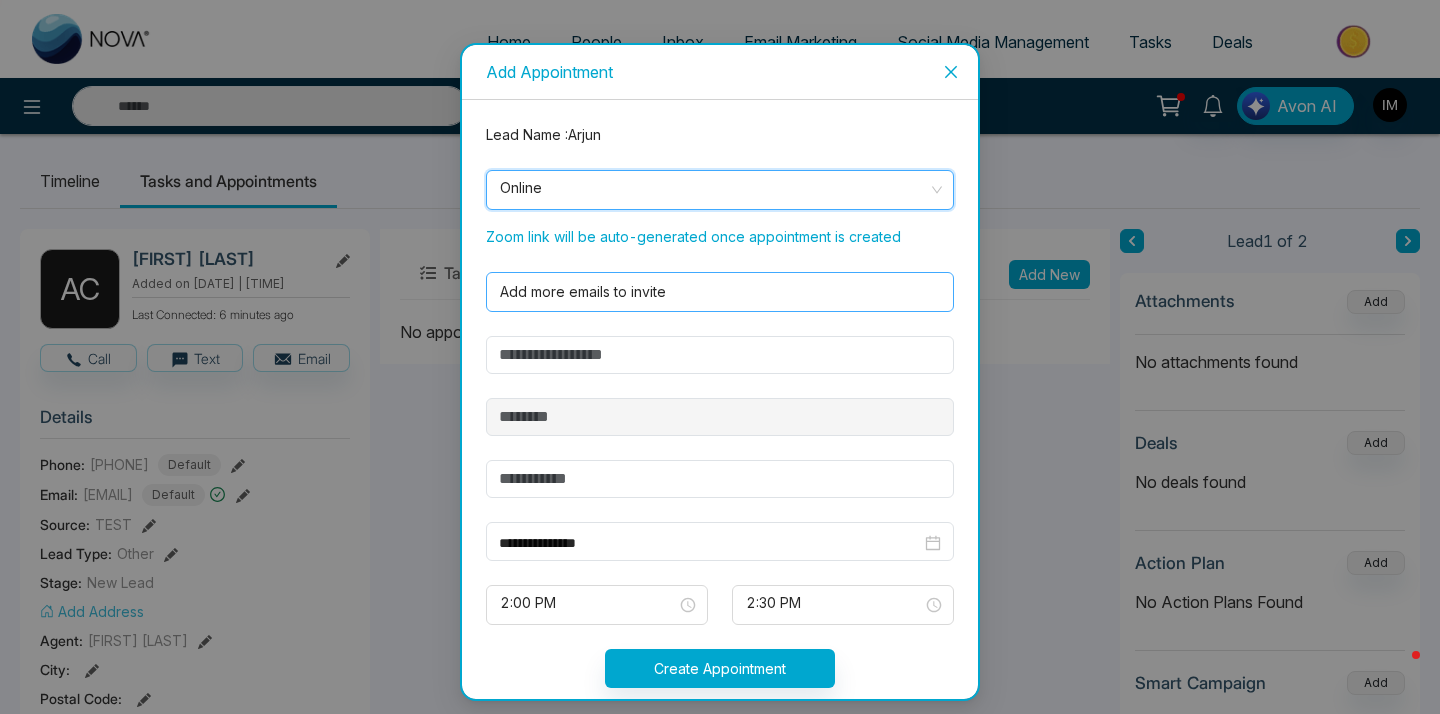 click at bounding box center [716, 292] 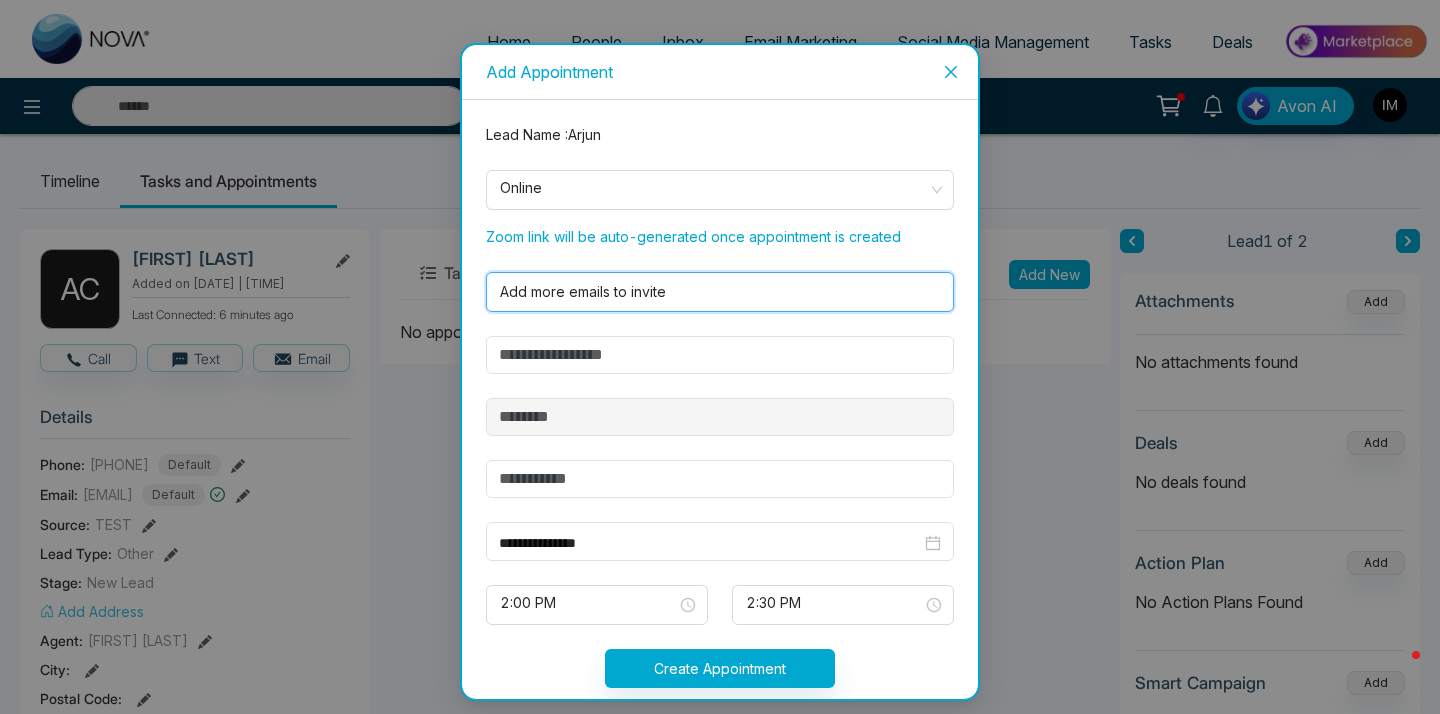 type on "*" 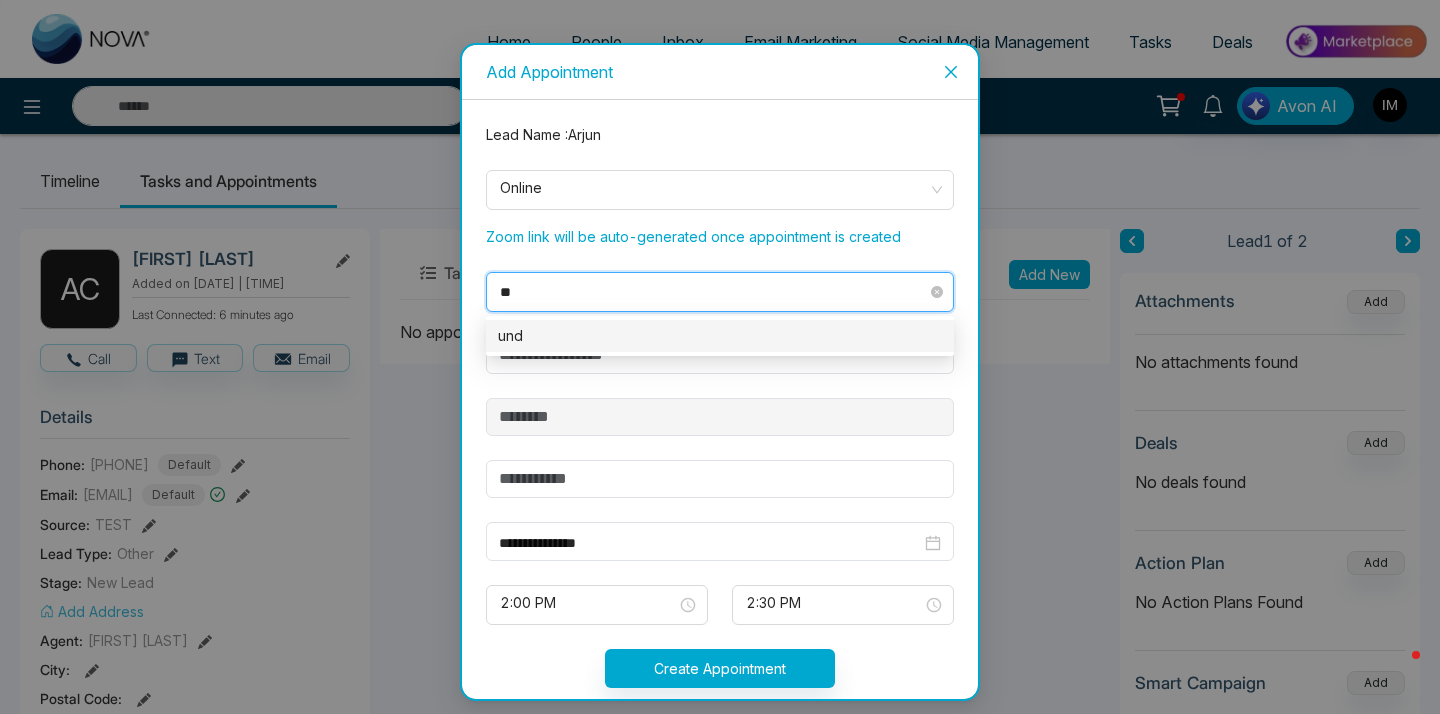 type on "*" 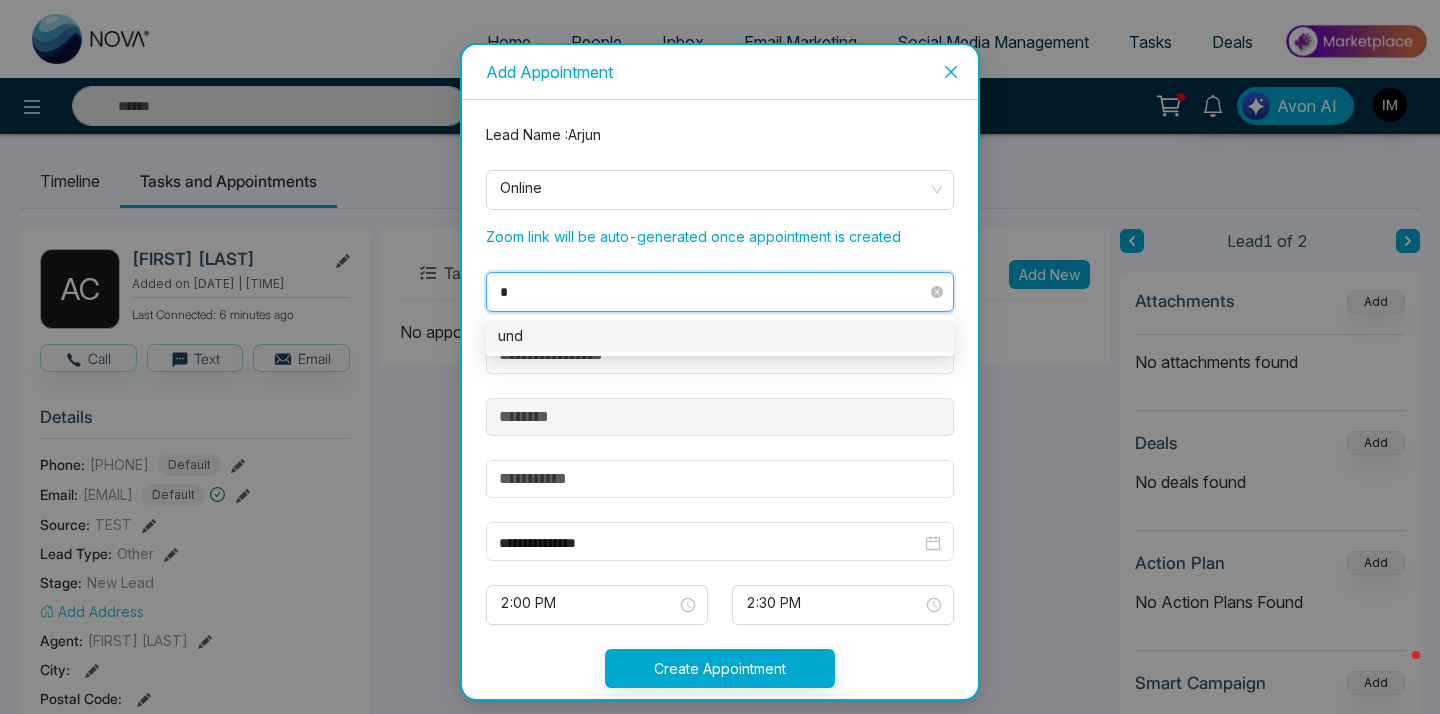 type 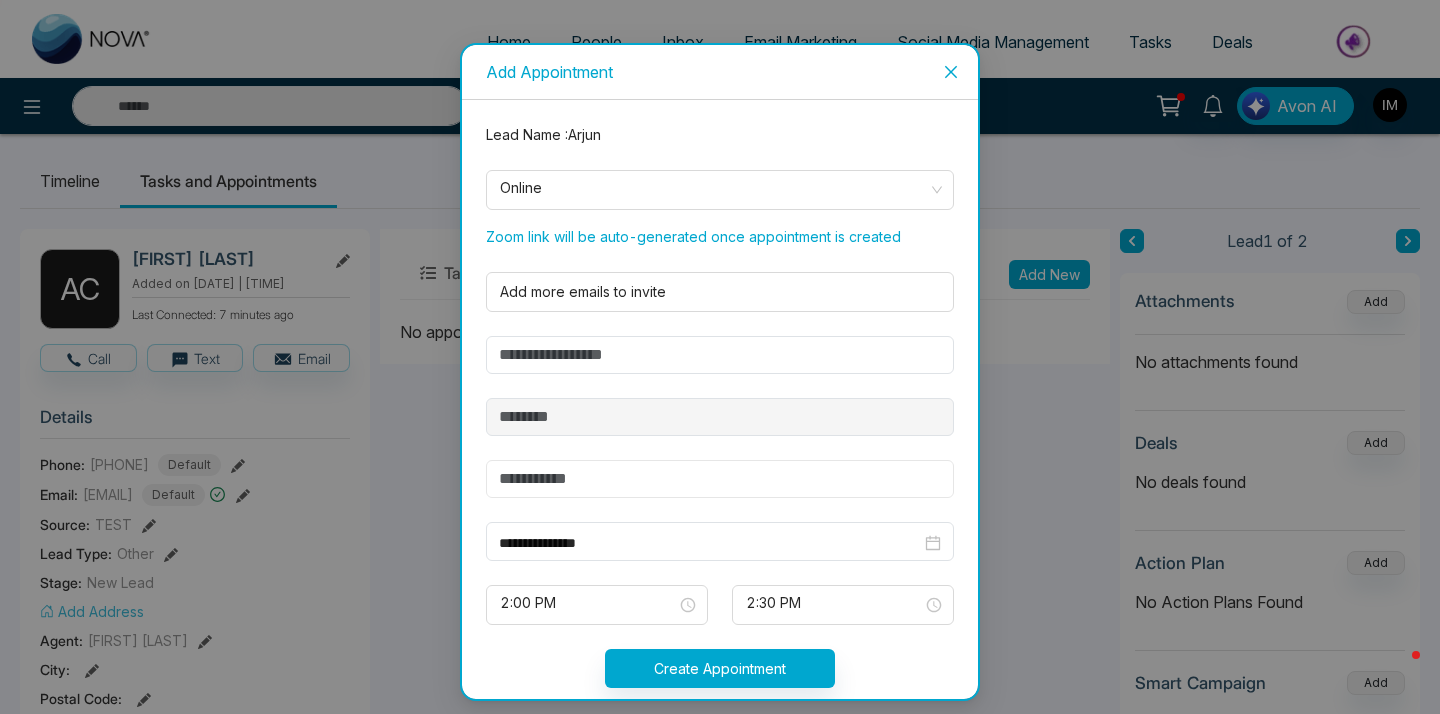click at bounding box center [720, 479] 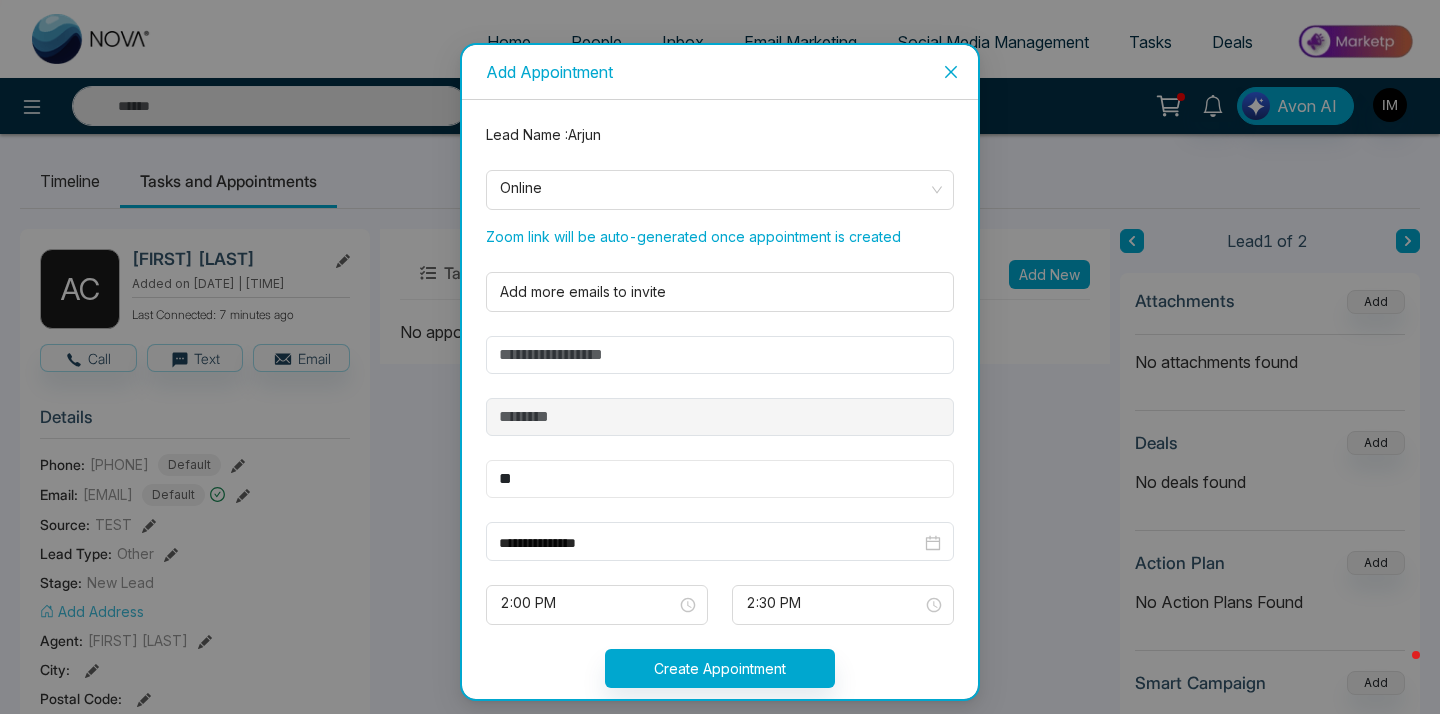 type on "*" 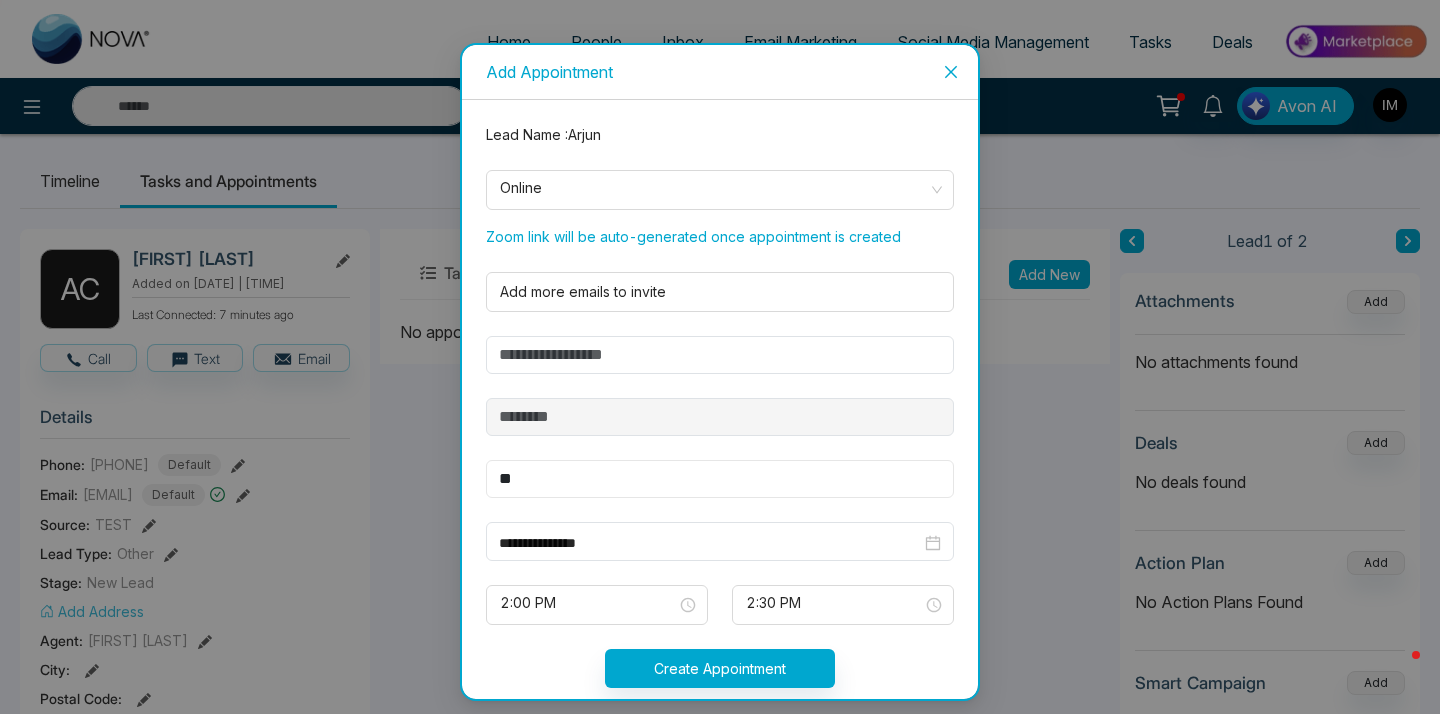 type on "*" 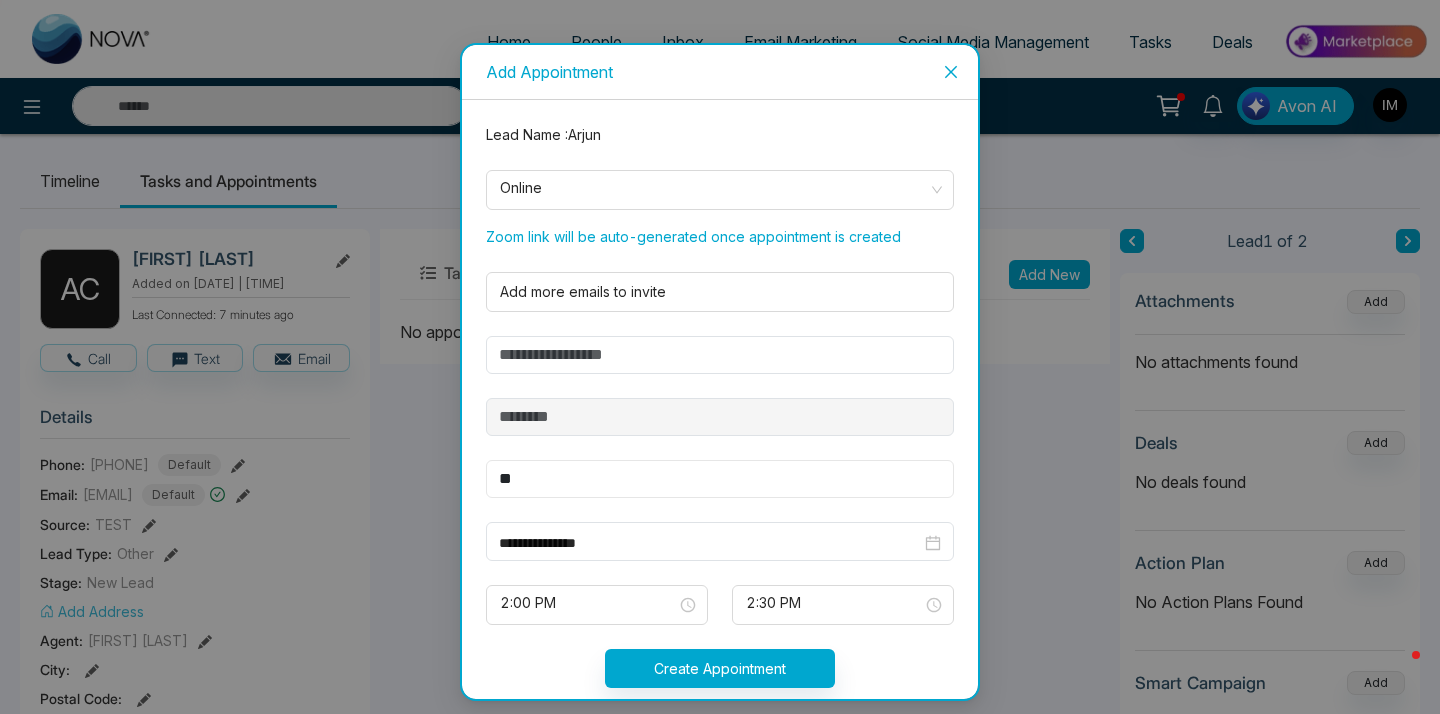 type on "*" 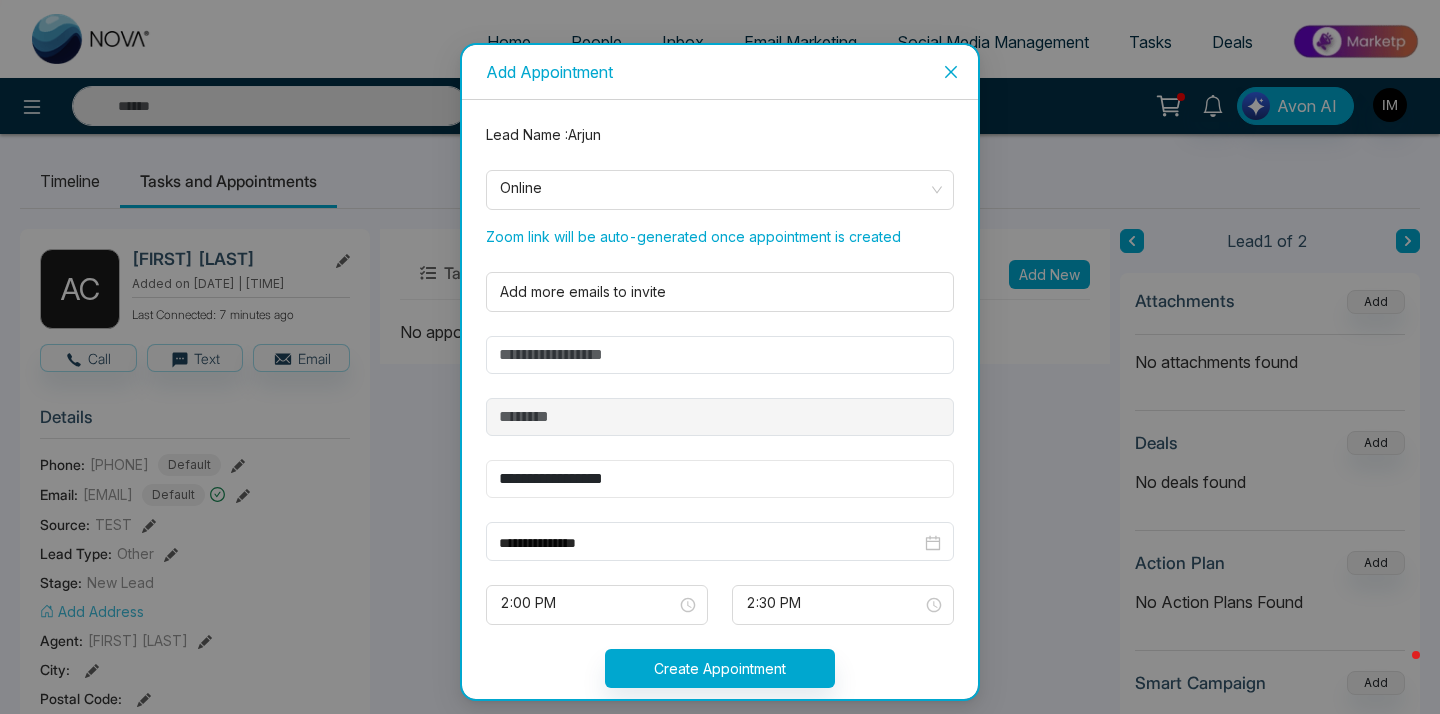 scroll, scrollTop: 35, scrollLeft: 0, axis: vertical 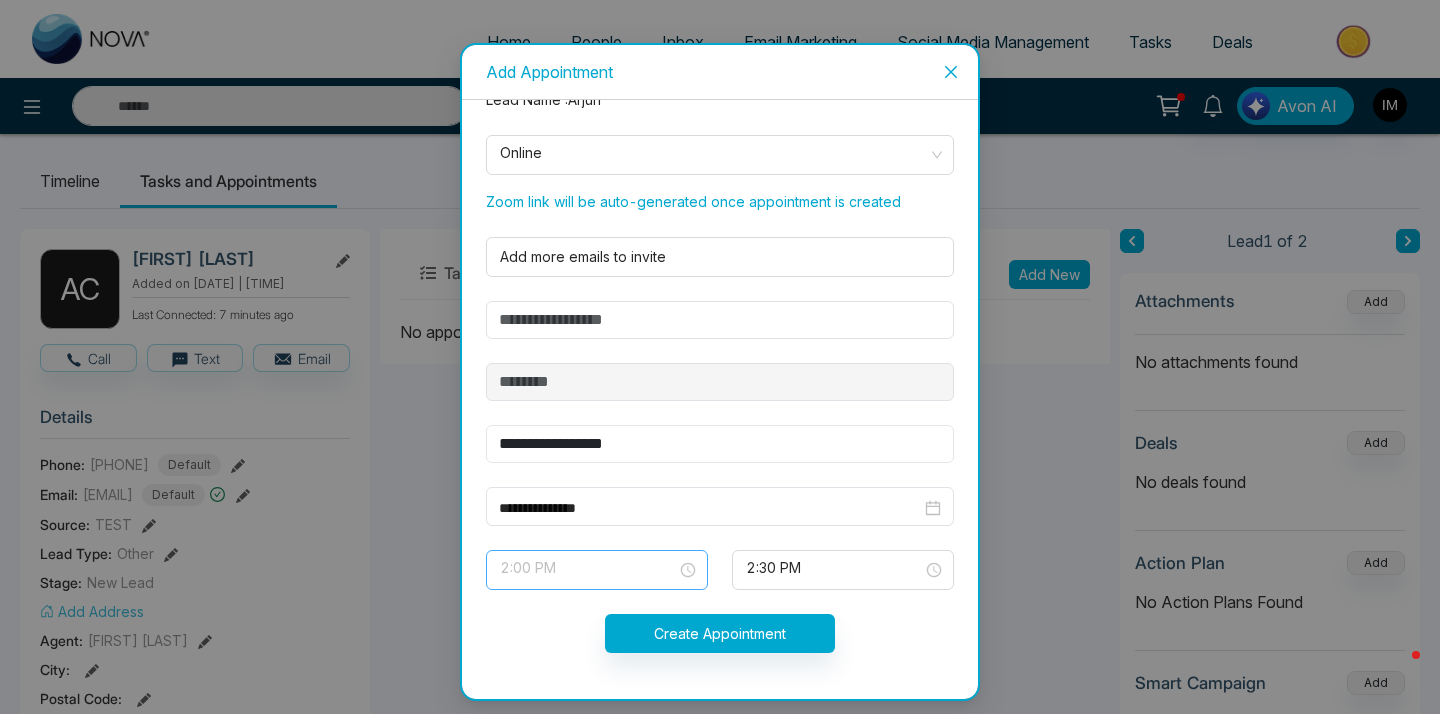 click on "2:00 PM" at bounding box center [597, 570] 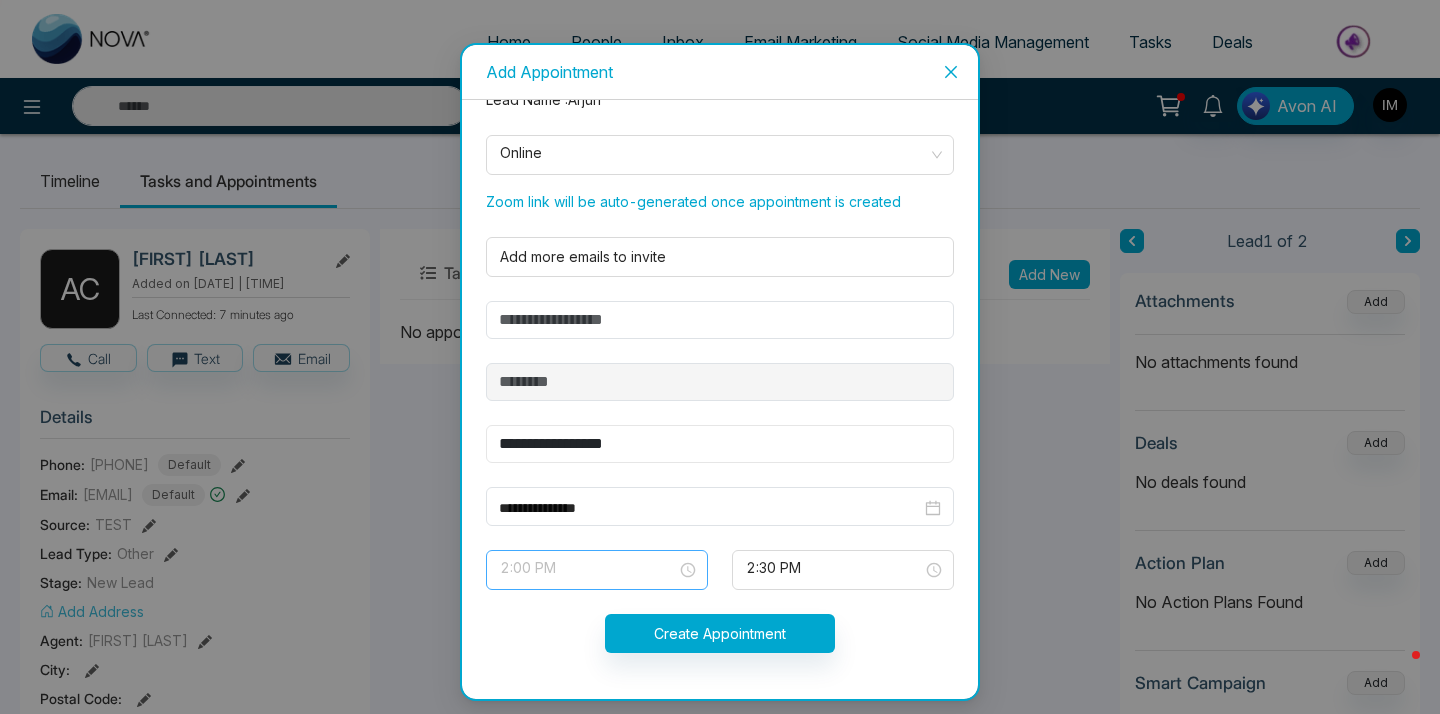 type on "**********" 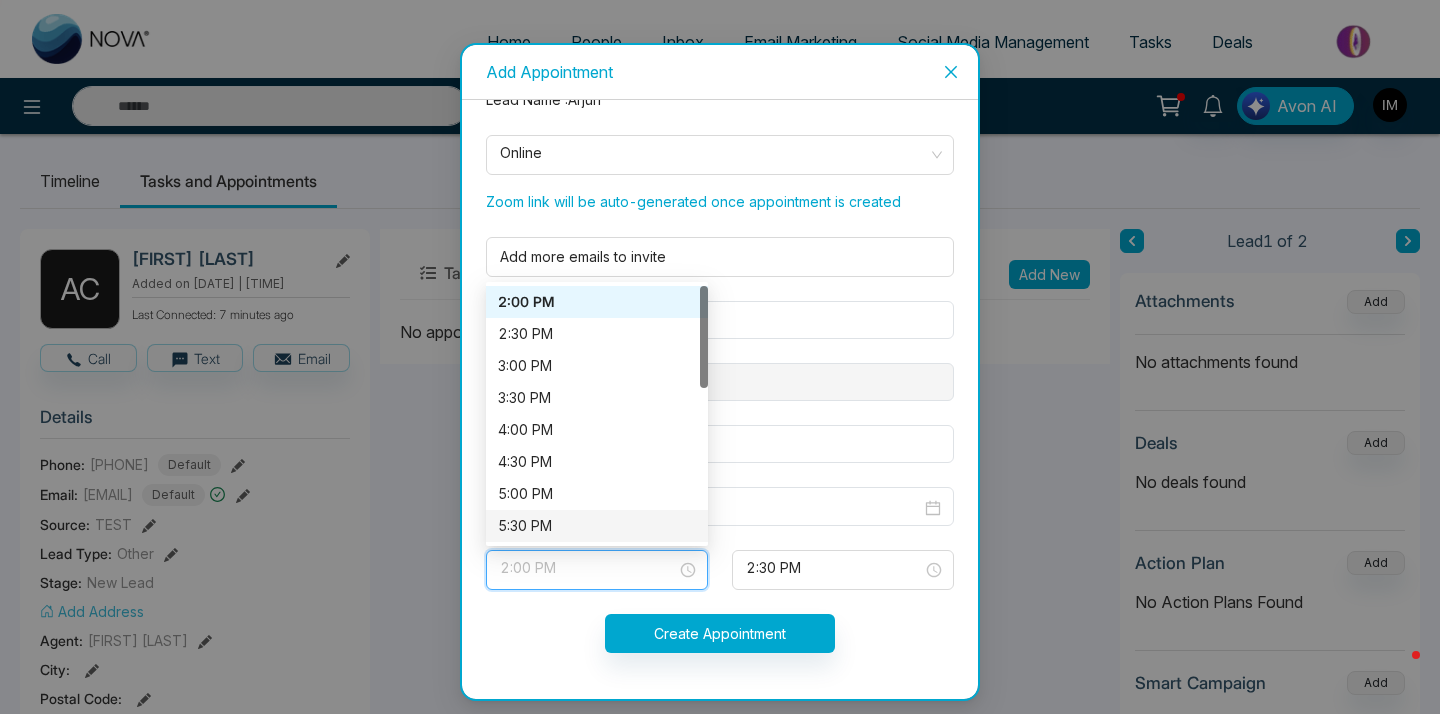 click on "5:30 PM" at bounding box center (597, 526) 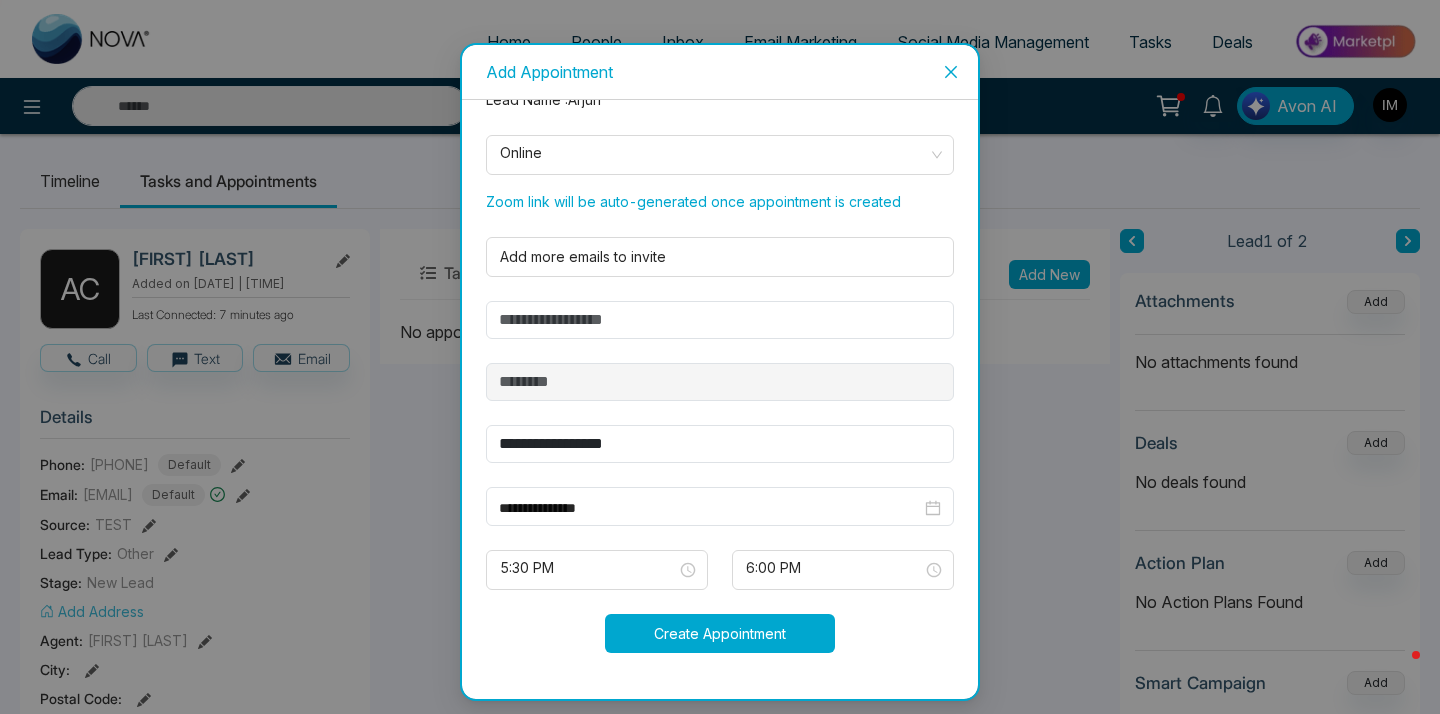 click on "Create Appointment" at bounding box center (720, 633) 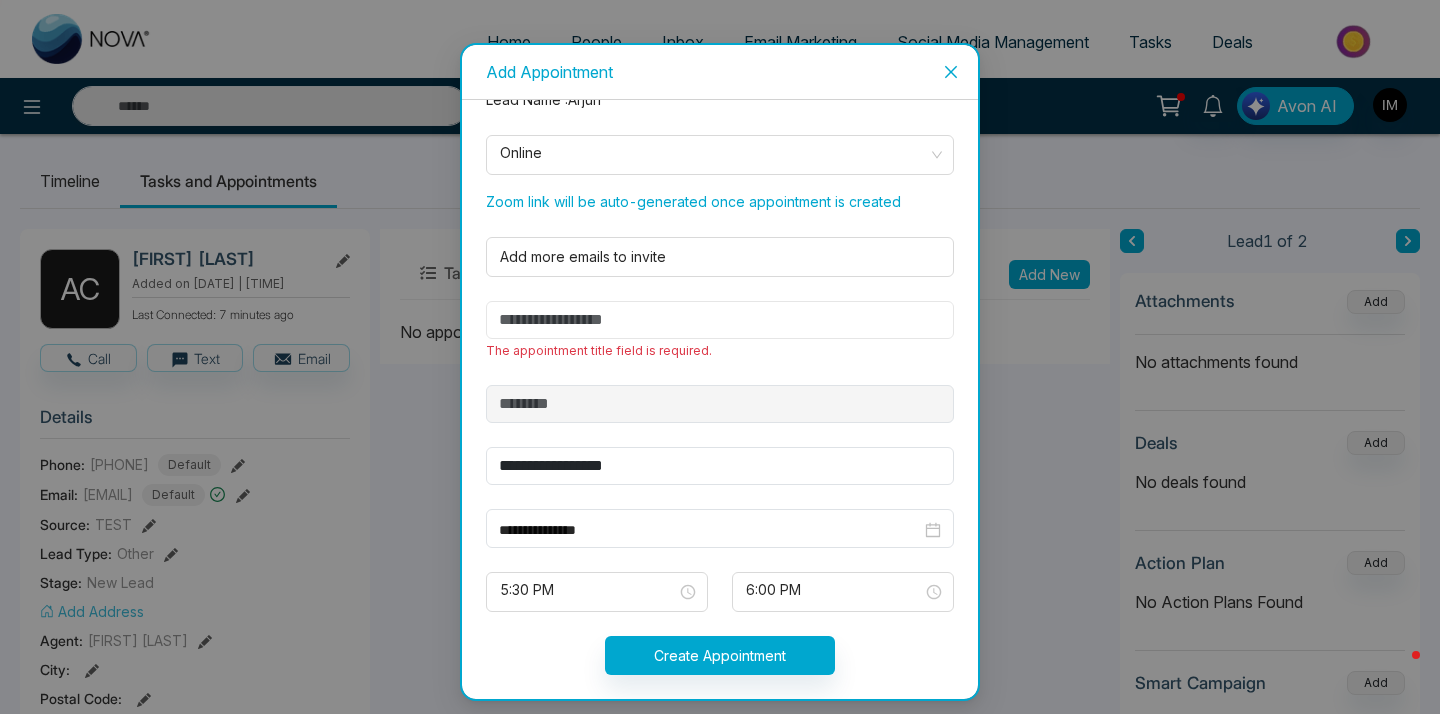 click at bounding box center [720, 320] 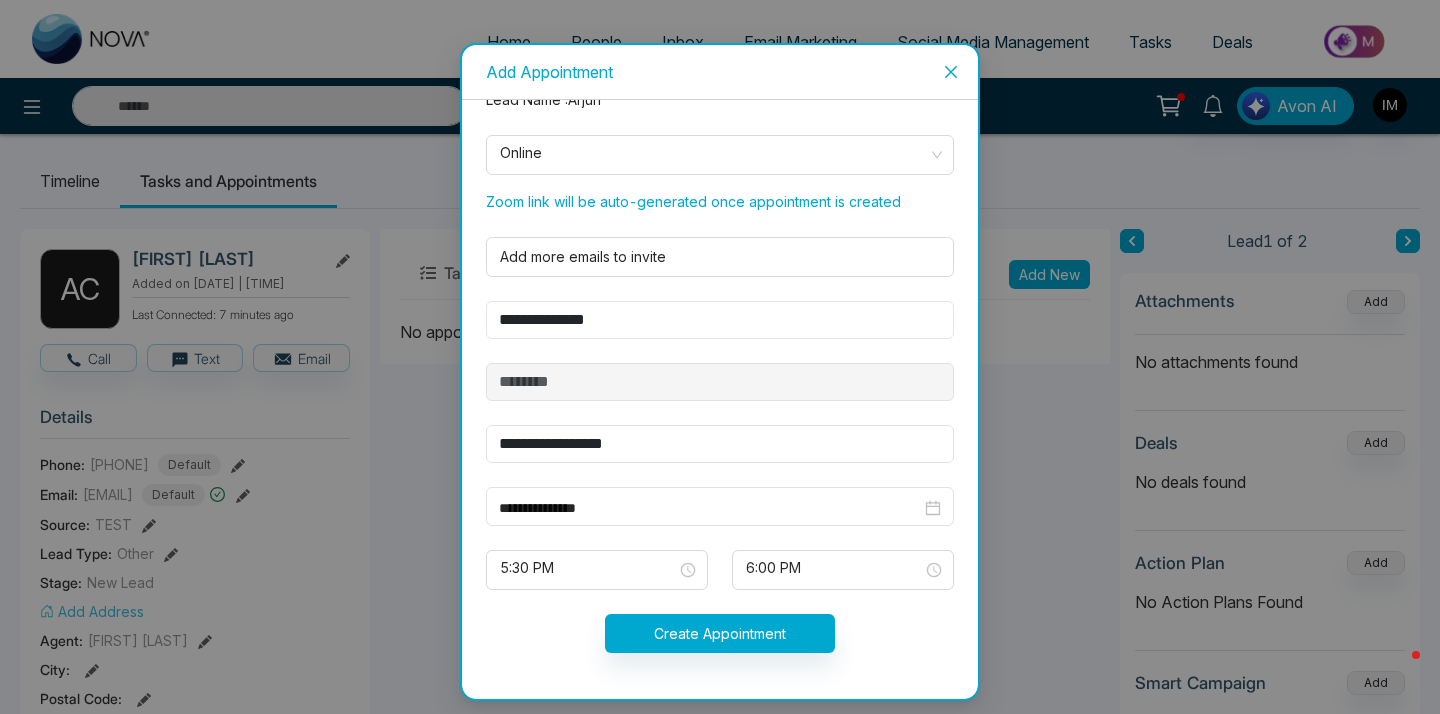 click on "**********" at bounding box center [720, 320] 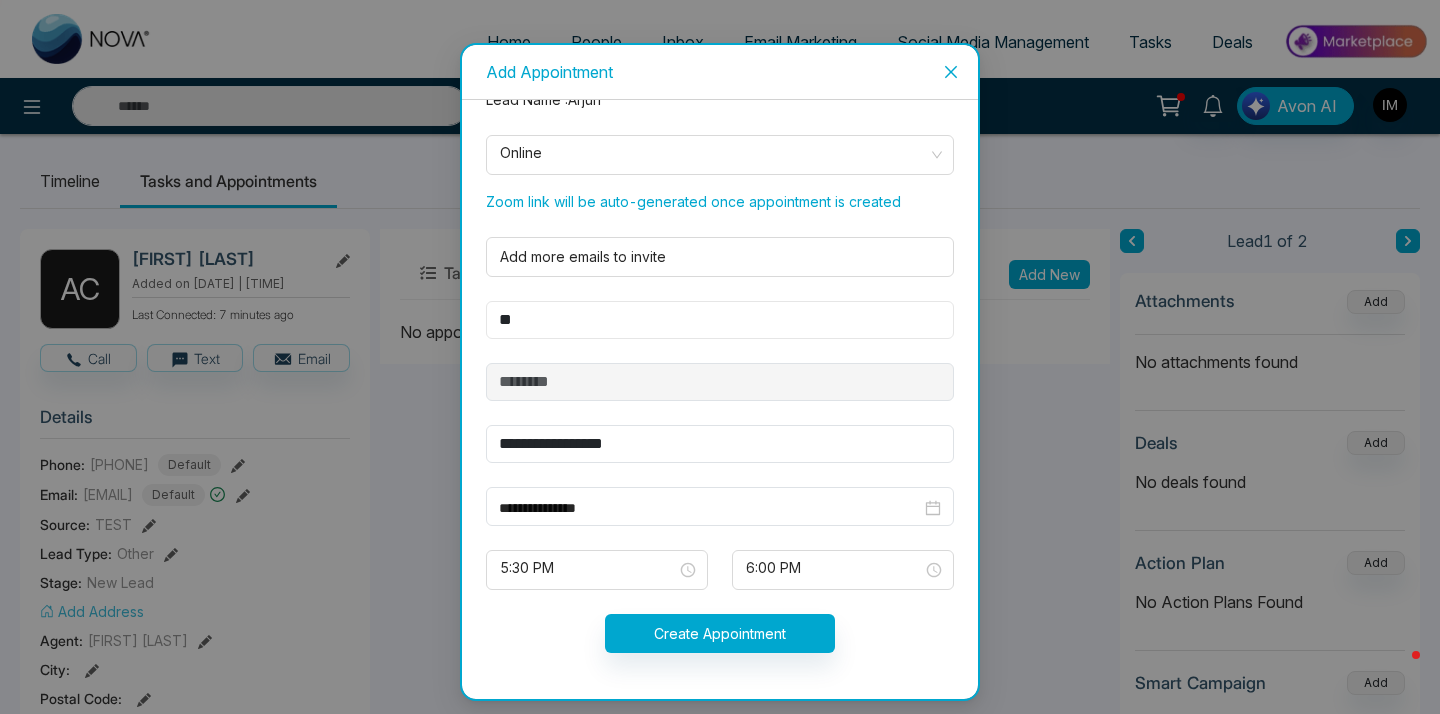 type on "*" 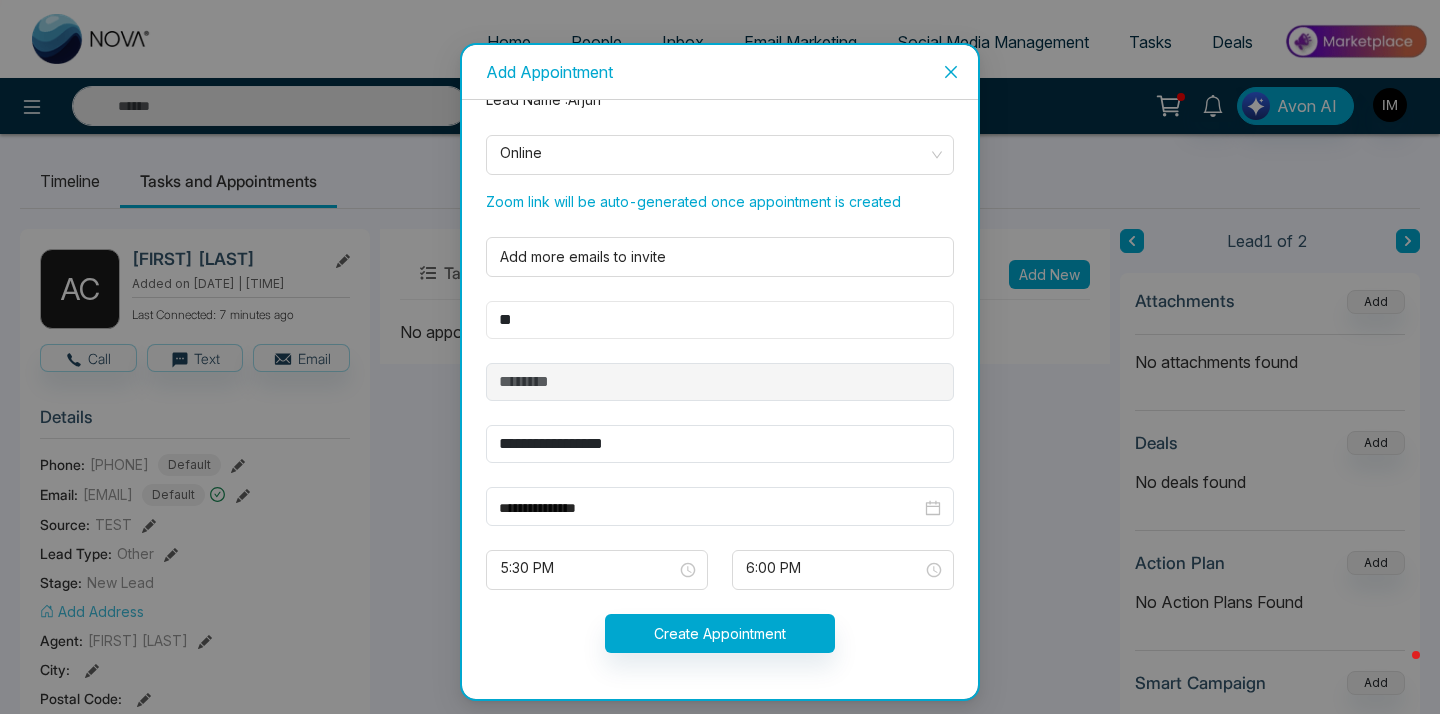 type on "*" 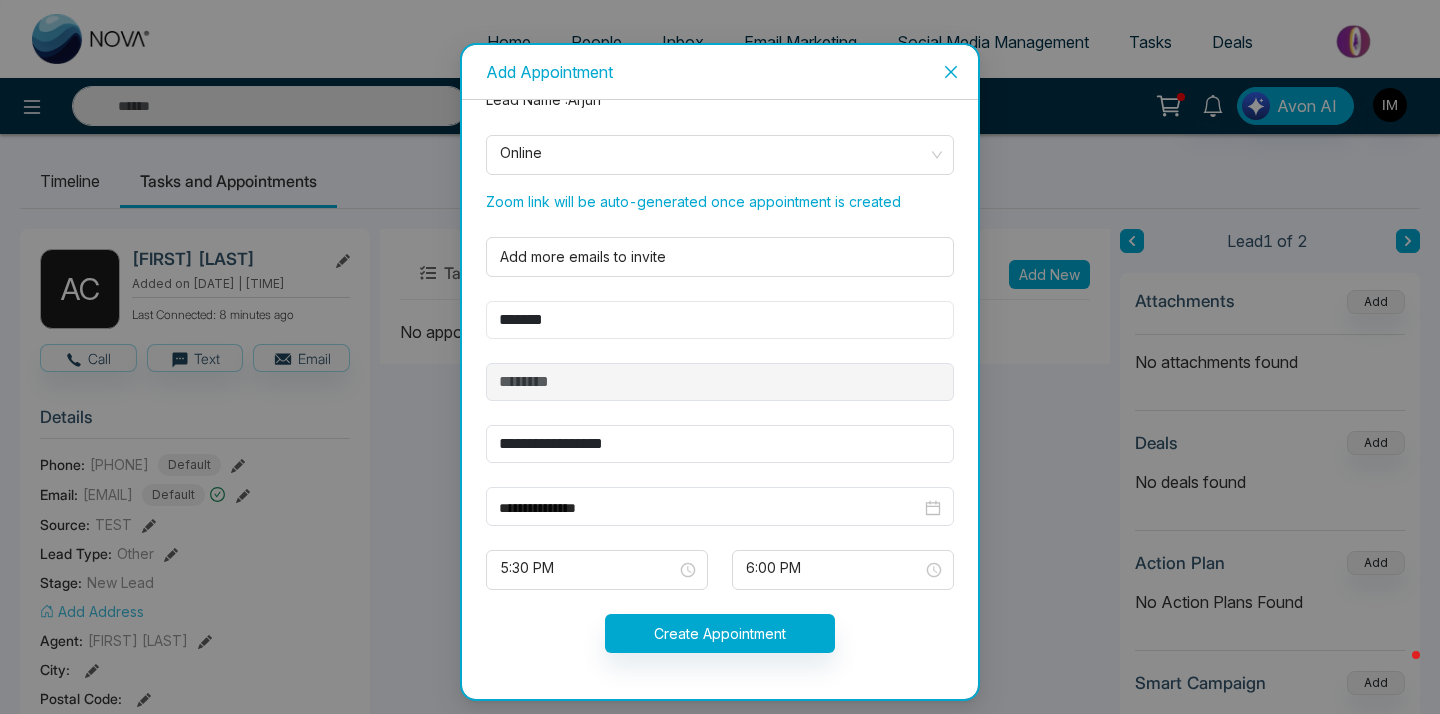 type on "*******" 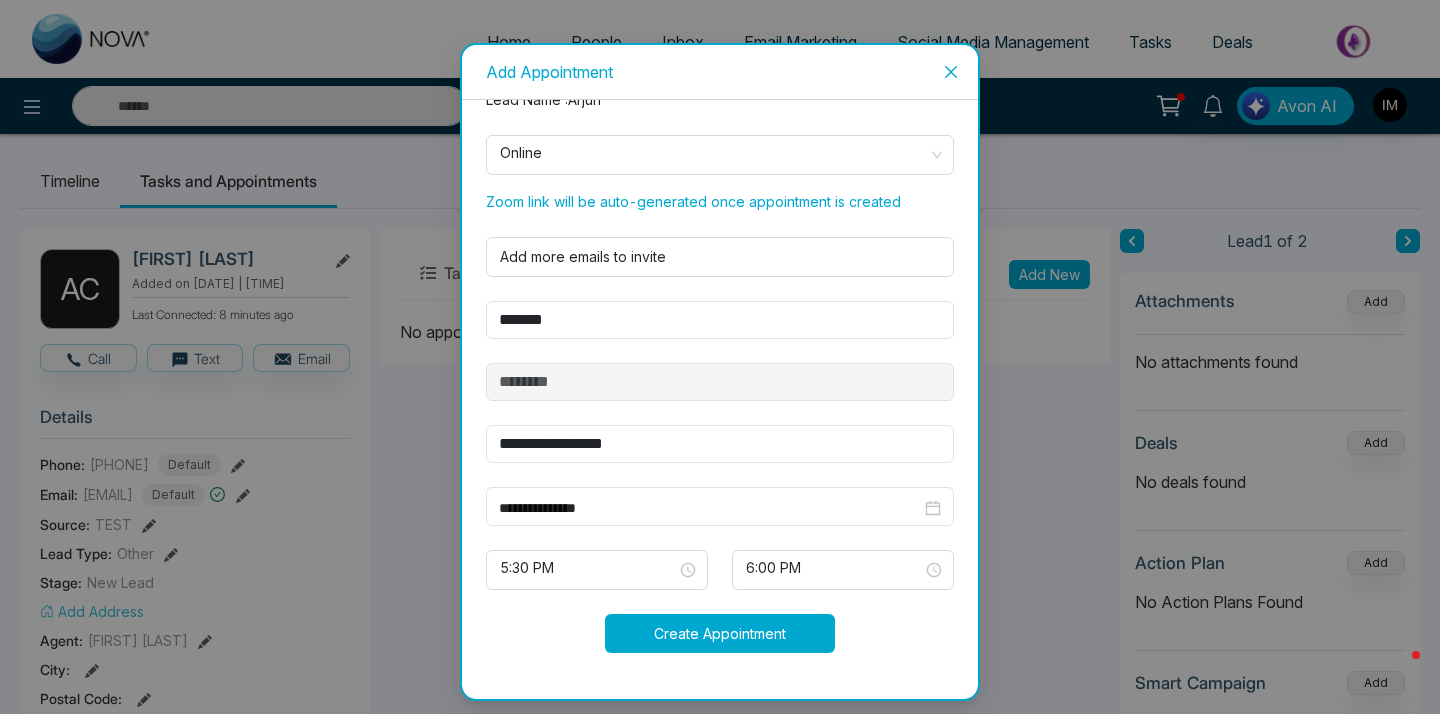 click on "Create Appointment" at bounding box center [720, 633] 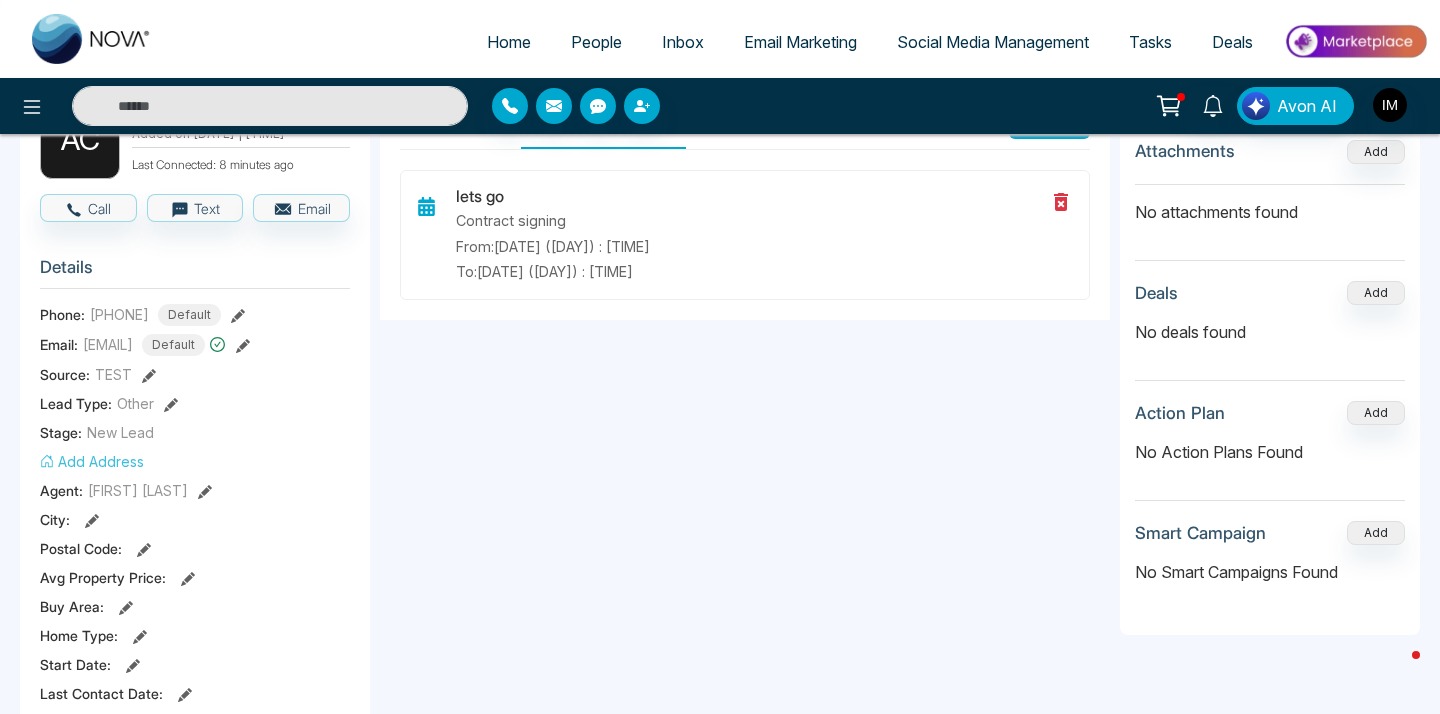 scroll, scrollTop: 240, scrollLeft: 0, axis: vertical 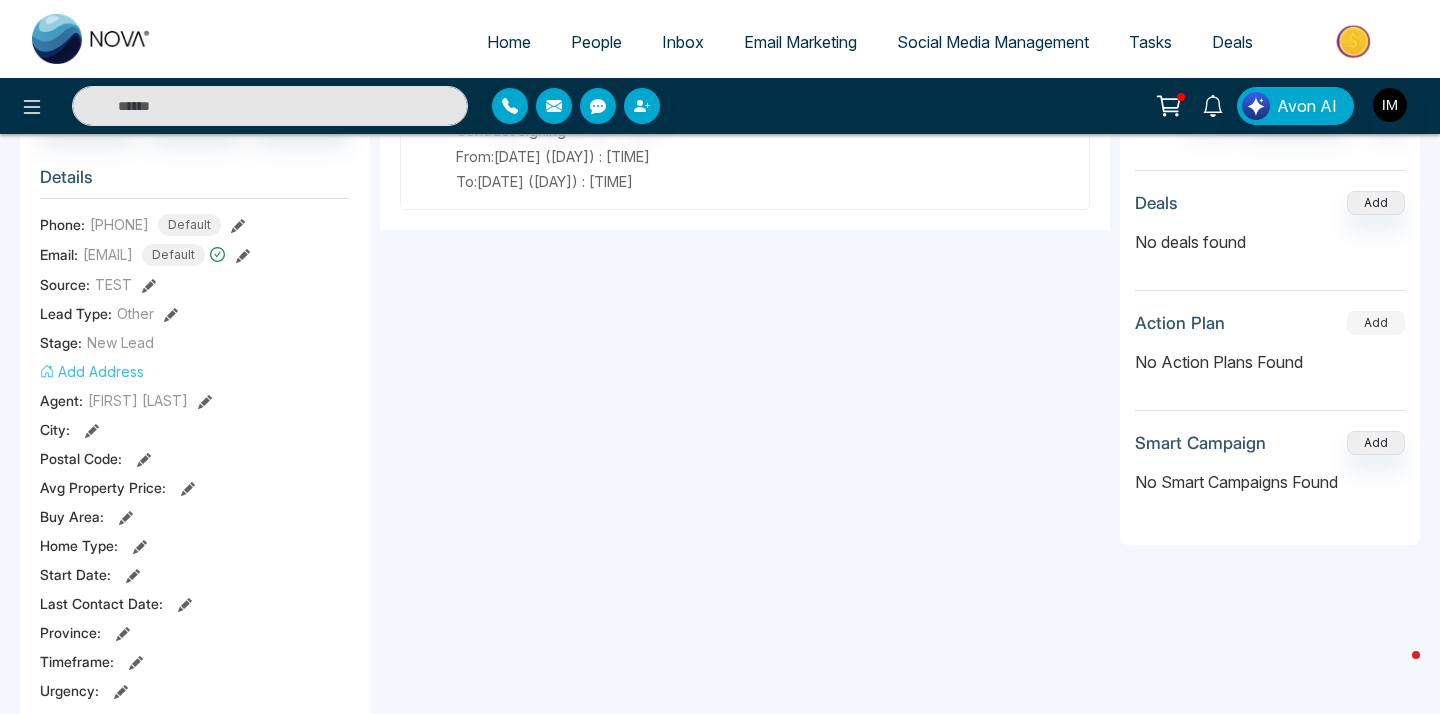 click on "Add" at bounding box center [1376, 323] 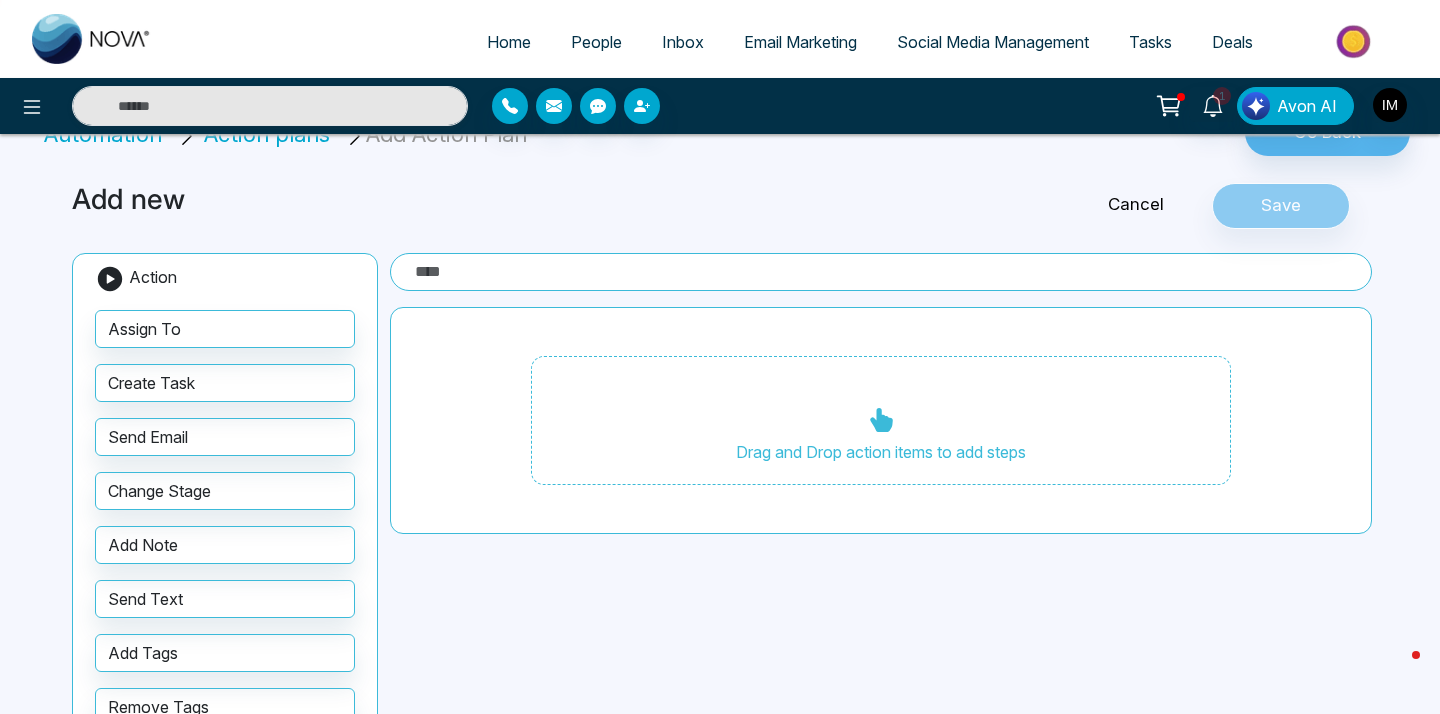 scroll, scrollTop: 109, scrollLeft: 0, axis: vertical 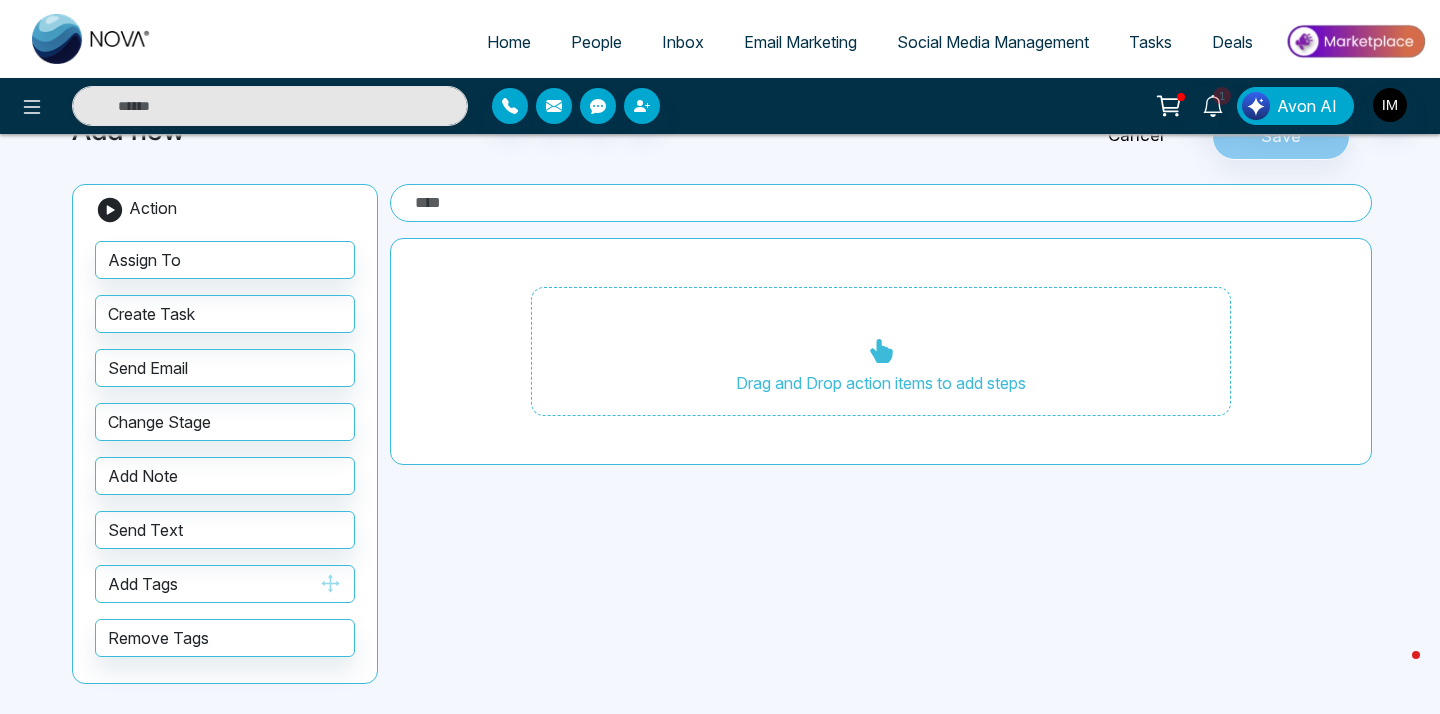 click on "Add Tags" at bounding box center (225, 584) 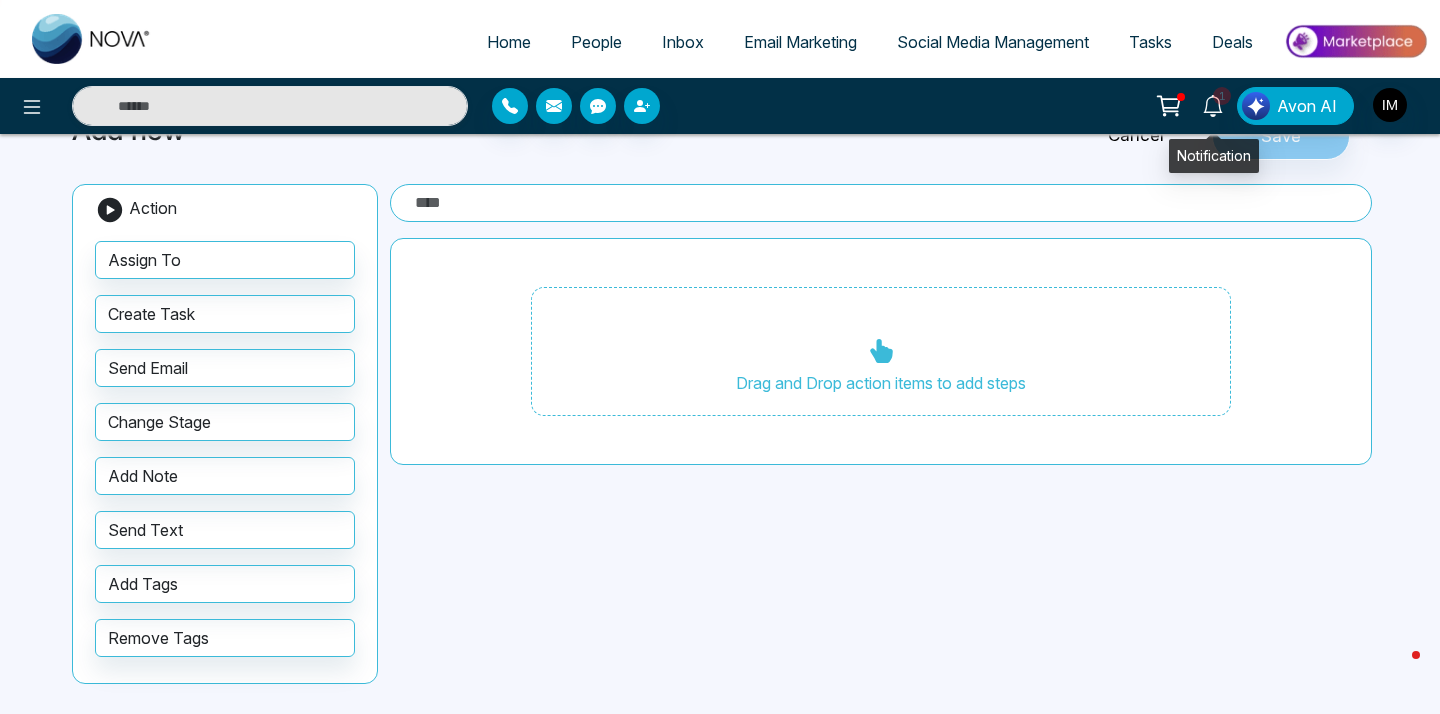 click 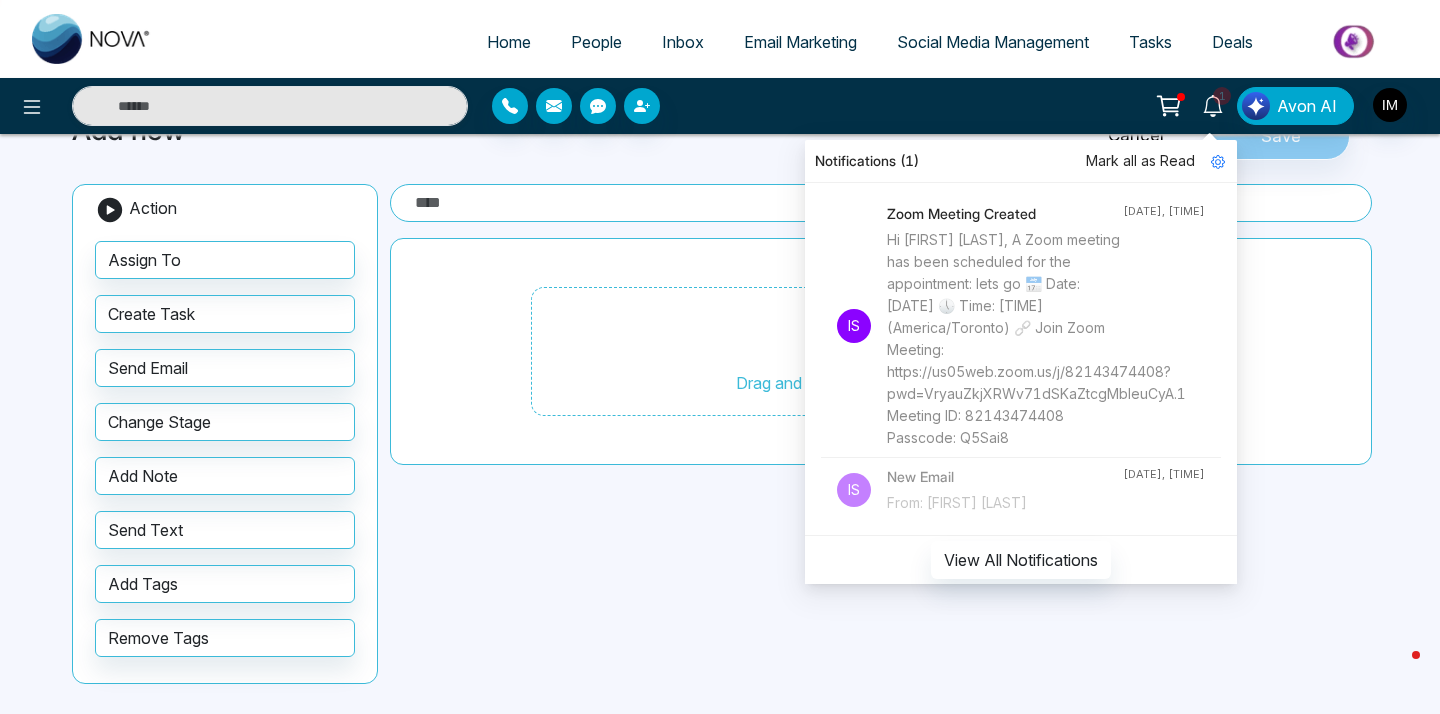 scroll, scrollTop: 21, scrollLeft: 0, axis: vertical 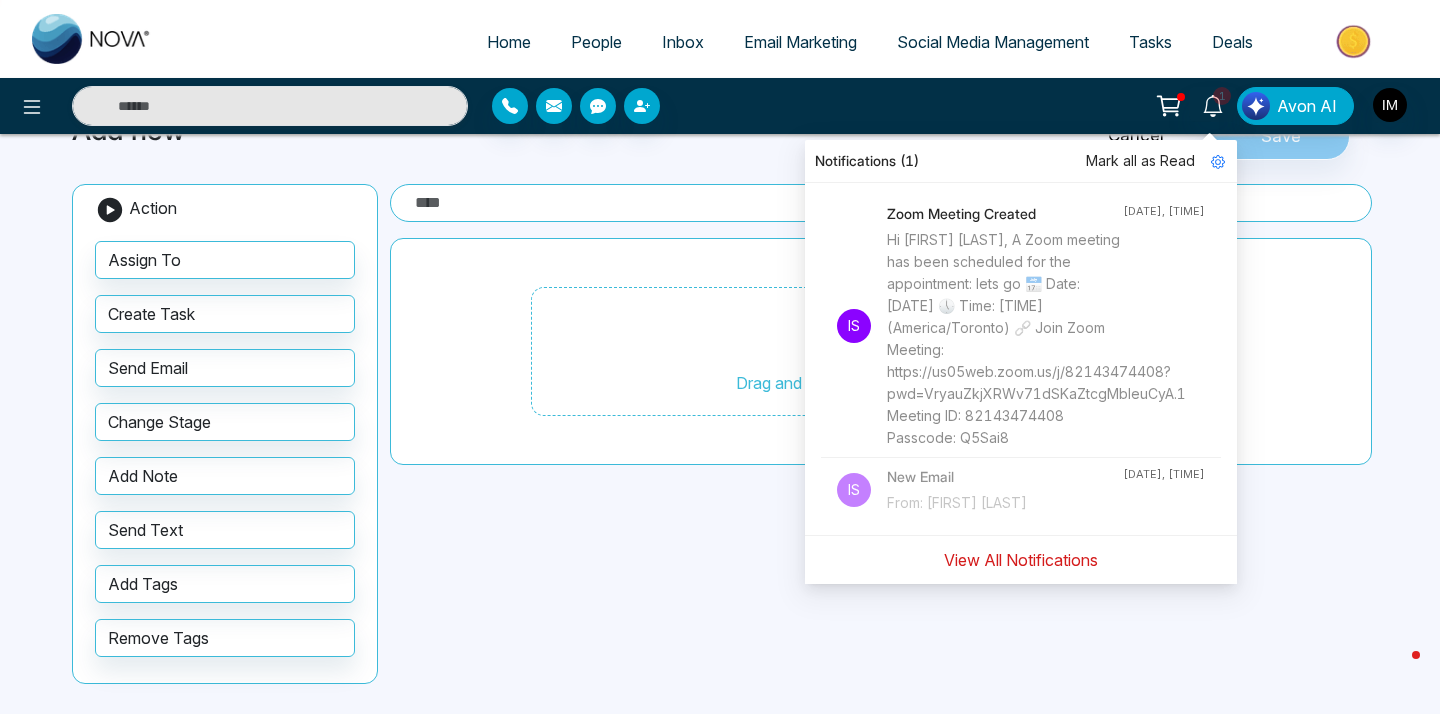 click on "View All Notifications" at bounding box center (1021, 560) 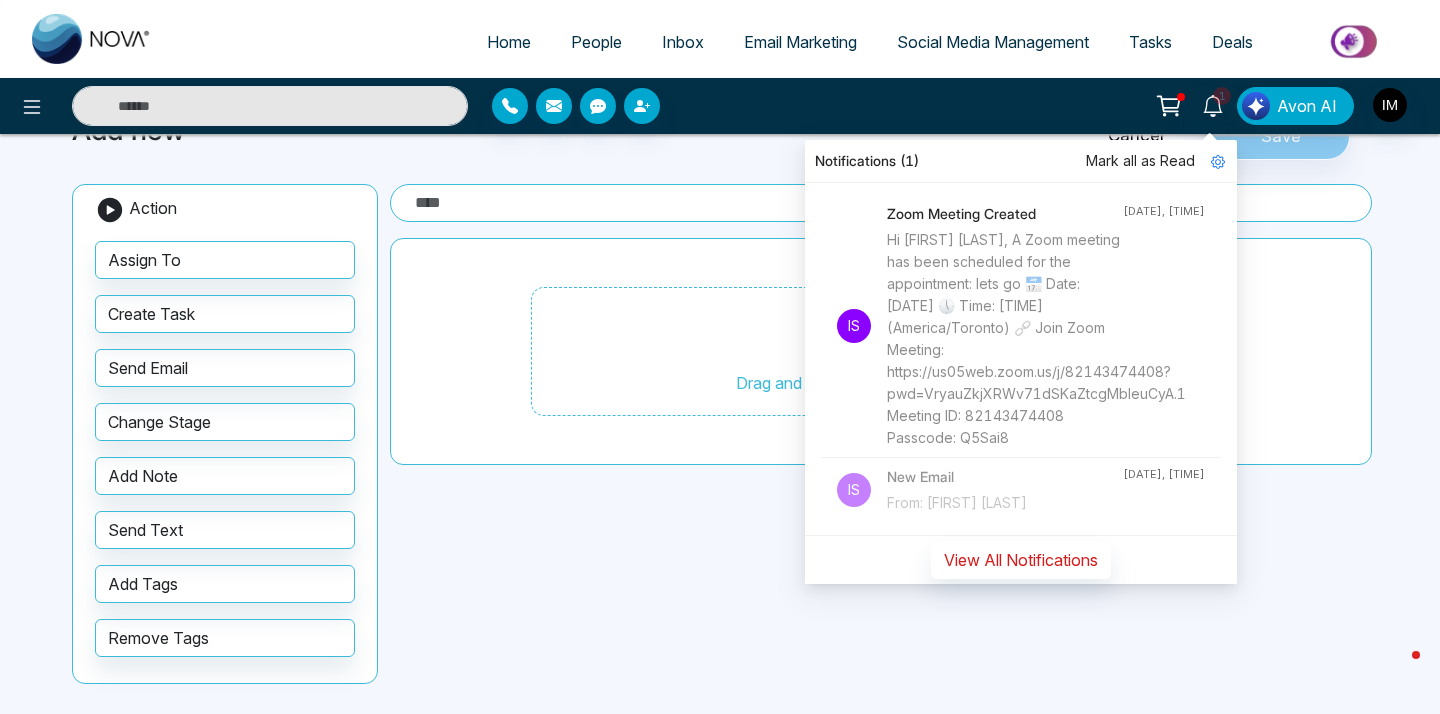 scroll, scrollTop: 0, scrollLeft: 0, axis: both 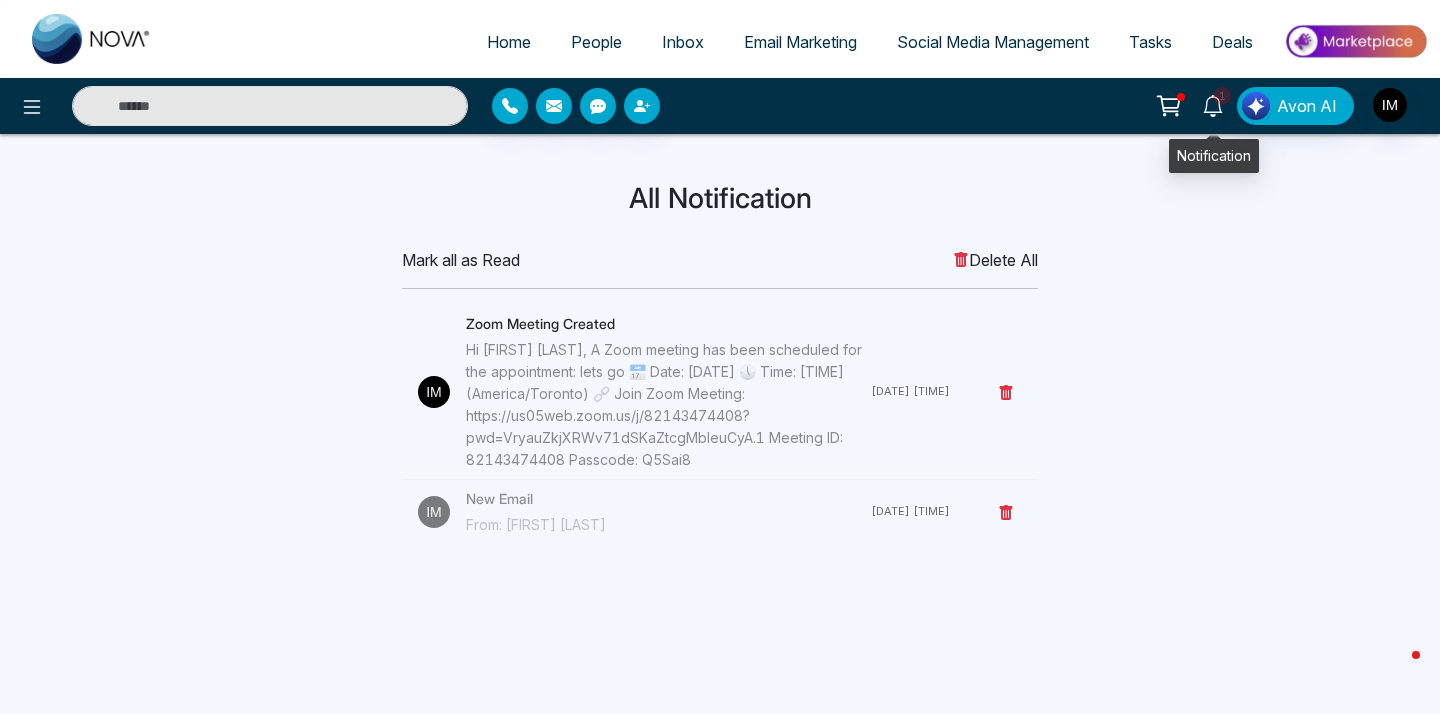 click 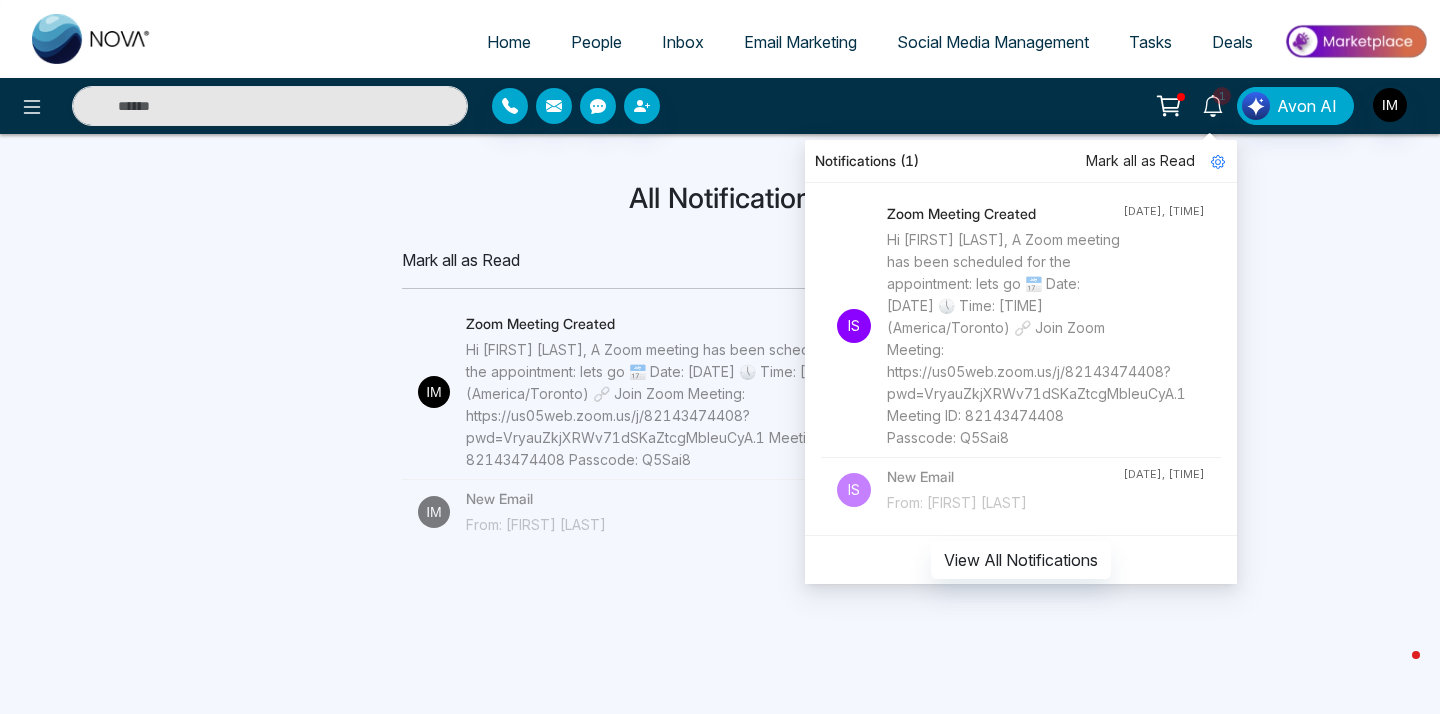 scroll, scrollTop: 21, scrollLeft: 0, axis: vertical 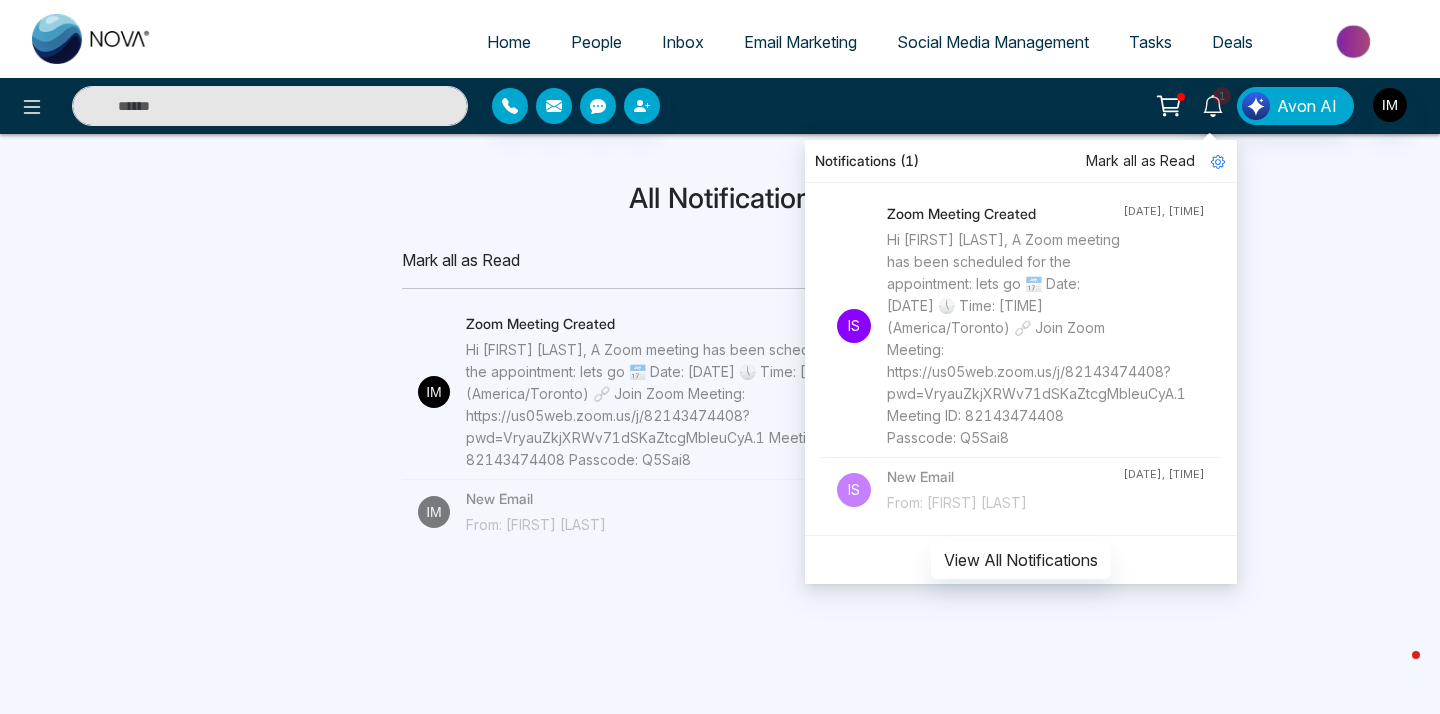 click on "All Notification Mark all as Read Delete All Zoom Meeting Created Hi [FIRST] [LAST],
A Zoom meeting has been scheduled for the appointment: lets go
📅 Date: [DATE]
🕔 Time: [TIME] (America/Toronto)
🔗 Join Zoom Meeting:
https://us05web.zoom.us/j/82143474408?pwd=VryauZkjXRWv71dSKaZtcgMbleuCyA.1
Meeting ID: 82143474408
Passcode: Q5Sai8 [DATE] [TIME] New Email From: [FIRST] [LAST] [DATE] [TIME]" at bounding box center (720, 363) 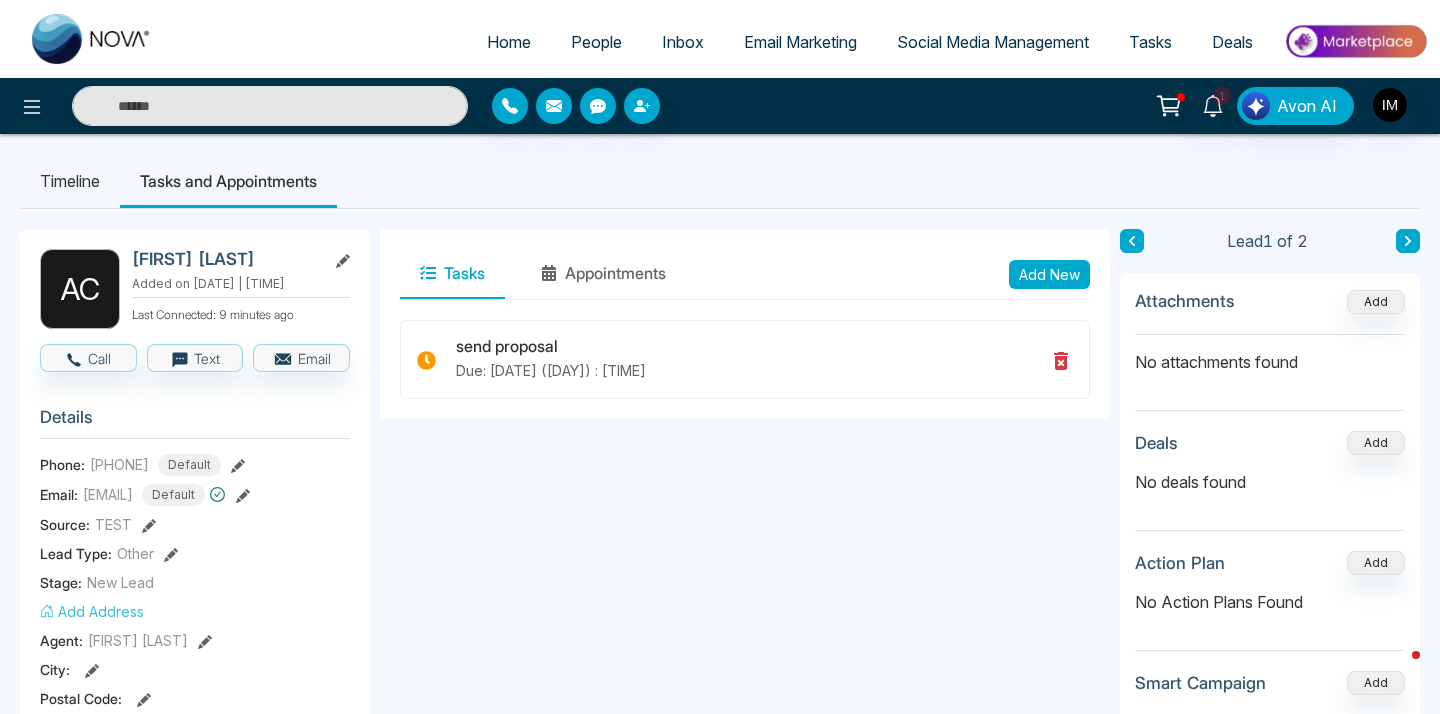 click on "Email Marketing" at bounding box center (800, 42) 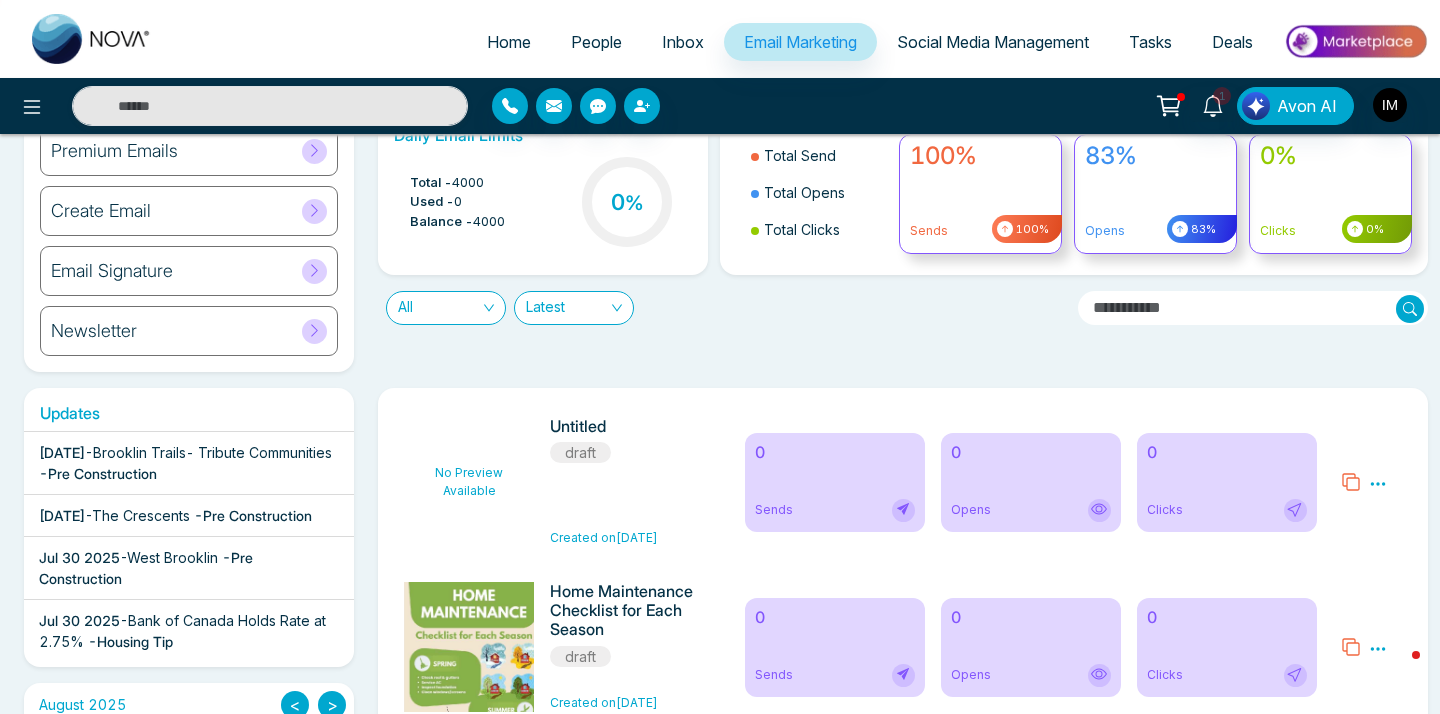scroll, scrollTop: 0, scrollLeft: 0, axis: both 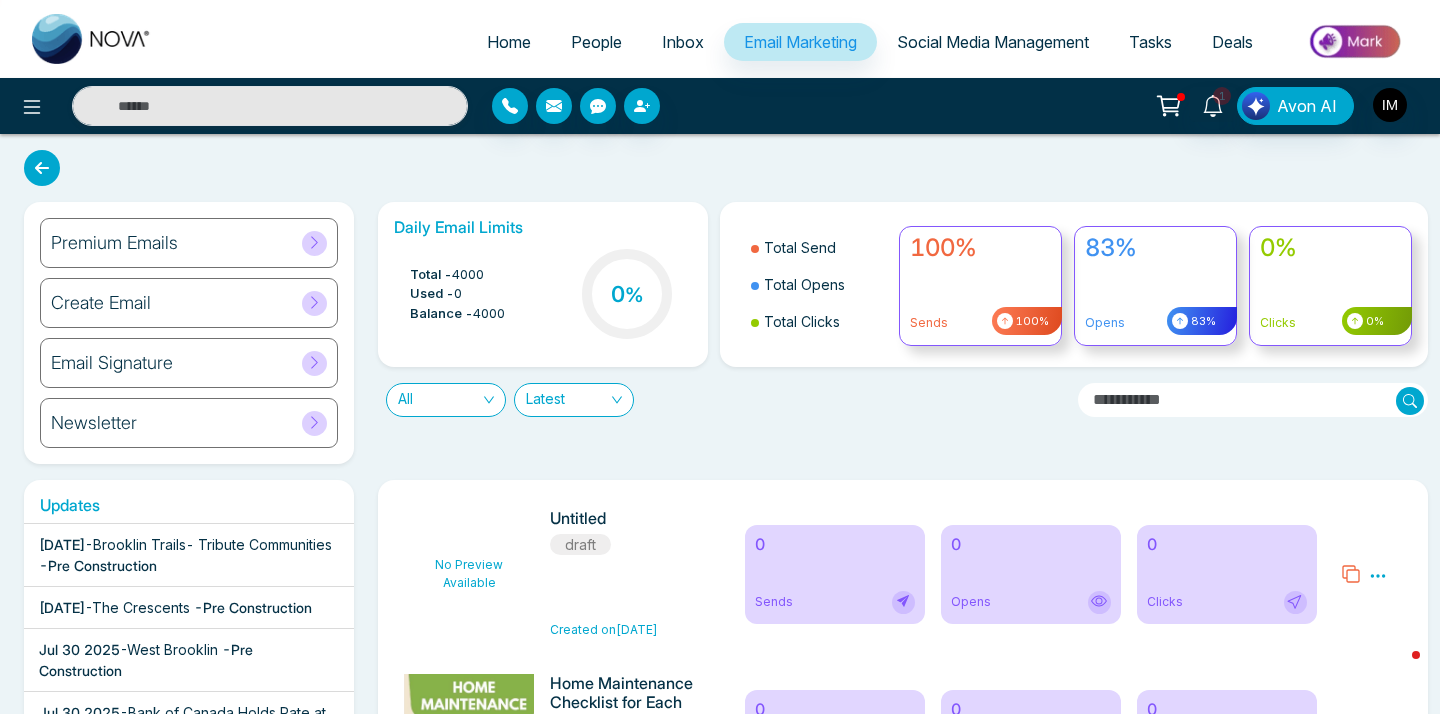 click at bounding box center [314, 243] 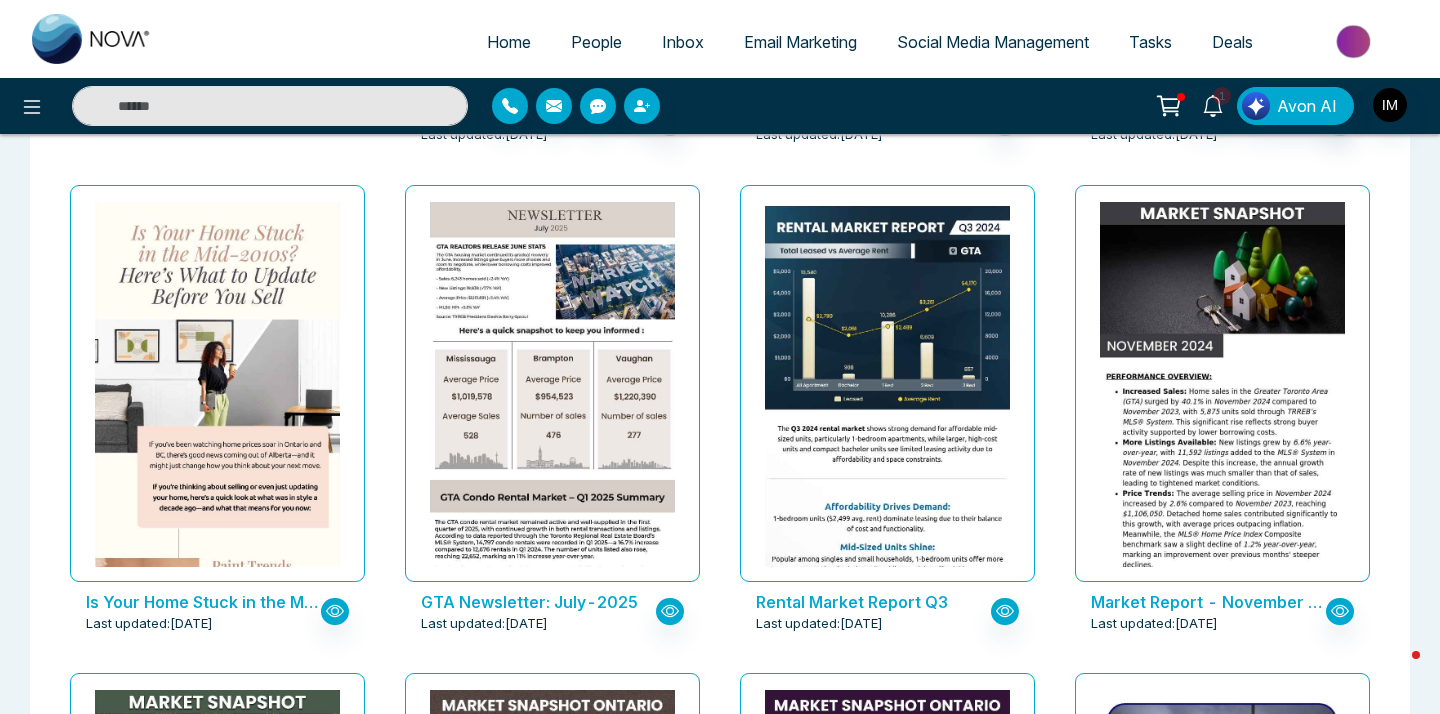 scroll, scrollTop: 0, scrollLeft: 0, axis: both 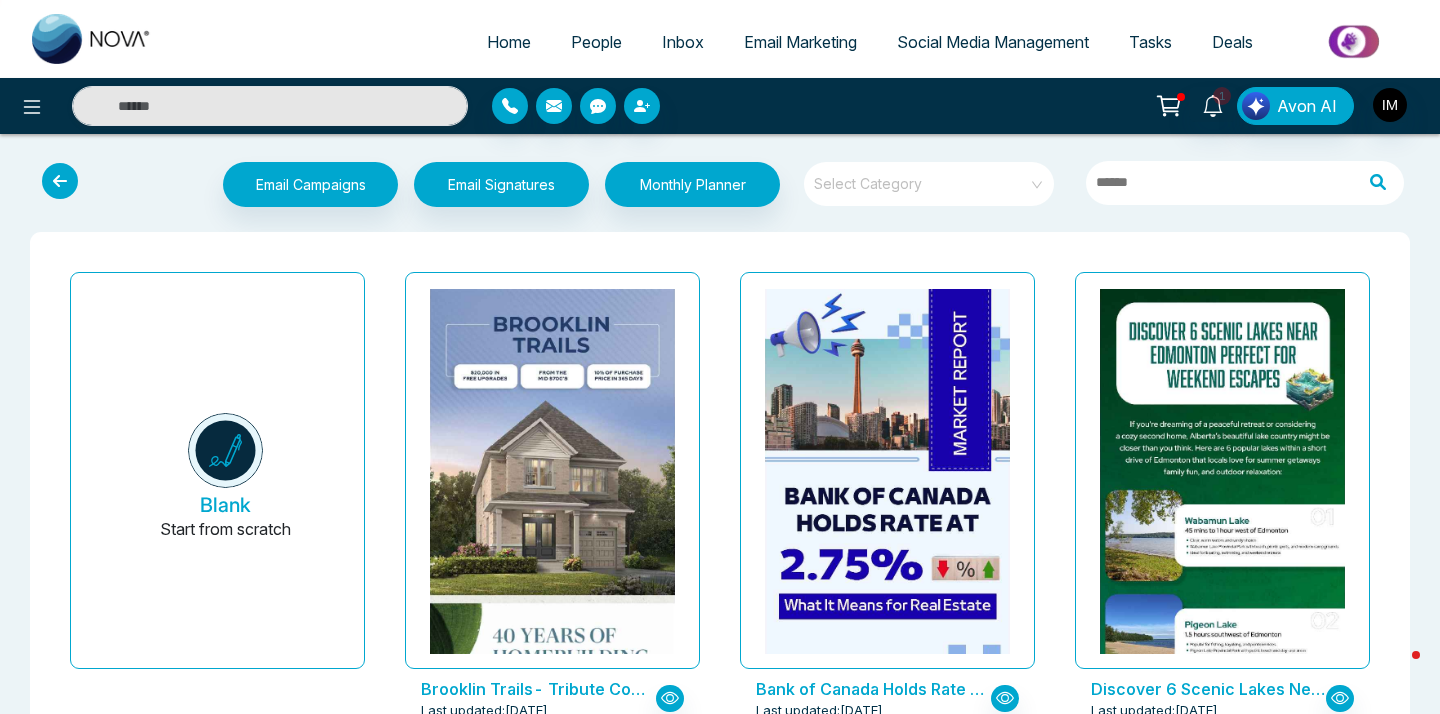click at bounding box center [60, 181] 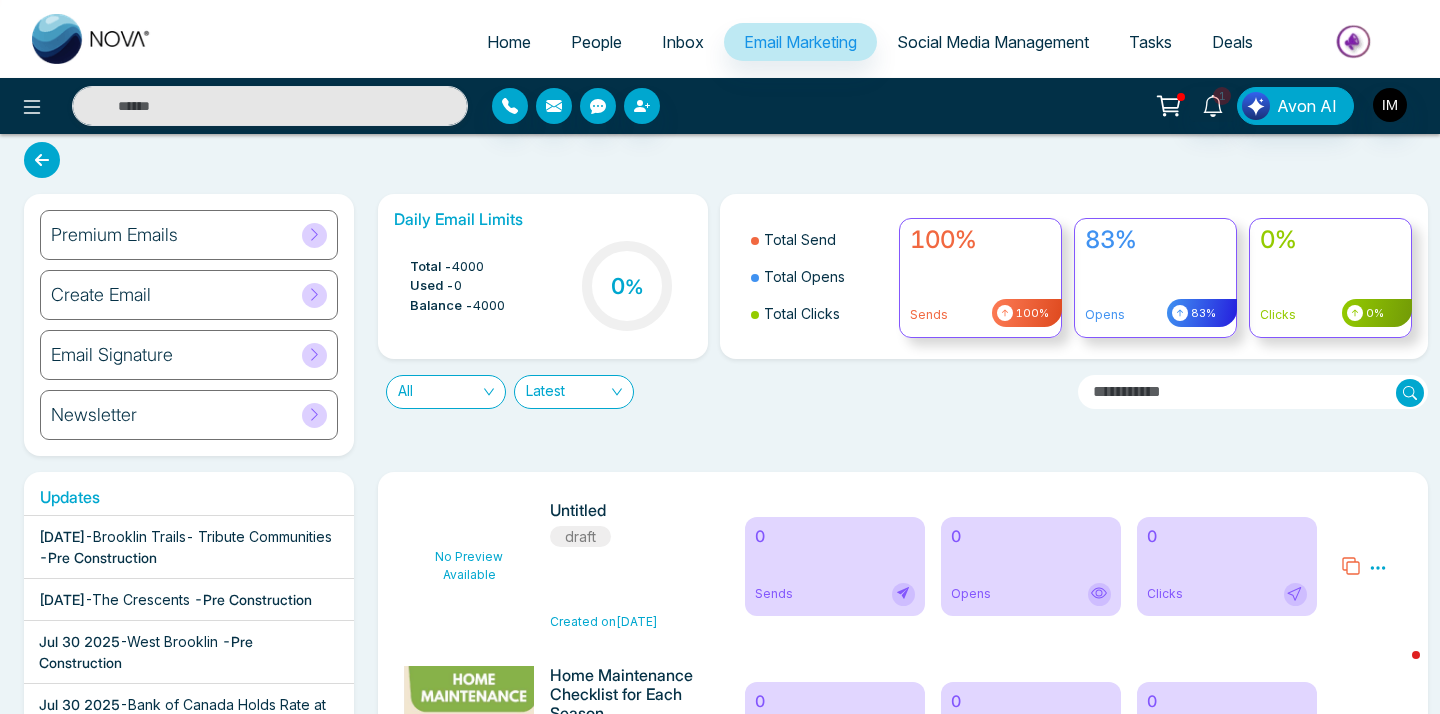scroll, scrollTop: 0, scrollLeft: 0, axis: both 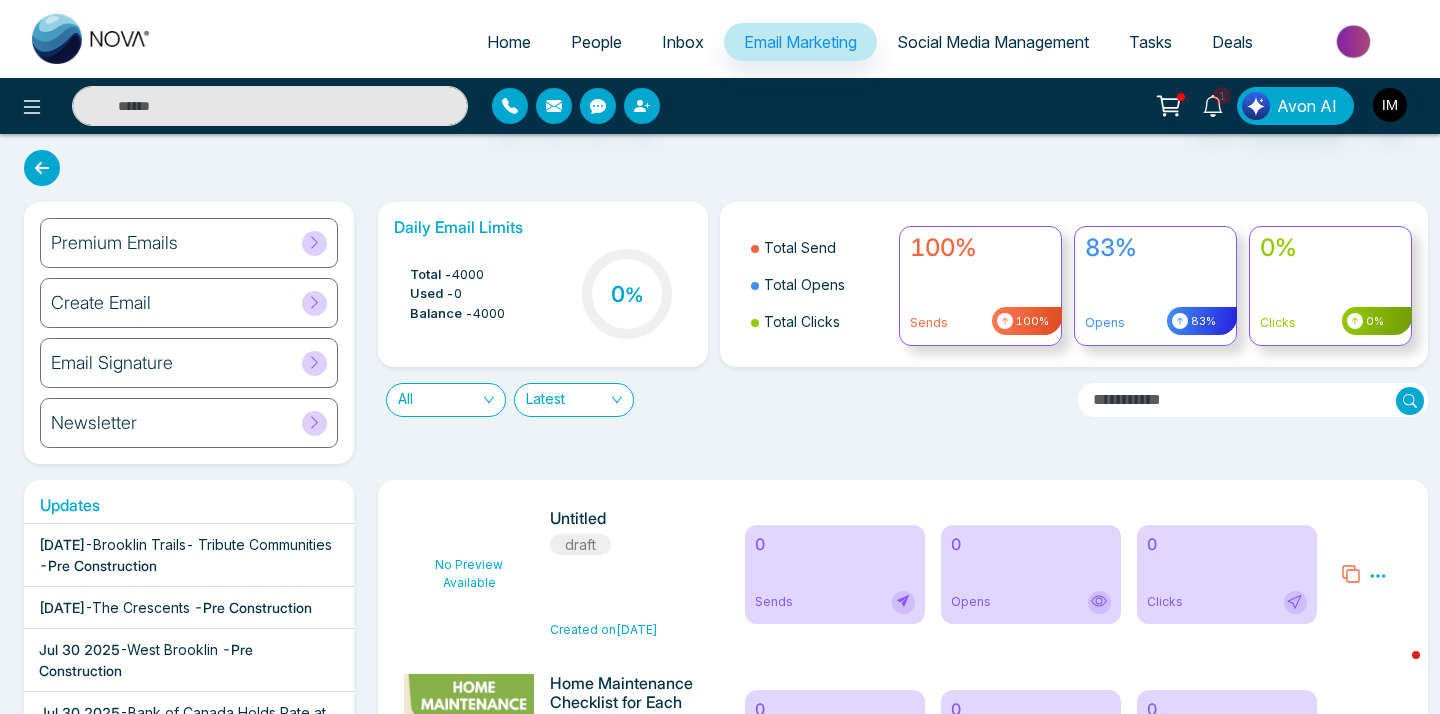 click at bounding box center (42, 168) 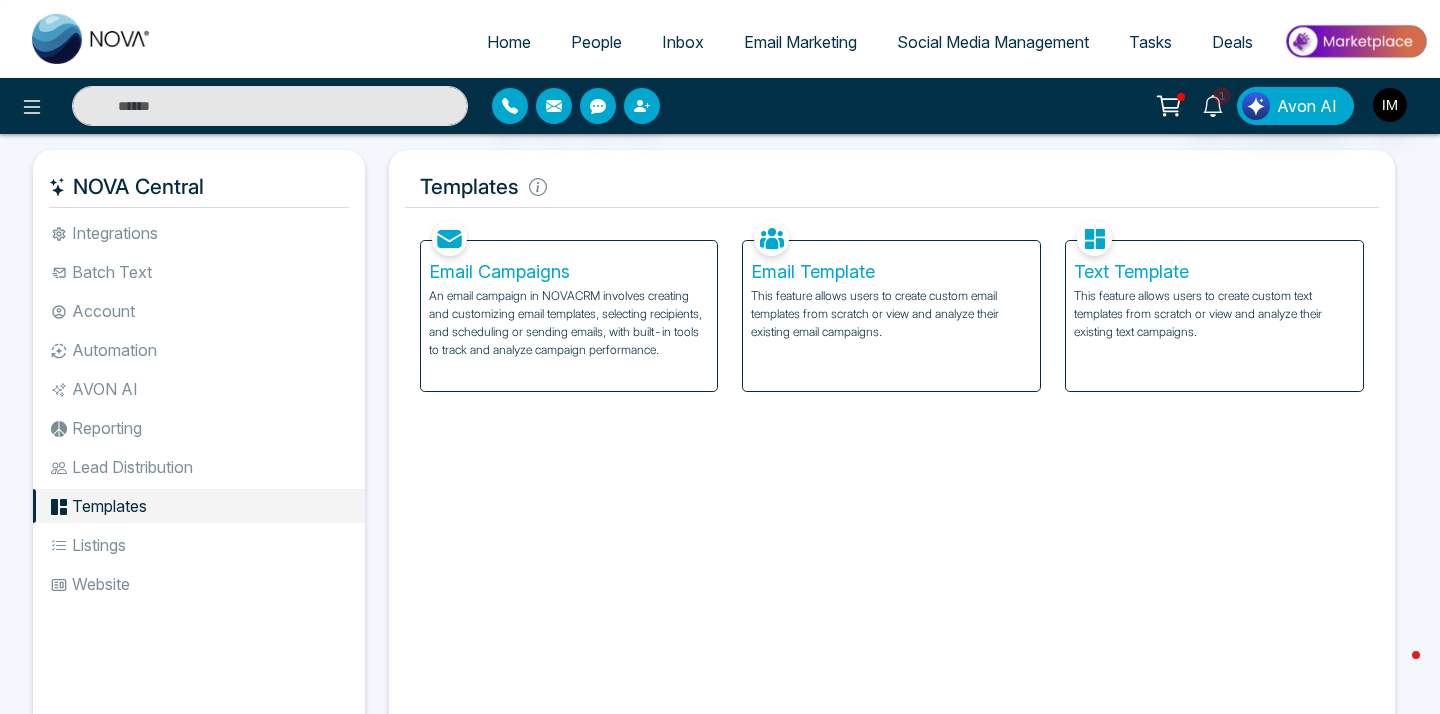 click on "An email campaign in NOVACRM involves creating and customizing email templates, selecting recipients, and scheduling or sending emails, with built-in tools to track and analyze campaign performance." at bounding box center (569, 323) 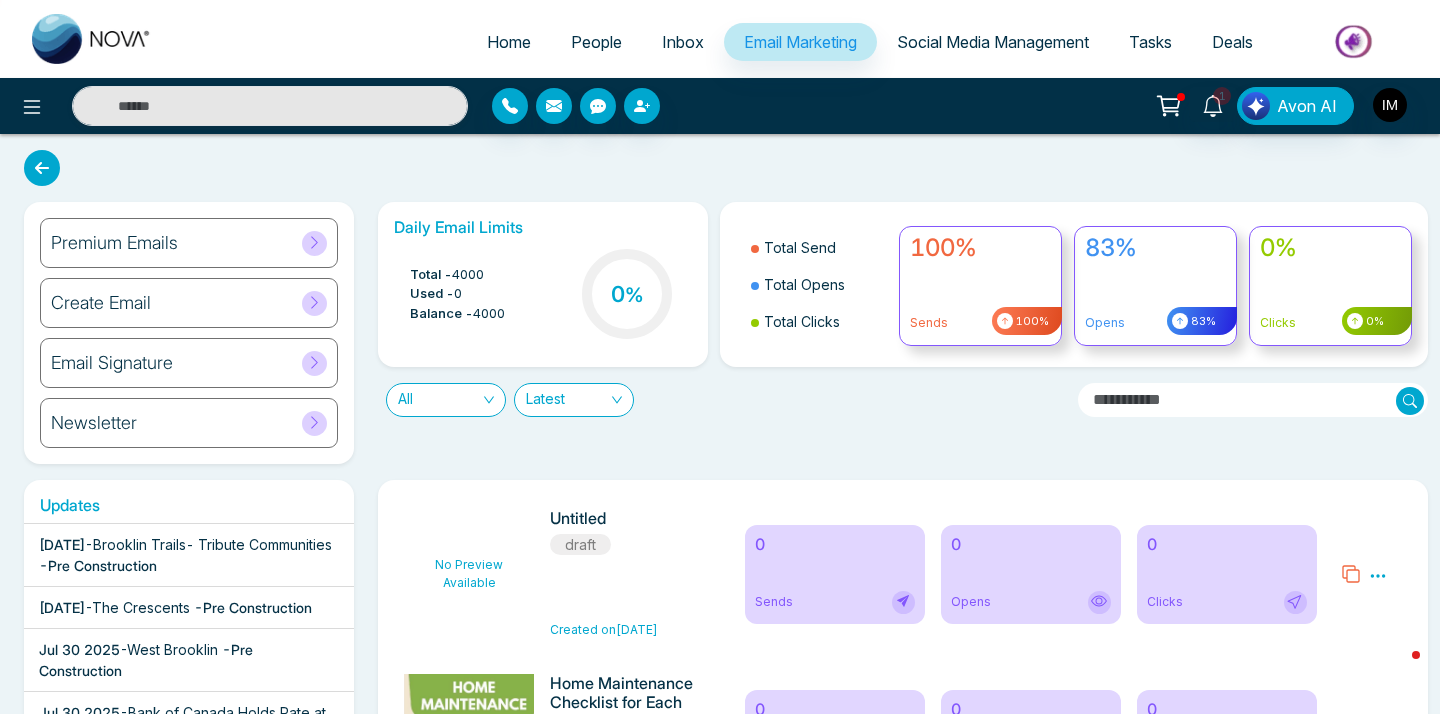 click at bounding box center [42, 168] 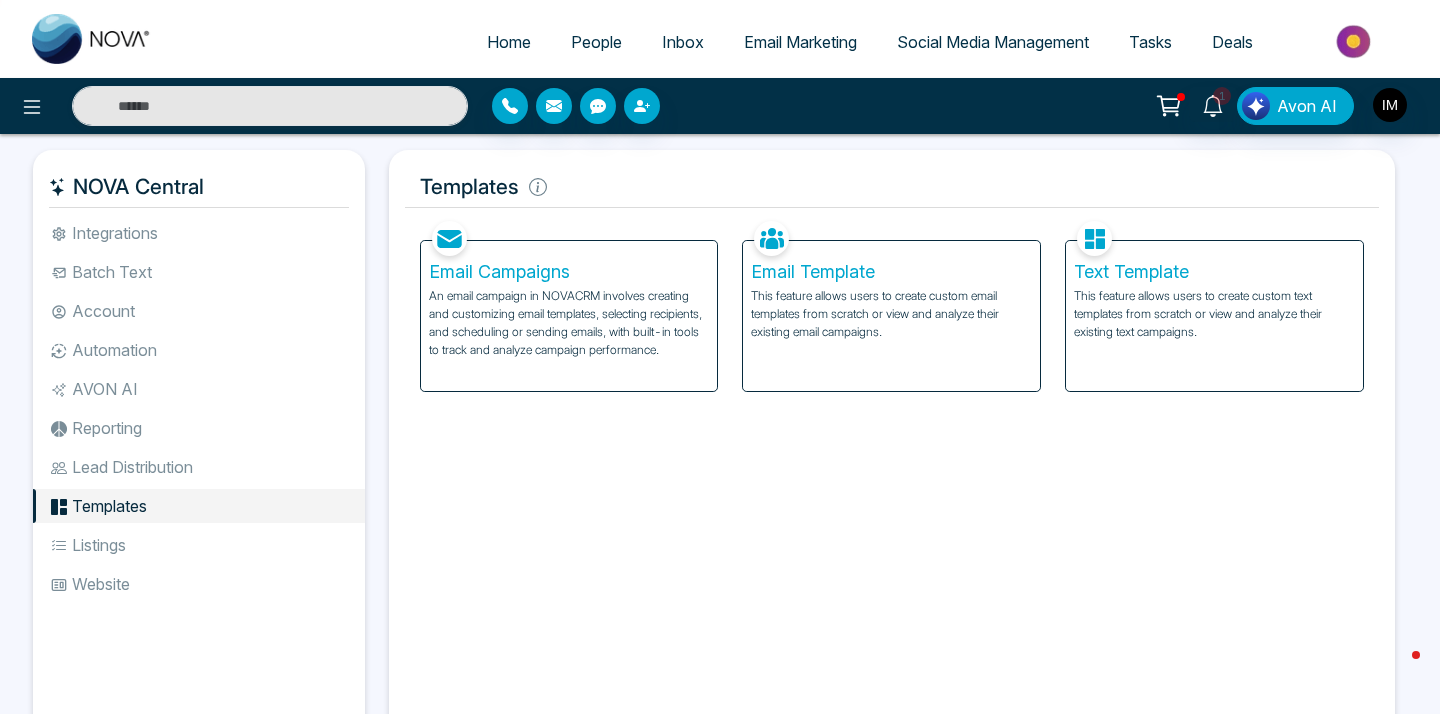 click on "This feature allows users to create custom email templates from scratch or view and analyze their existing email campaigns." at bounding box center (891, 314) 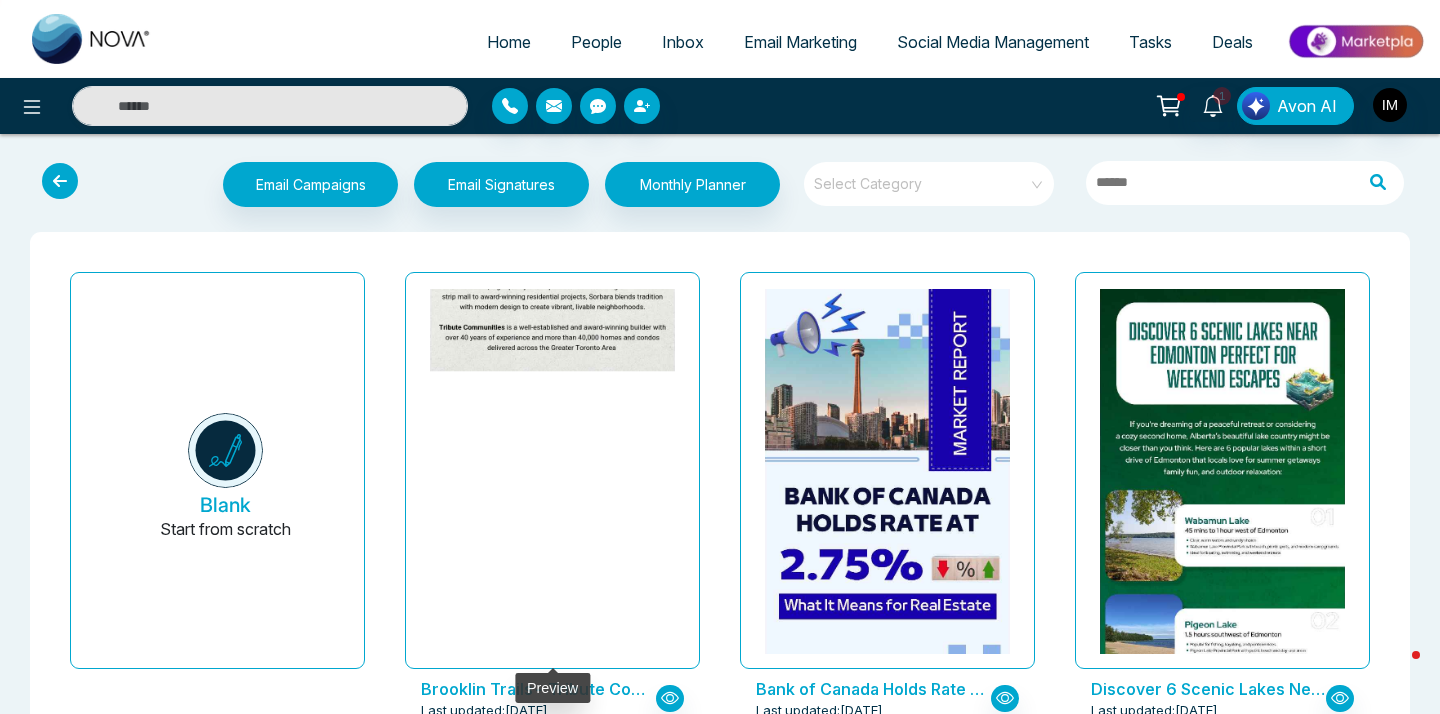 click at bounding box center [553, -663] 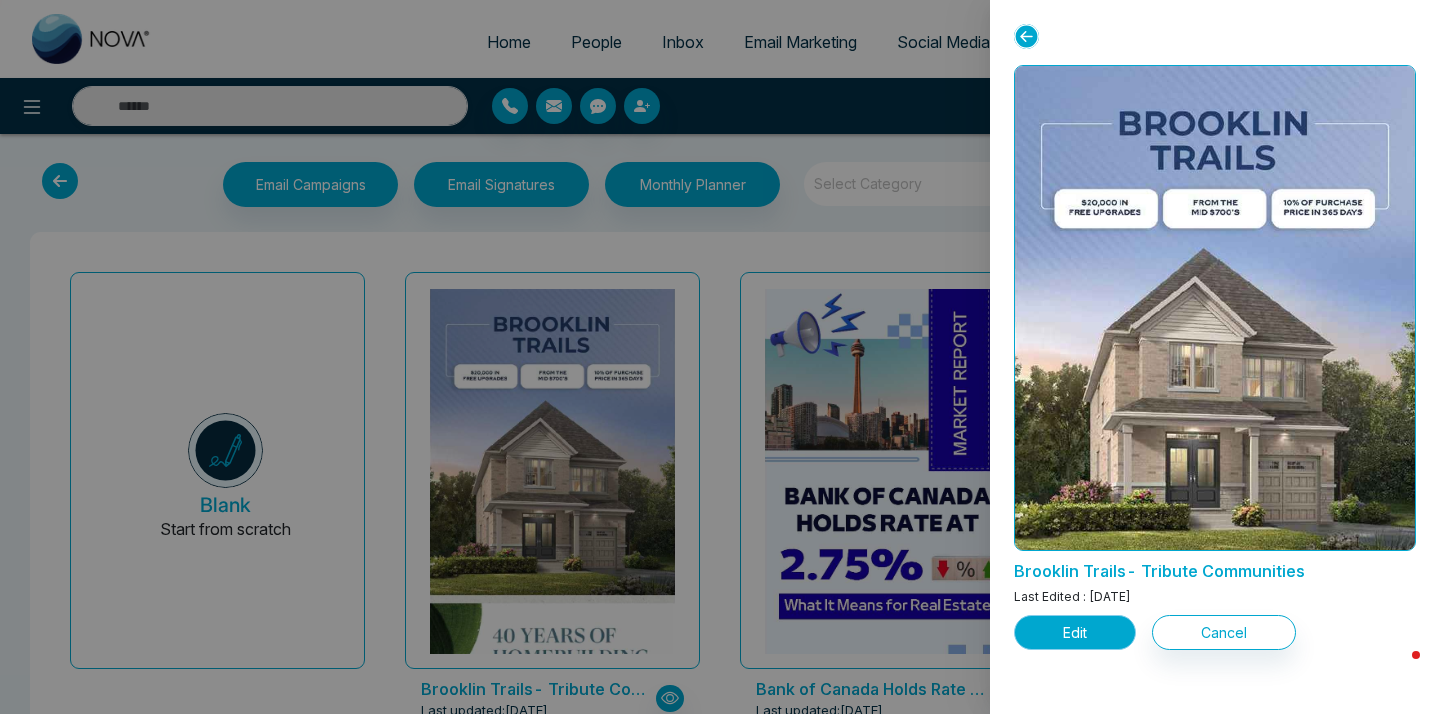 click on "Edit" at bounding box center (1075, 632) 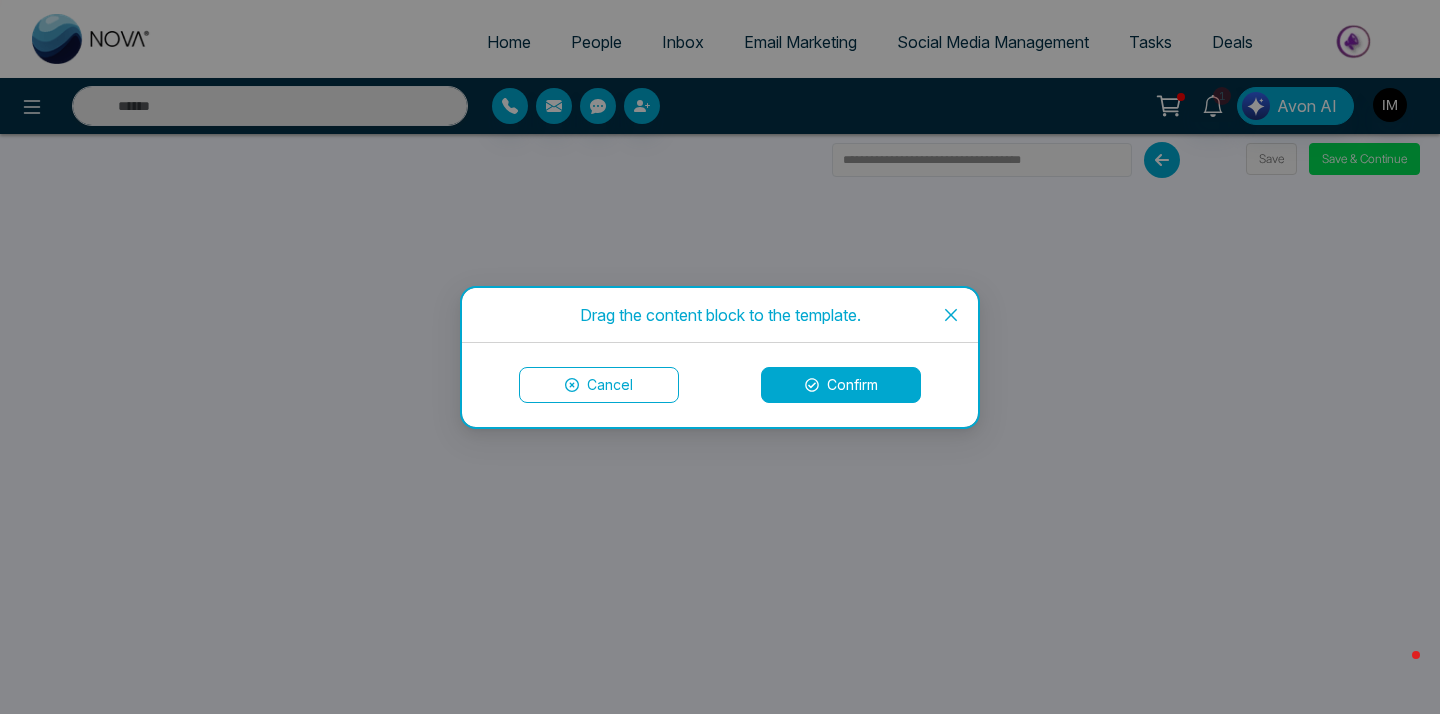 click 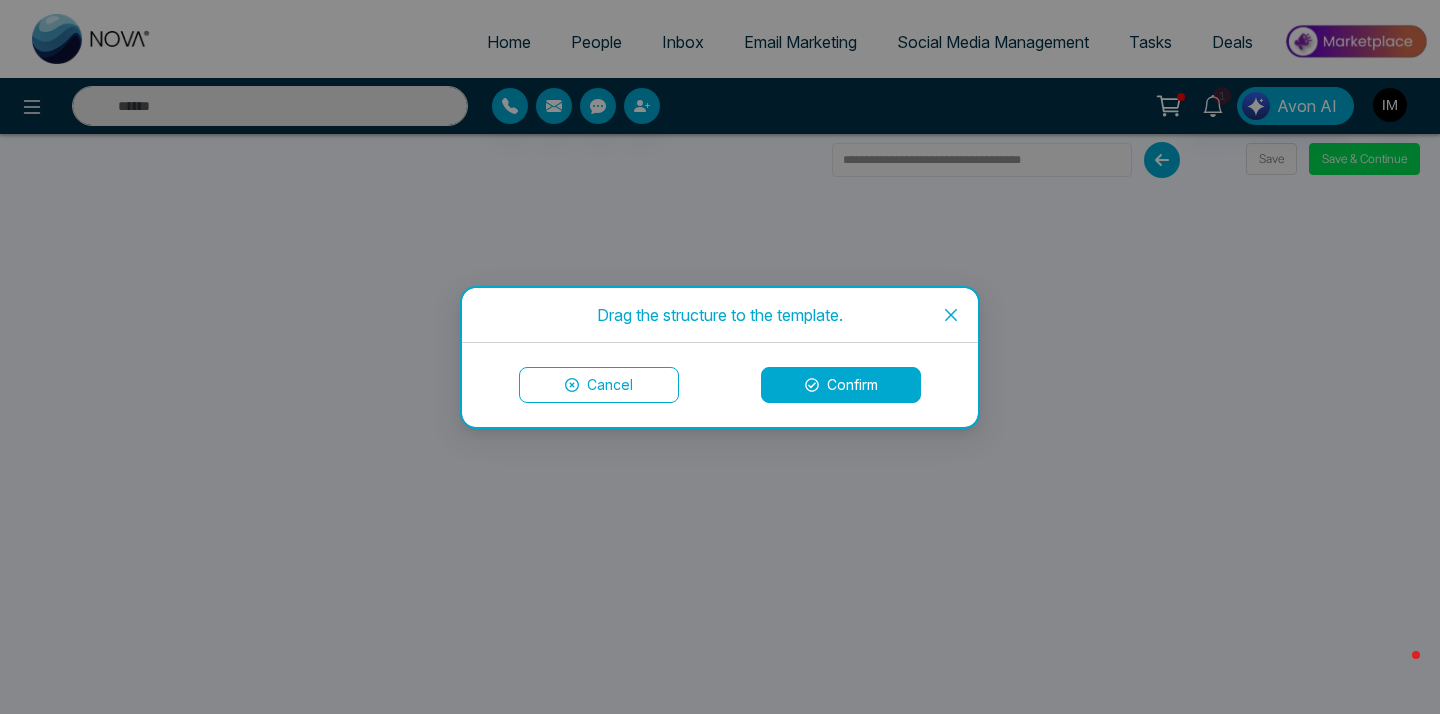 click on "Confirm" at bounding box center [841, 385] 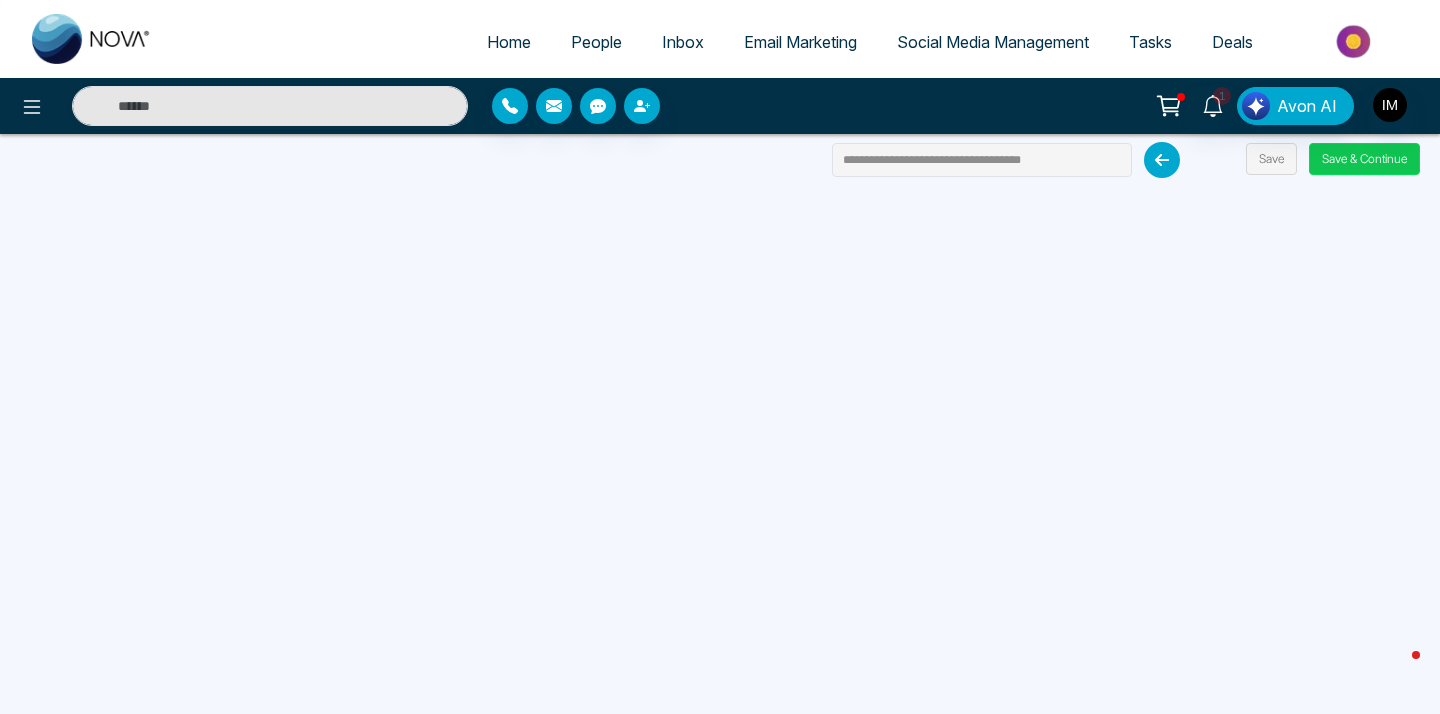 click on "Save & Continue" at bounding box center (1364, 159) 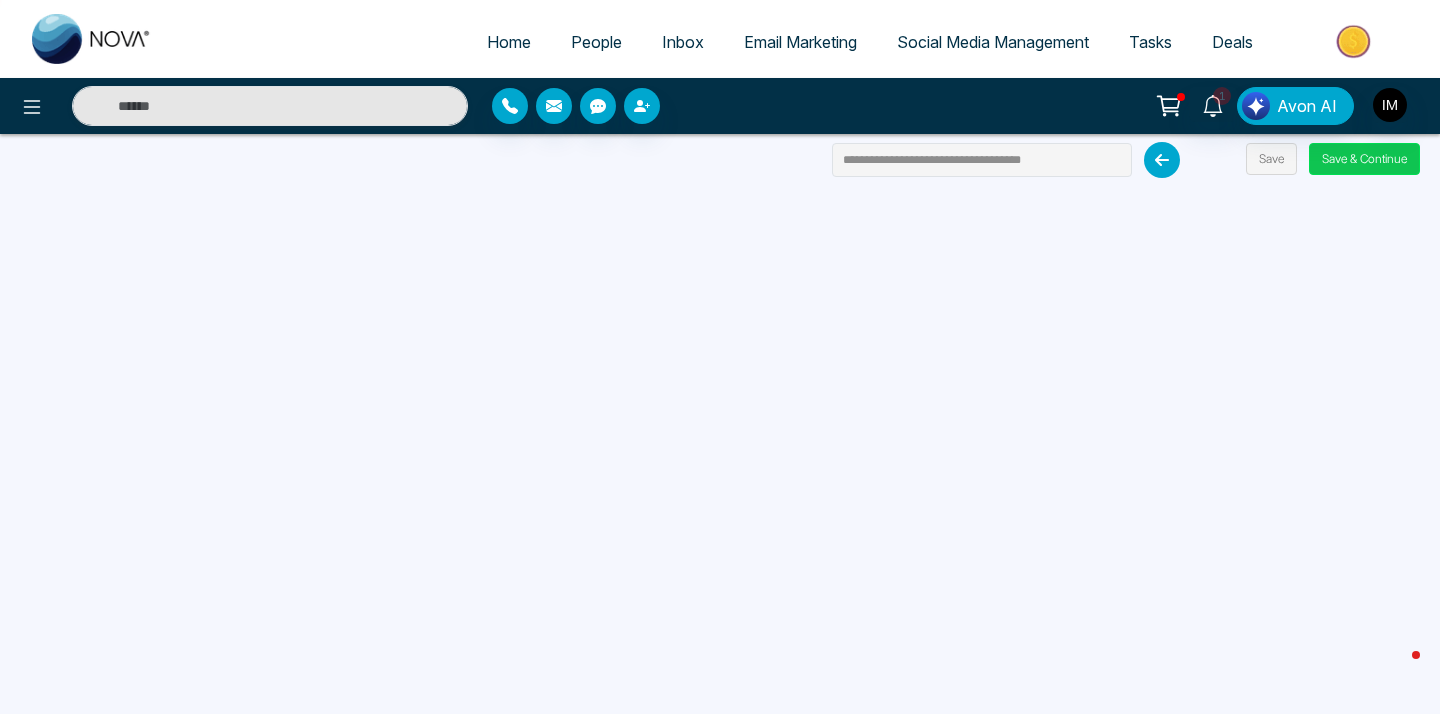 click on "Save & Continue" at bounding box center (1364, 159) 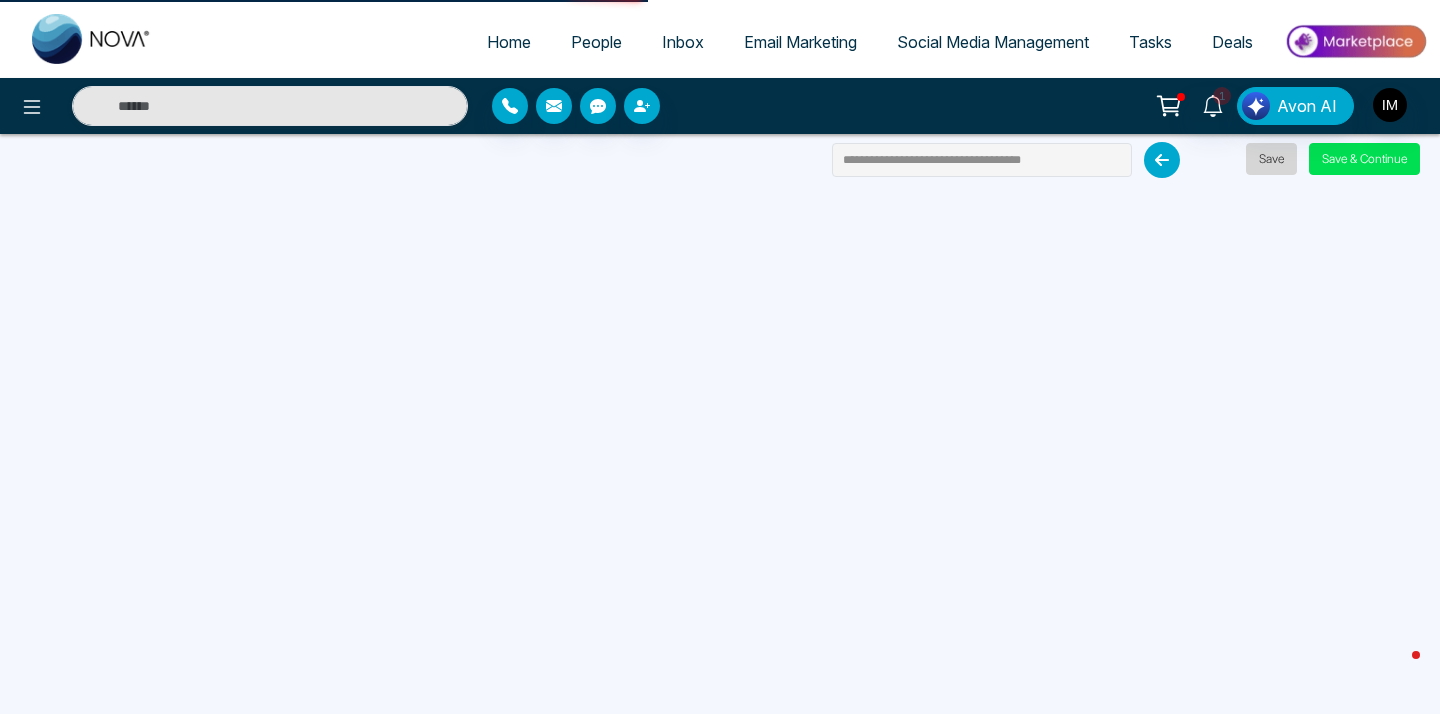 click on "Save" at bounding box center (1271, 159) 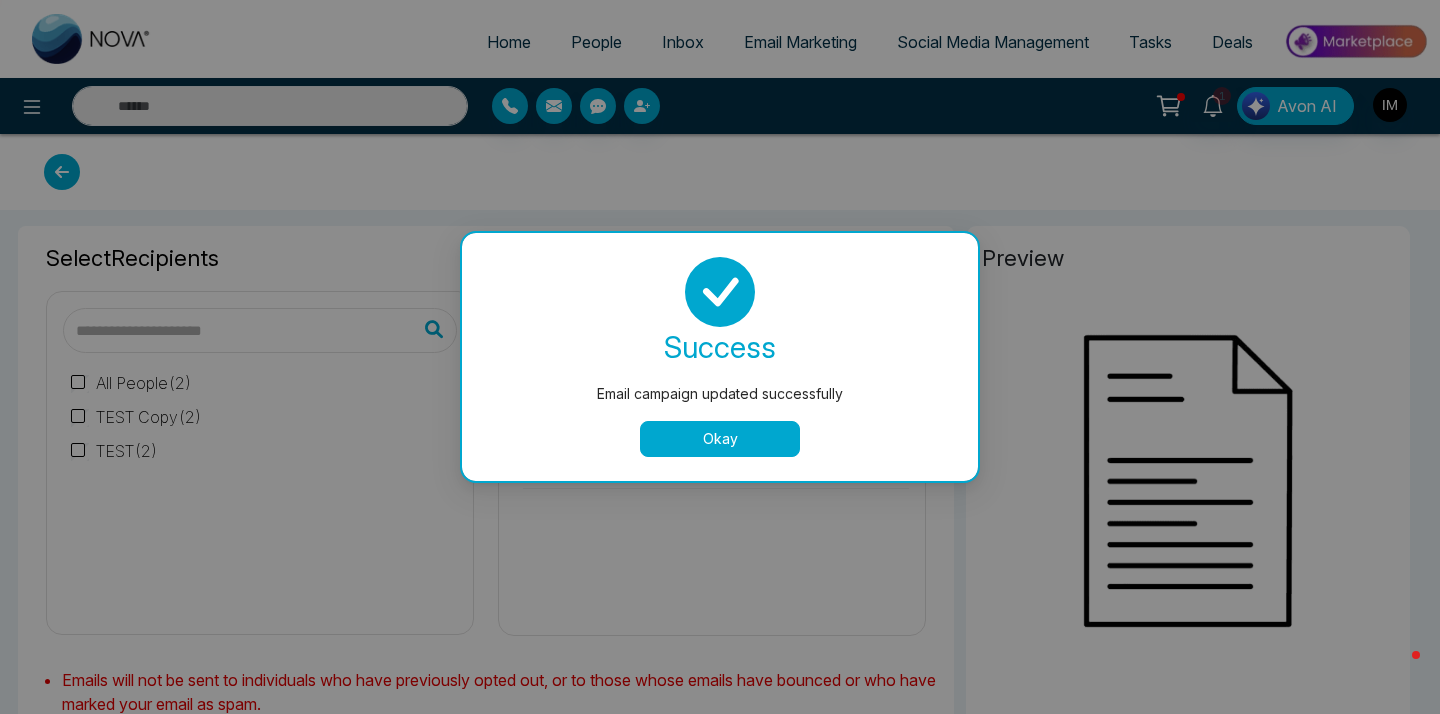 type on "**********" 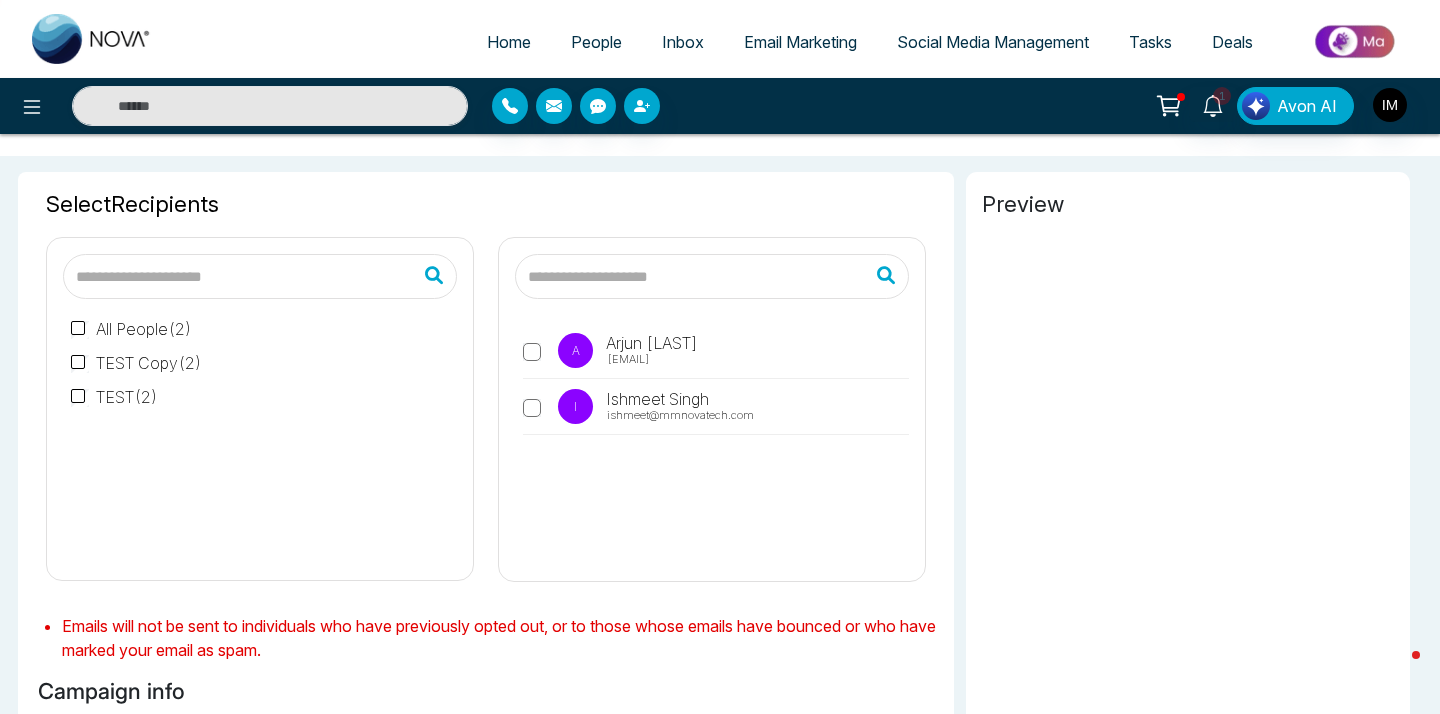 scroll, scrollTop: 64, scrollLeft: 0, axis: vertical 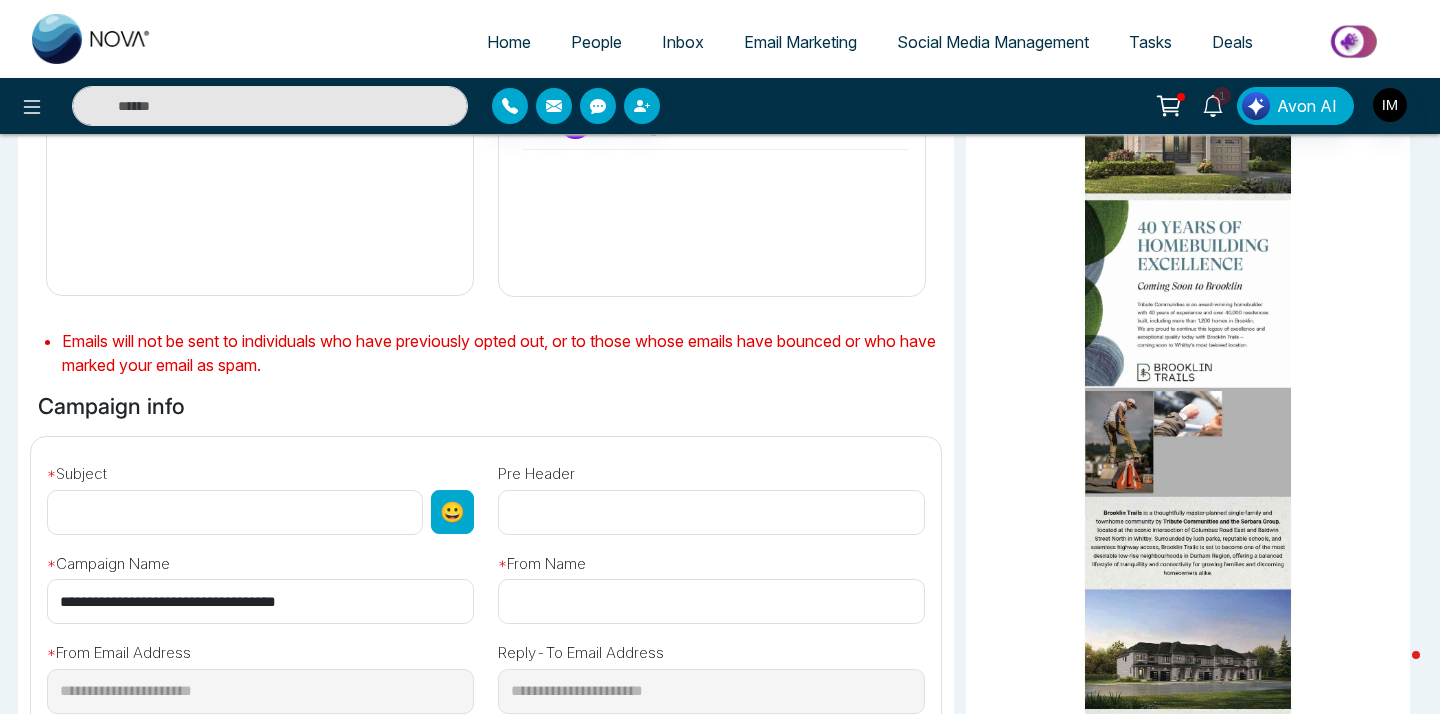 click on "😀" at bounding box center (452, 512) 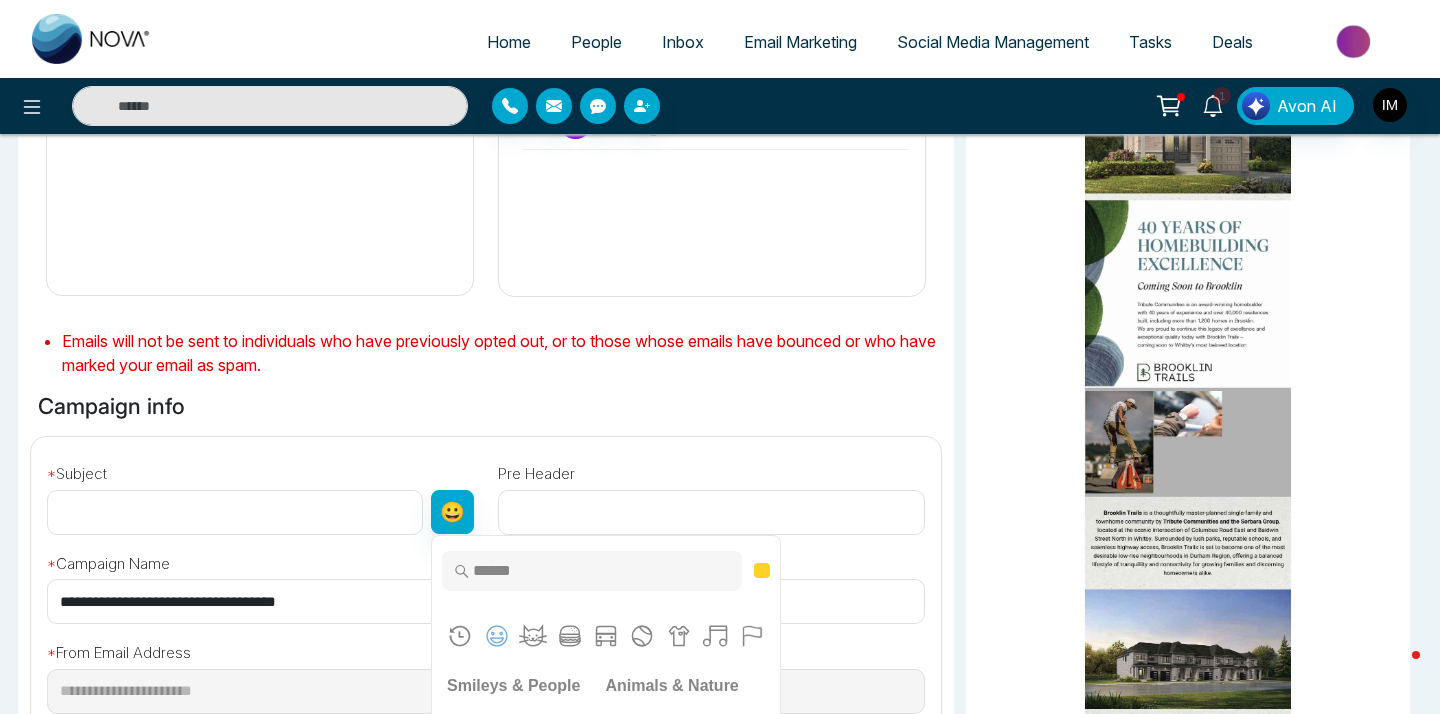 scroll, scrollTop: 471, scrollLeft: 0, axis: vertical 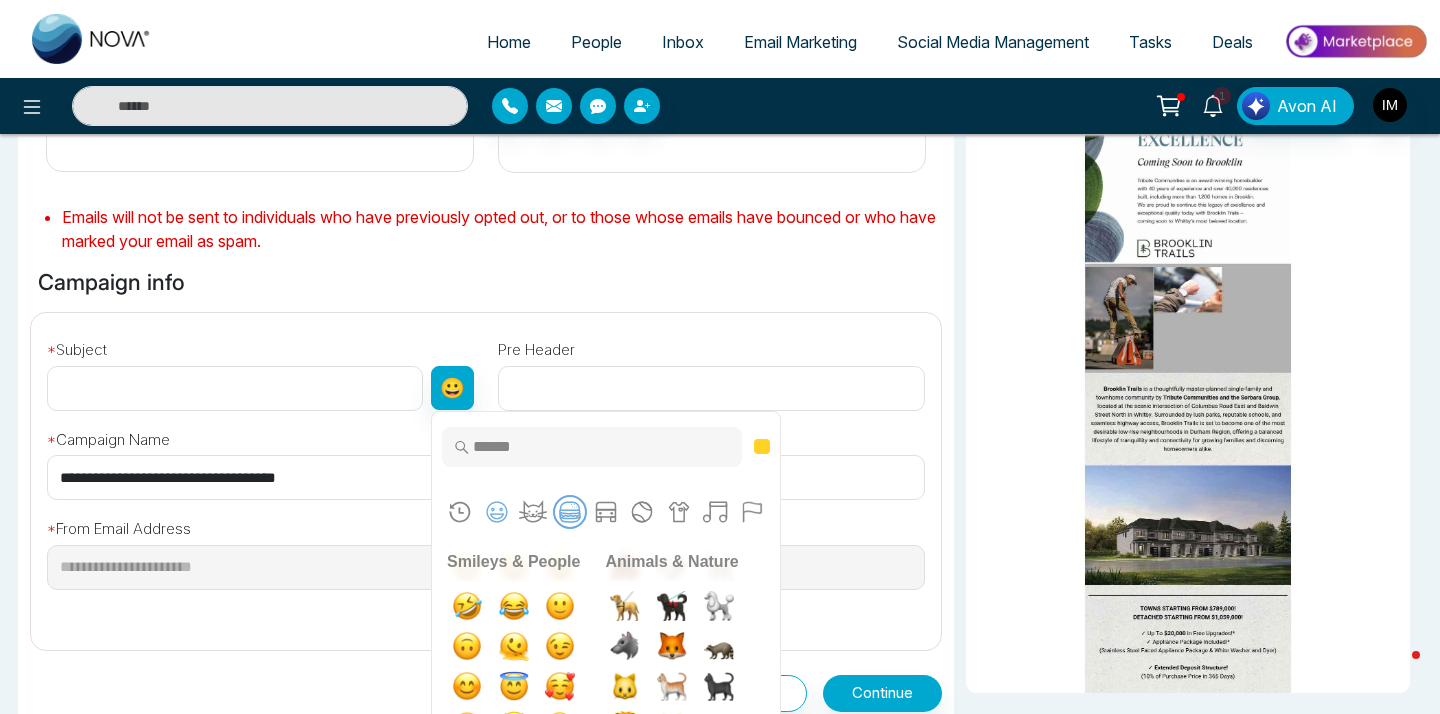 click at bounding box center [570, 512] 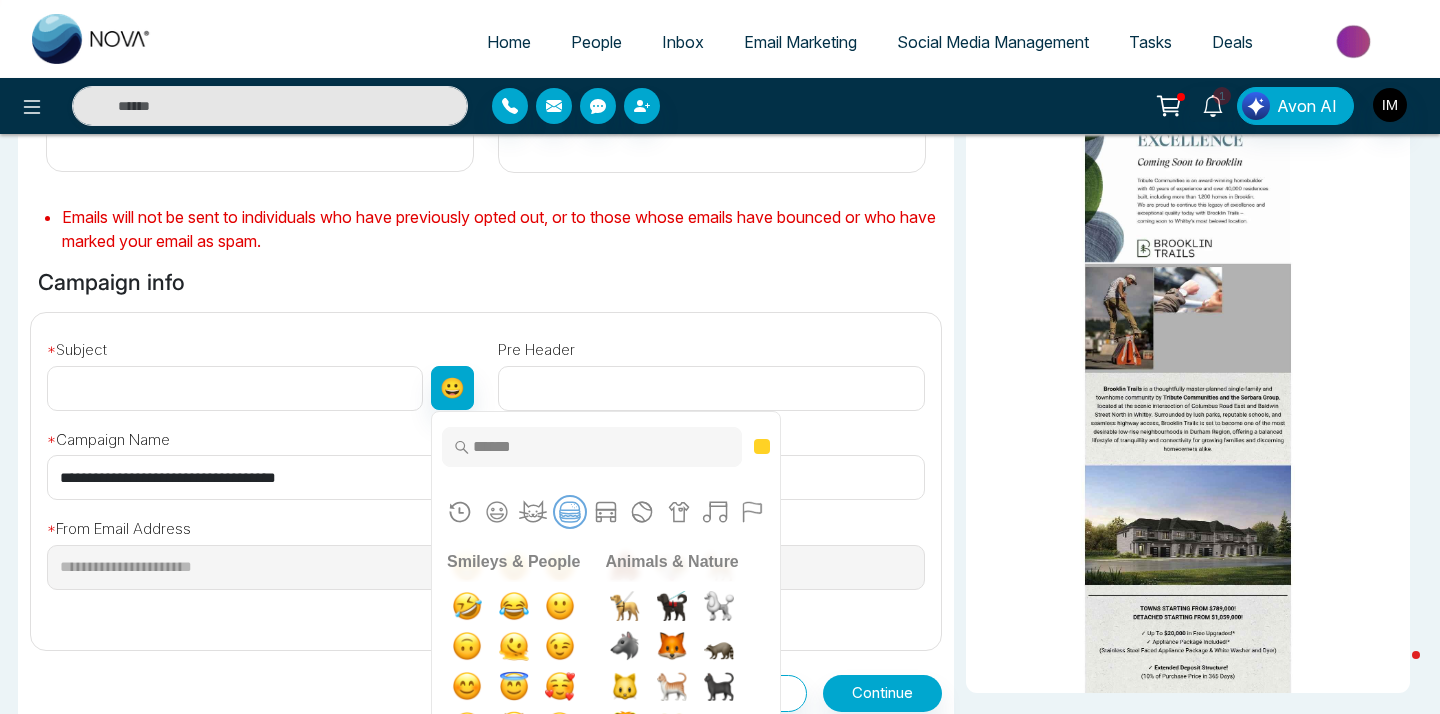 scroll, scrollTop: 7040, scrollLeft: 0, axis: vertical 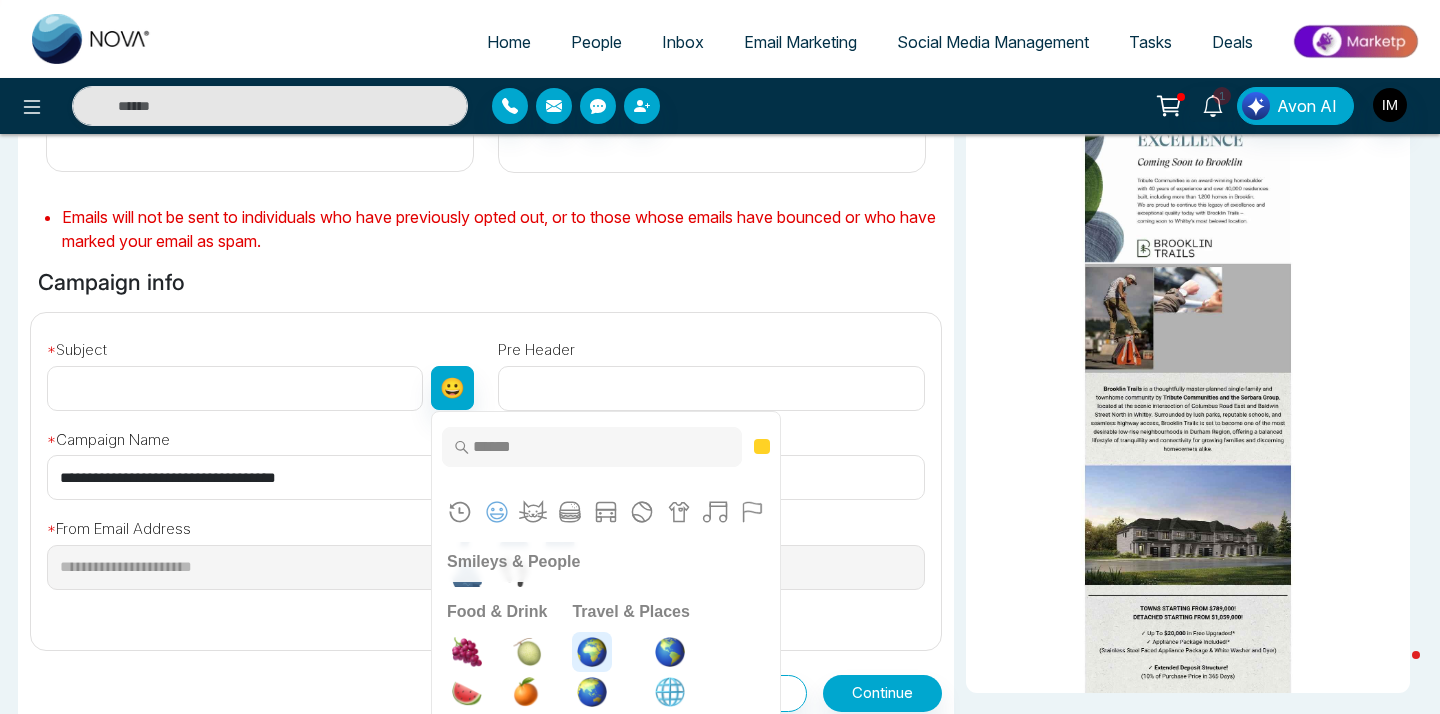 click at bounding box center (592, 652) 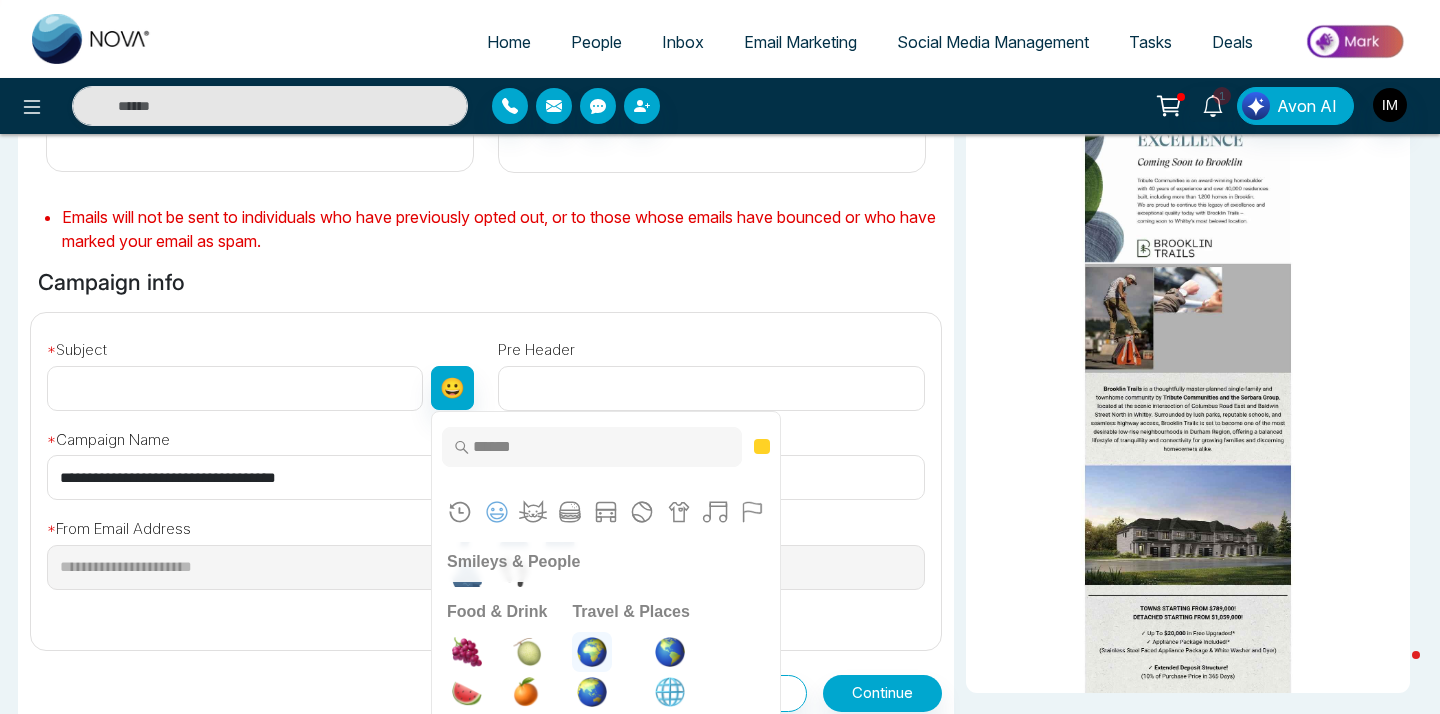 type on "**" 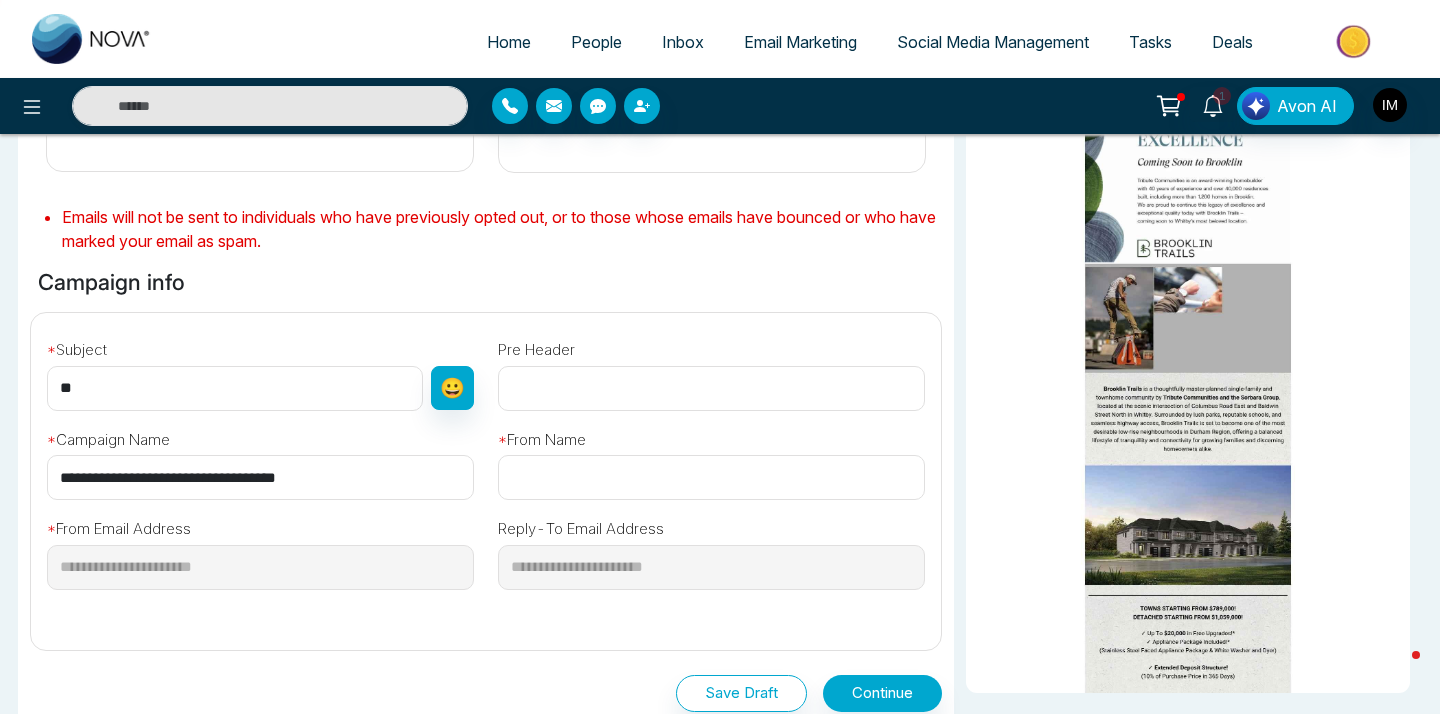 click at bounding box center (711, 477) 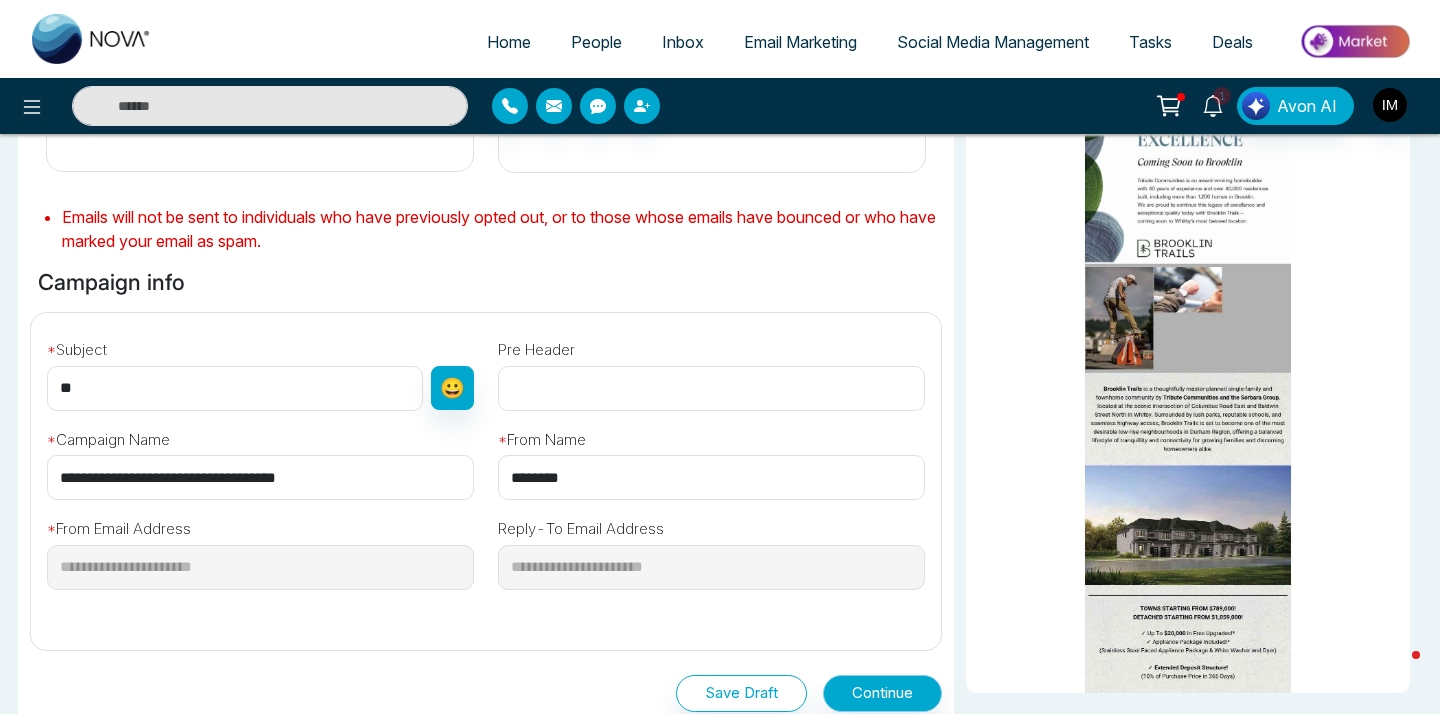 type on "********" 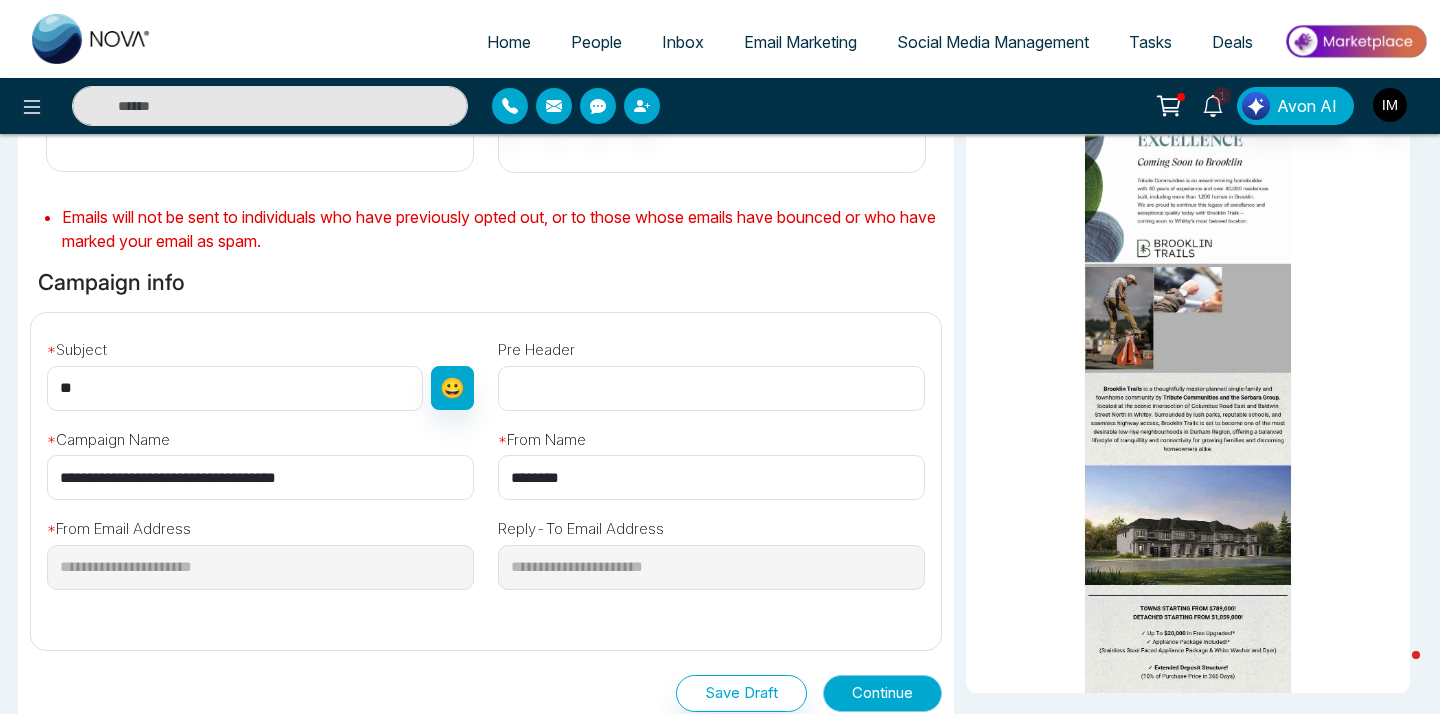 click on "Continue" at bounding box center [882, 693] 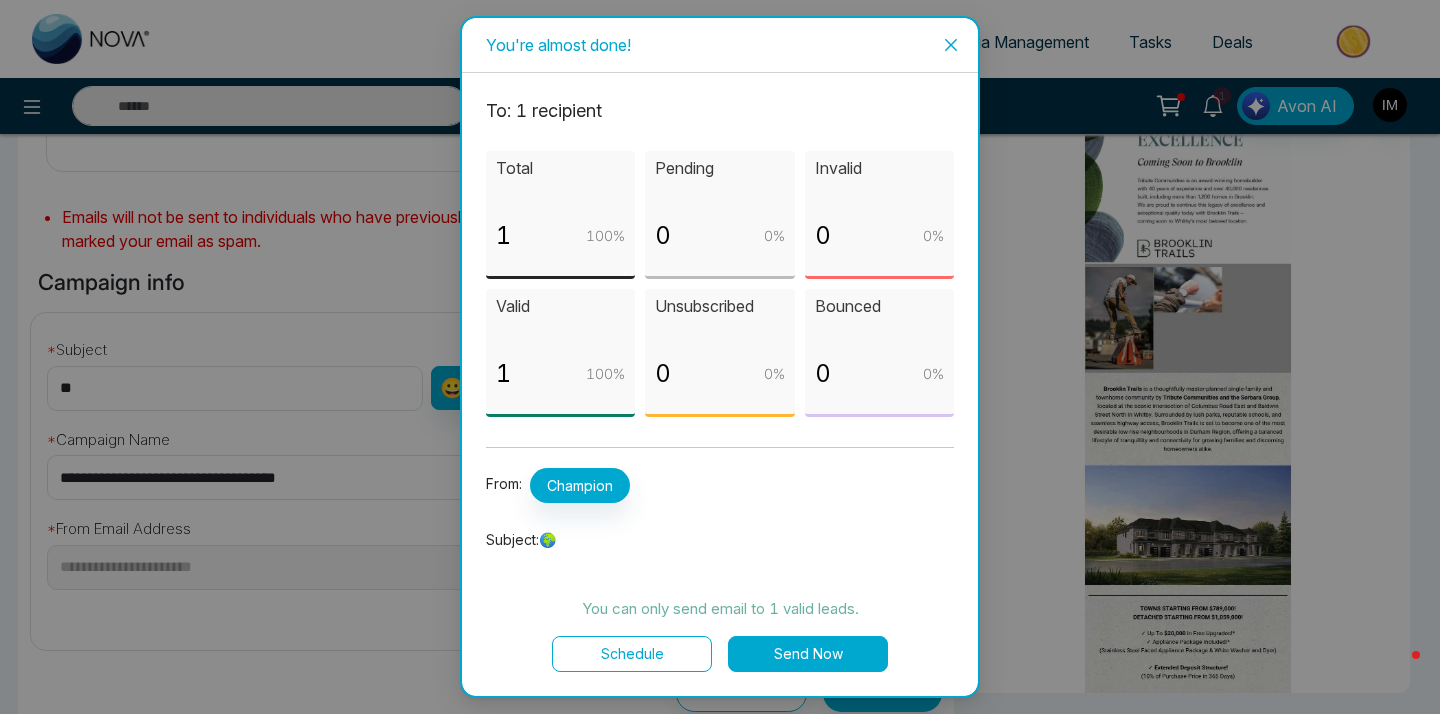 click on "Send Now" at bounding box center [808, 654] 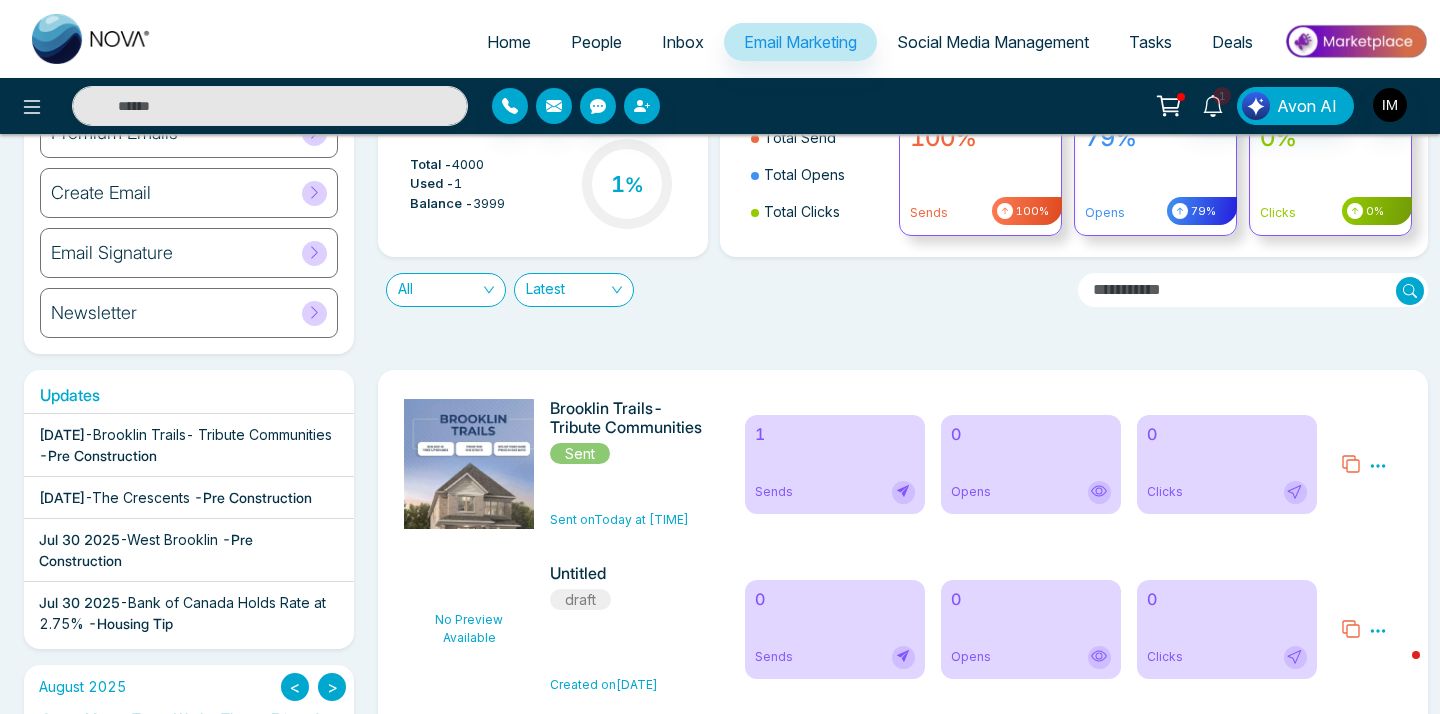 scroll, scrollTop: 169, scrollLeft: 0, axis: vertical 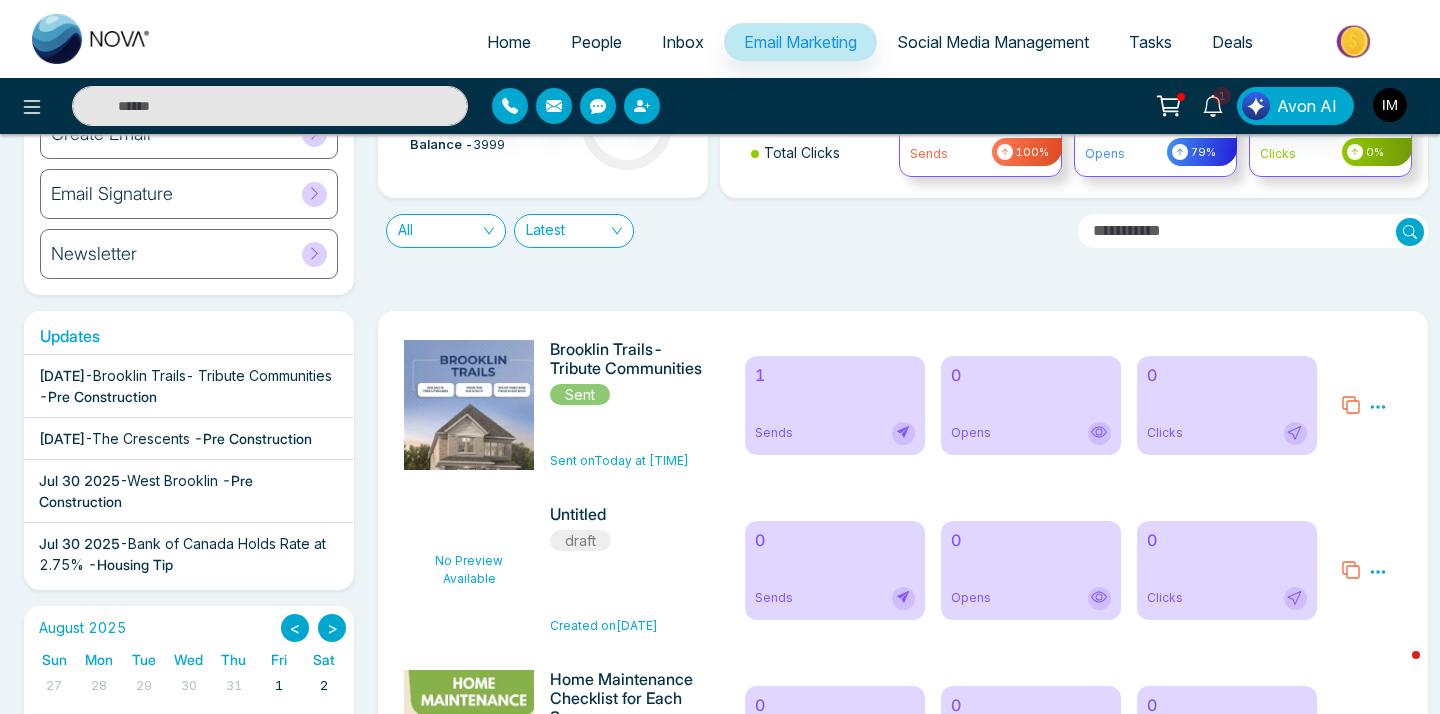 click on "Brooklin Trails- Tribute Communities Sent" at bounding box center (629, 373) 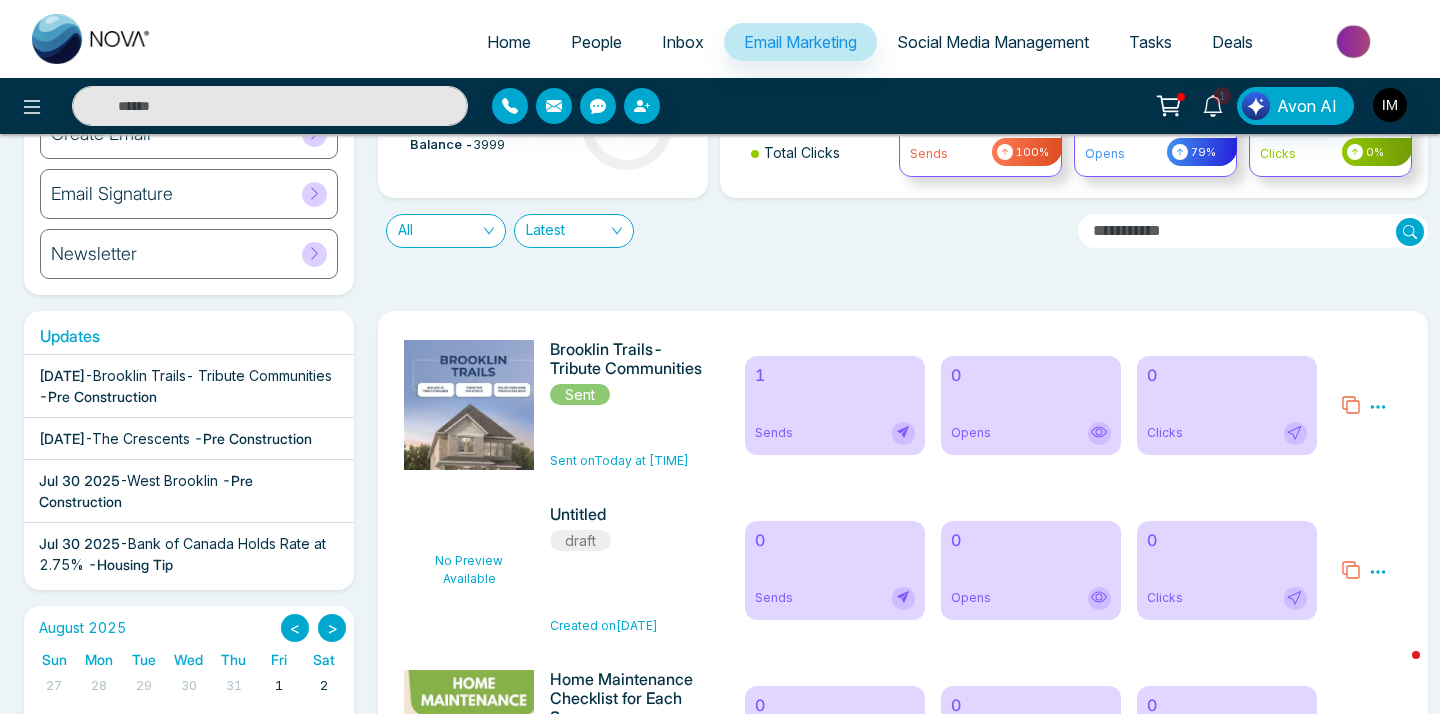 click 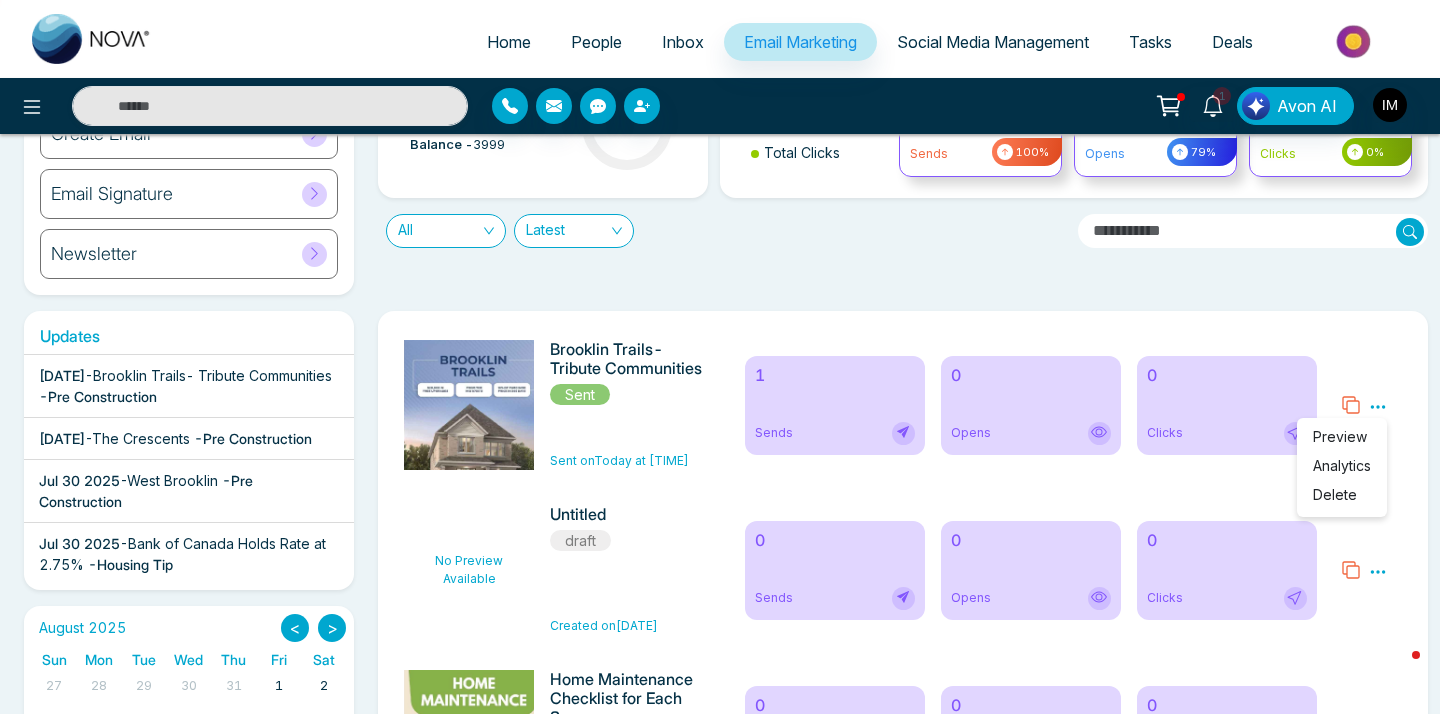 click on "Analytics" at bounding box center (1342, 465) 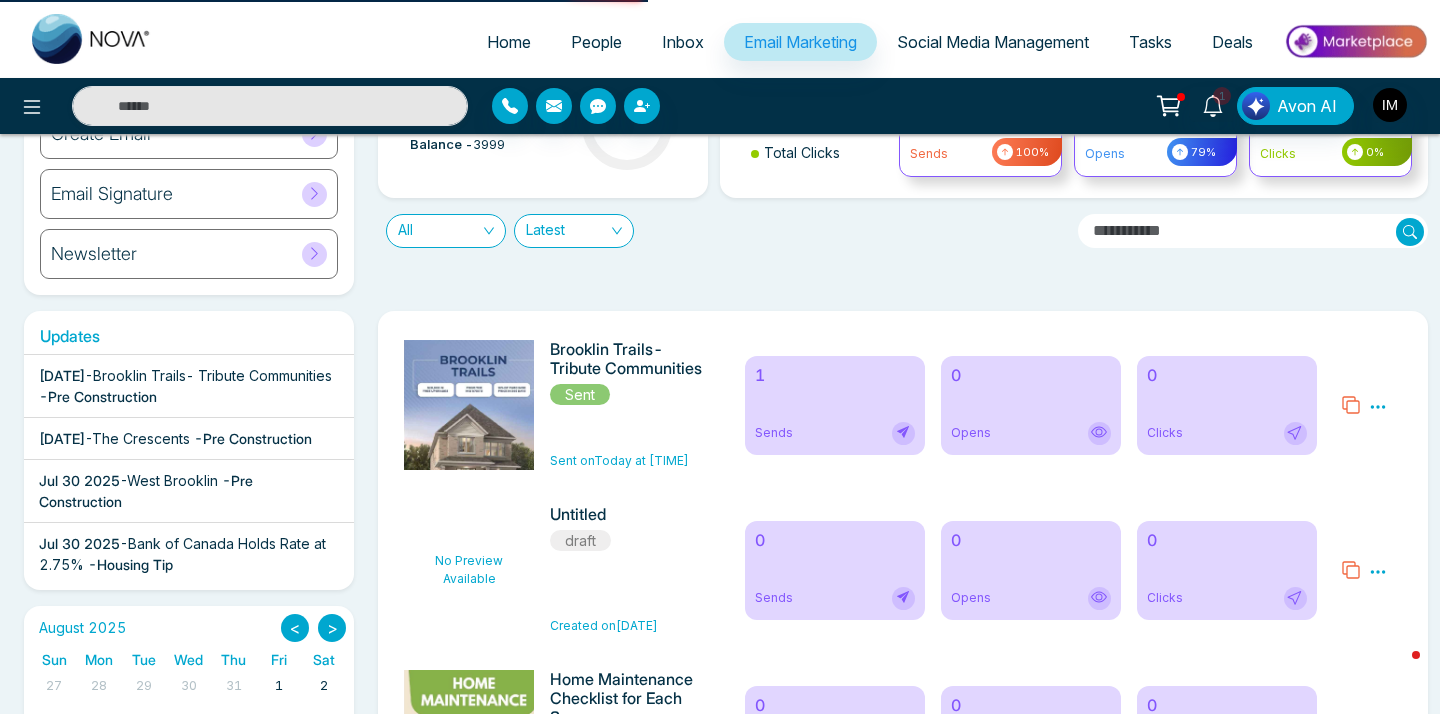 scroll, scrollTop: 0, scrollLeft: 0, axis: both 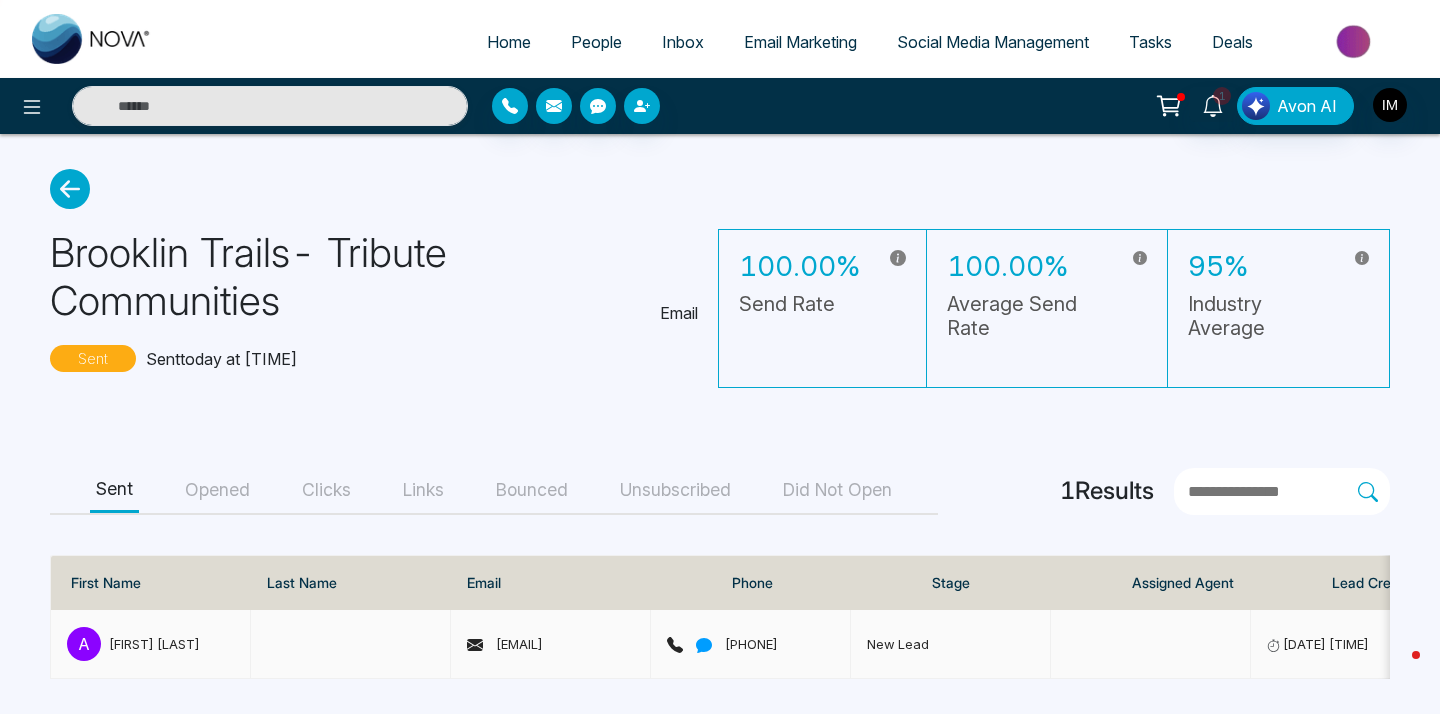 click on "[FIRST] [LAST]" at bounding box center (154, 644) 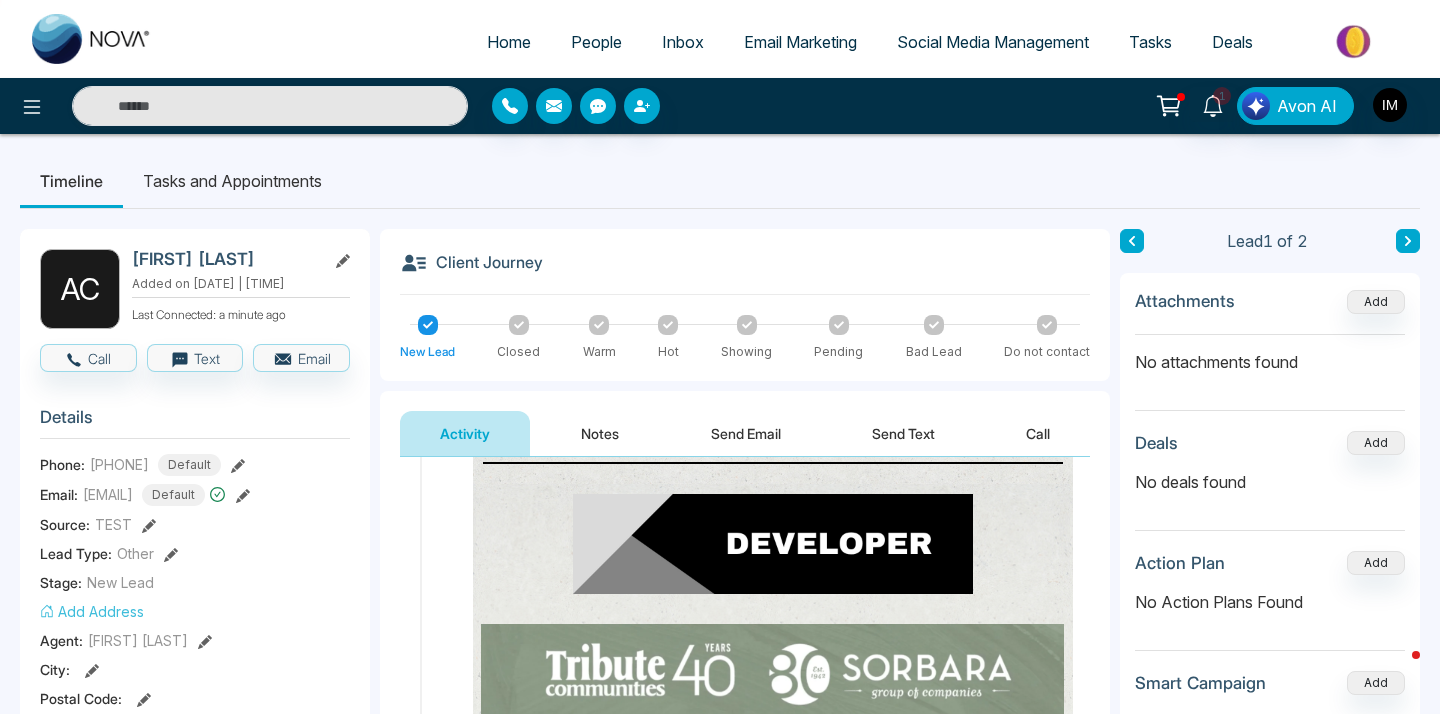 scroll, scrollTop: 5005, scrollLeft: 0, axis: vertical 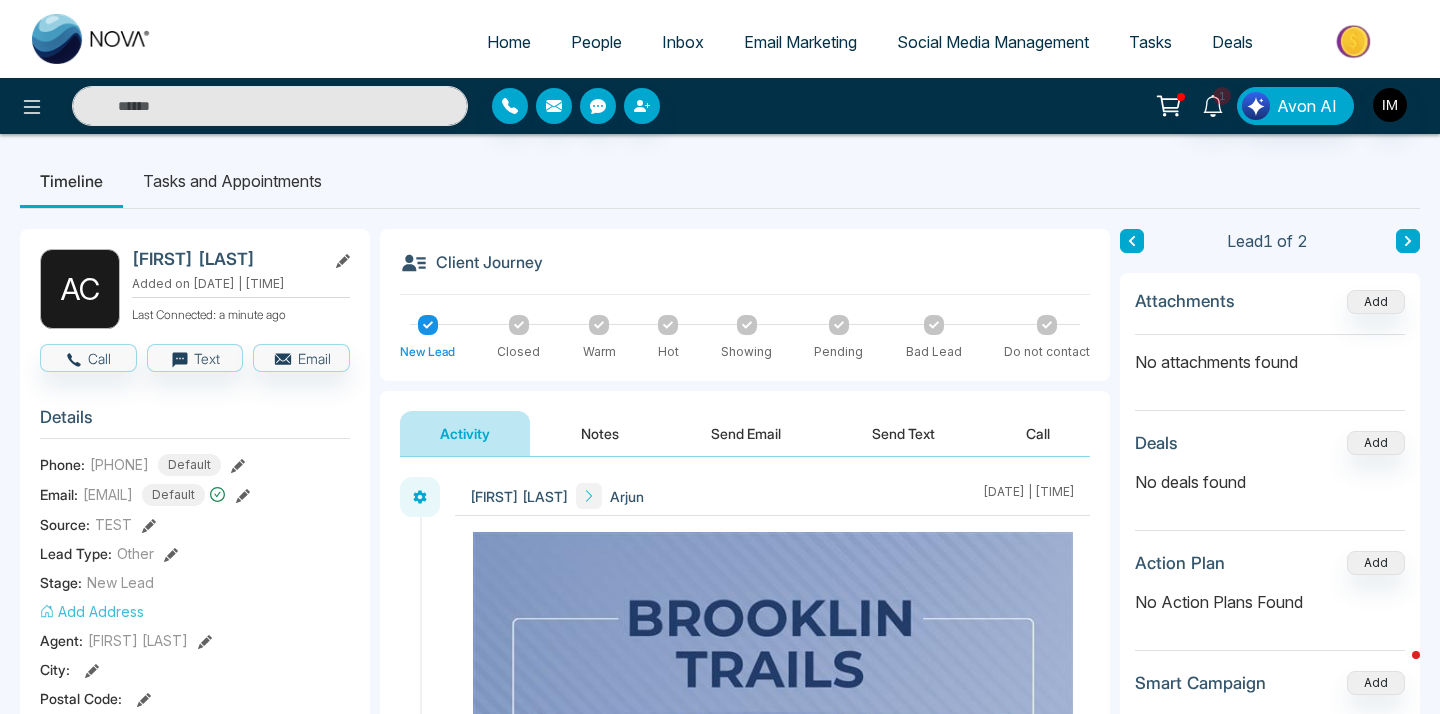 click on "Notes" at bounding box center [600, 433] 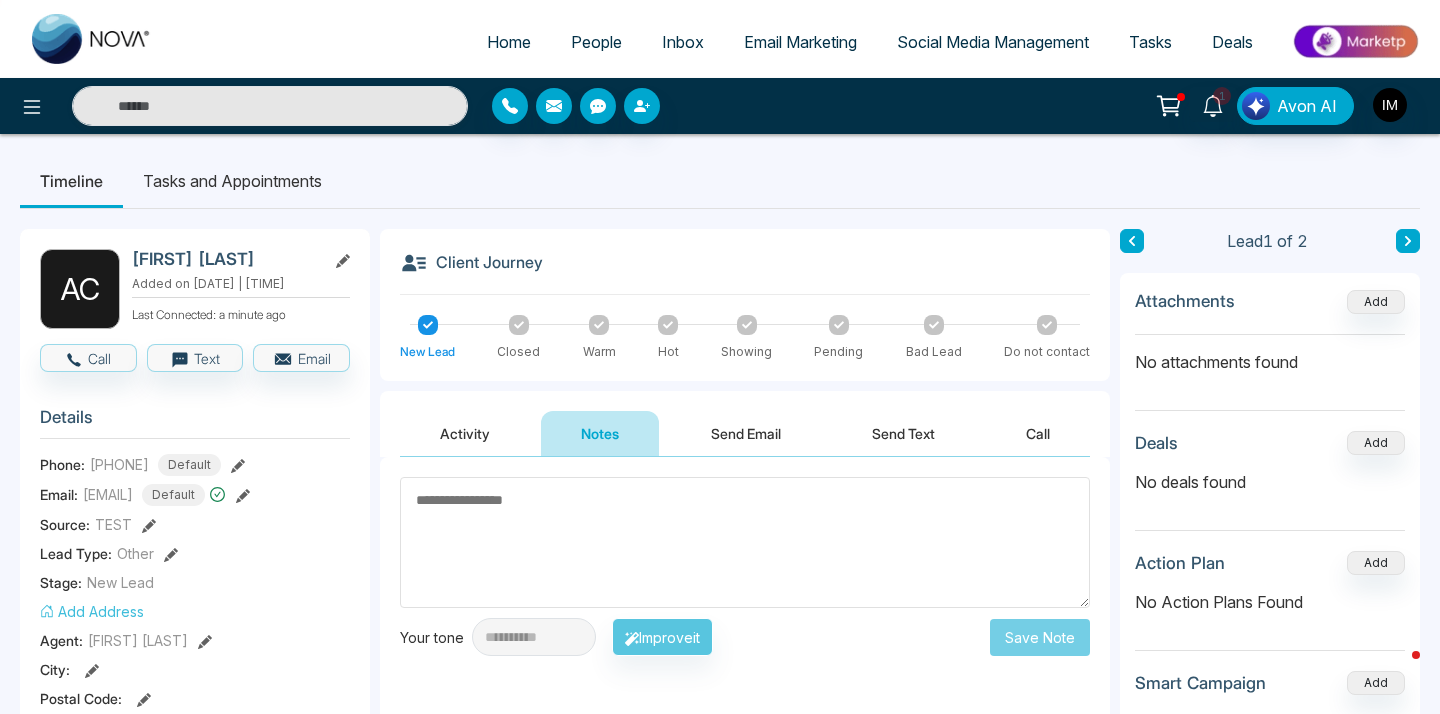 click on "Send Email" at bounding box center [746, 433] 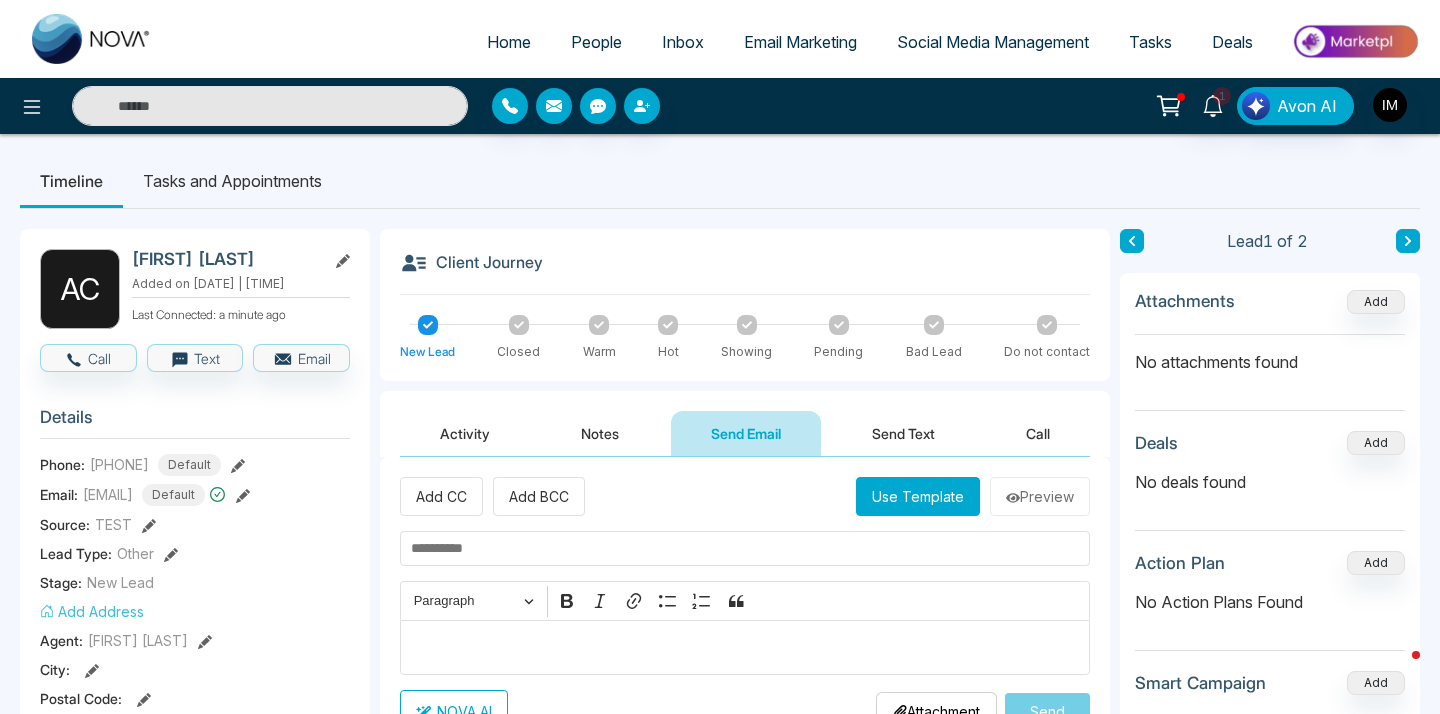 click on "Send Text" at bounding box center [903, 433] 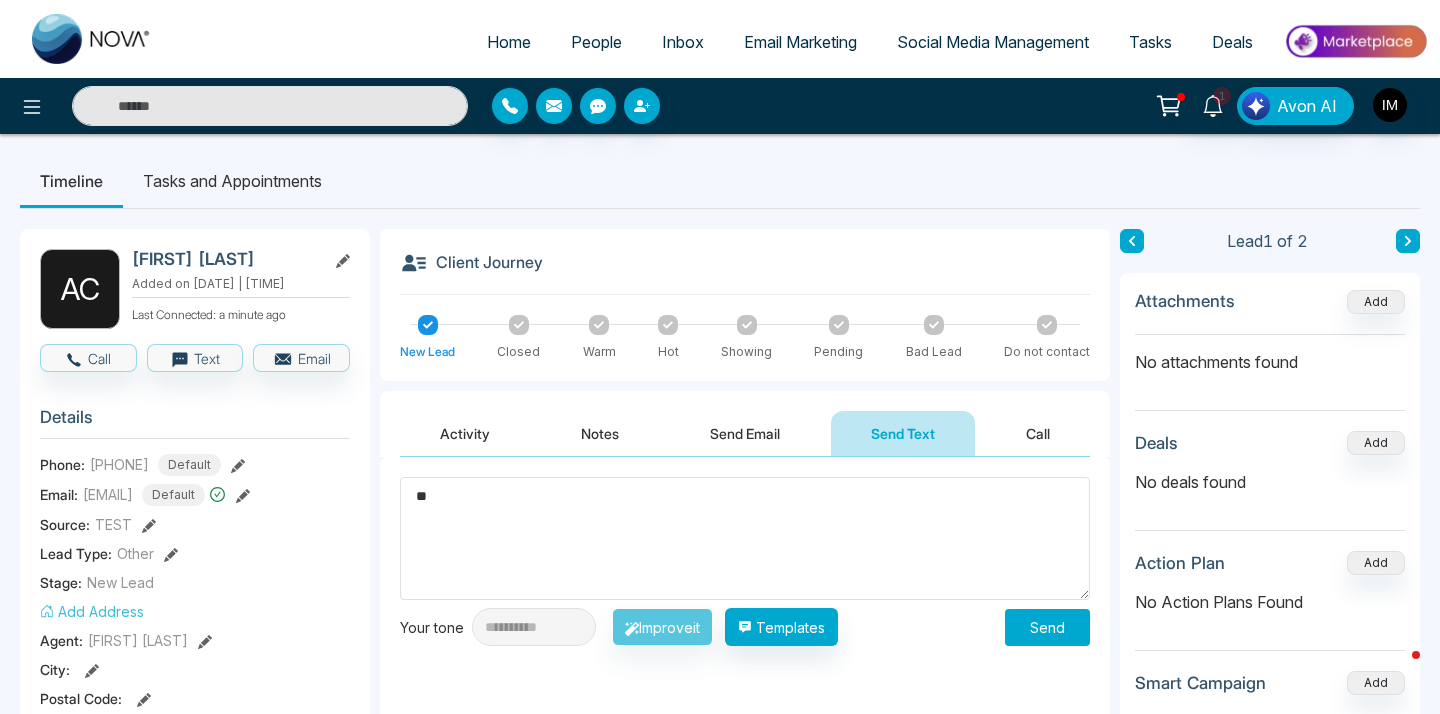 type on "*" 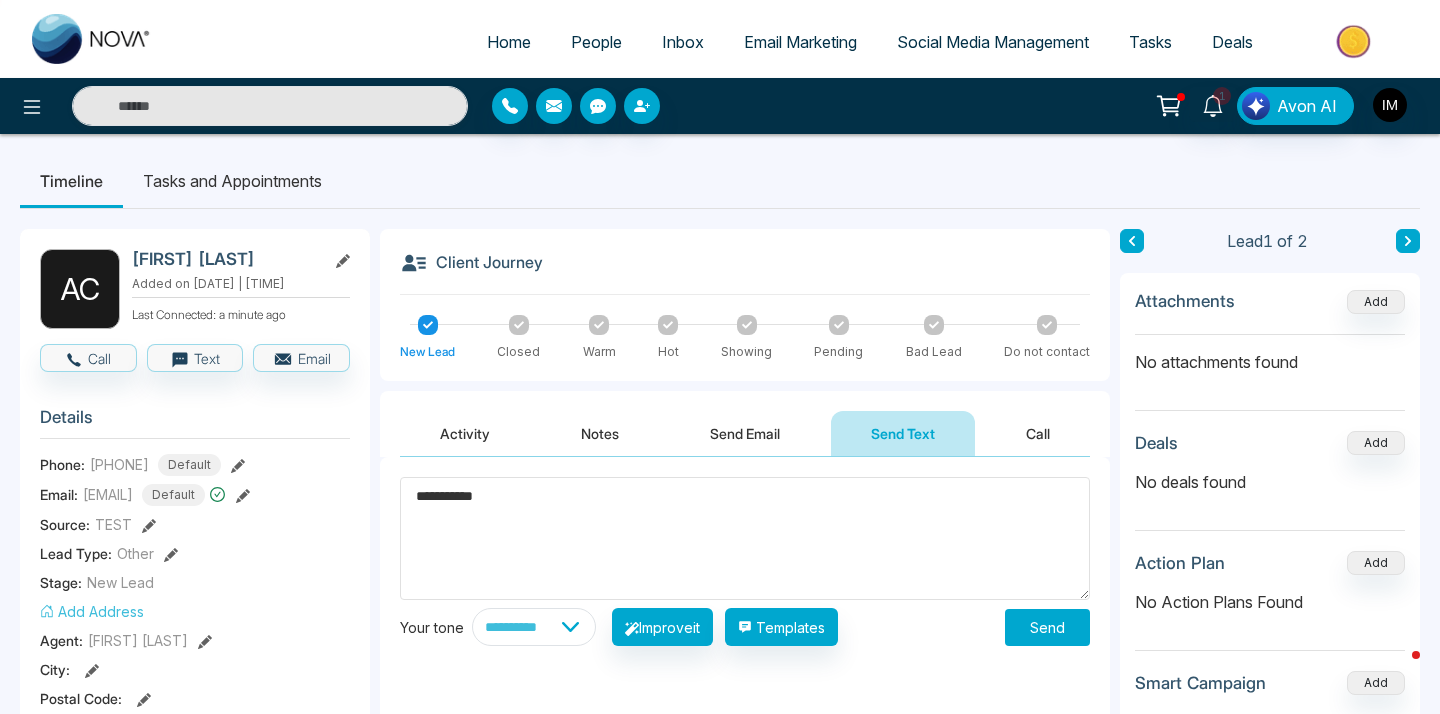 type on "**********" 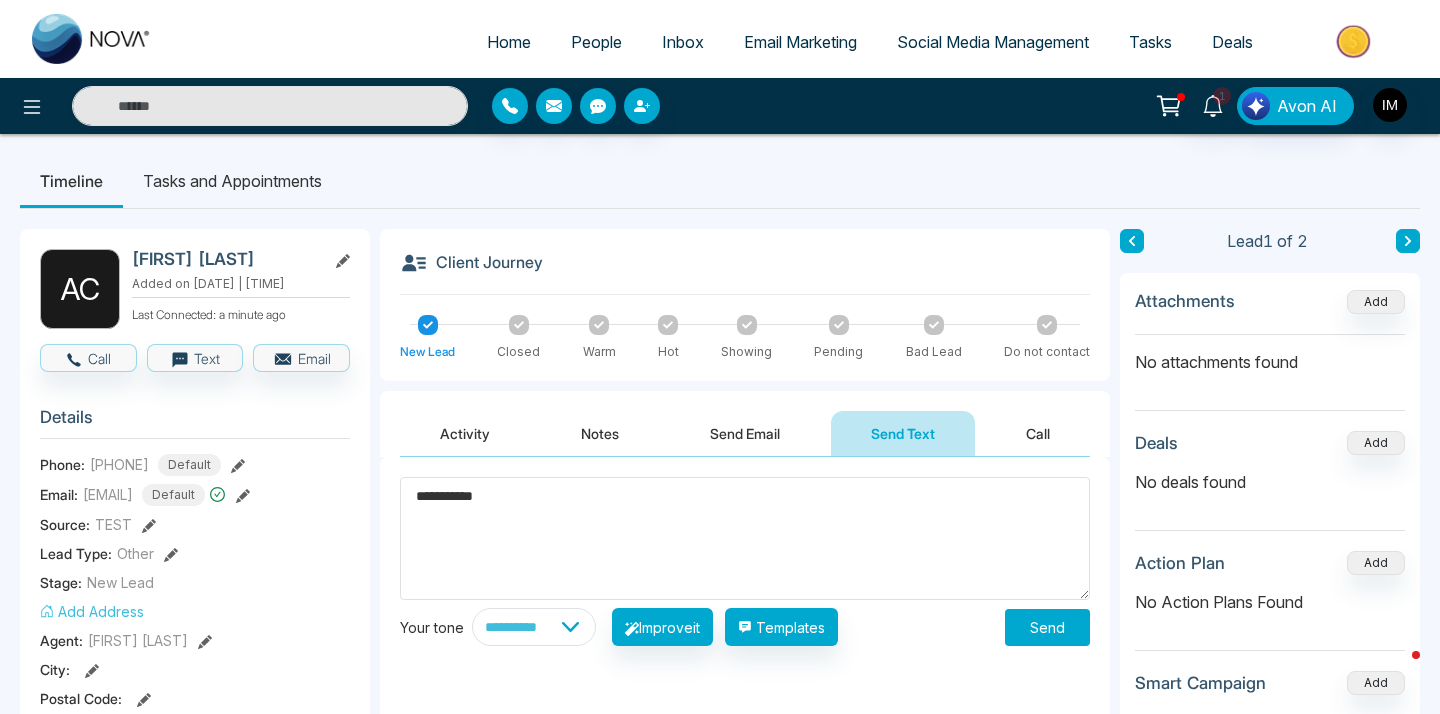 click on "Send" at bounding box center (1047, 627) 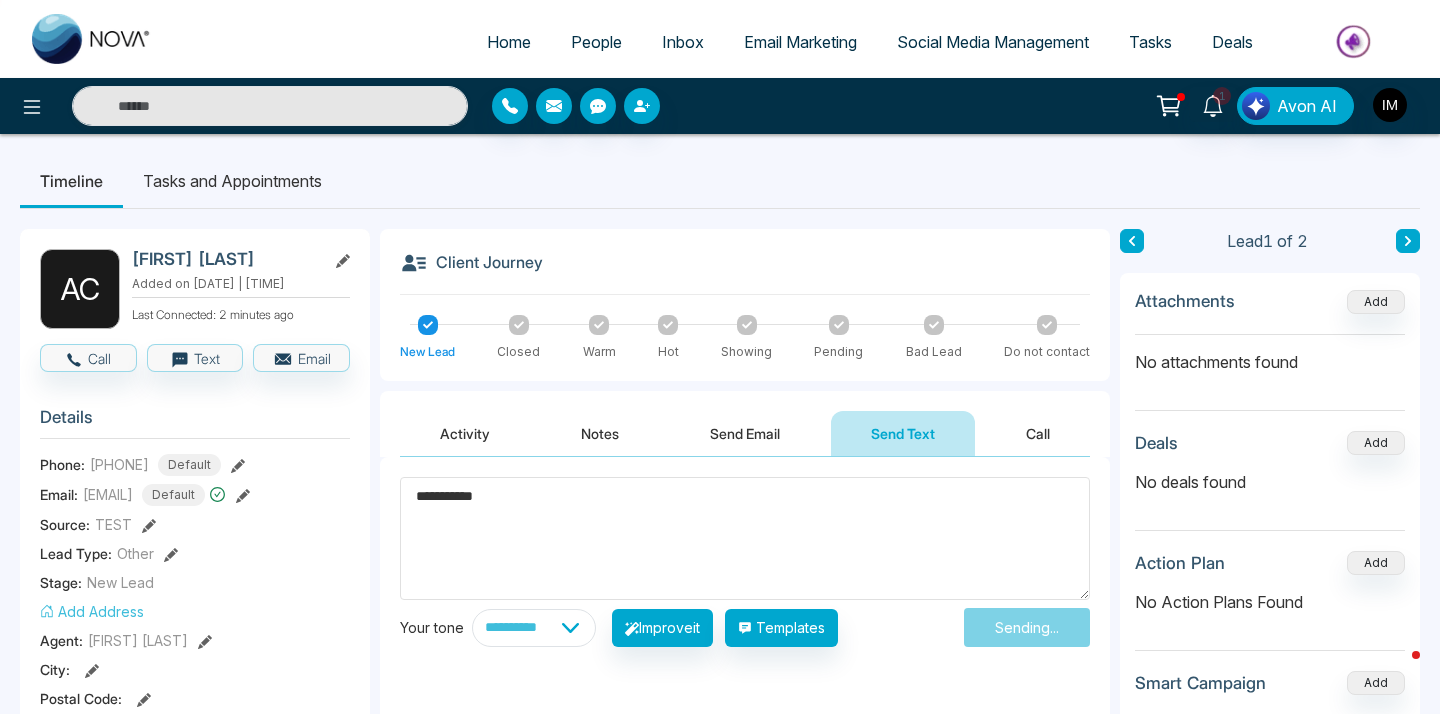 type 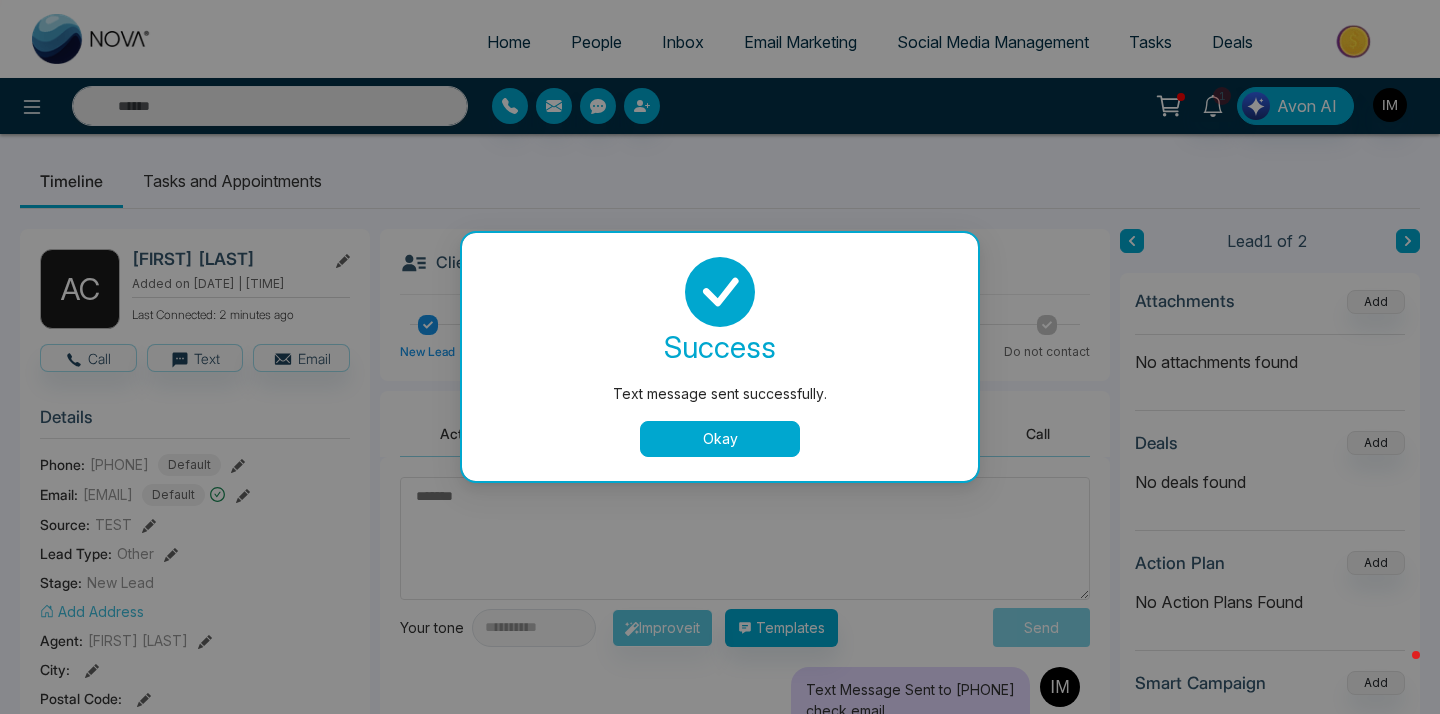 click on "Okay" at bounding box center [720, 439] 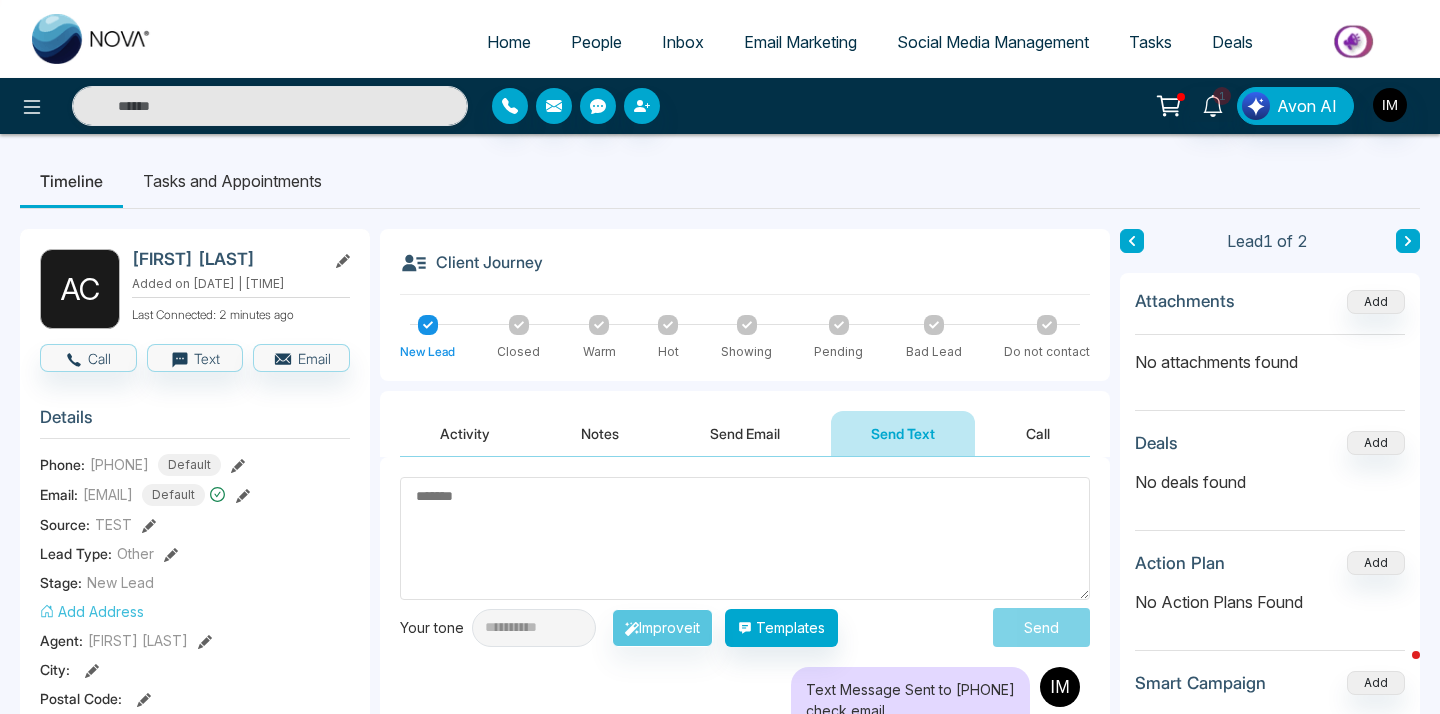 click on "Call" at bounding box center (1038, 433) 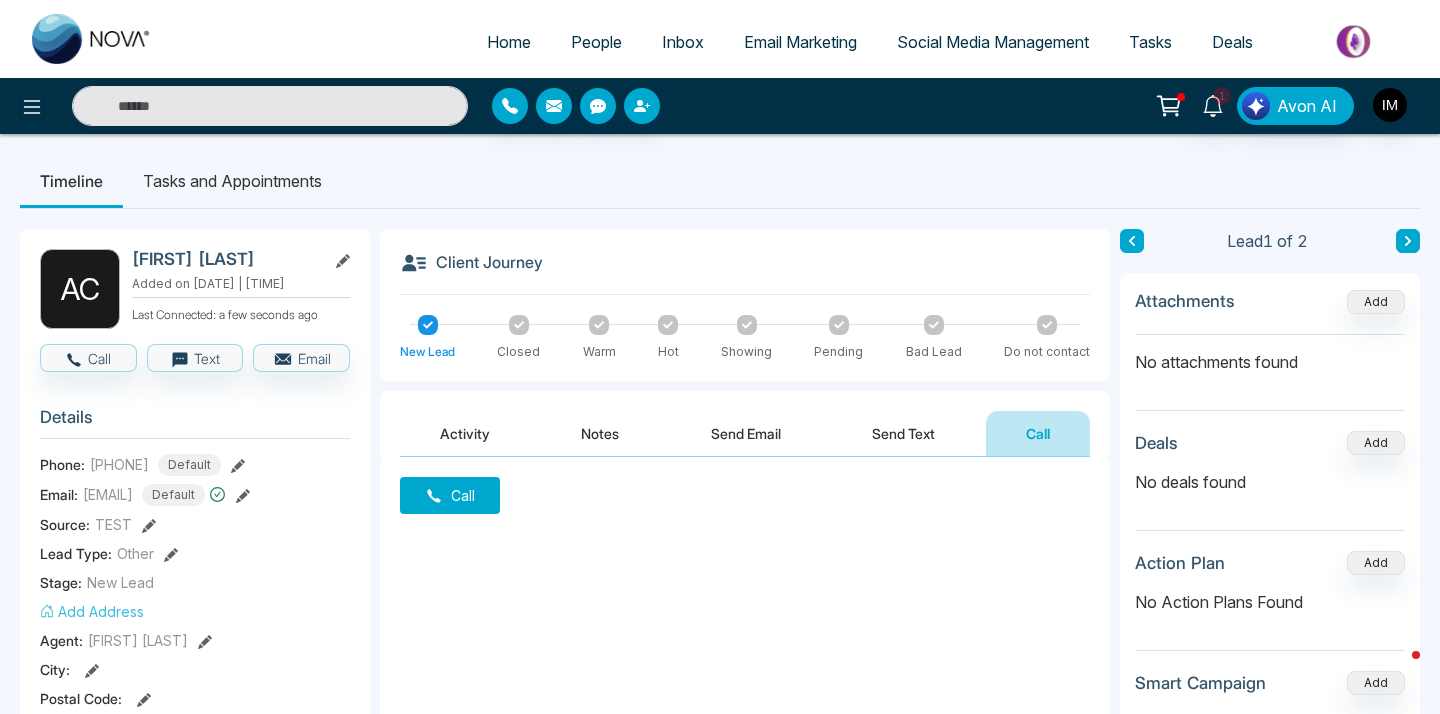 click on "Call" at bounding box center (450, 495) 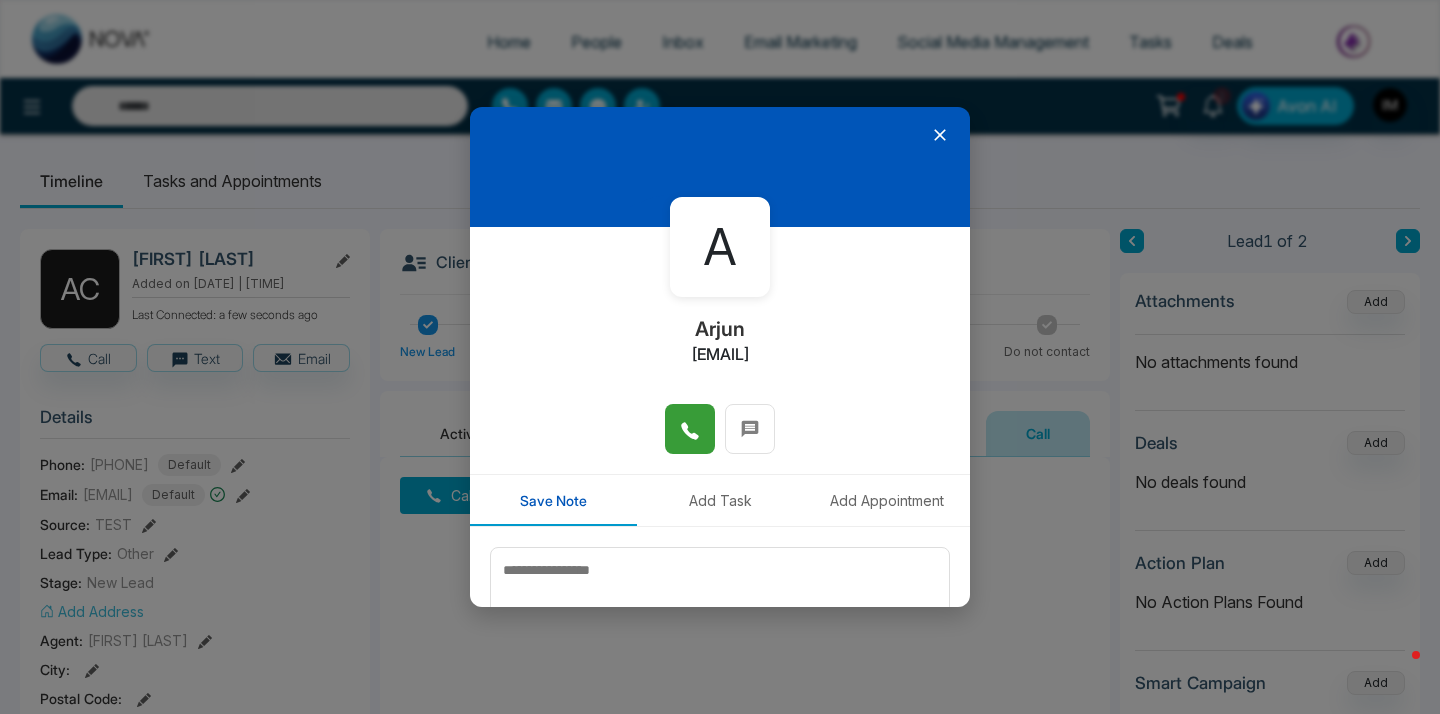 click 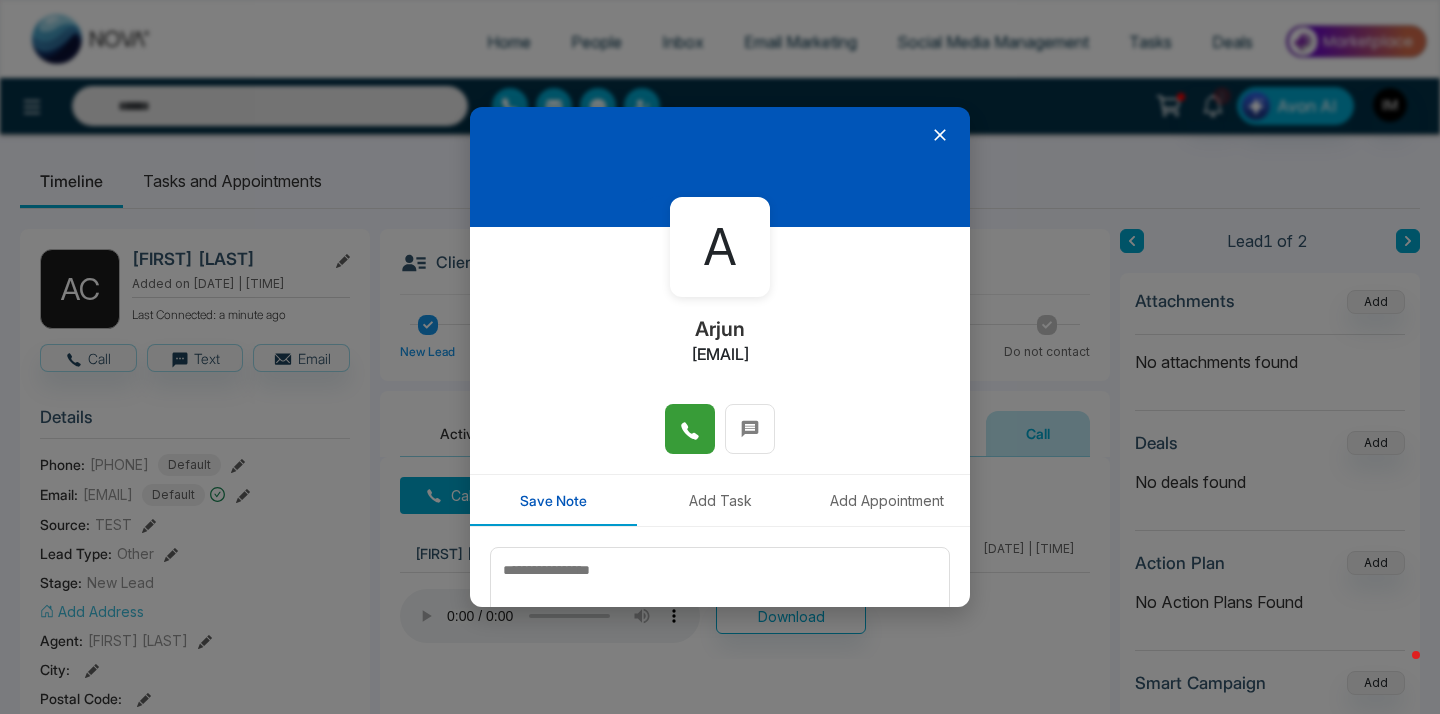 scroll, scrollTop: 121, scrollLeft: 0, axis: vertical 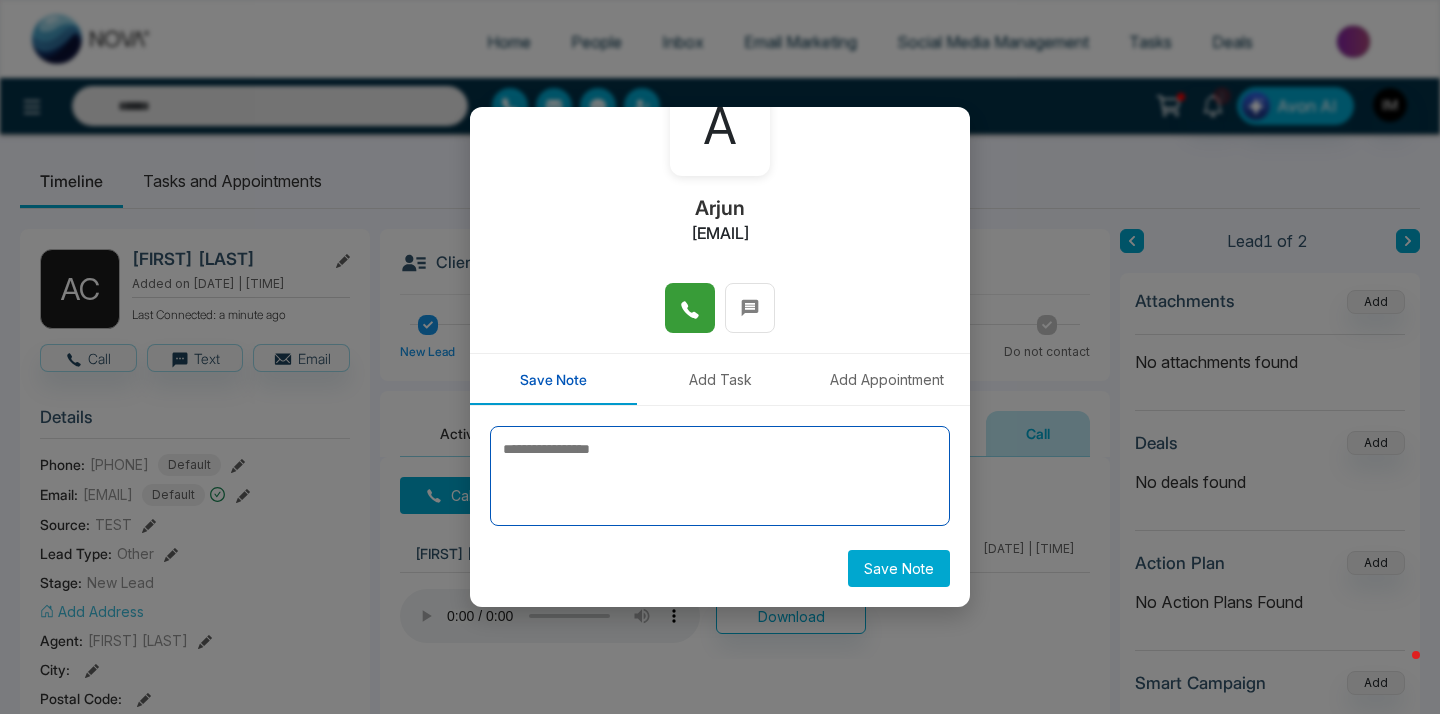 click at bounding box center [720, 476] 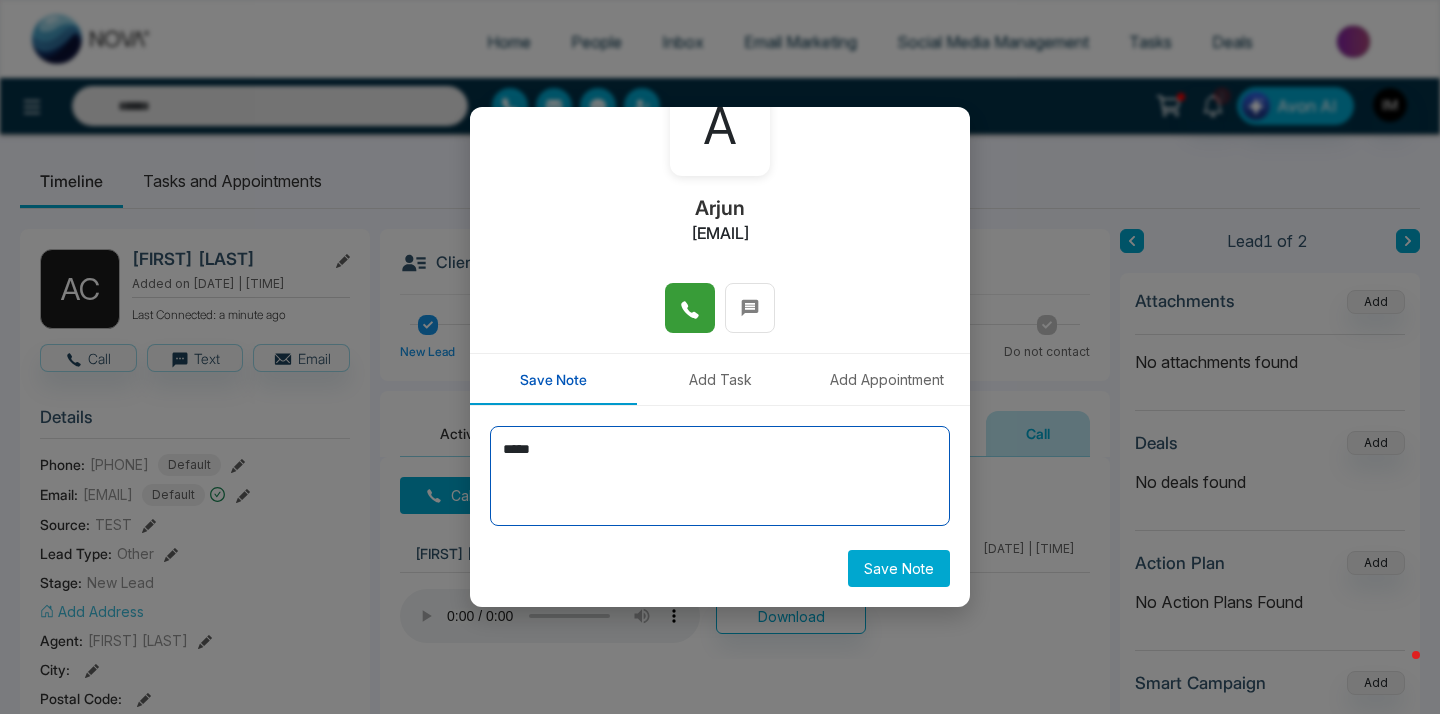 type on "*****" 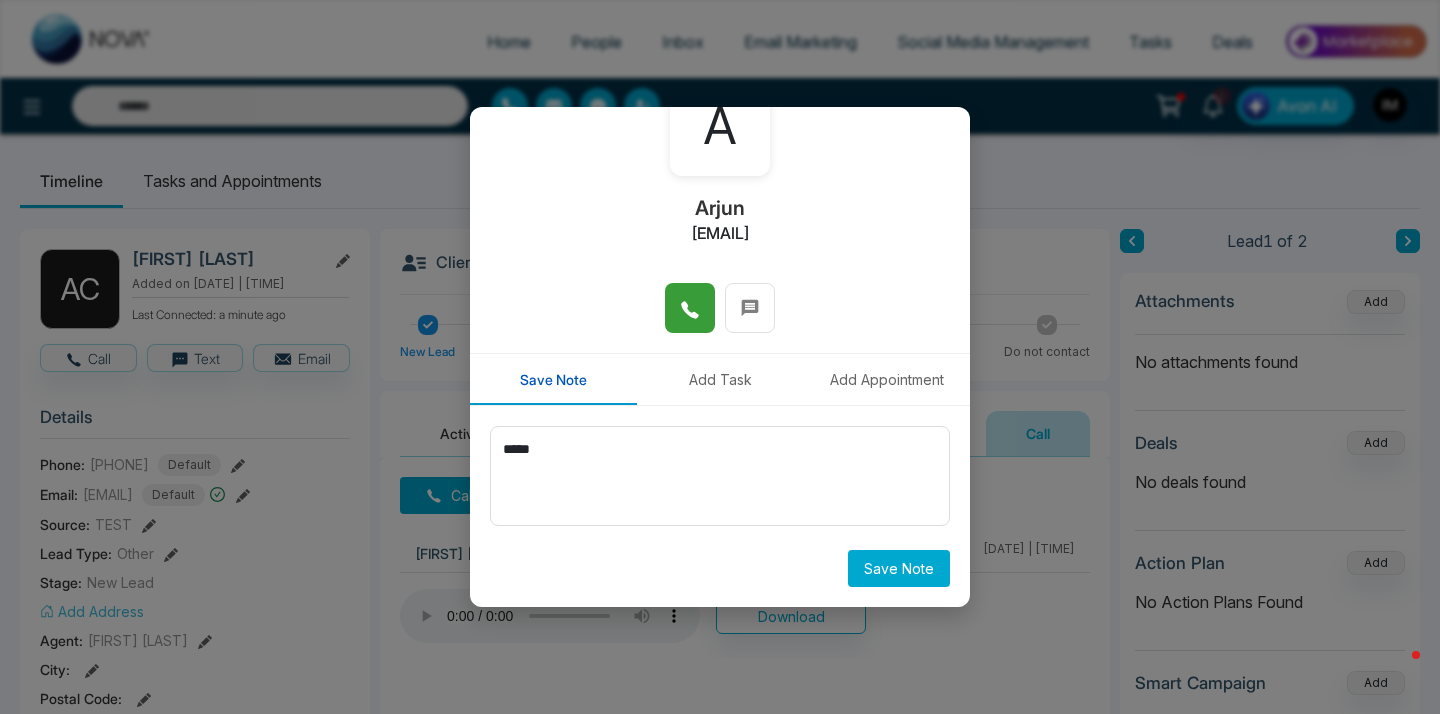 click on "Save Note" at bounding box center (899, 568) 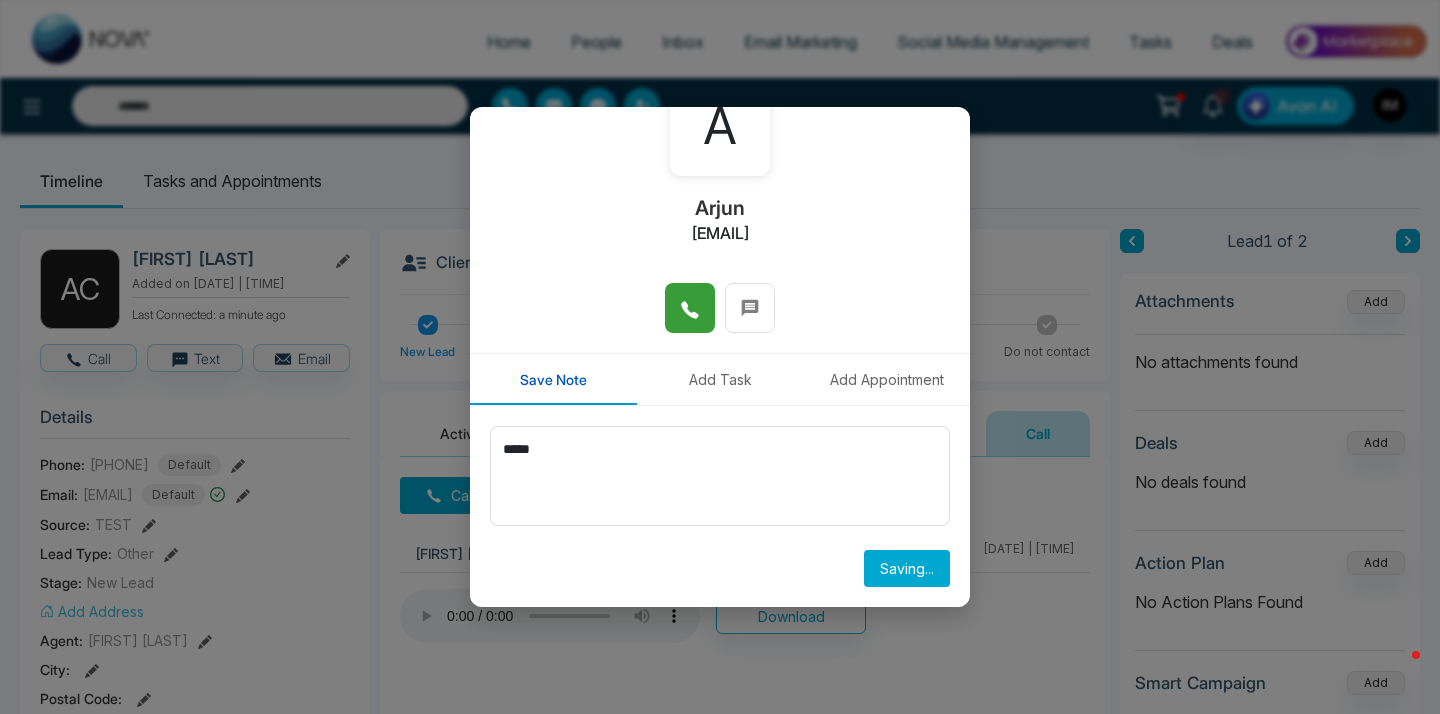 type 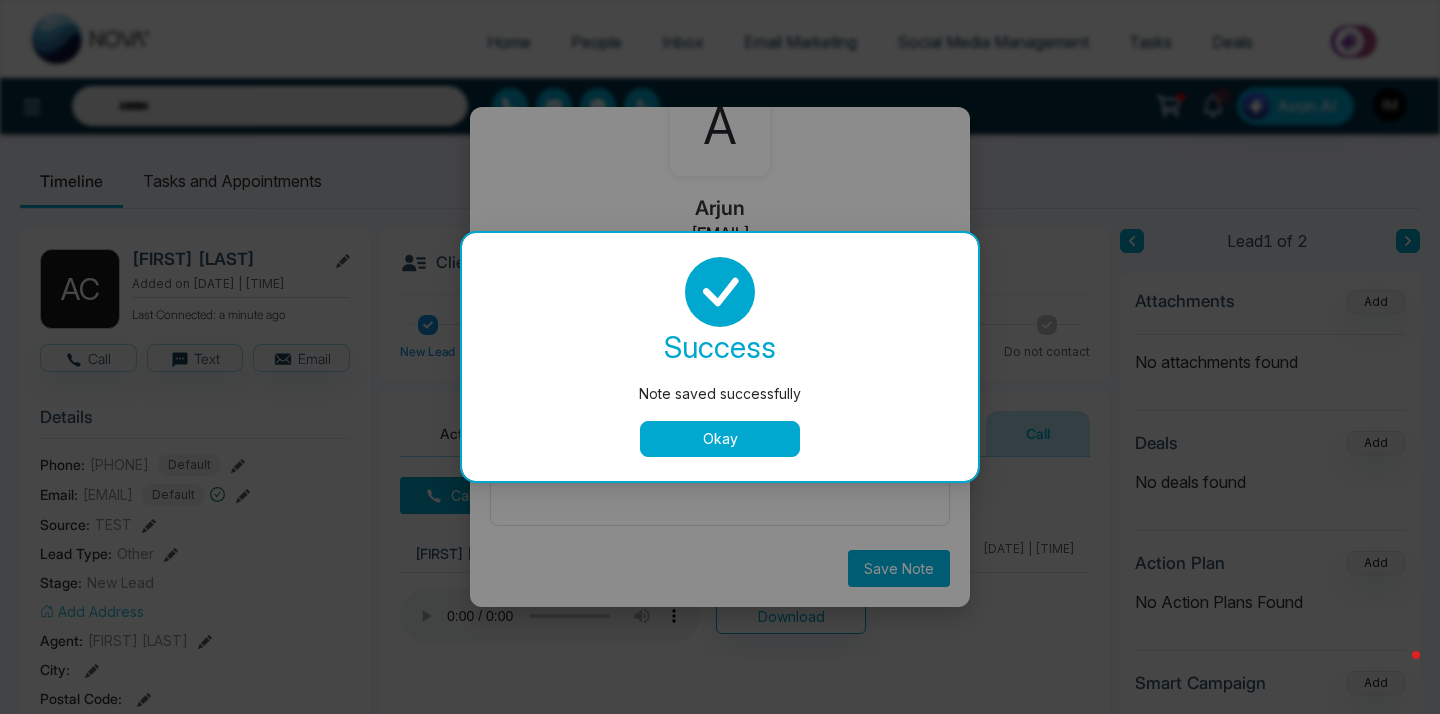 click on "Okay" at bounding box center (720, 439) 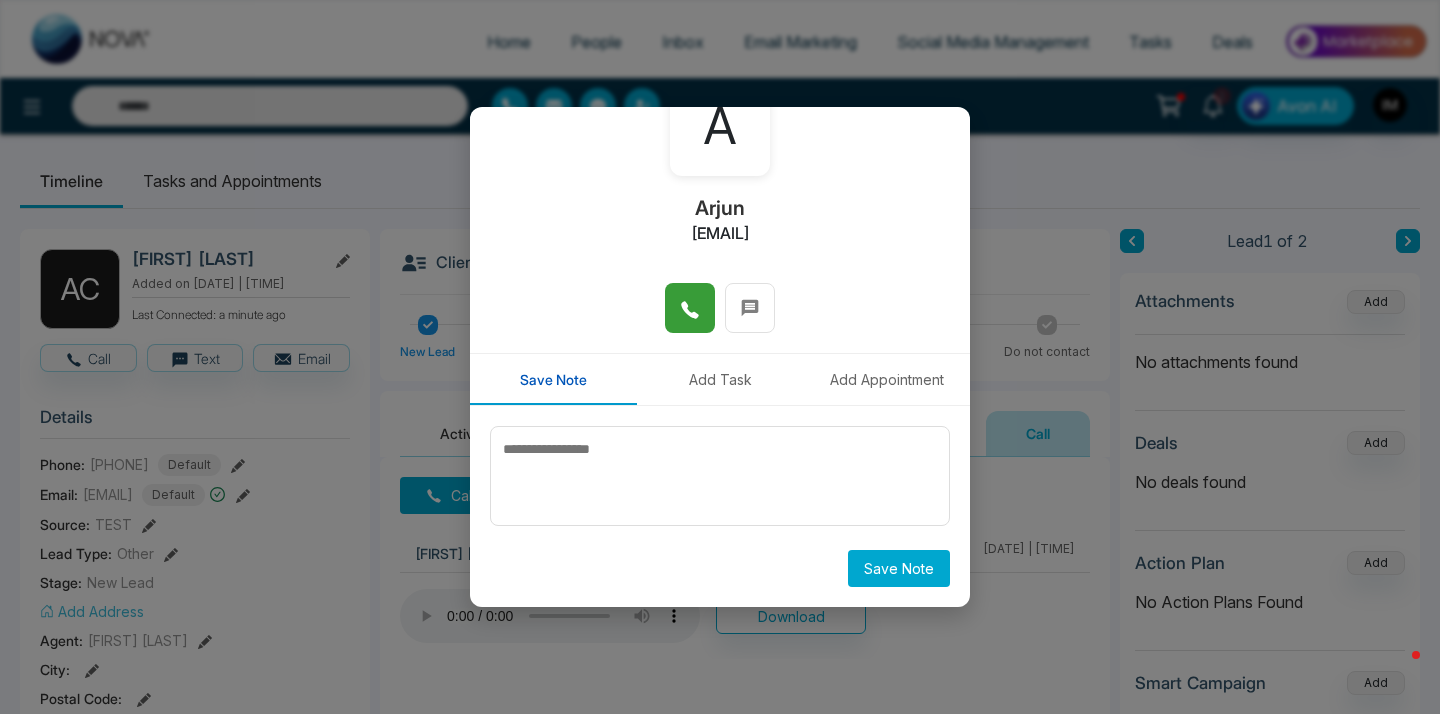 scroll, scrollTop: 0, scrollLeft: 0, axis: both 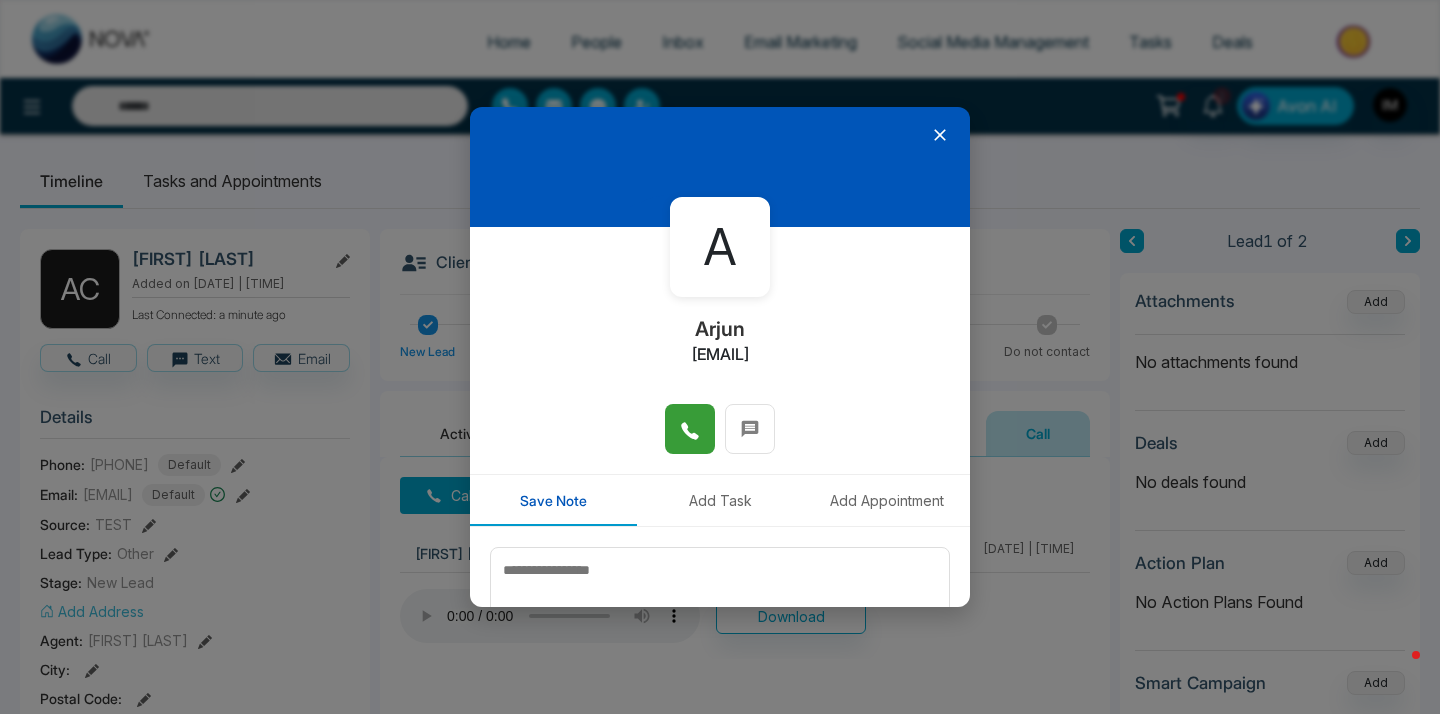 click 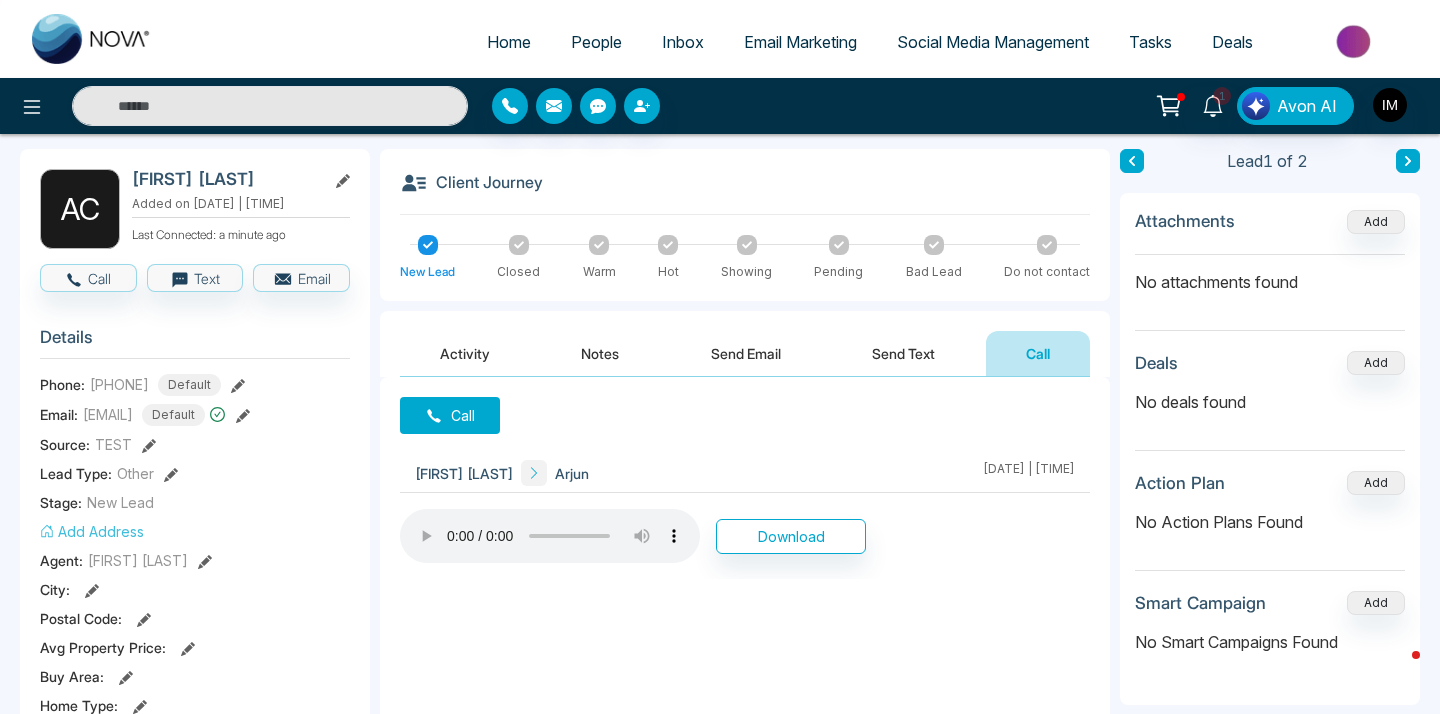 scroll, scrollTop: 0, scrollLeft: 0, axis: both 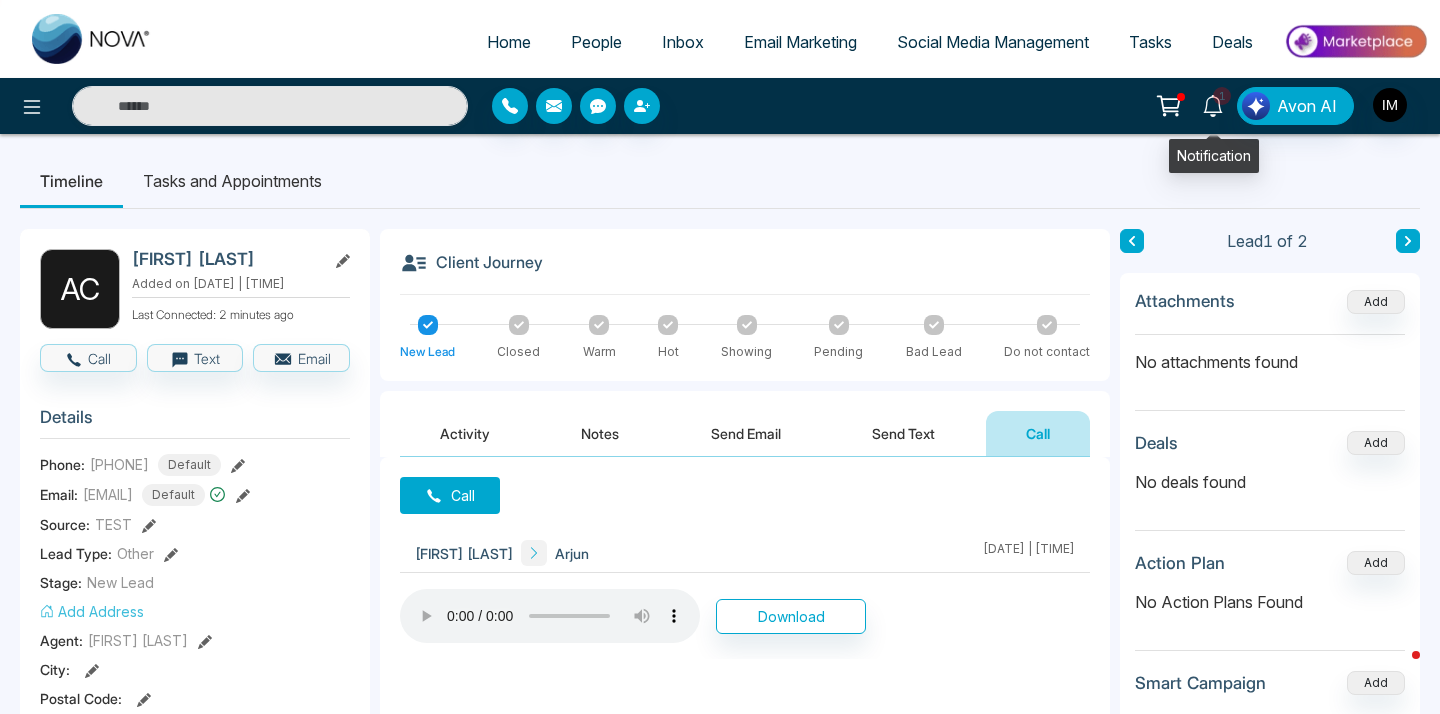 click 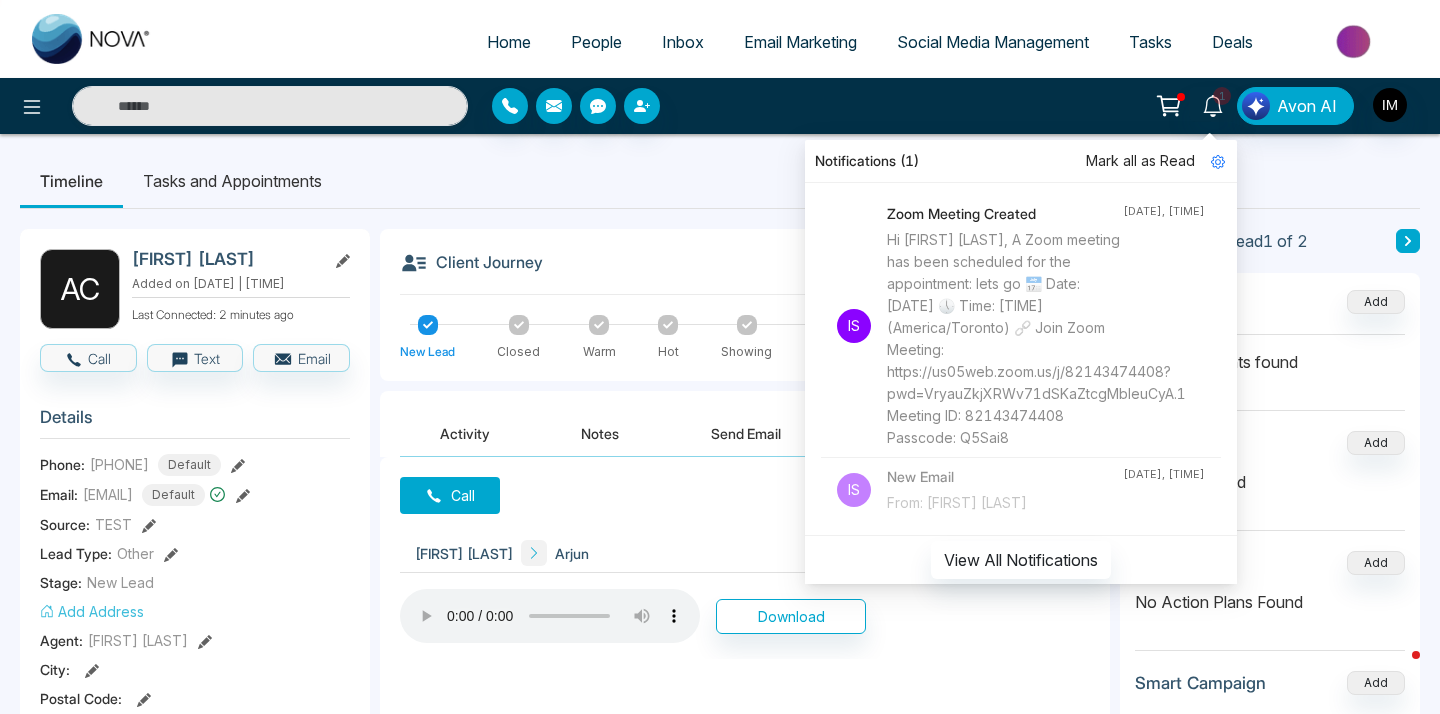 click on "Timeline Tasks and Appointments" at bounding box center [720, 181] 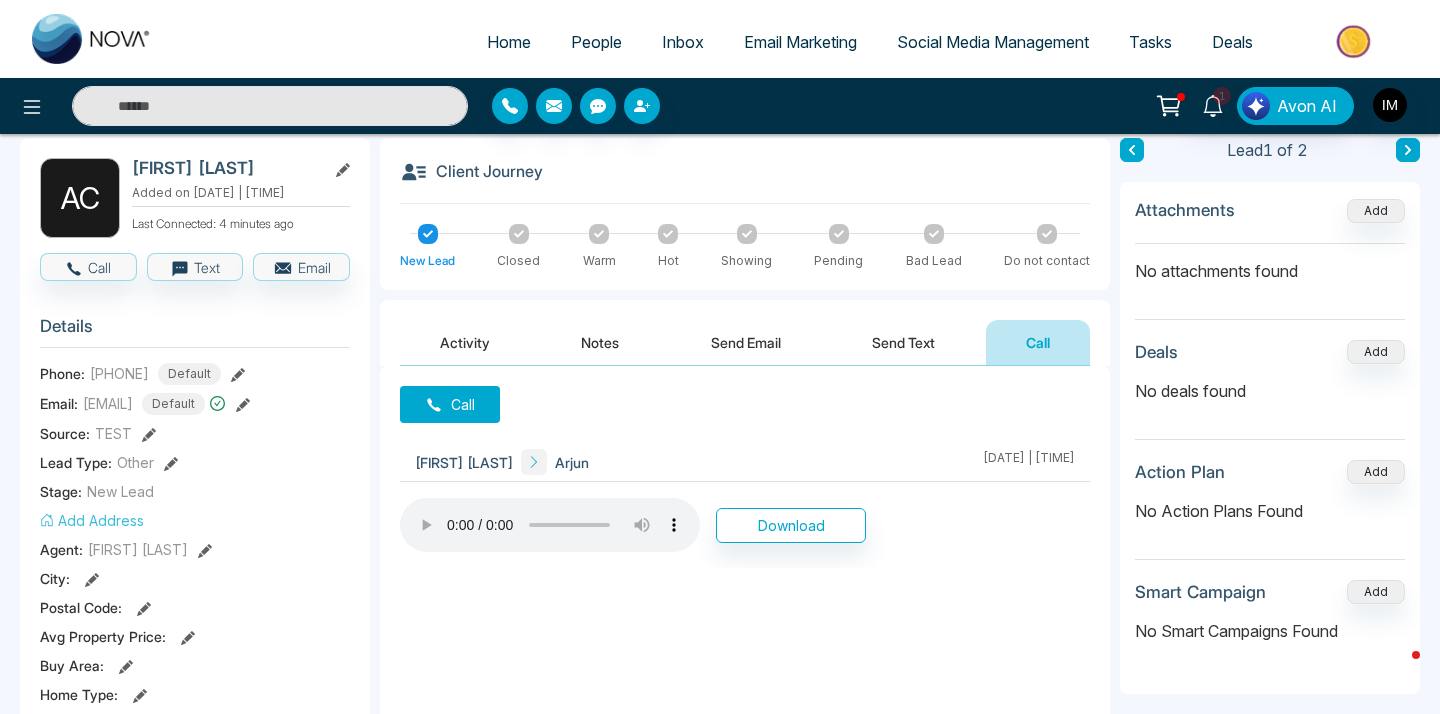 scroll, scrollTop: 83, scrollLeft: 0, axis: vertical 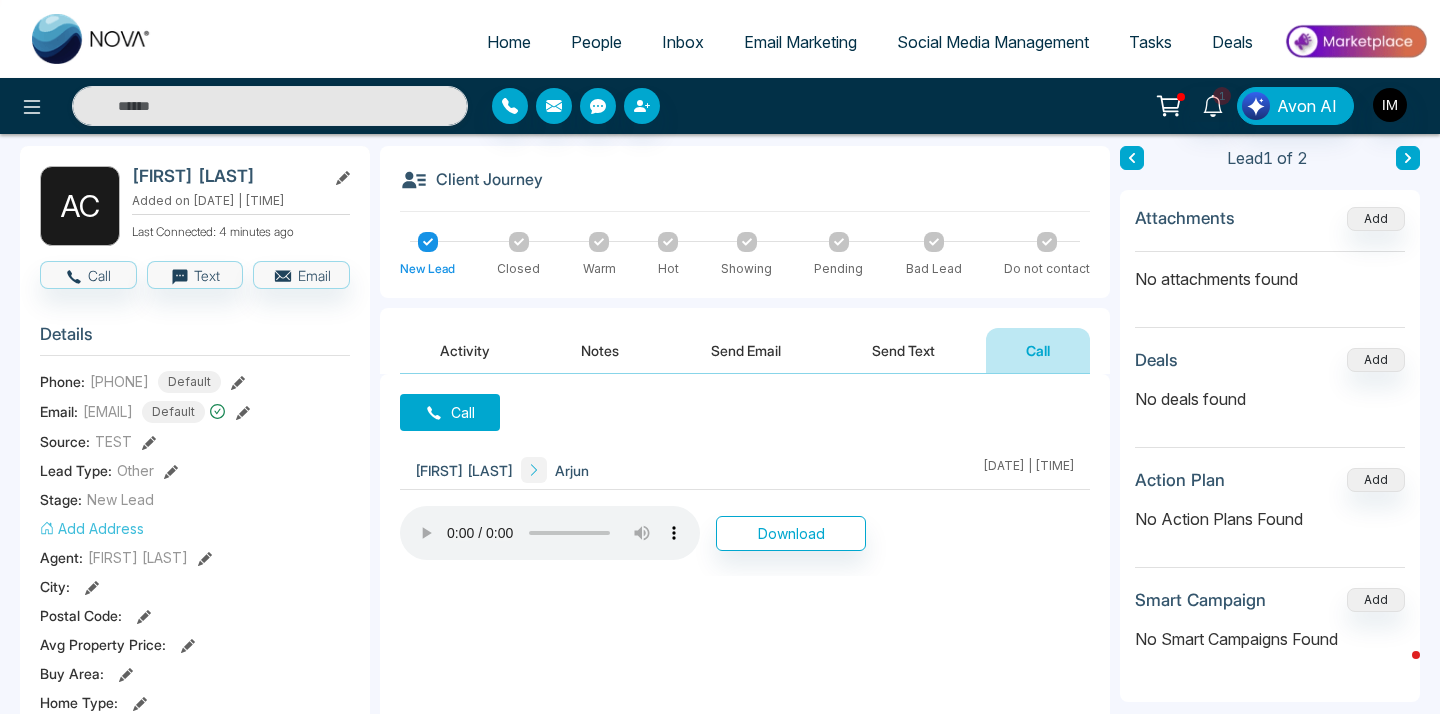 click on "Notes" at bounding box center (600, 350) 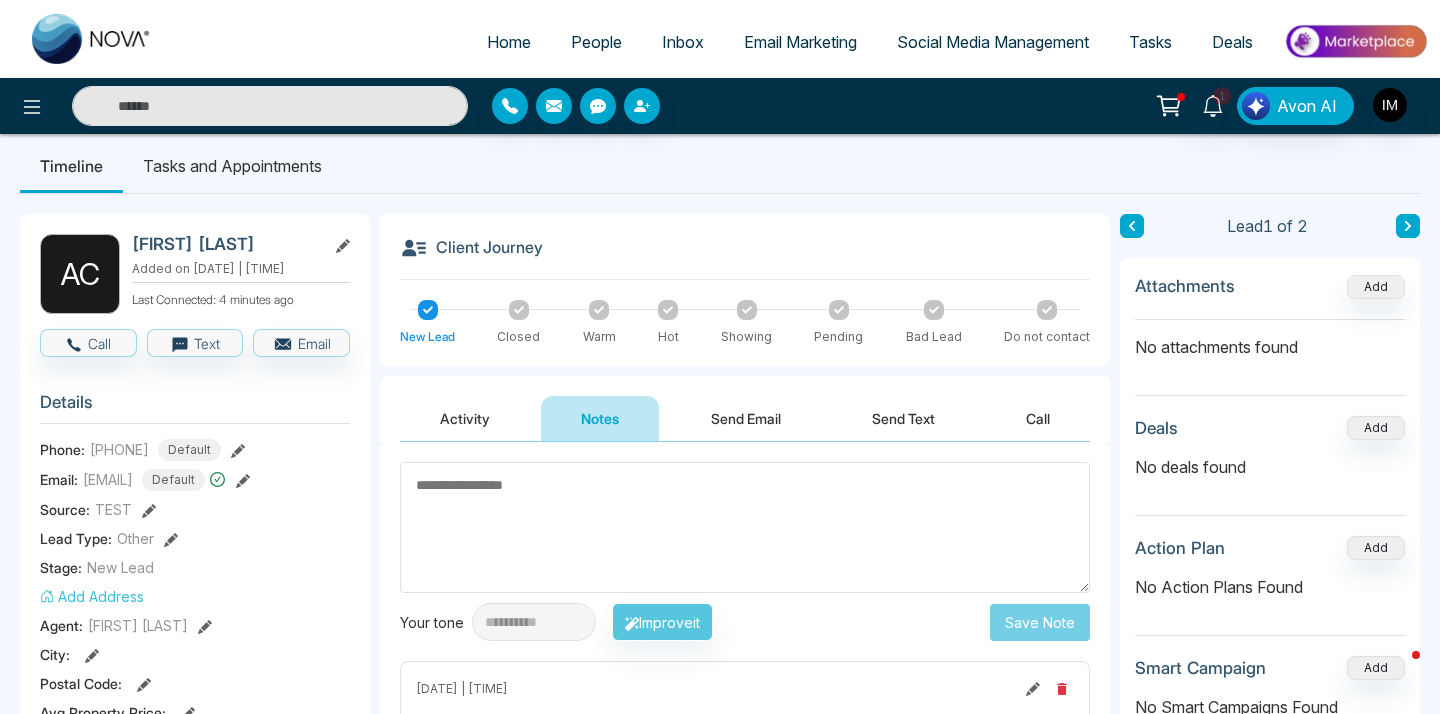 scroll, scrollTop: 0, scrollLeft: 0, axis: both 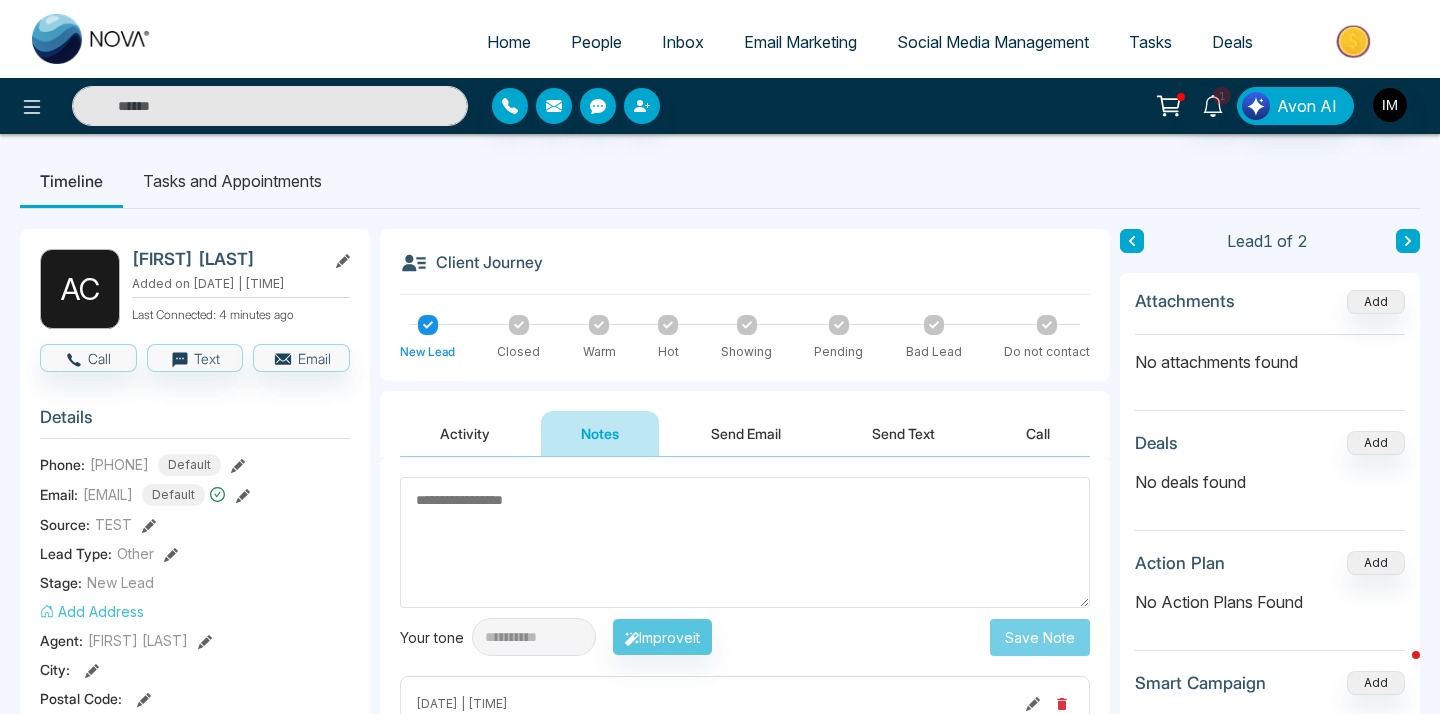 click on "Send Email" at bounding box center [746, 433] 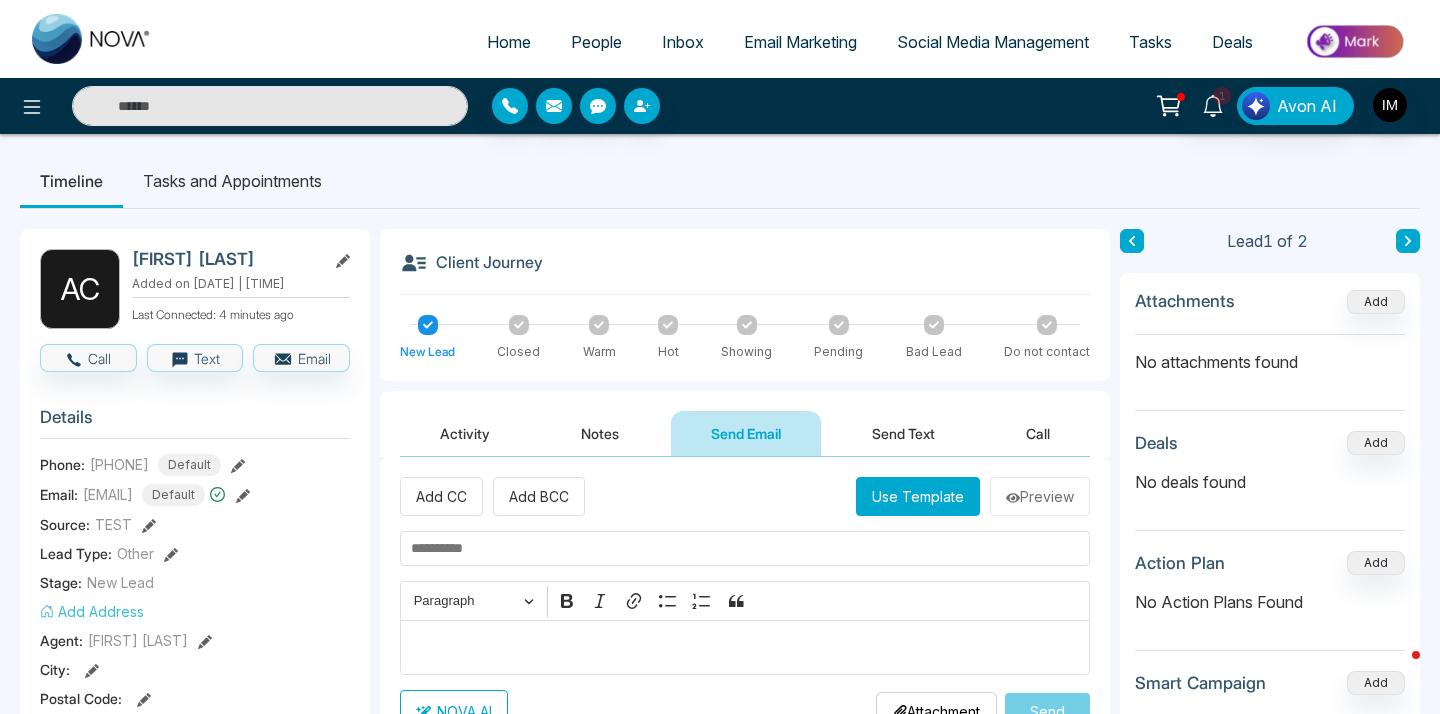 scroll, scrollTop: 4, scrollLeft: 0, axis: vertical 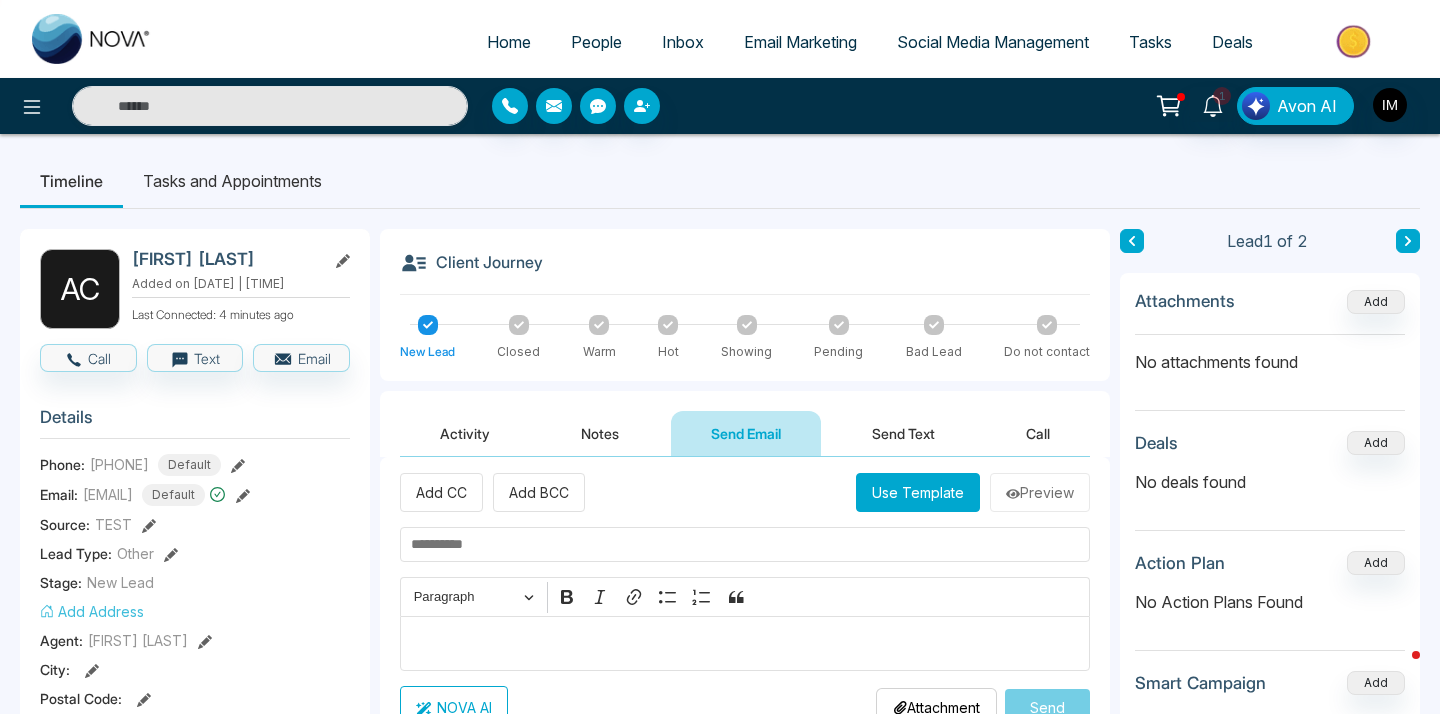 click on "Activity" at bounding box center [465, 433] 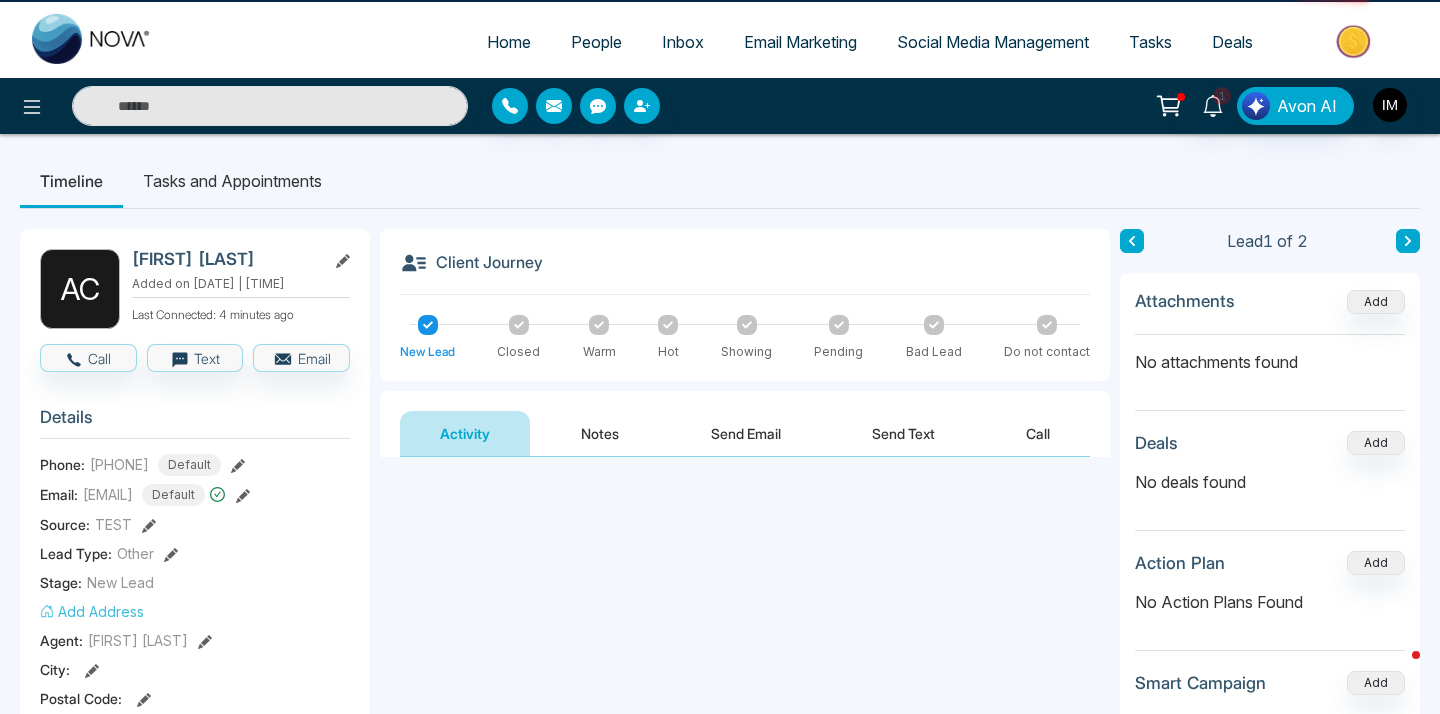 scroll, scrollTop: 0, scrollLeft: 0, axis: both 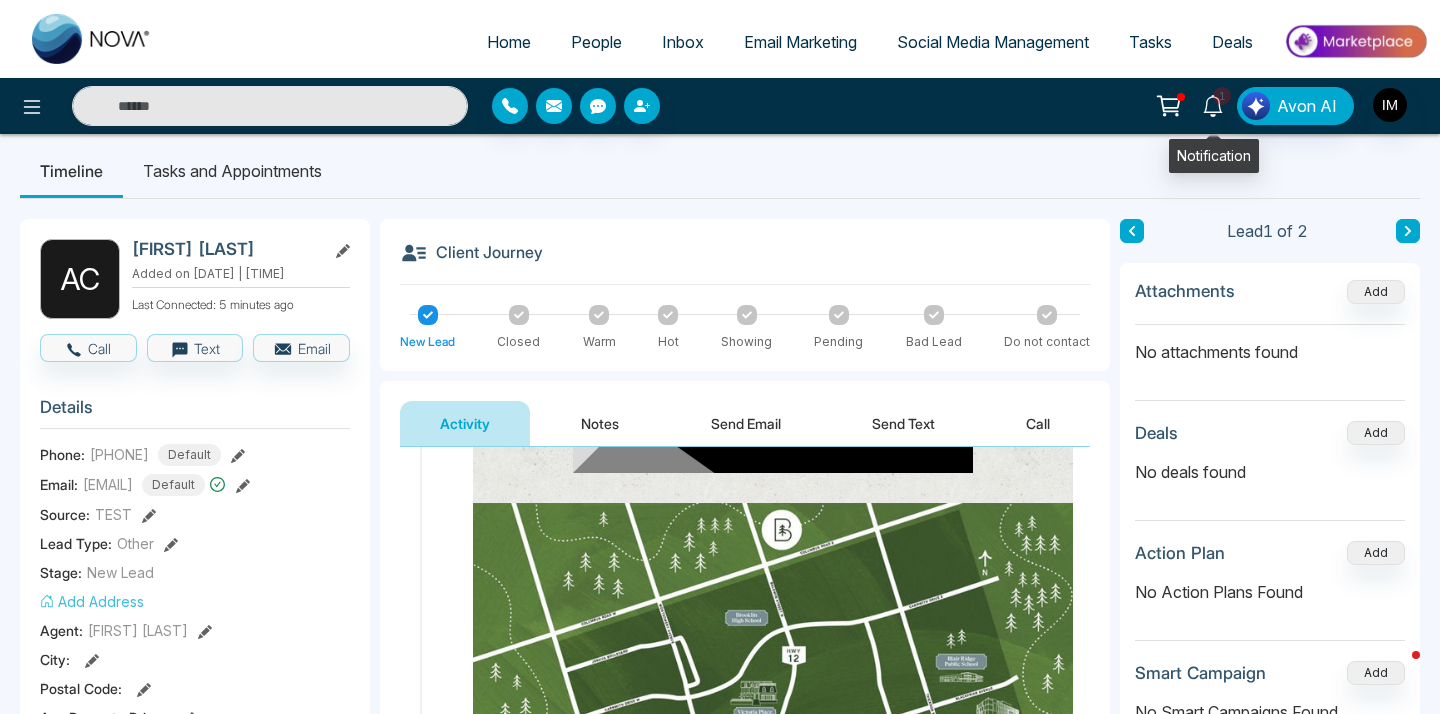 click 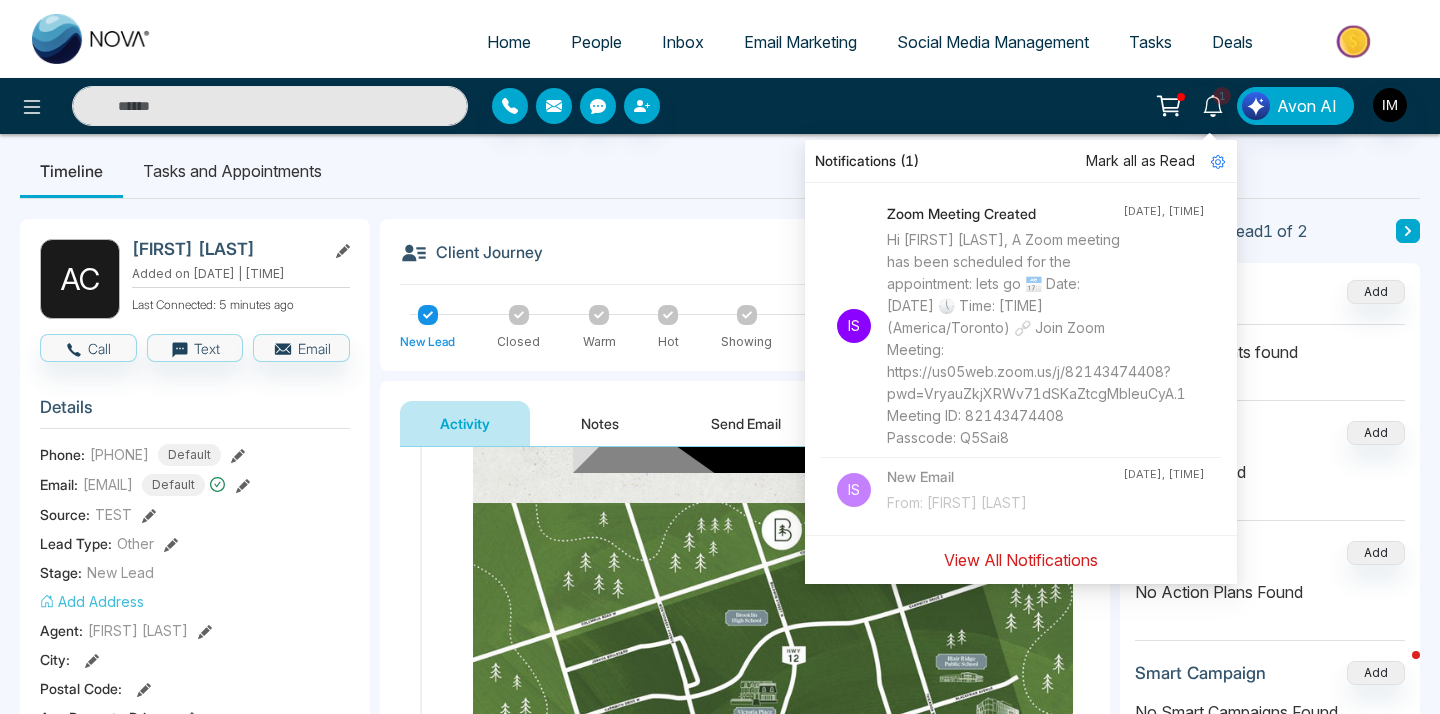 click on "View All Notifications" at bounding box center [1021, 560] 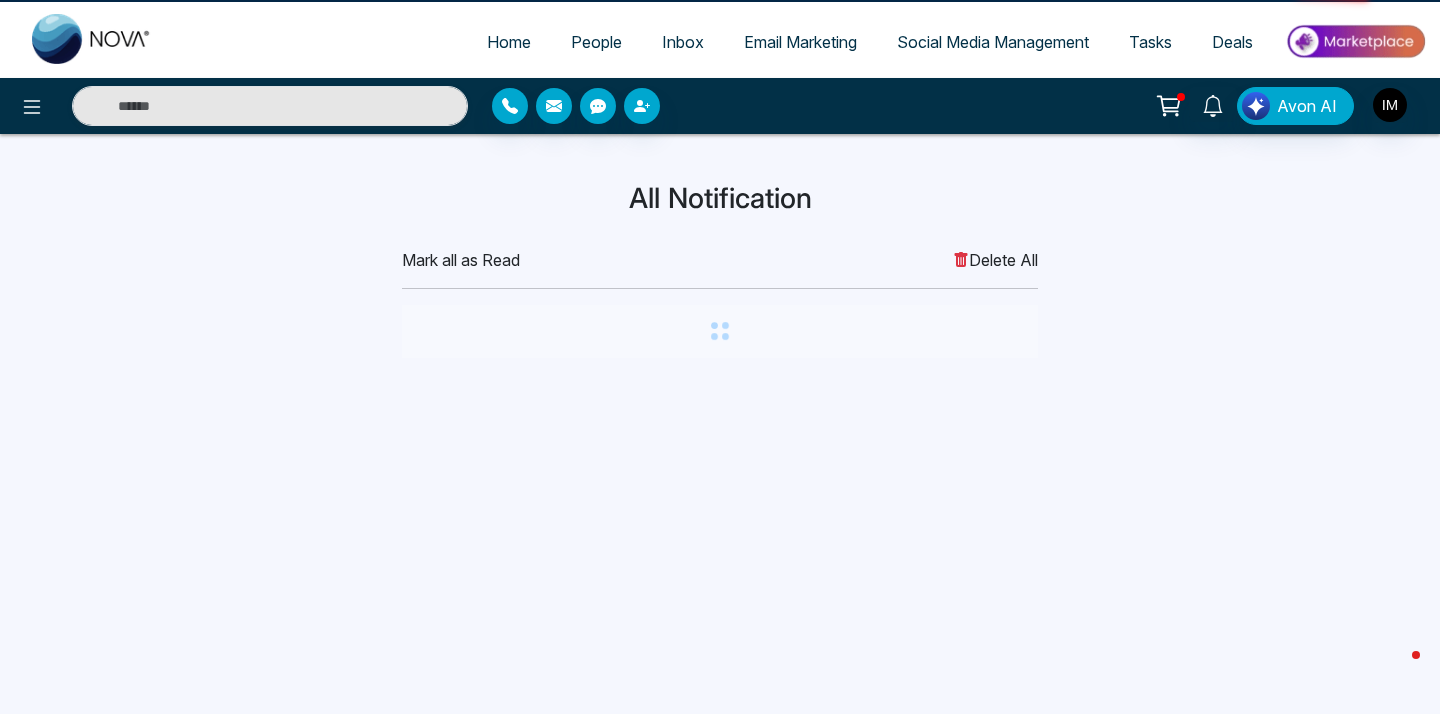 scroll, scrollTop: 0, scrollLeft: 0, axis: both 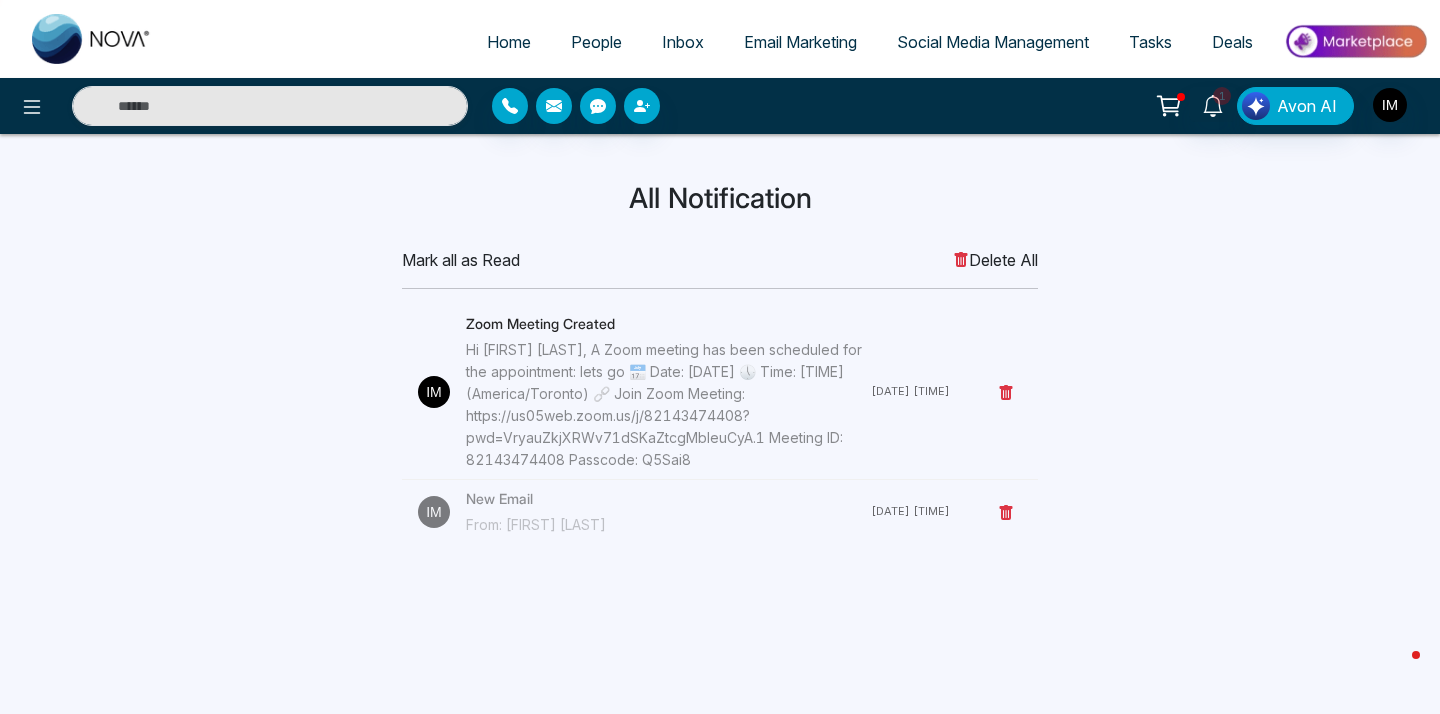 click on "Hi [FIRST] [LAST],
A Zoom meeting has been scheduled for the appointment: lets go
📅 Date: [DATE]
🕔 Time: [TIME] (America/Toronto)
🔗 Join Zoom Meeting:
https://us05web.zoom.us/j/82143474408?pwd=VryauZkjXRWv71dSKaZtcgMbleuCyA.1
Meeting ID: 82143474408
Passcode: Q5Sai8" at bounding box center [668, 405] 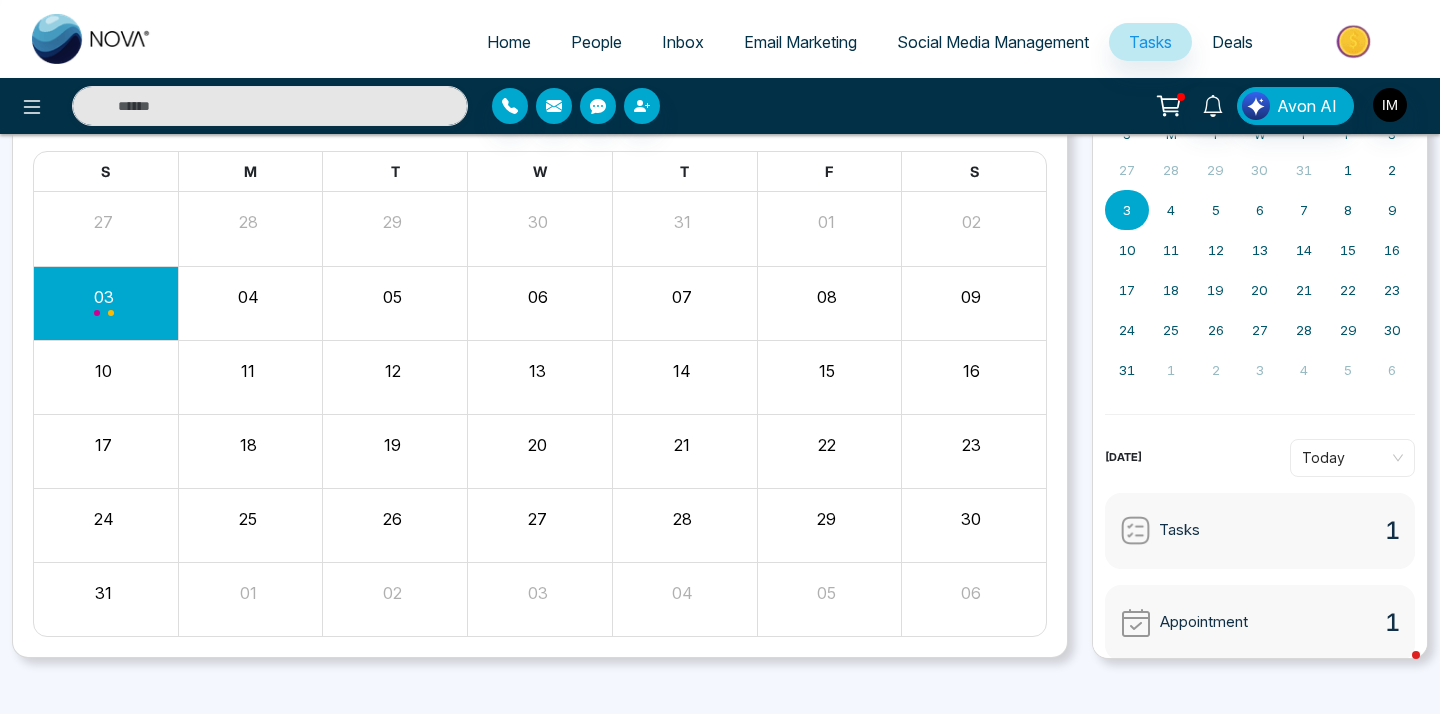 scroll, scrollTop: 0, scrollLeft: 0, axis: both 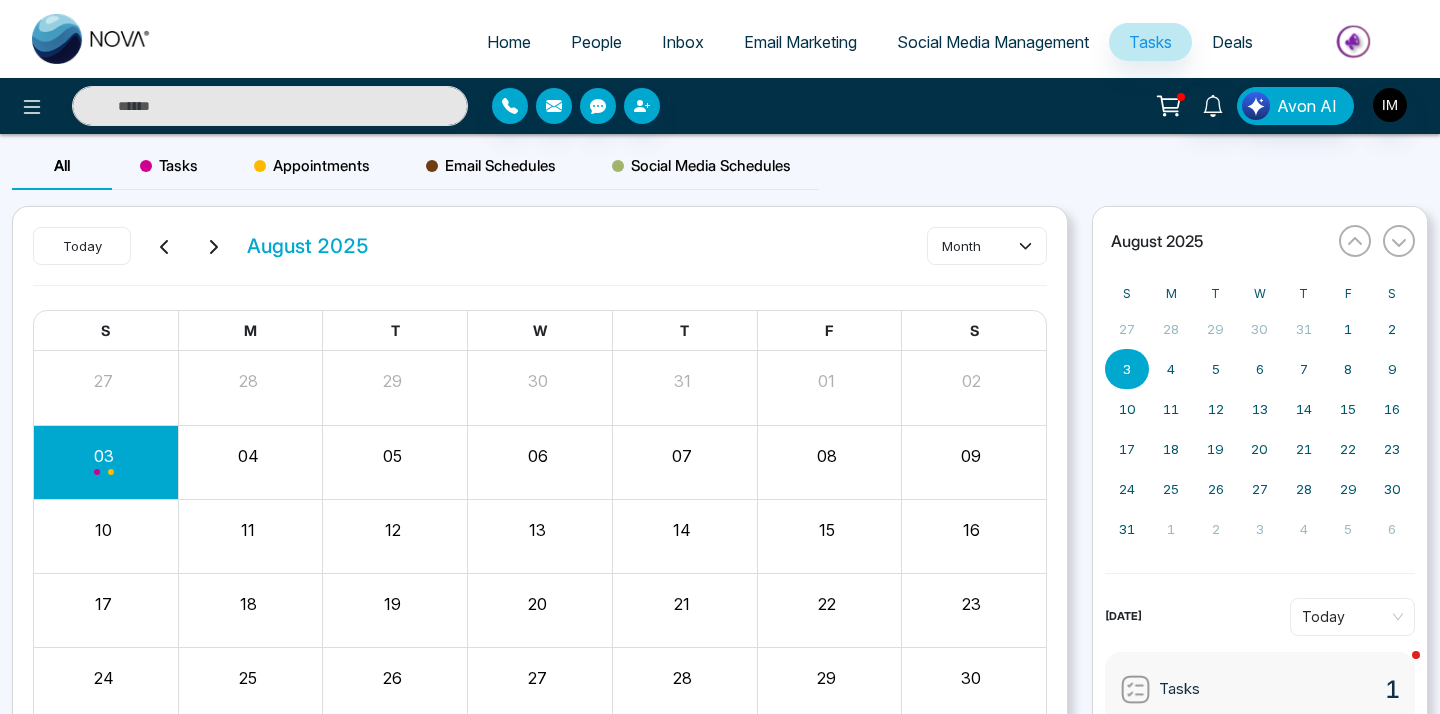 click on "People" at bounding box center (596, 42) 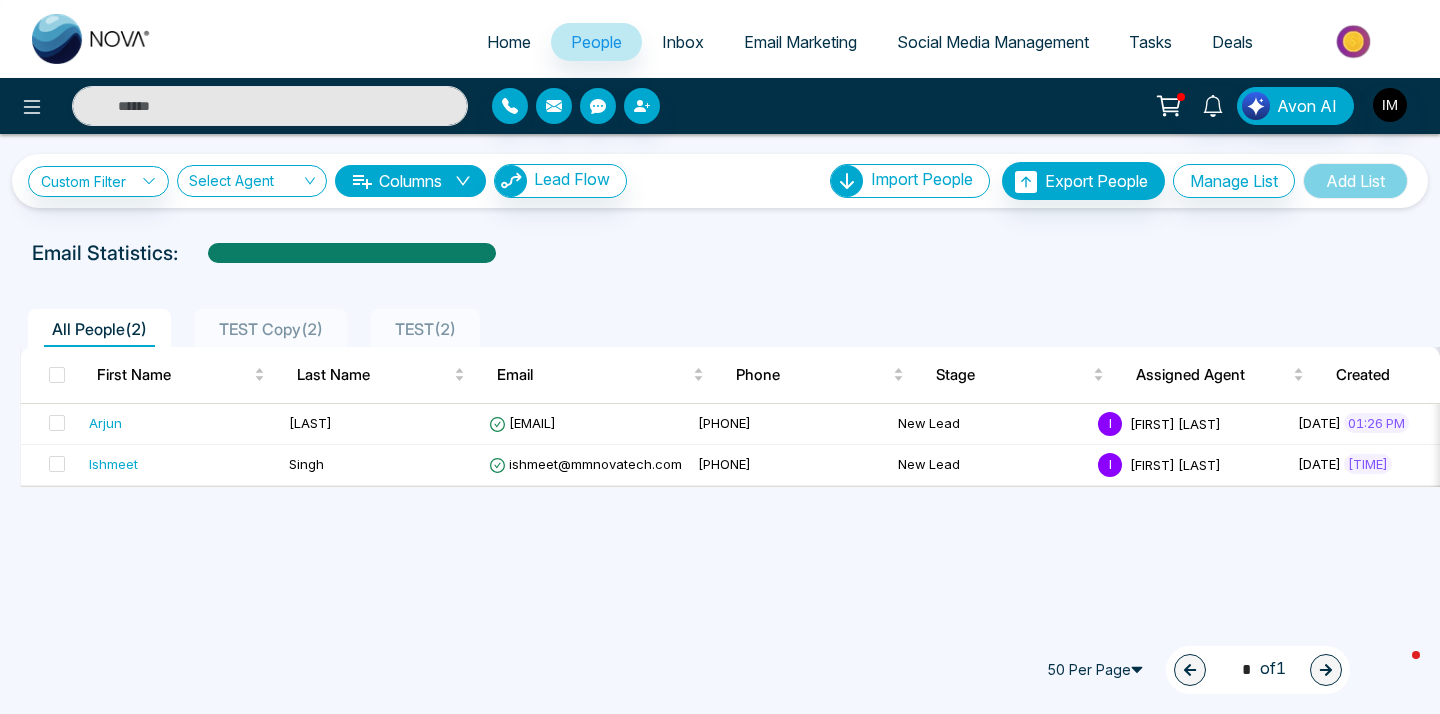 click on "Inbox" at bounding box center [683, 42] 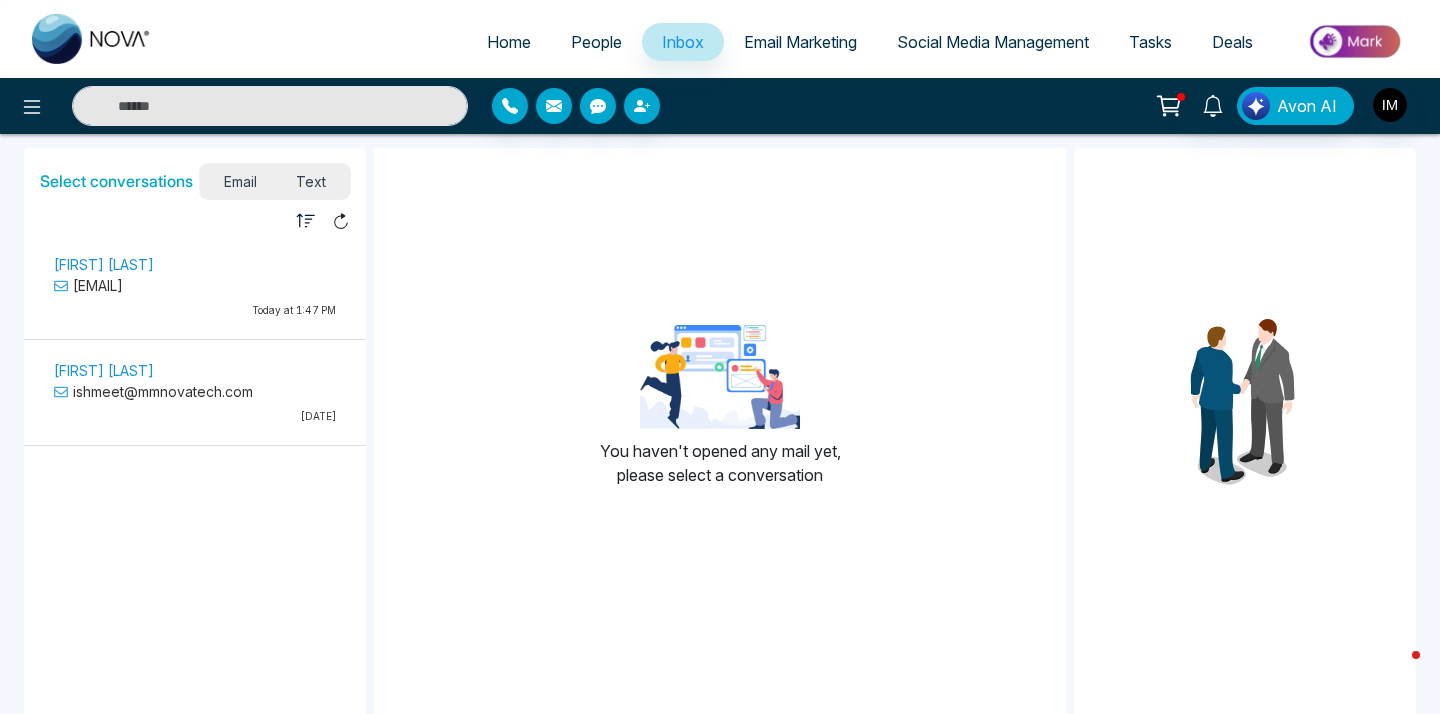 click on "[EMAIL]" at bounding box center [195, 285] 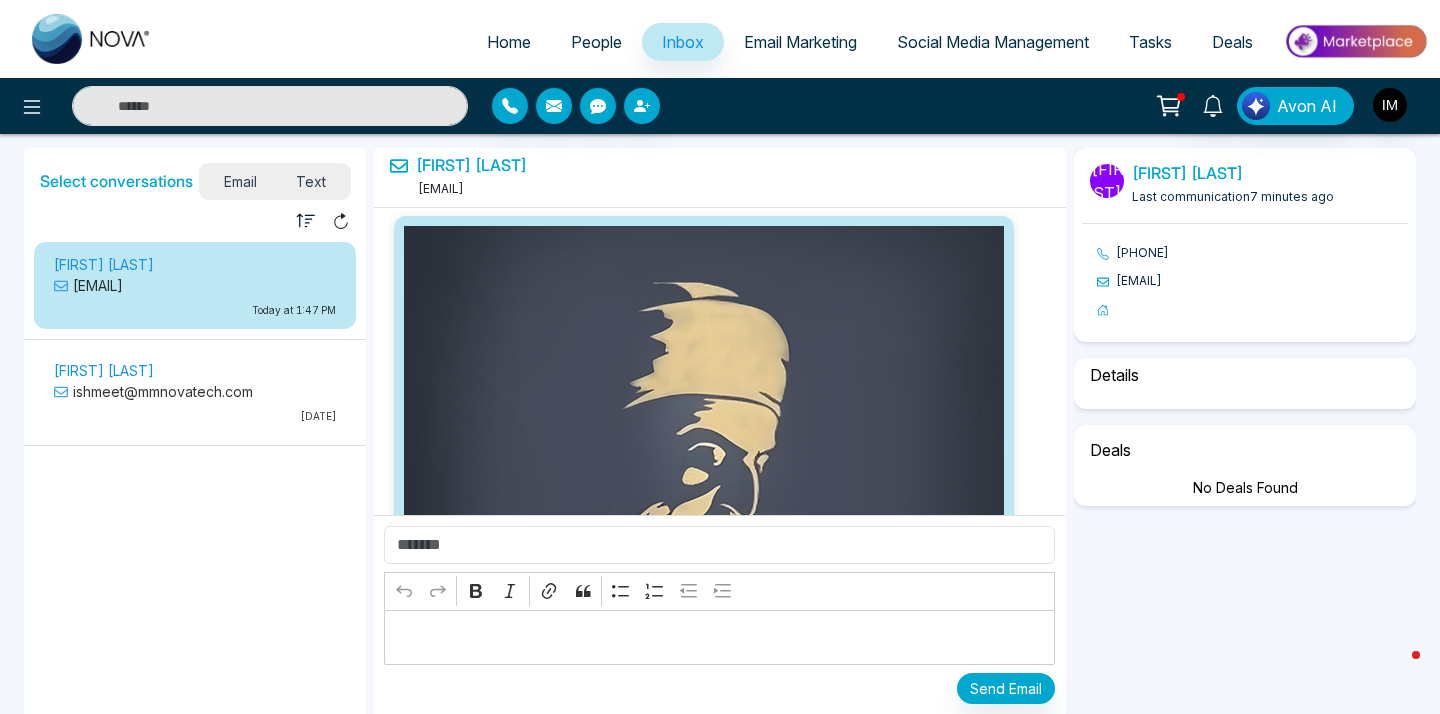 scroll, scrollTop: 882, scrollLeft: 0, axis: vertical 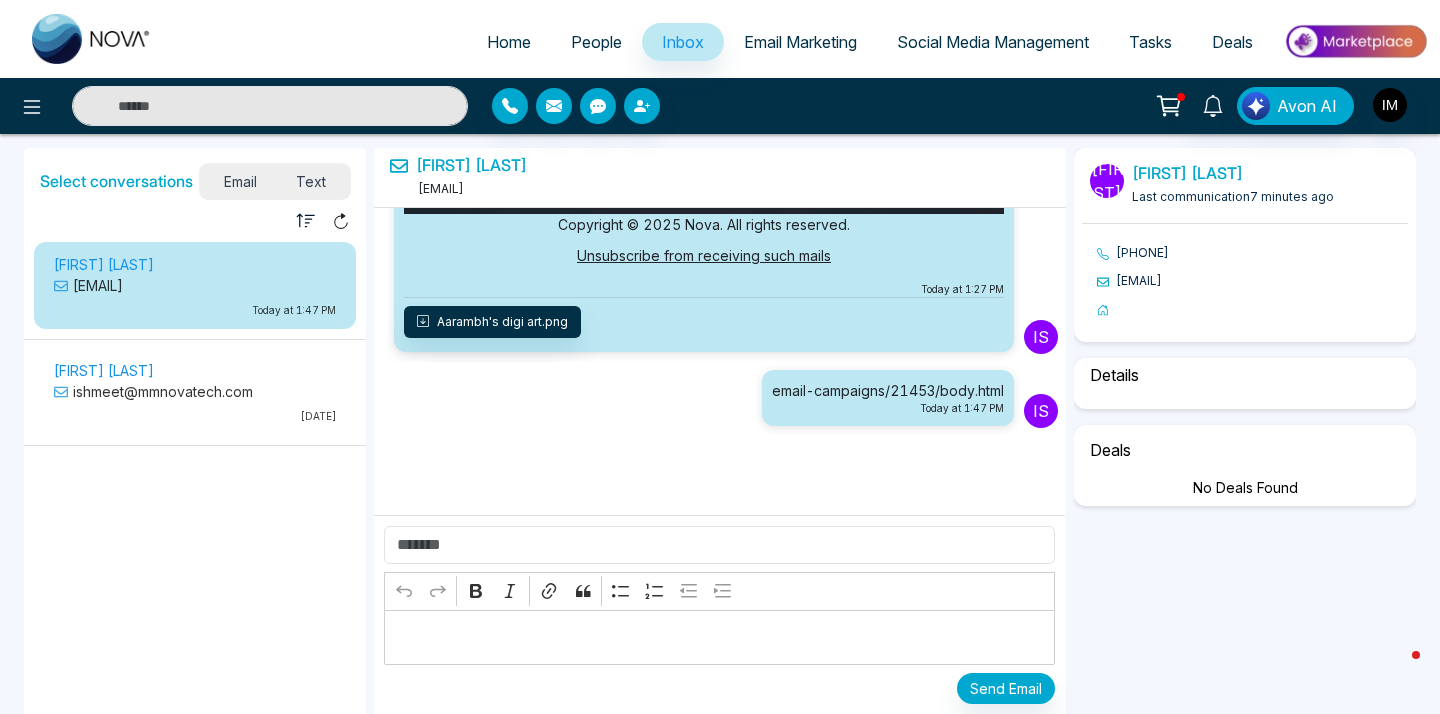select on "*" 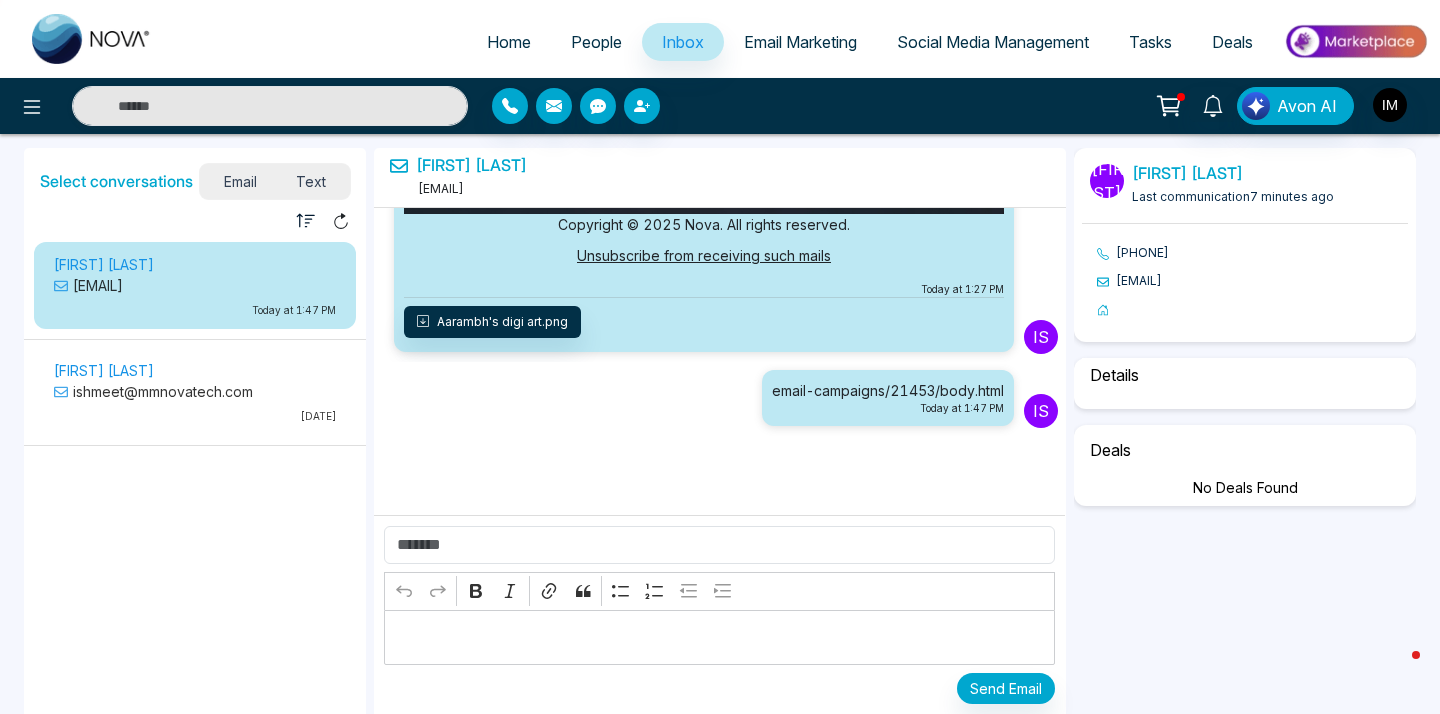 select on "*****" 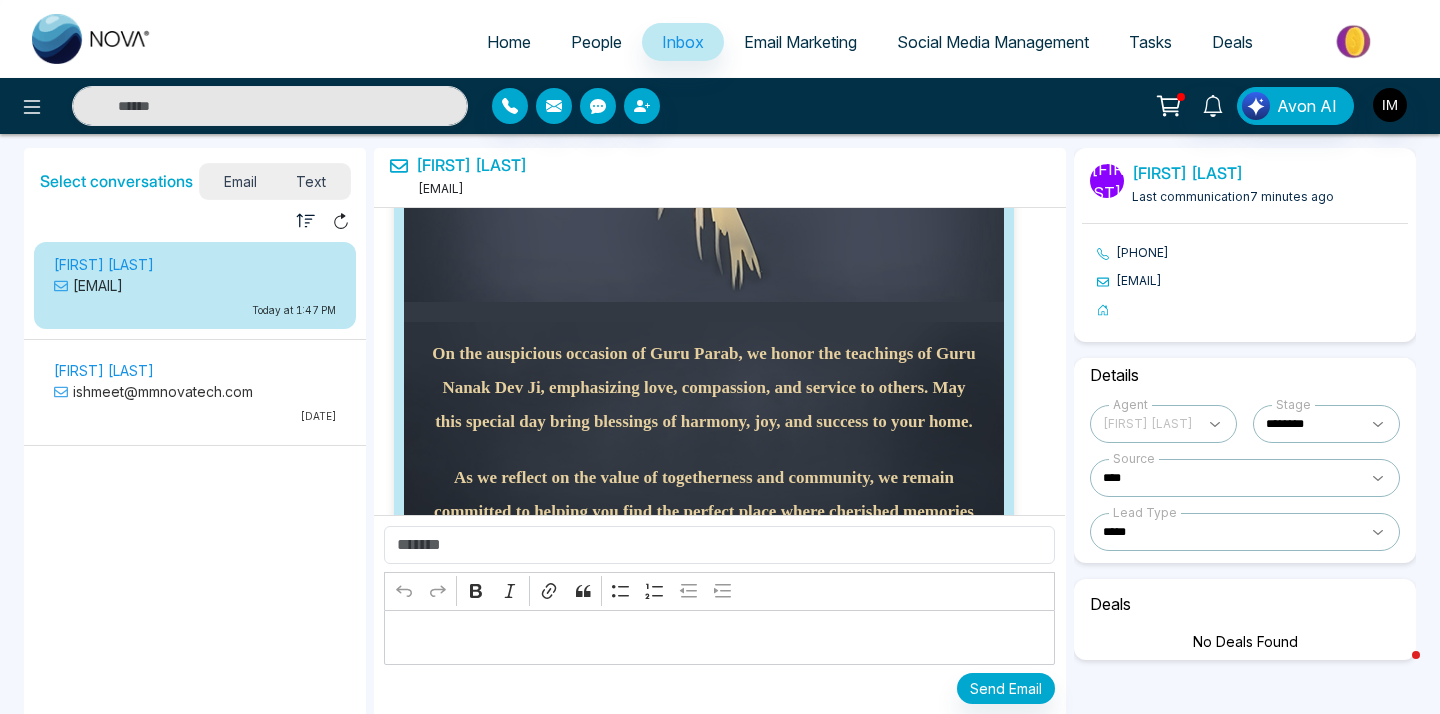 scroll, scrollTop: 882, scrollLeft: 0, axis: vertical 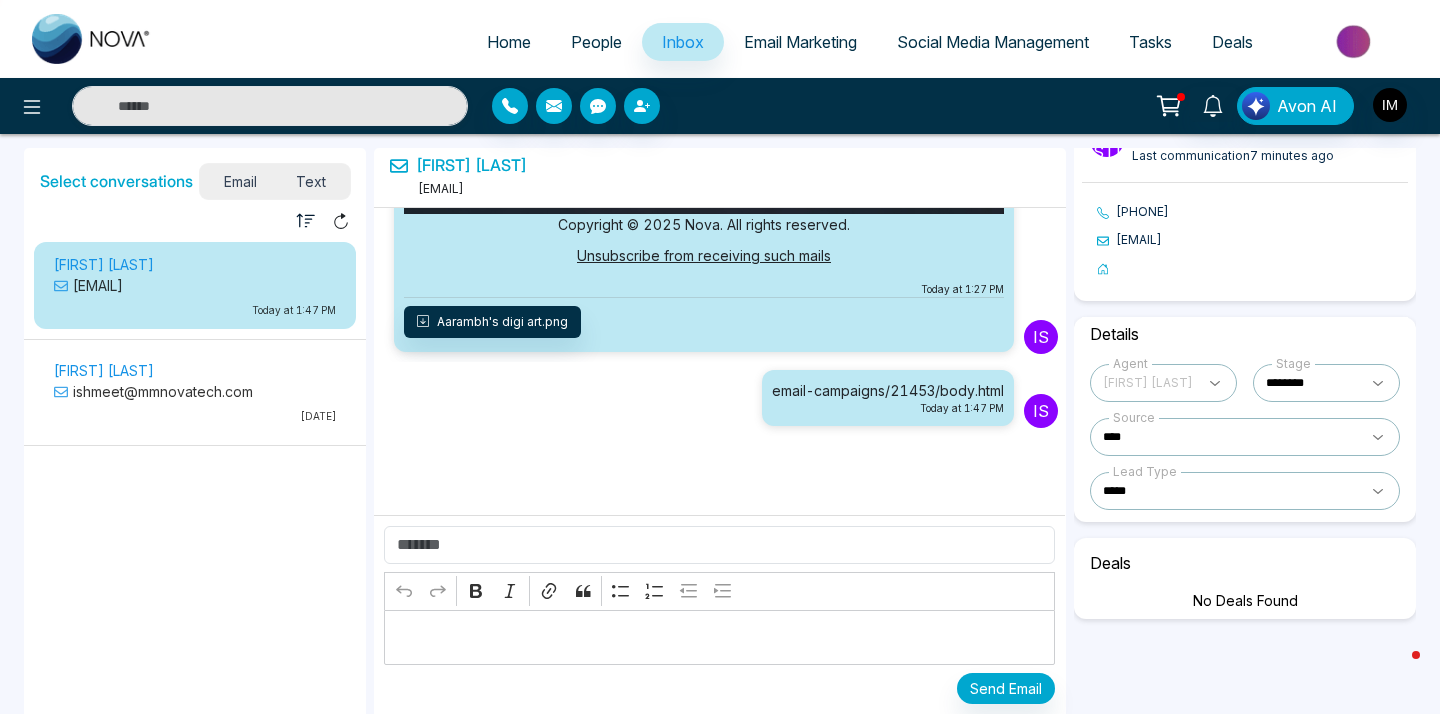 click on "ishmeet@mmnovatech.com" at bounding box center [195, 391] 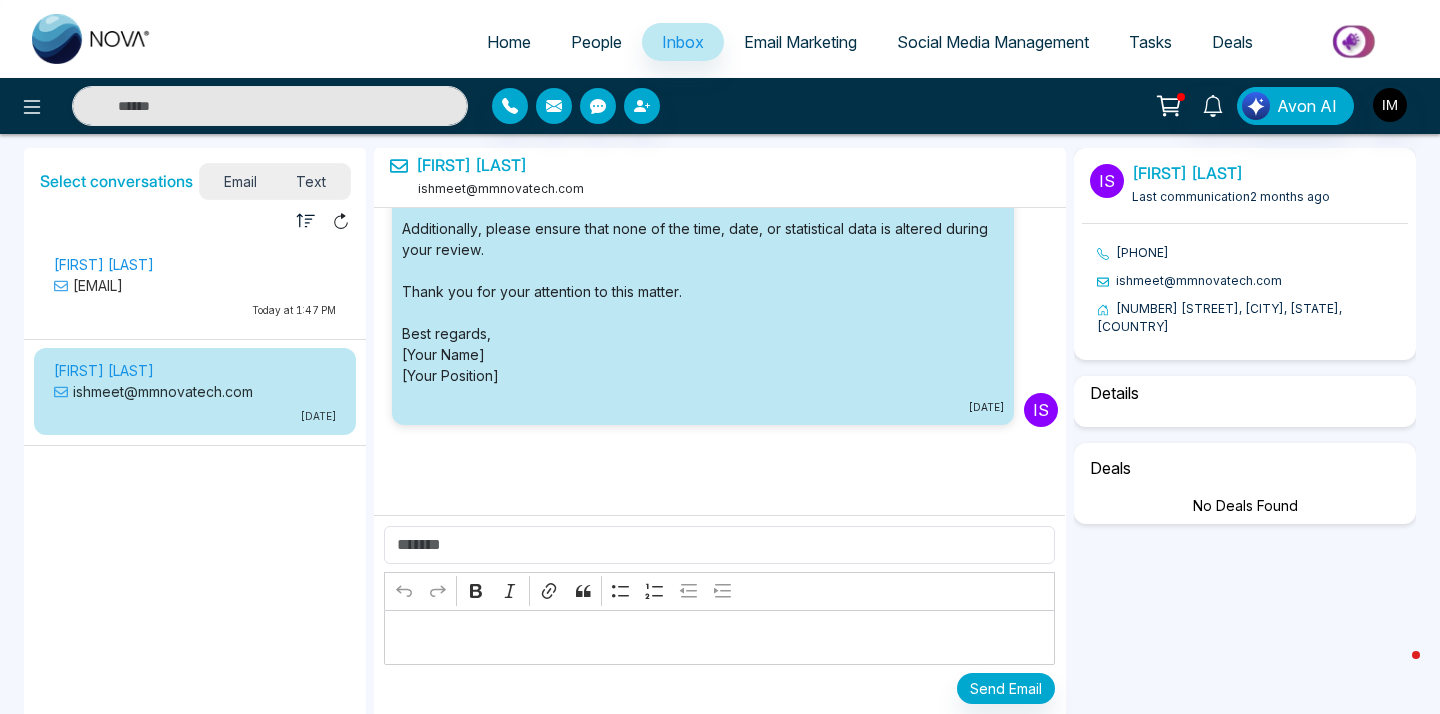 scroll, scrollTop: 541, scrollLeft: 0, axis: vertical 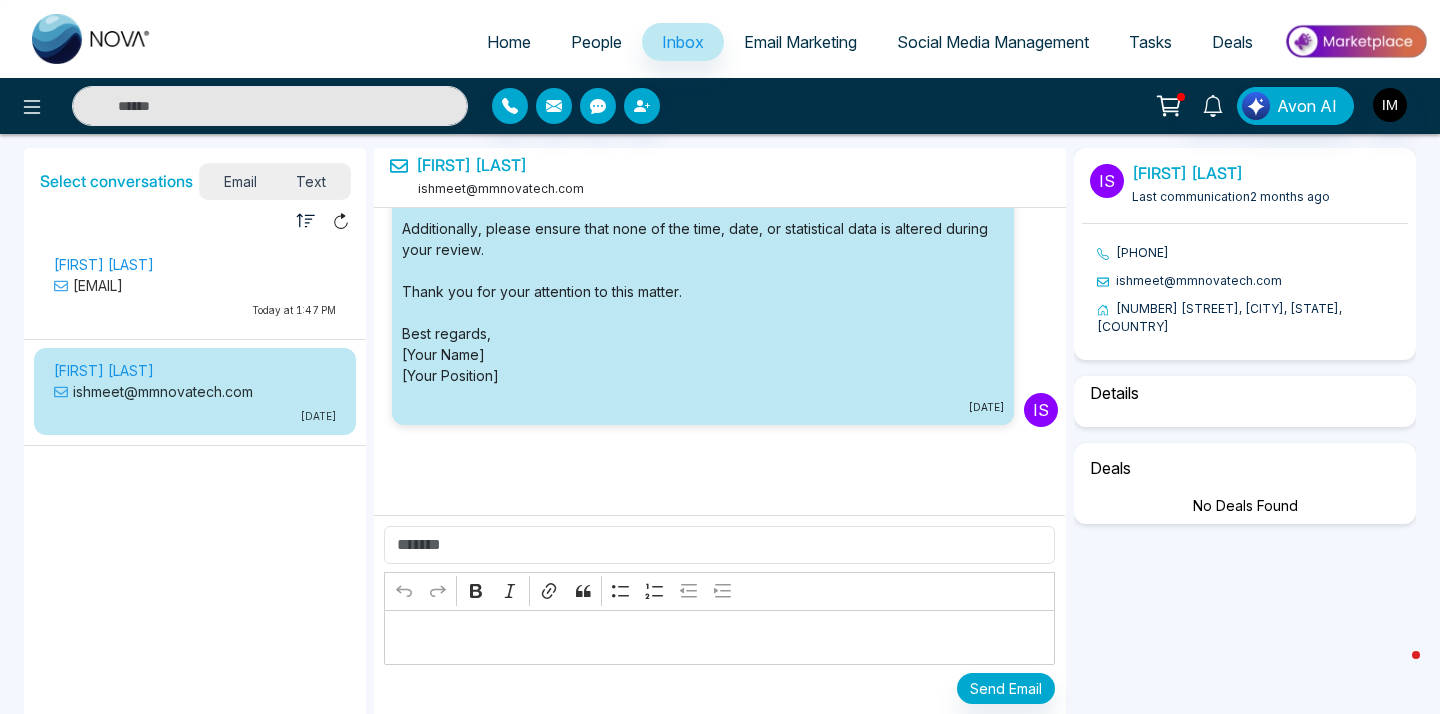 select on "*" 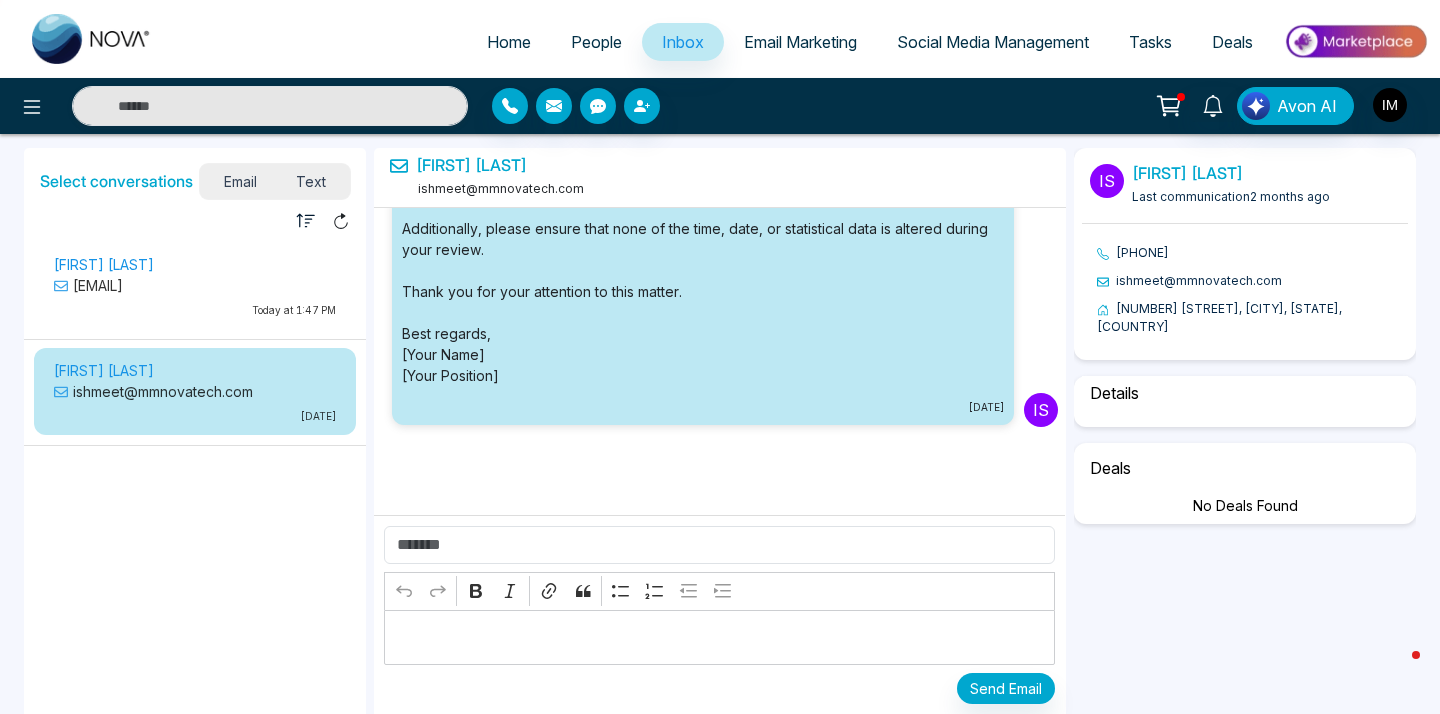 select on "********" 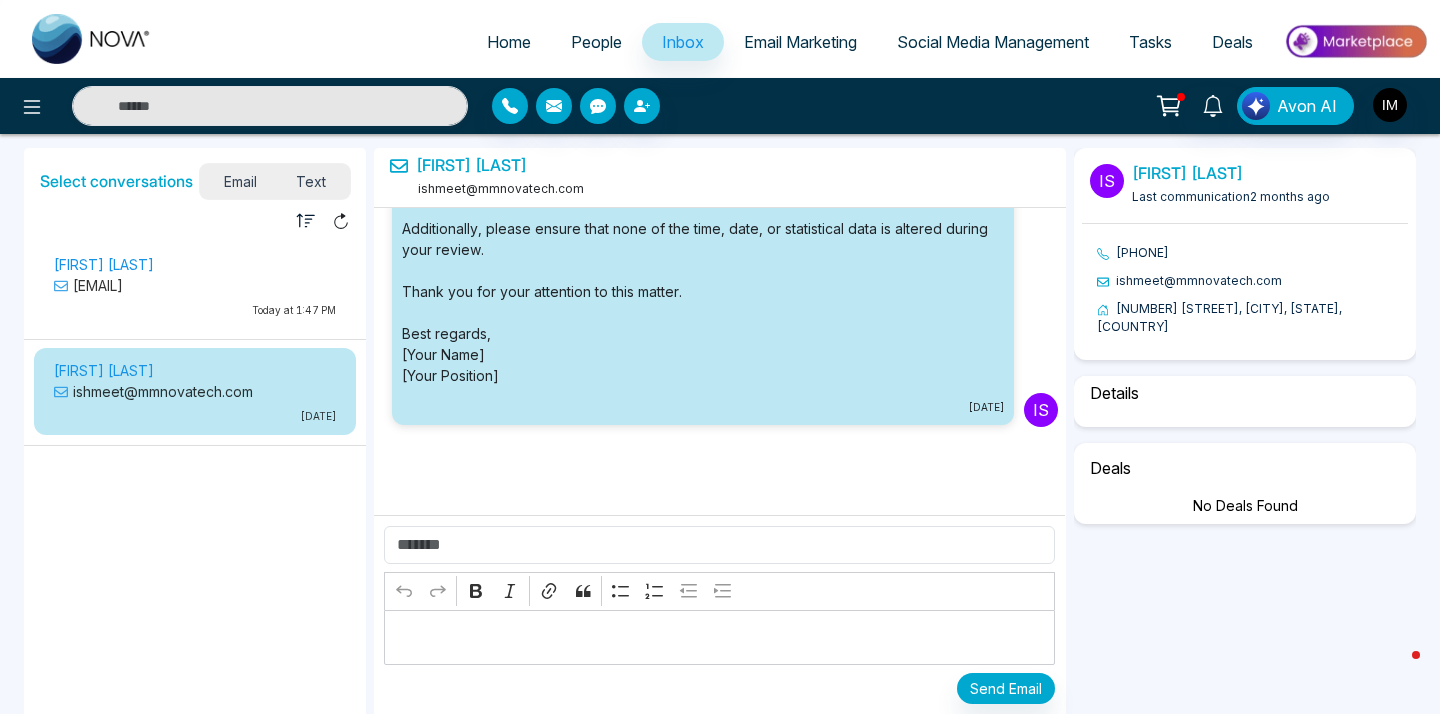 select on "********" 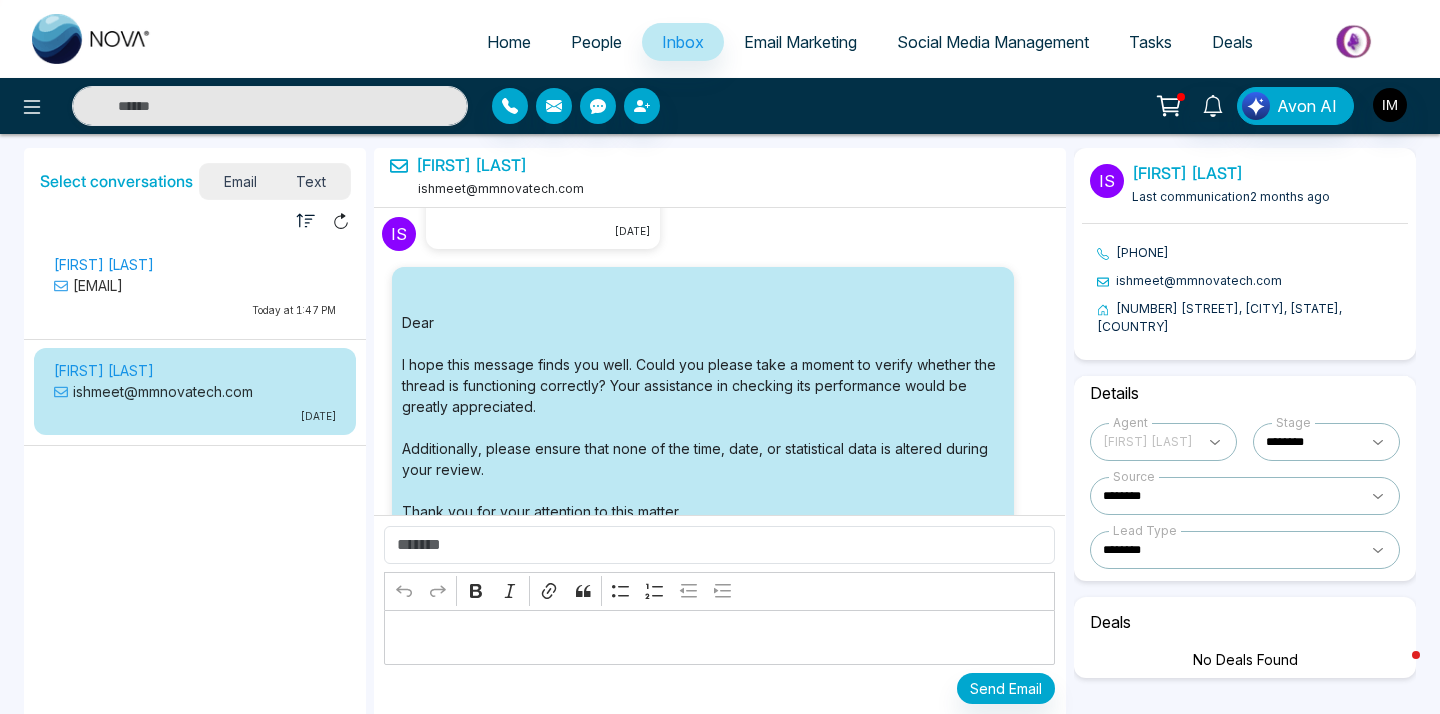 scroll, scrollTop: 541, scrollLeft: 0, axis: vertical 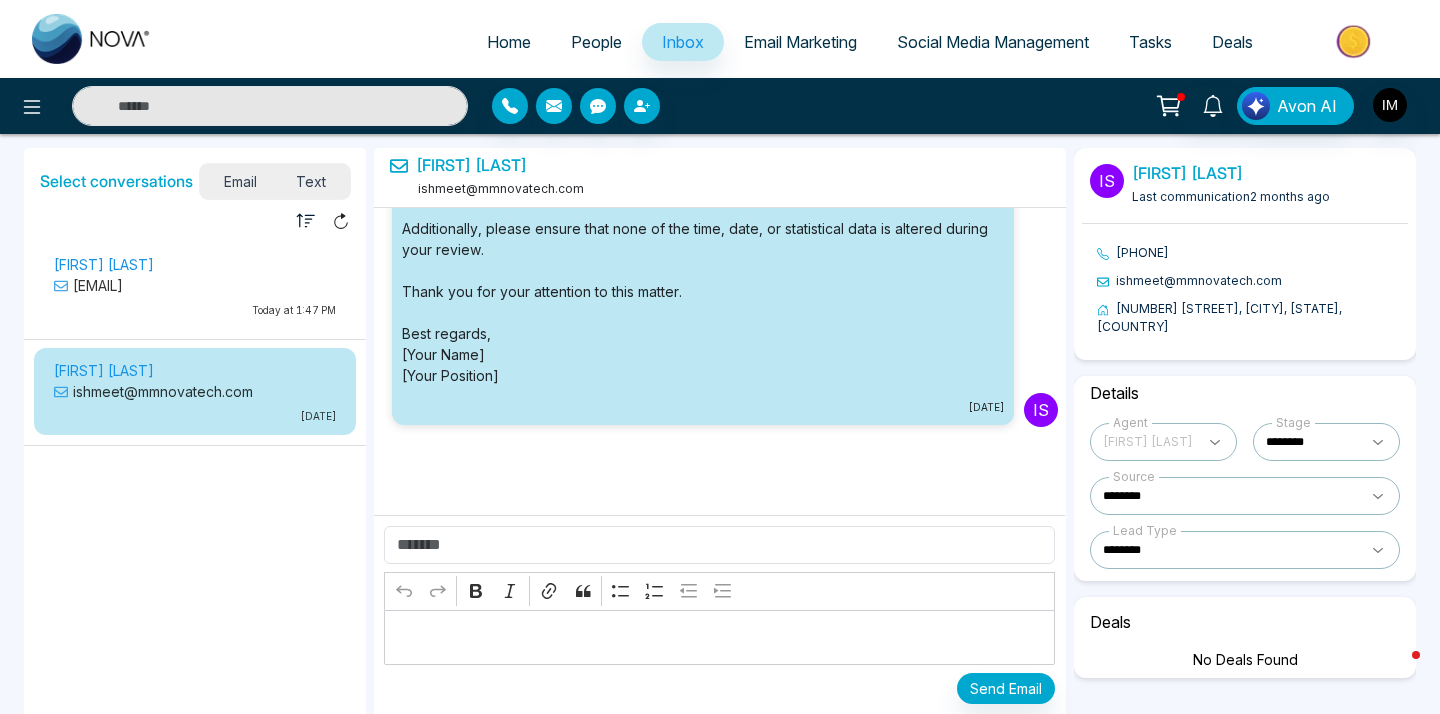 click on "[EMAIL]" at bounding box center (195, 285) 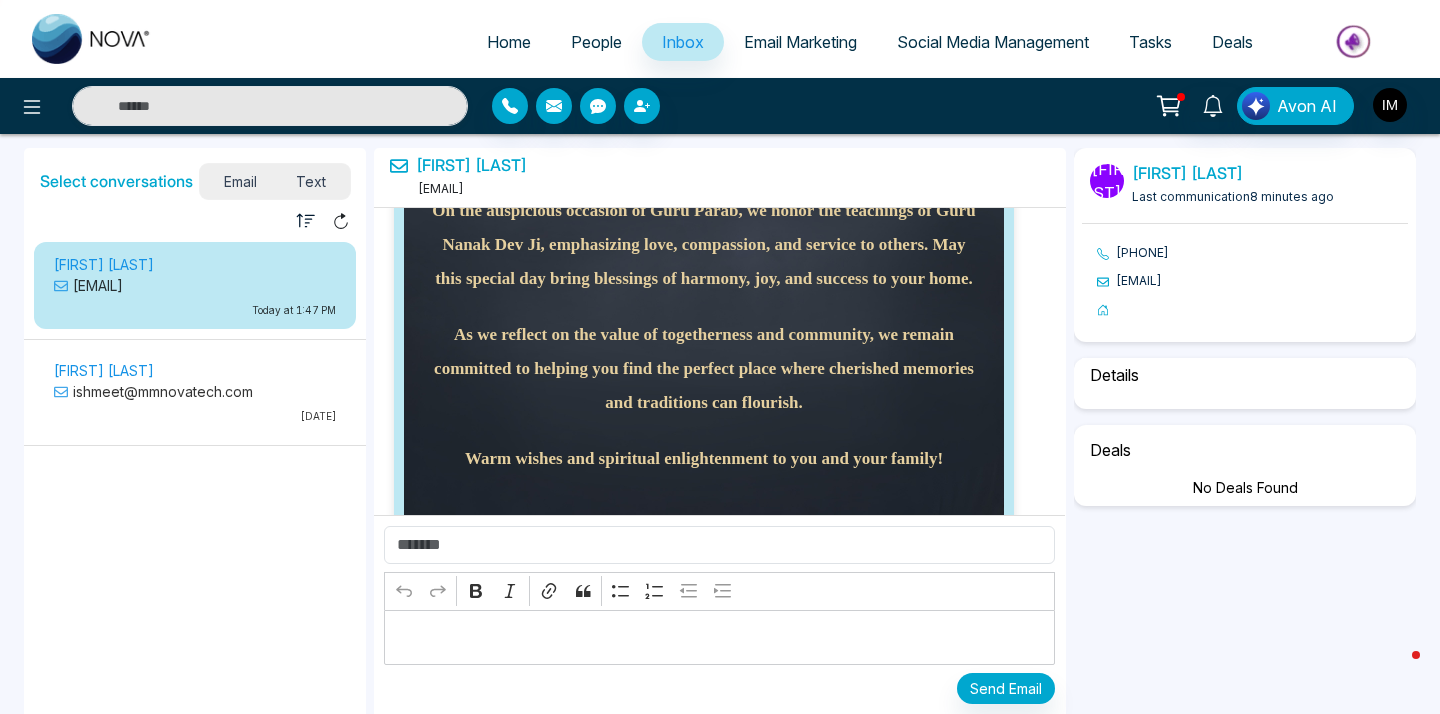 scroll, scrollTop: 882, scrollLeft: 0, axis: vertical 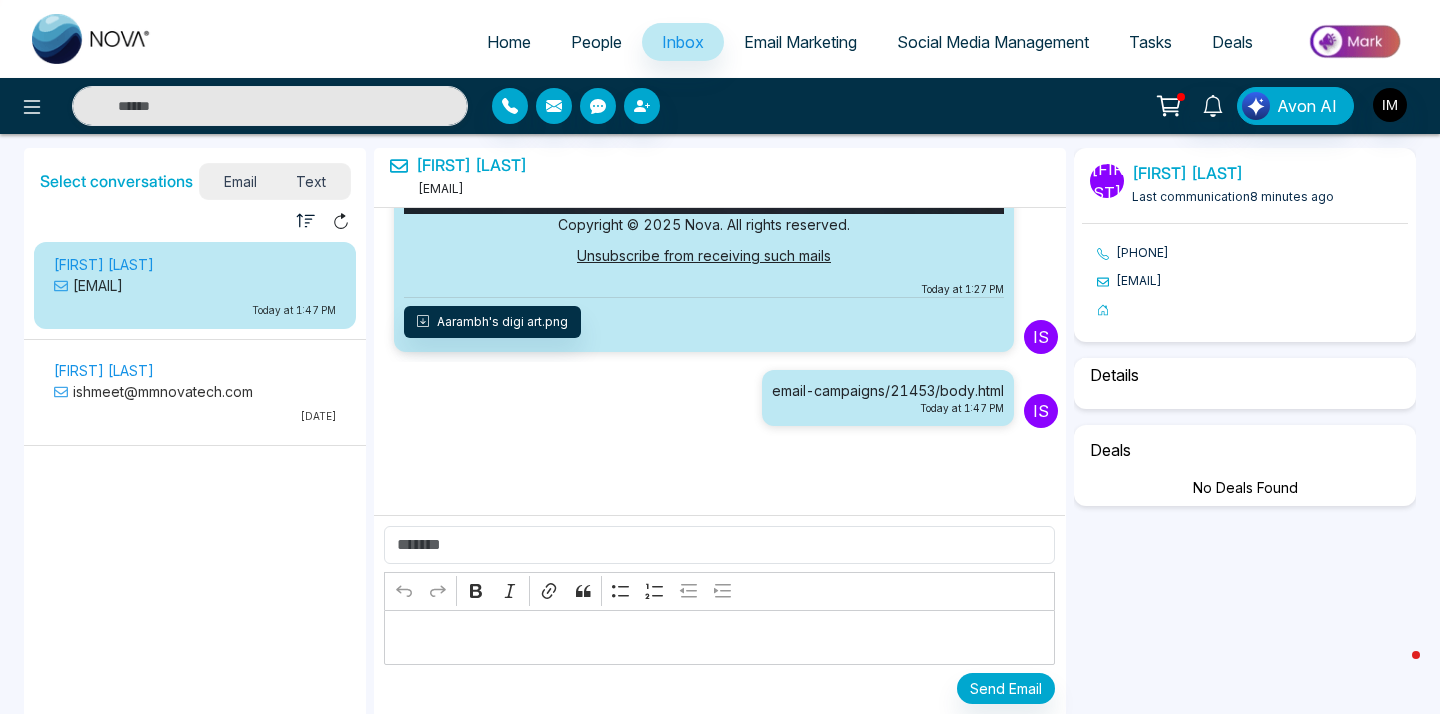select on "*" 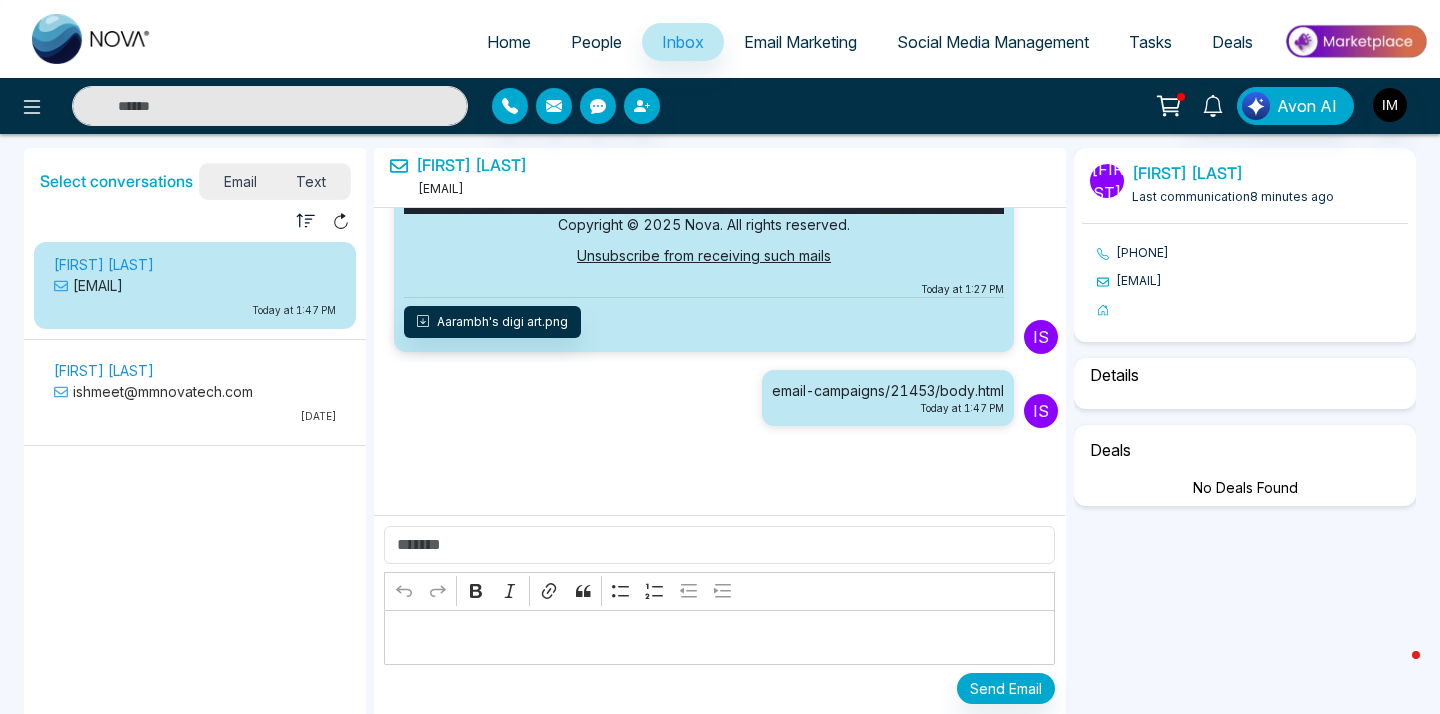 select on "****" 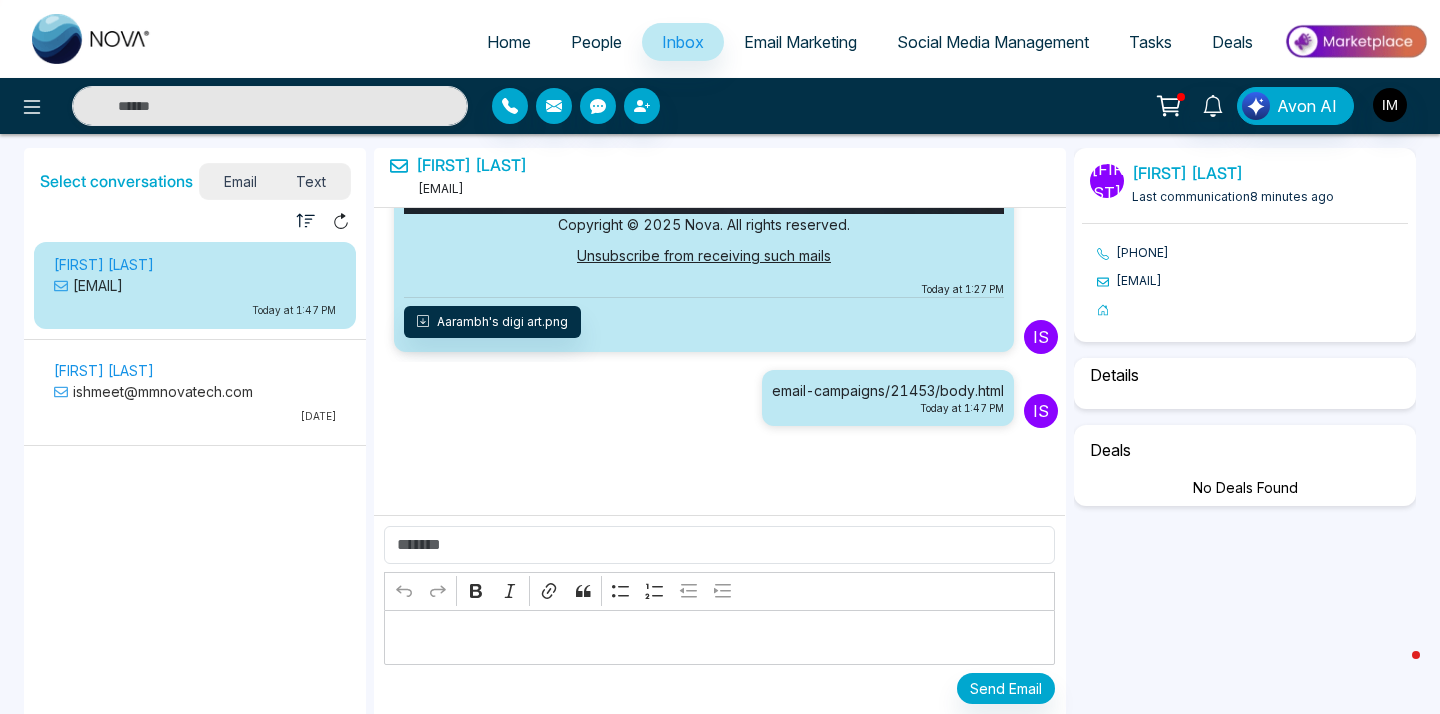 select on "*****" 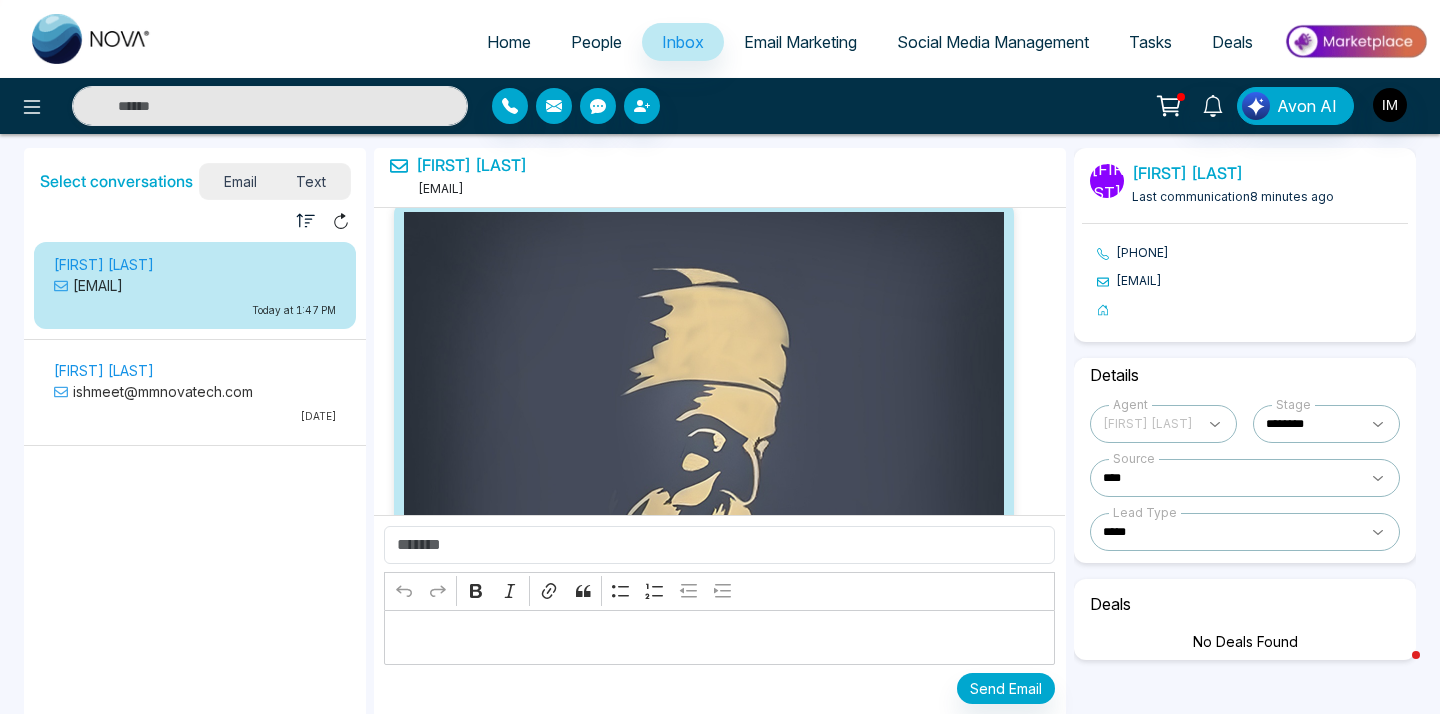 scroll, scrollTop: 0, scrollLeft: 0, axis: both 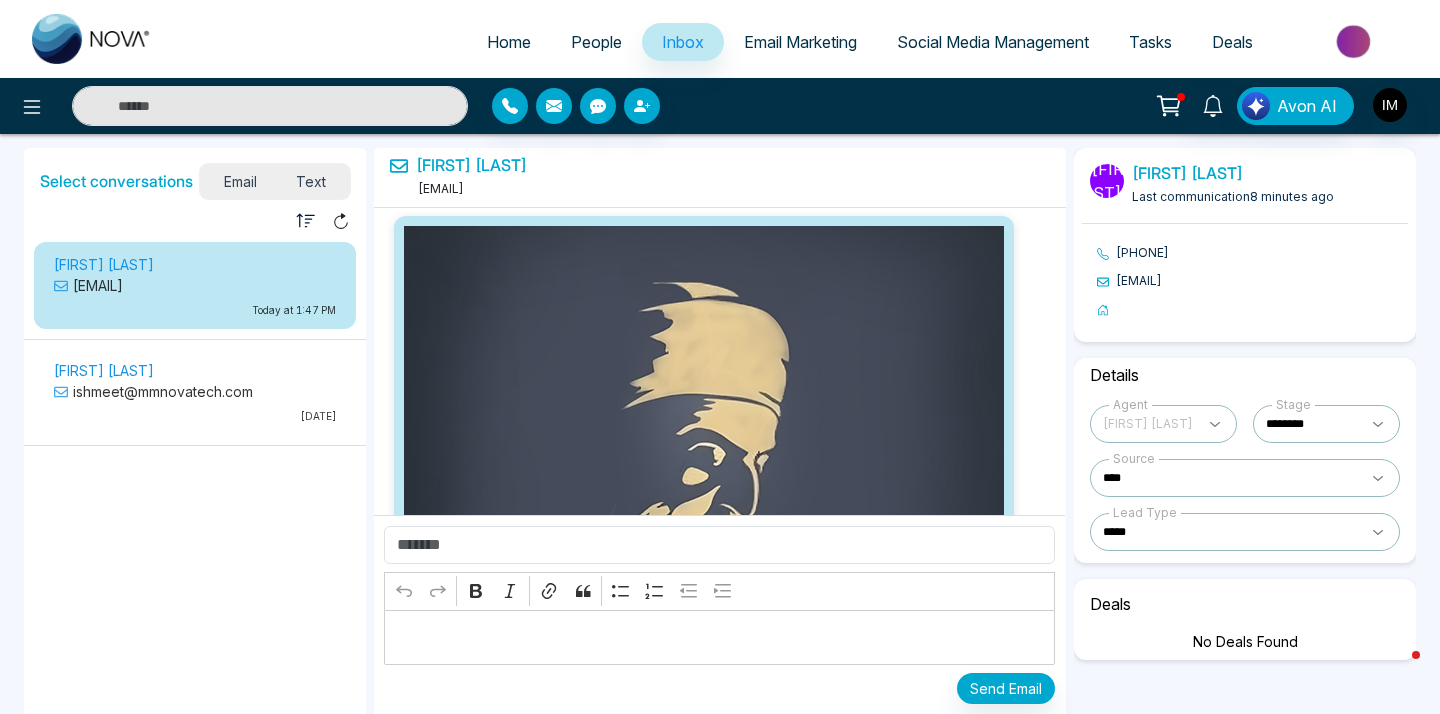 click on "Text" at bounding box center [312, 181] 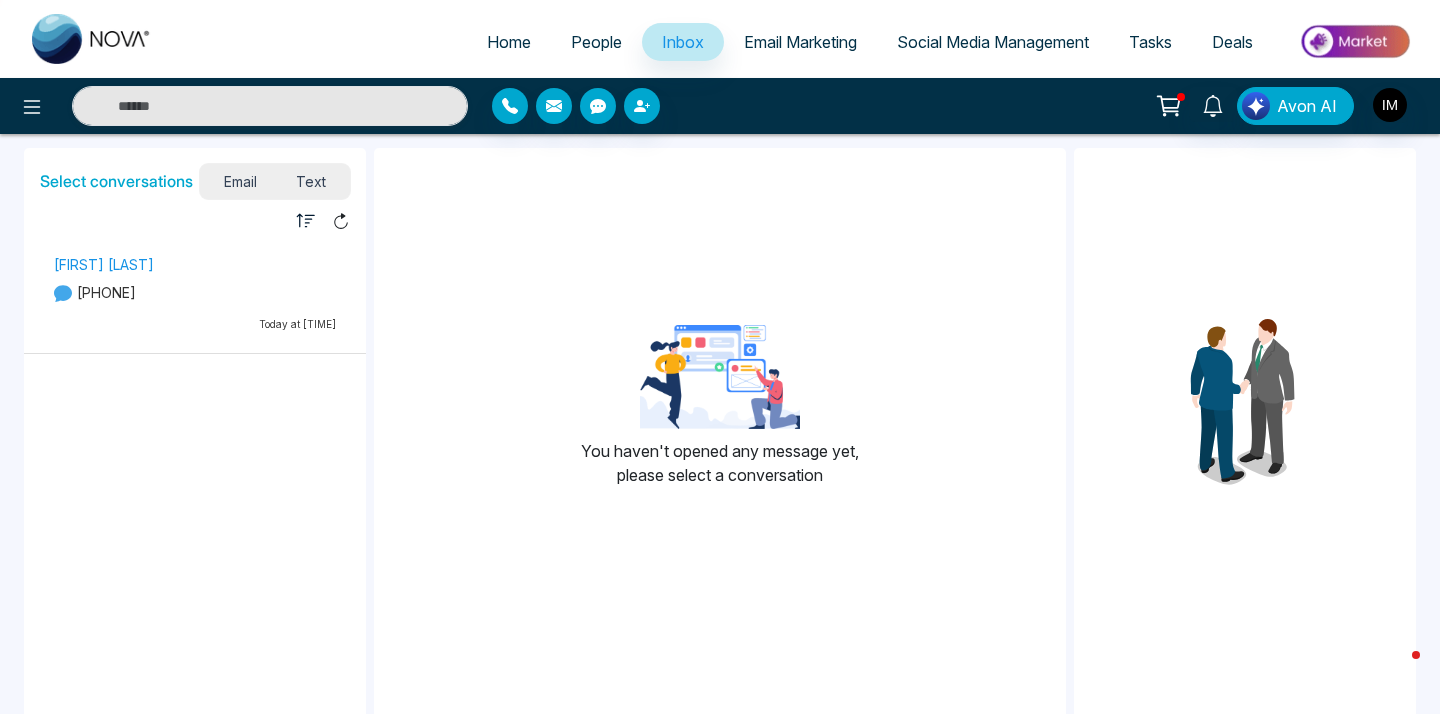 click on "[PHONE]" at bounding box center (195, 292) 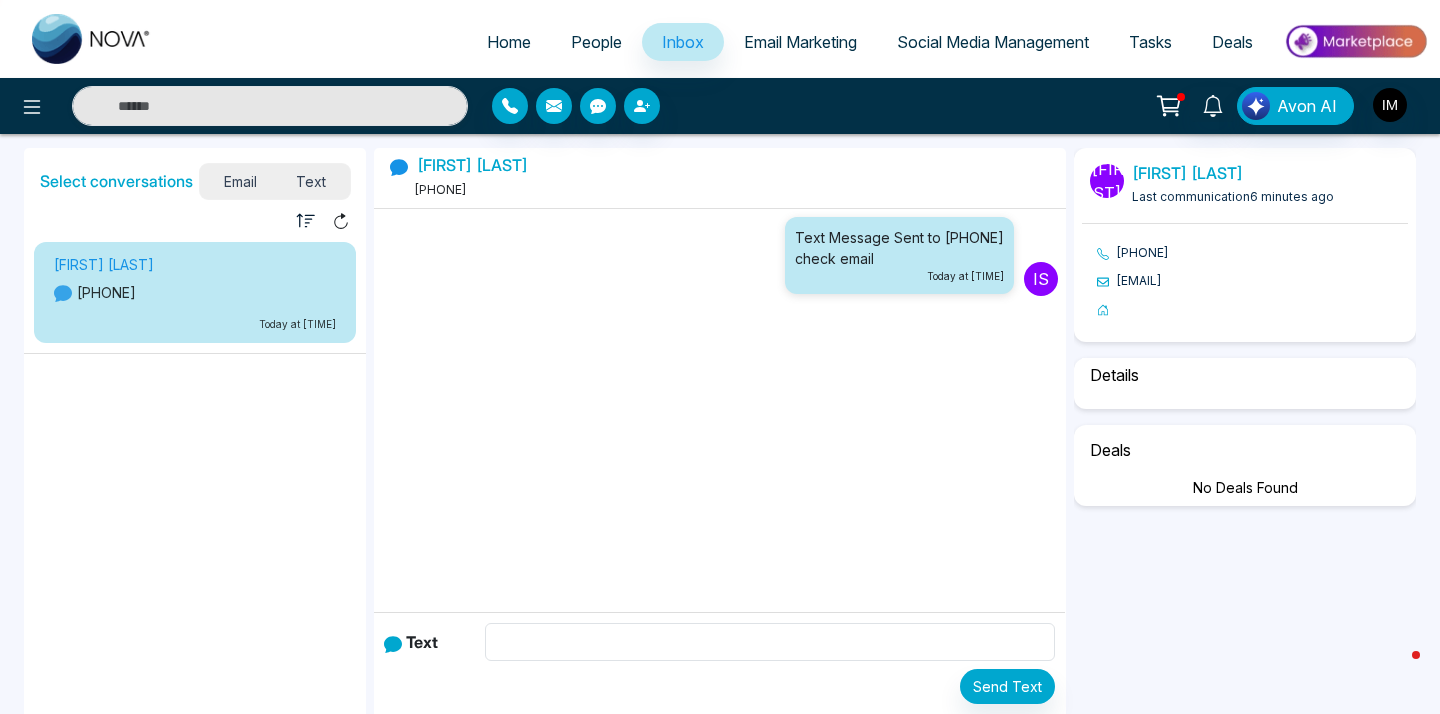 select on "*" 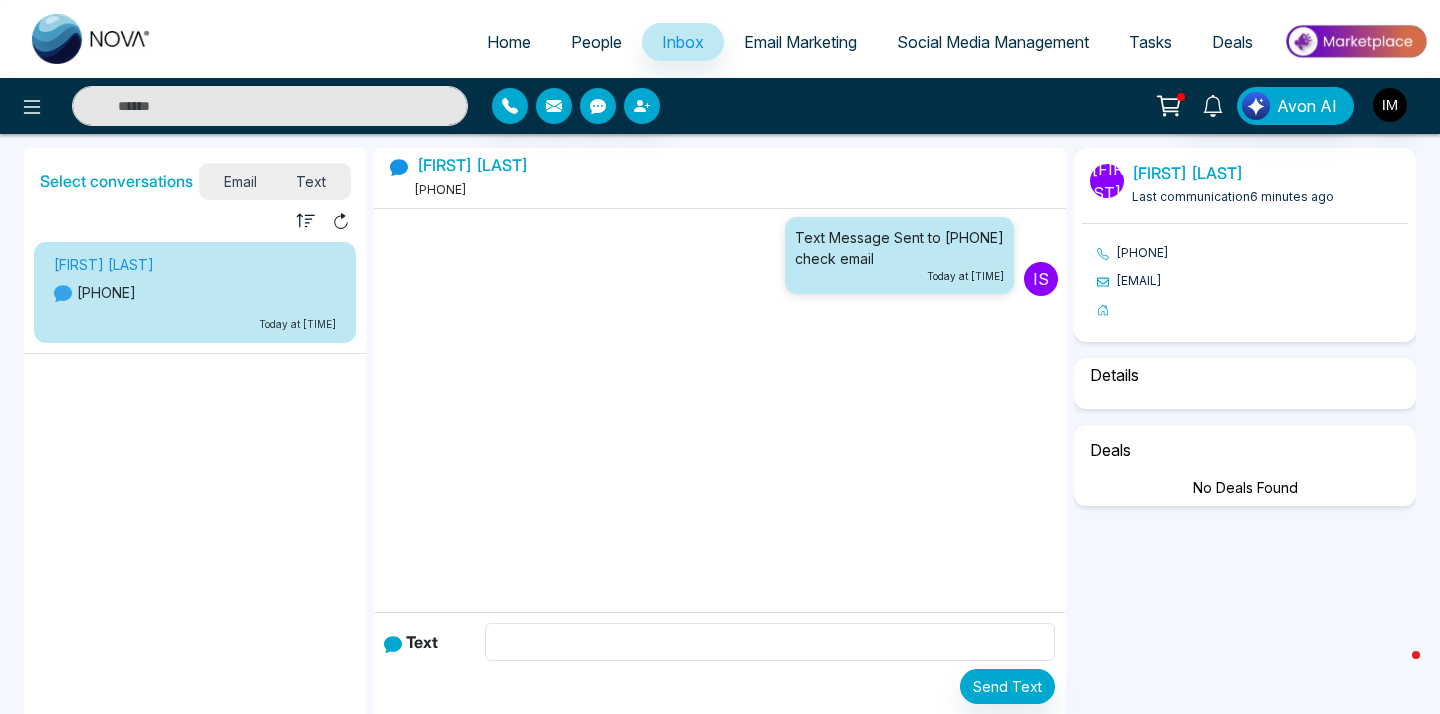 select on "****" 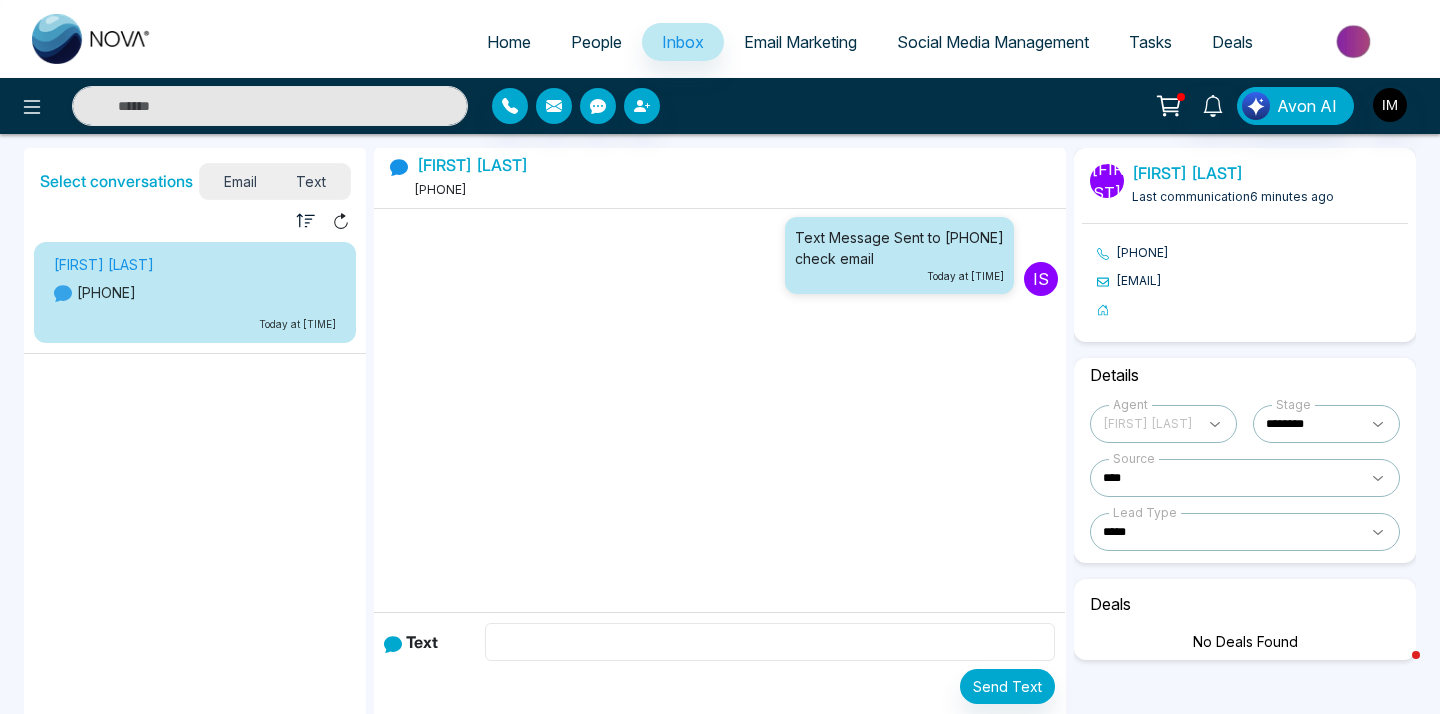 click at bounding box center (770, 642) 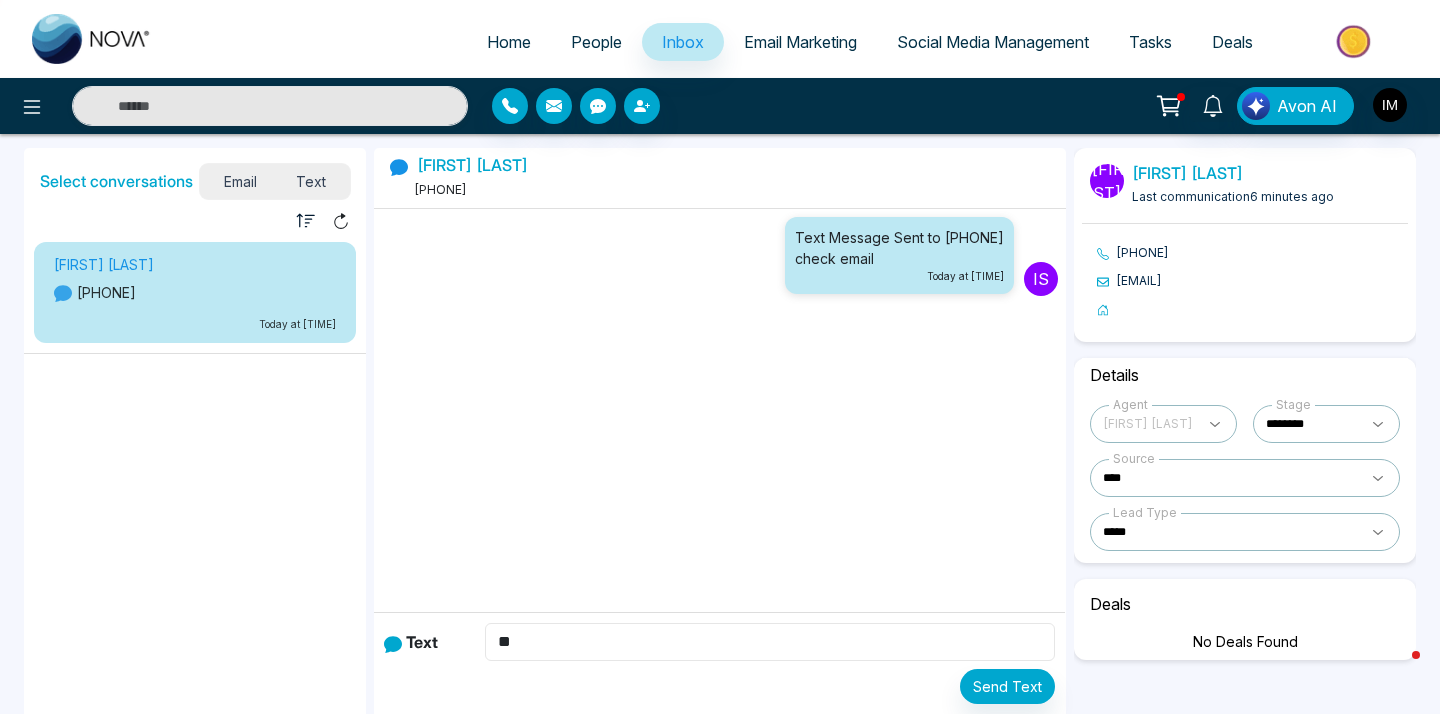 type on "*" 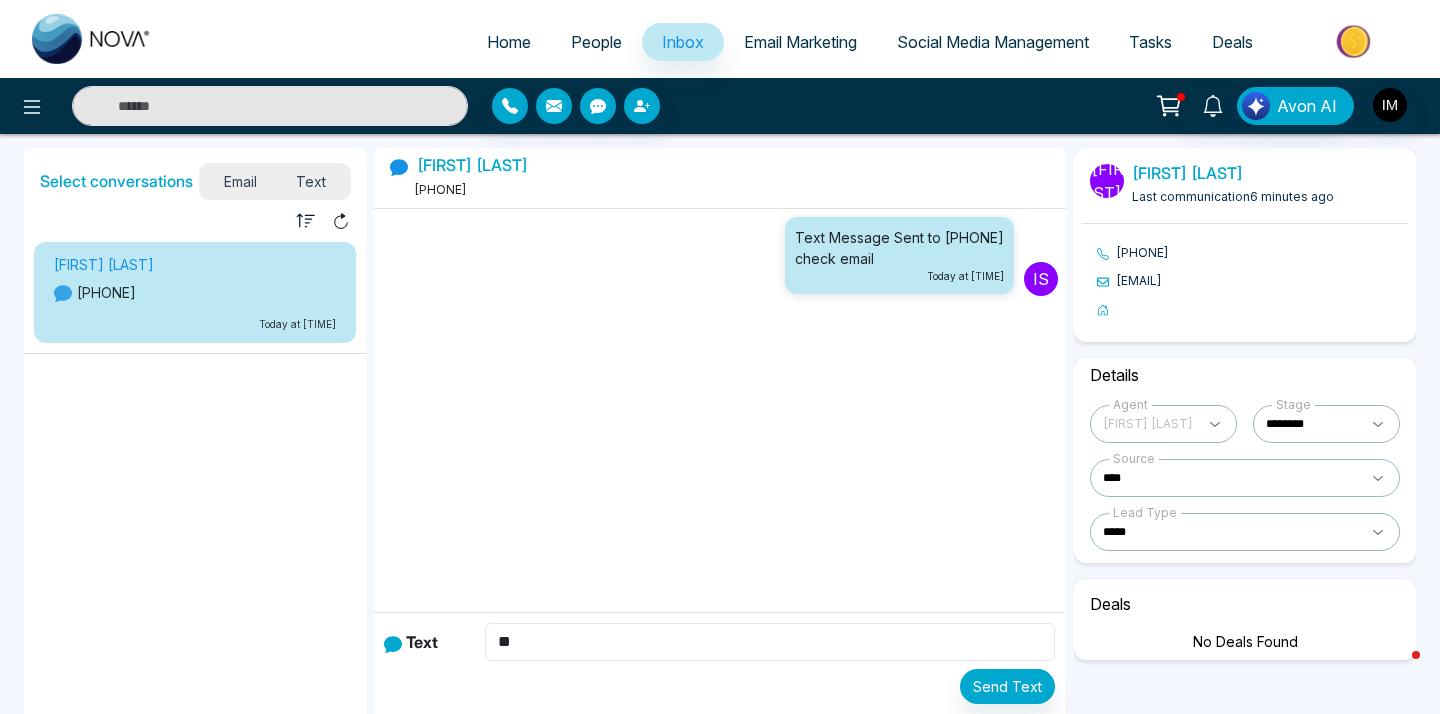 type on "*" 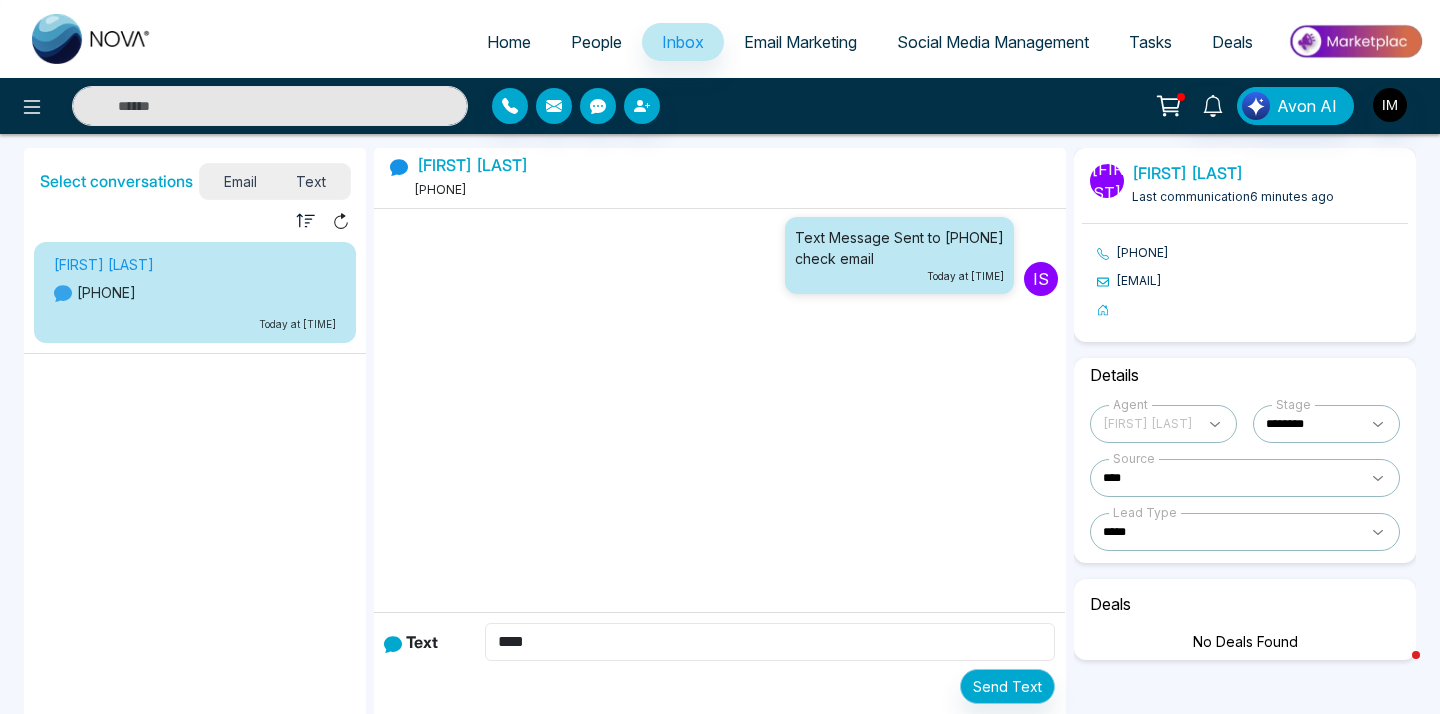 type on "****" 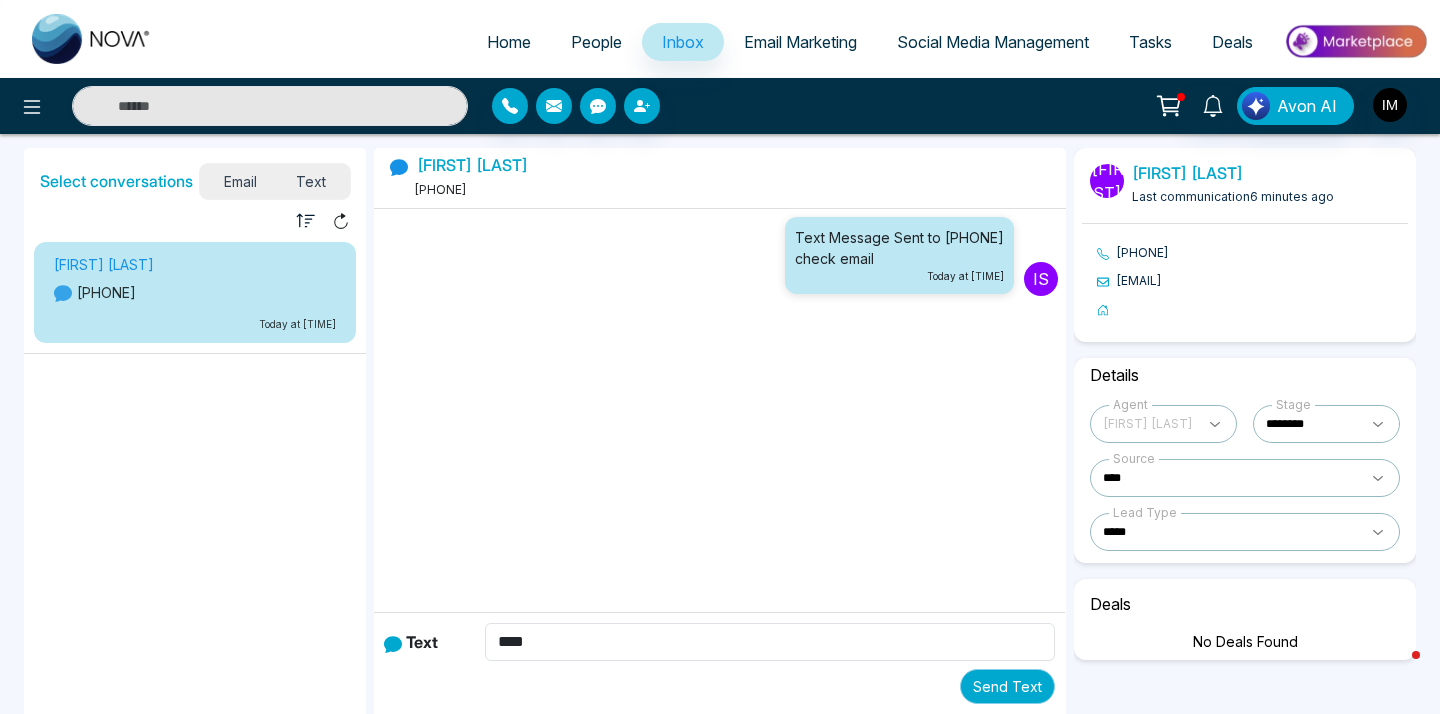 click on "Send Text" at bounding box center [1007, 686] 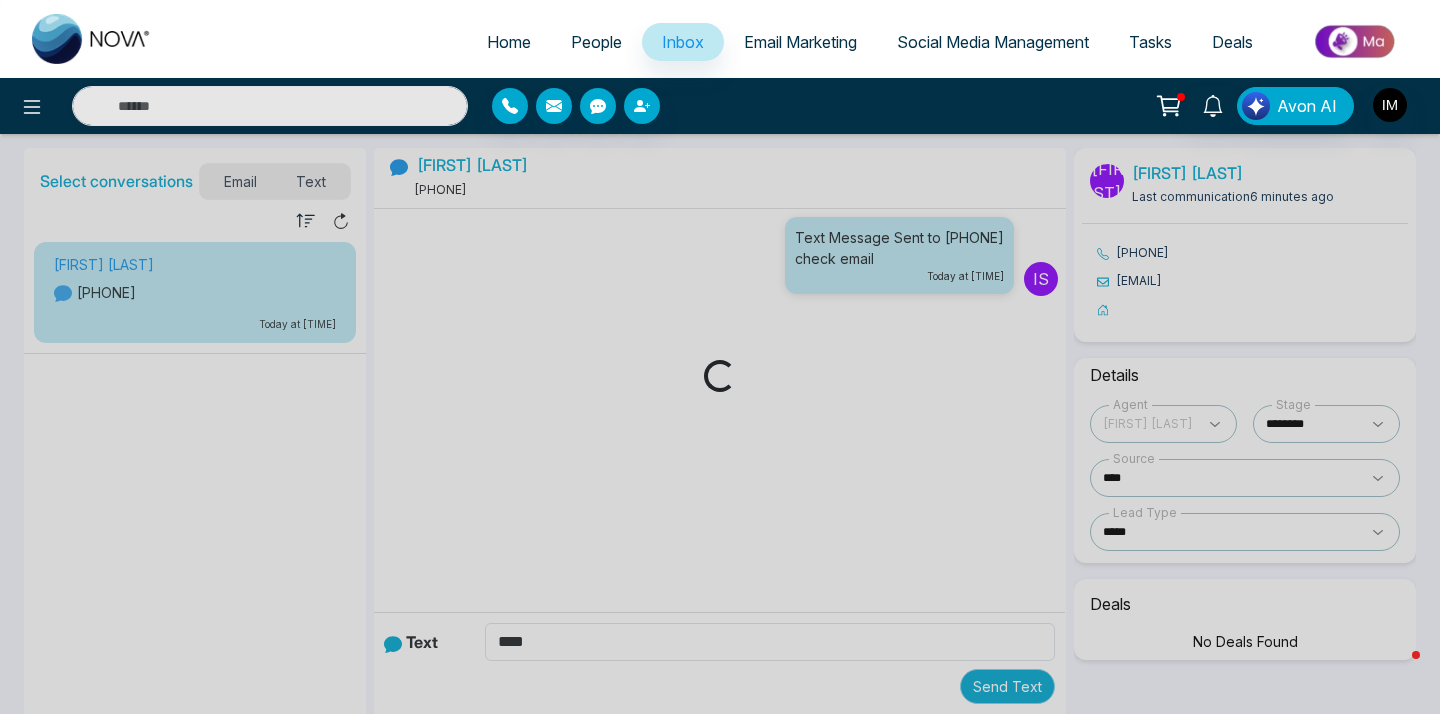 type 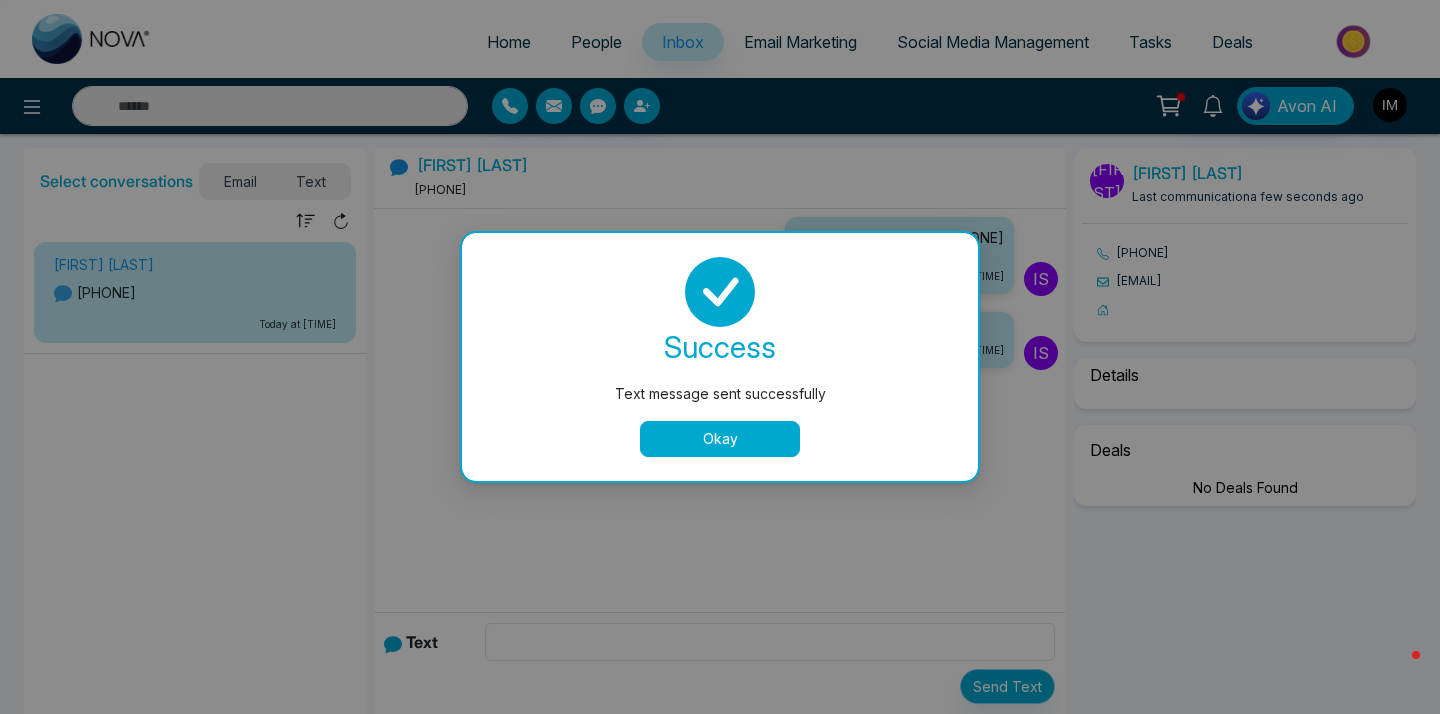select on "*" 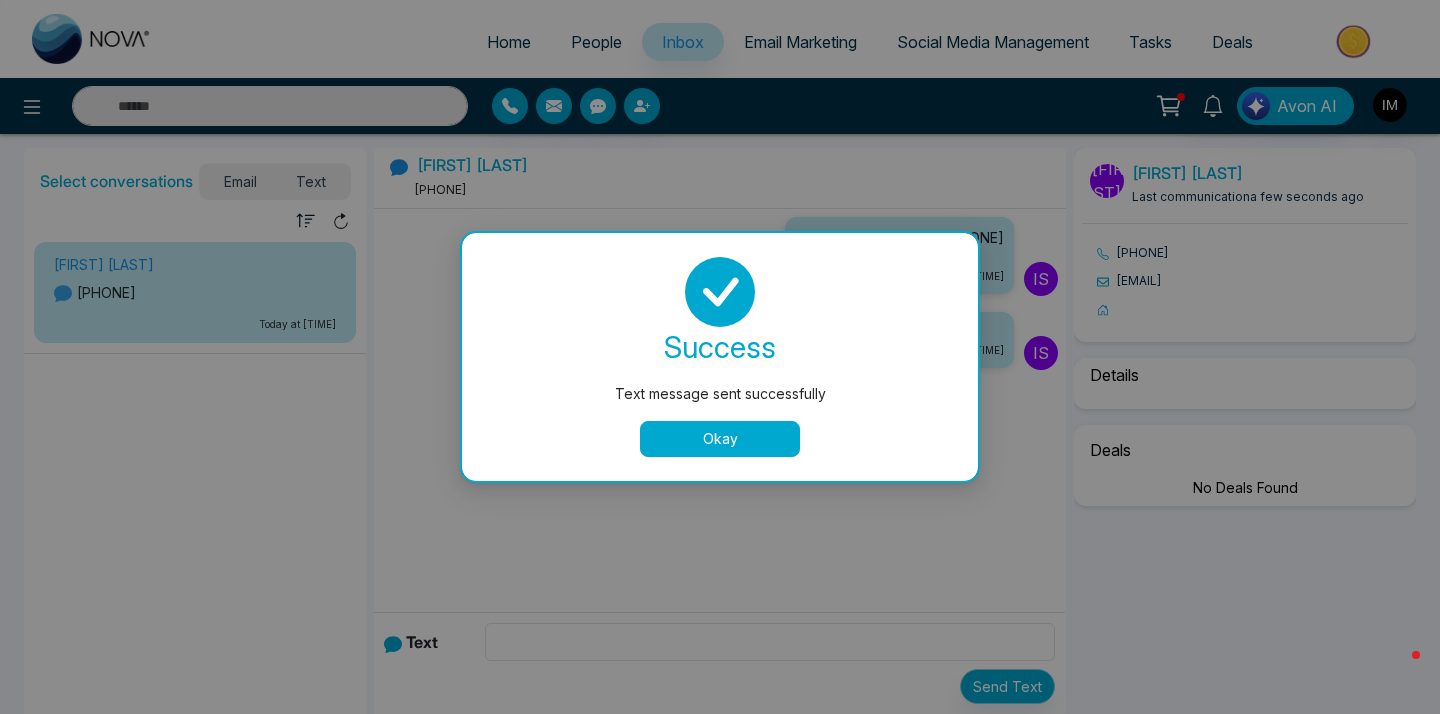 select on "****" 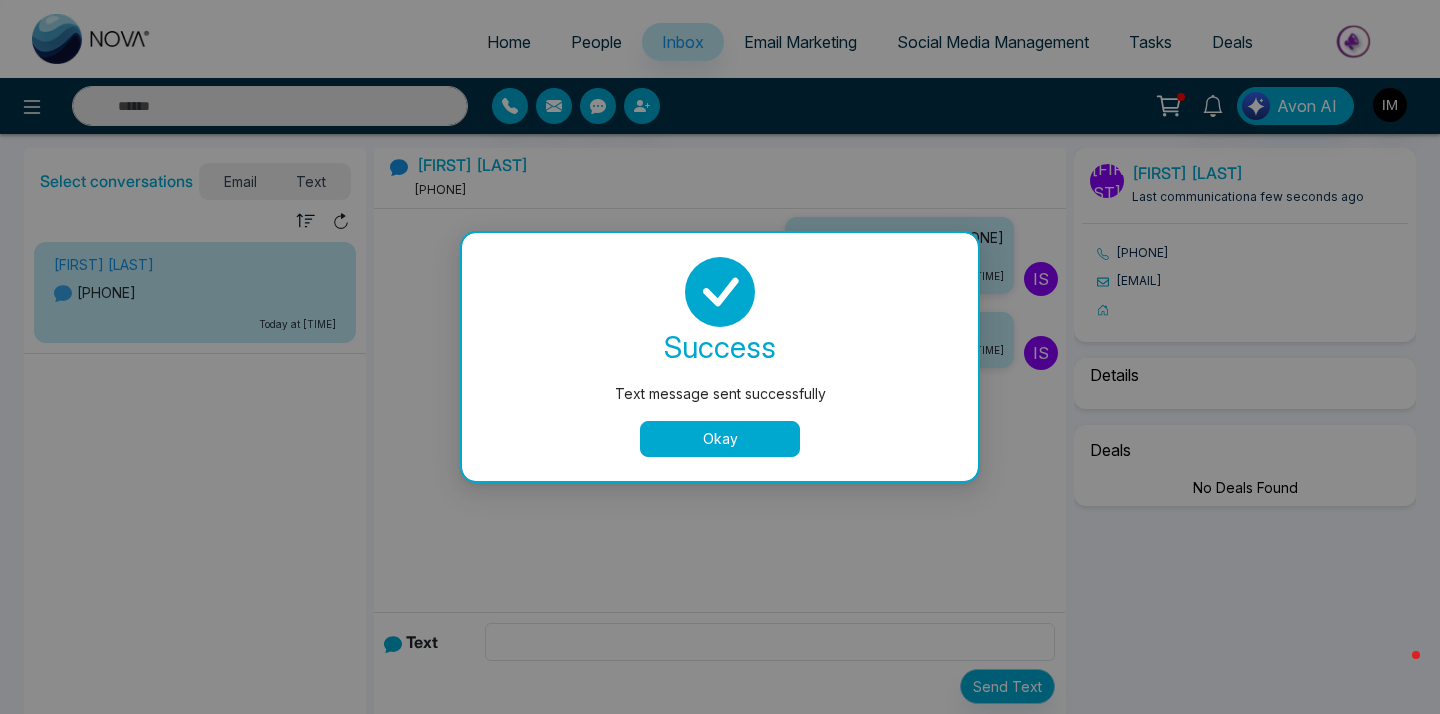 select on "*****" 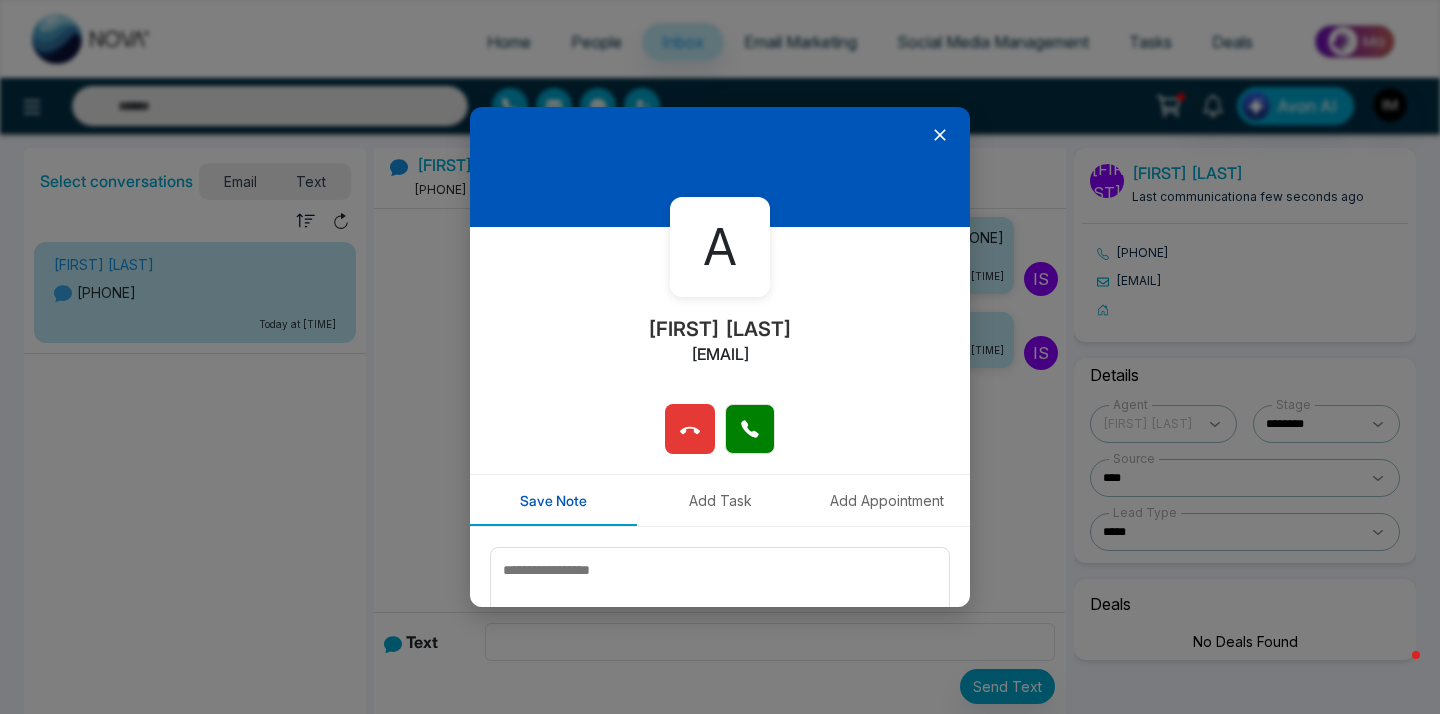 click 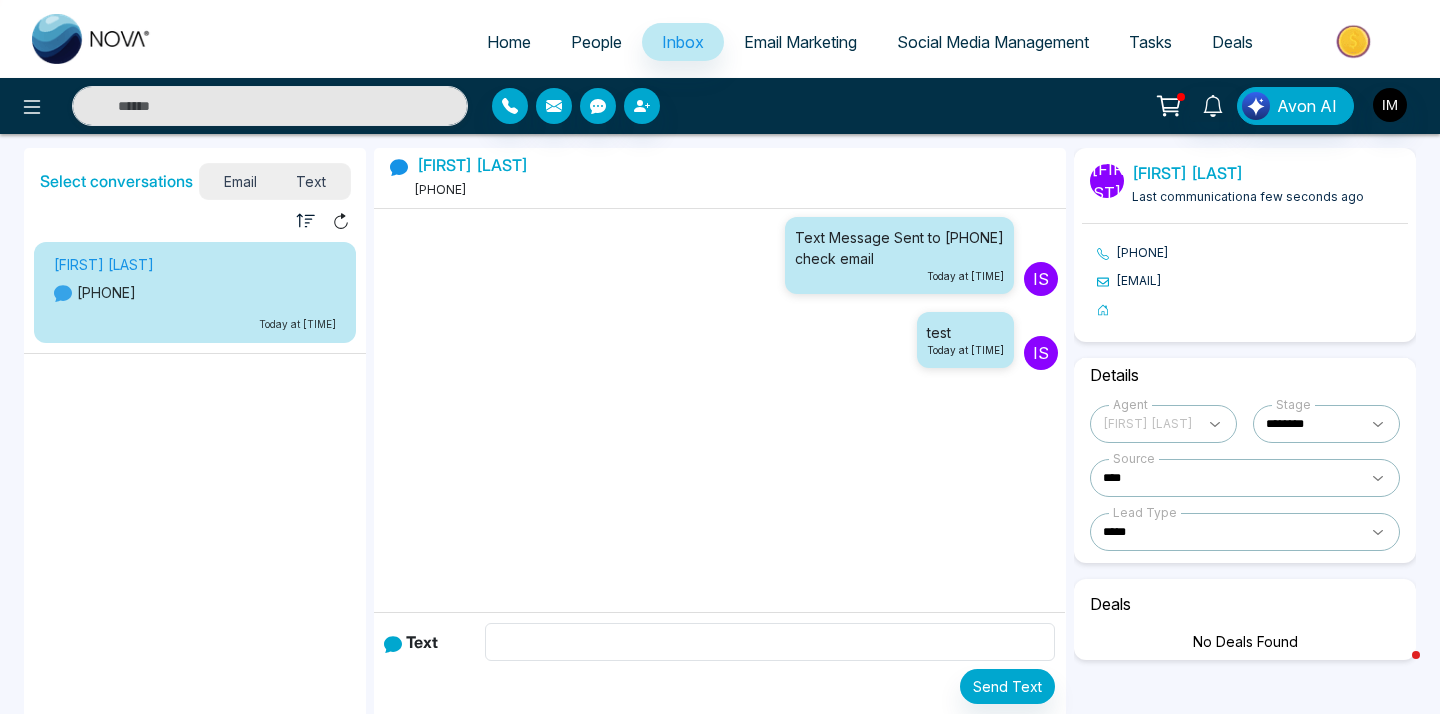 click on "Email Marketing" at bounding box center (800, 42) 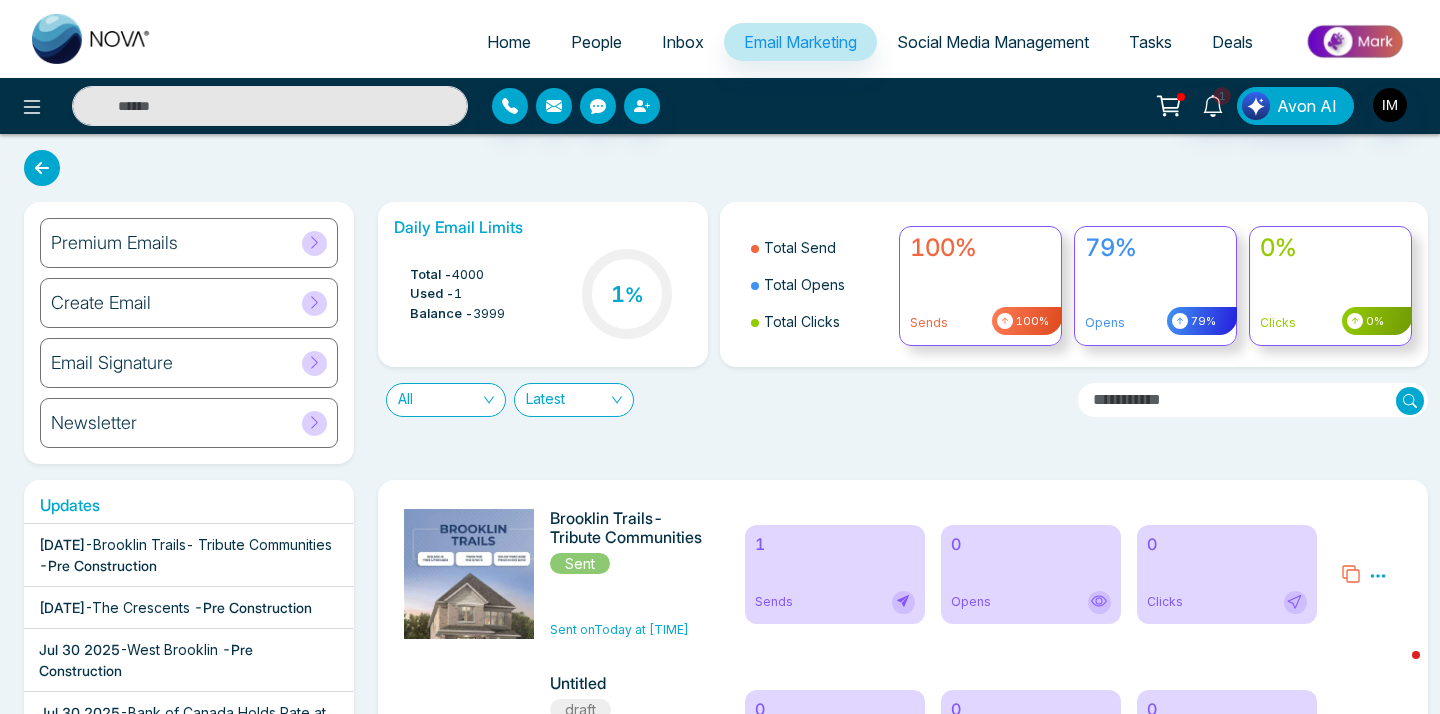 click on "1 Sends" at bounding box center [835, 574] 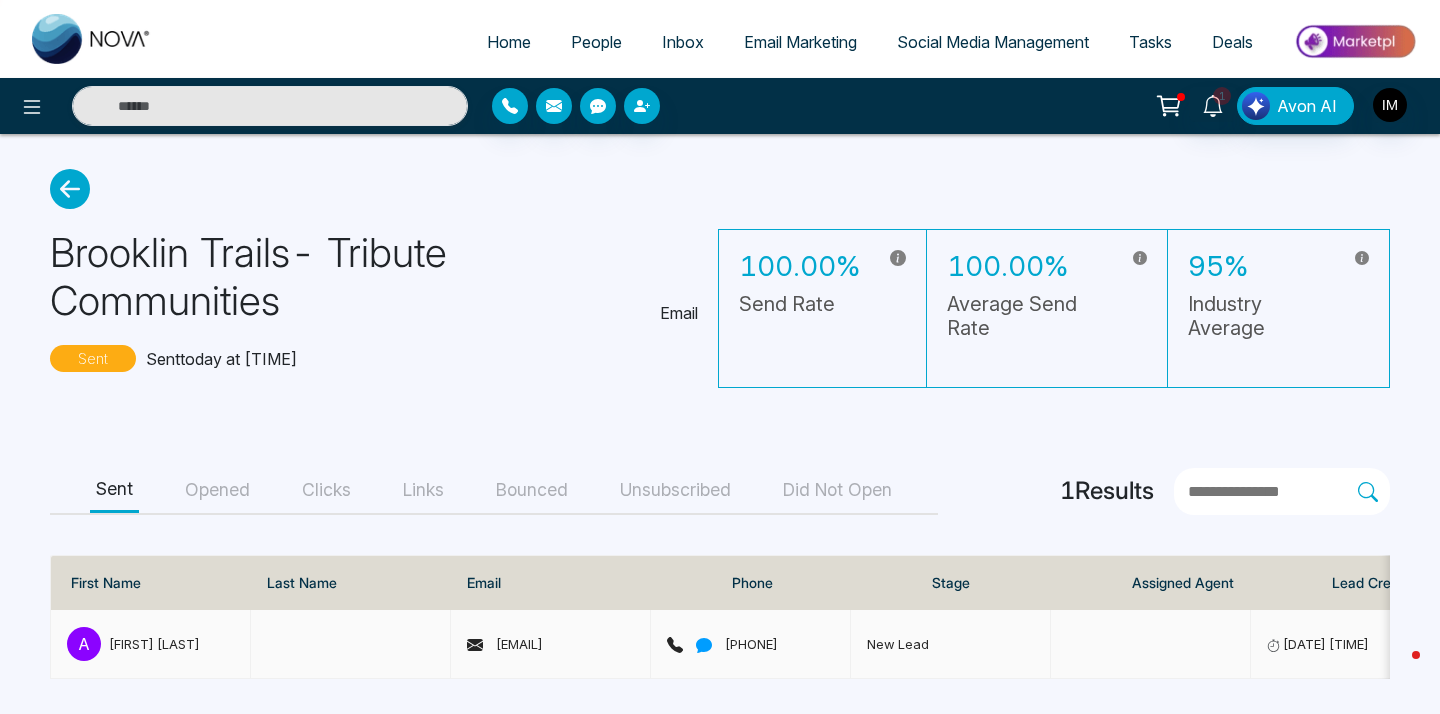 click on "[EMAIL]" at bounding box center [505, 644] 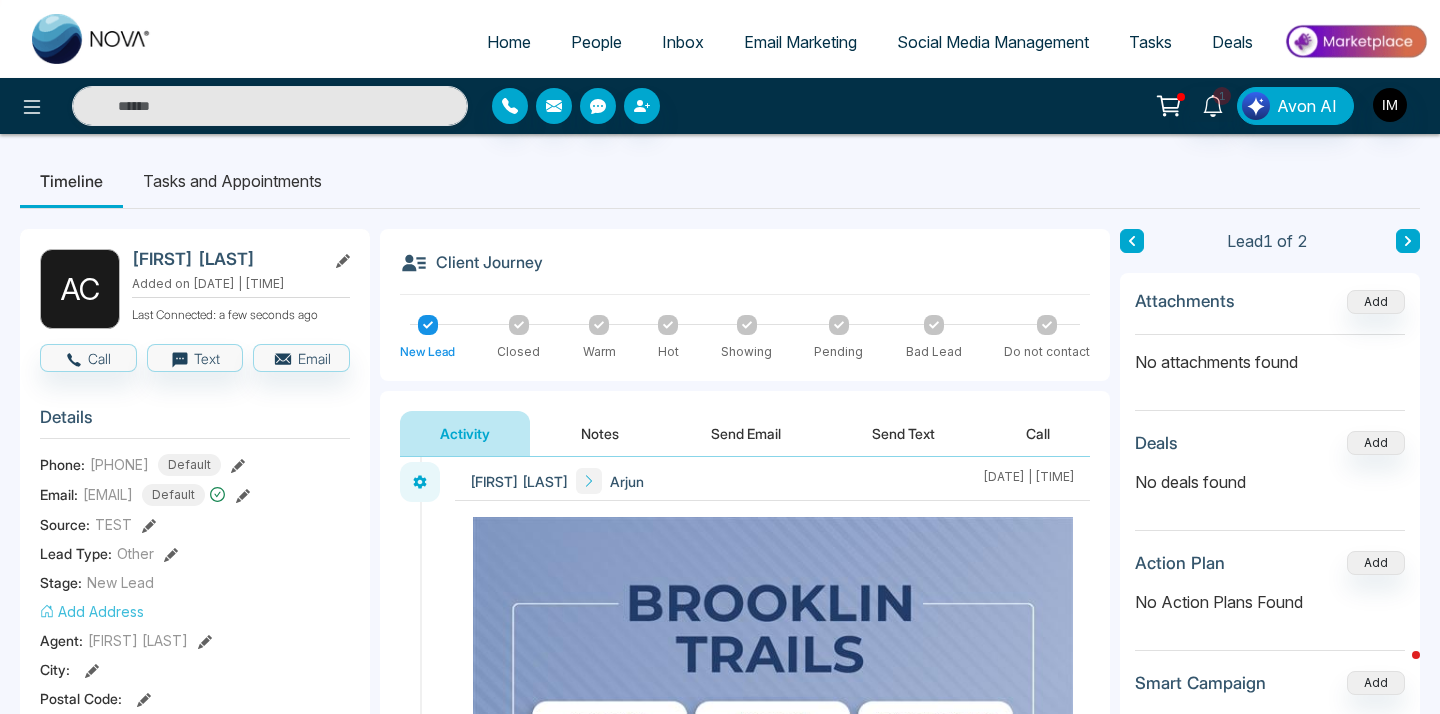 scroll, scrollTop: 0, scrollLeft: 0, axis: both 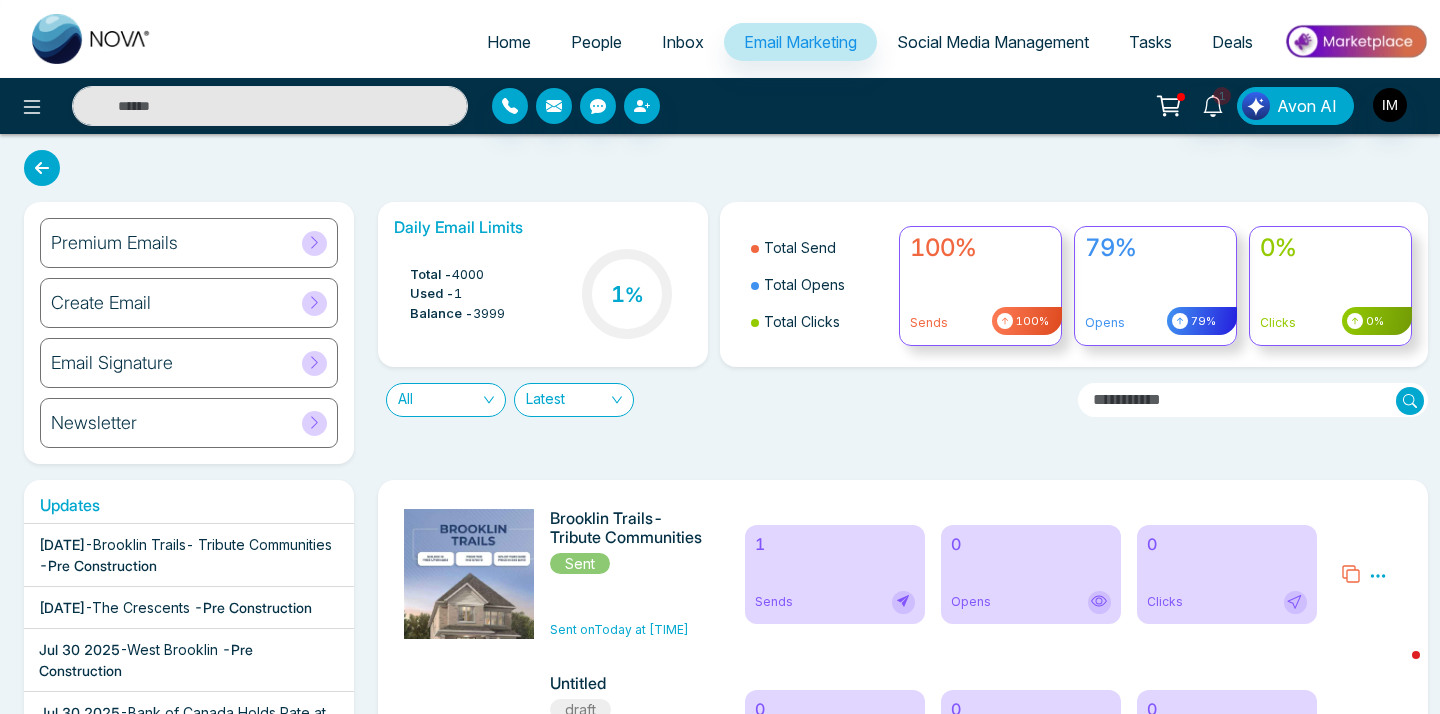 click 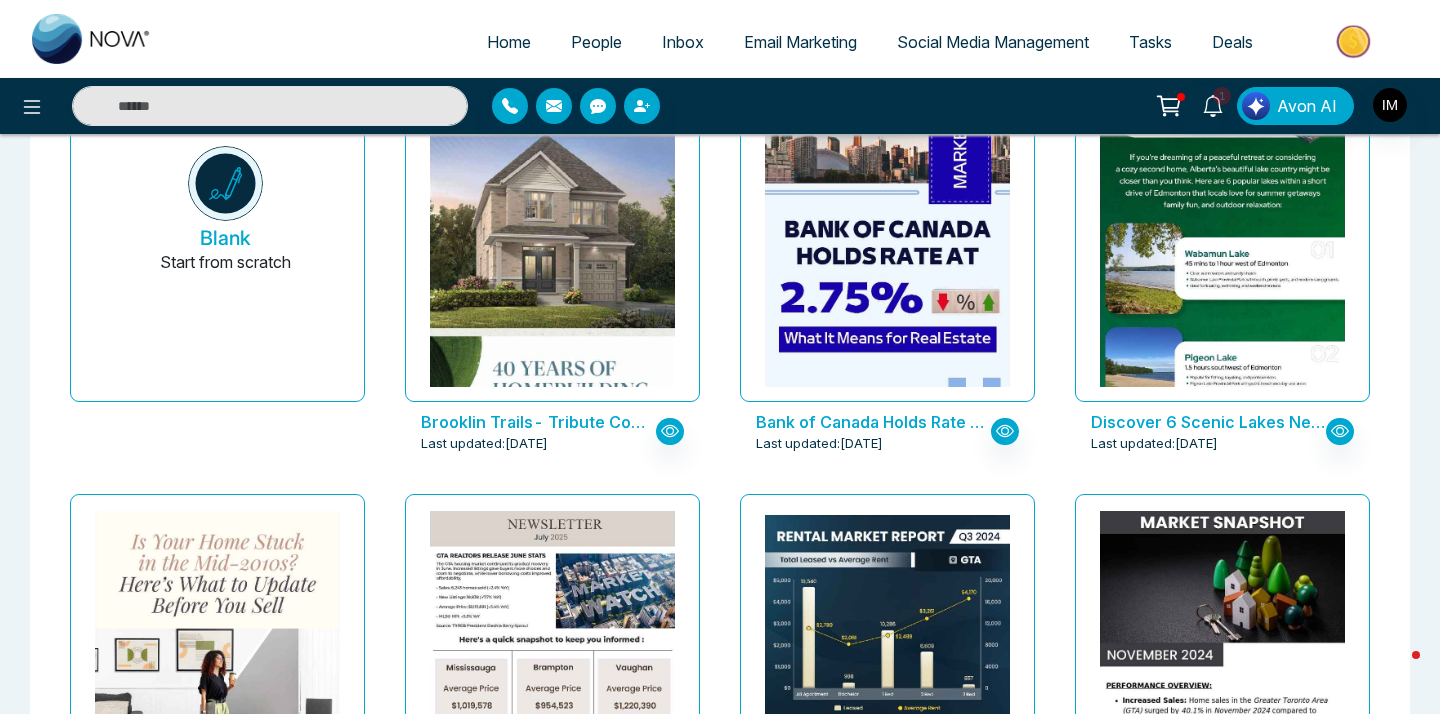 scroll, scrollTop: 0, scrollLeft: 0, axis: both 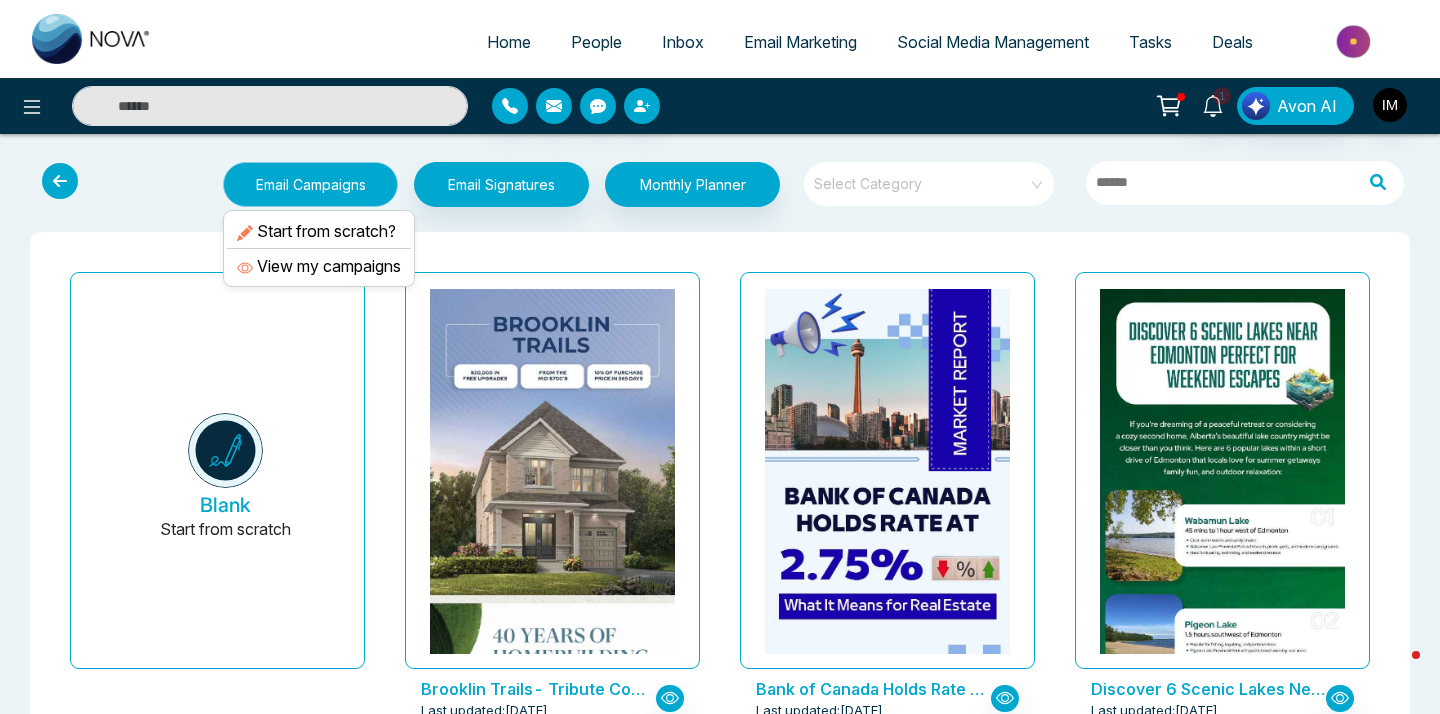 click on "Email Campaigns" at bounding box center [310, 184] 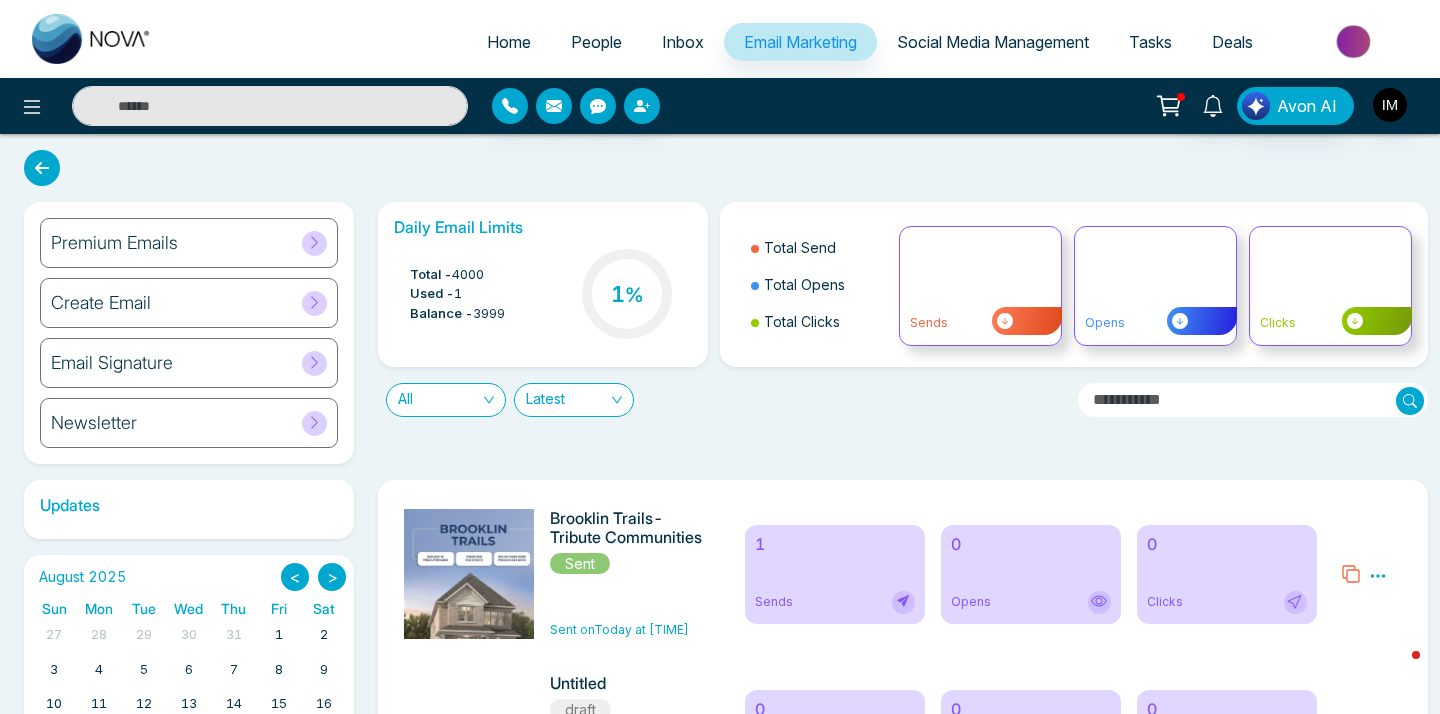 click 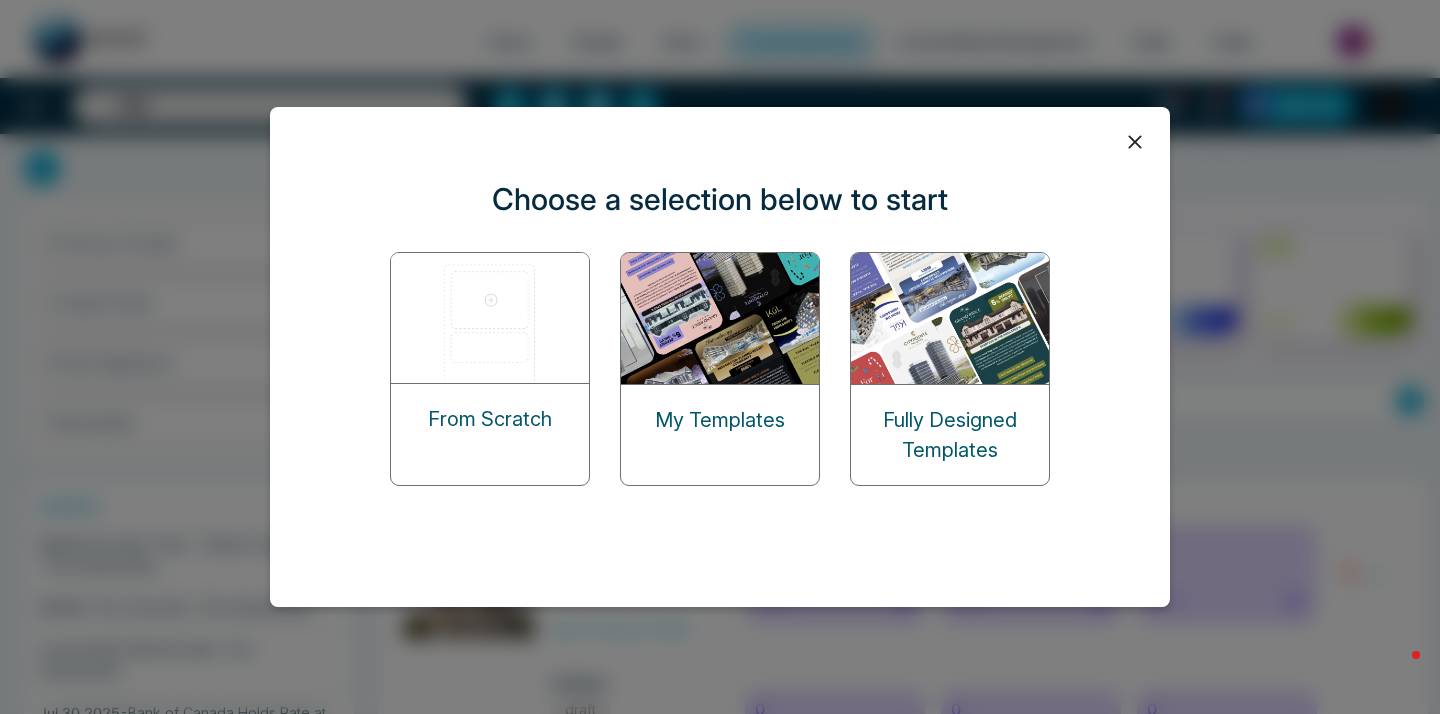 click at bounding box center [491, 318] 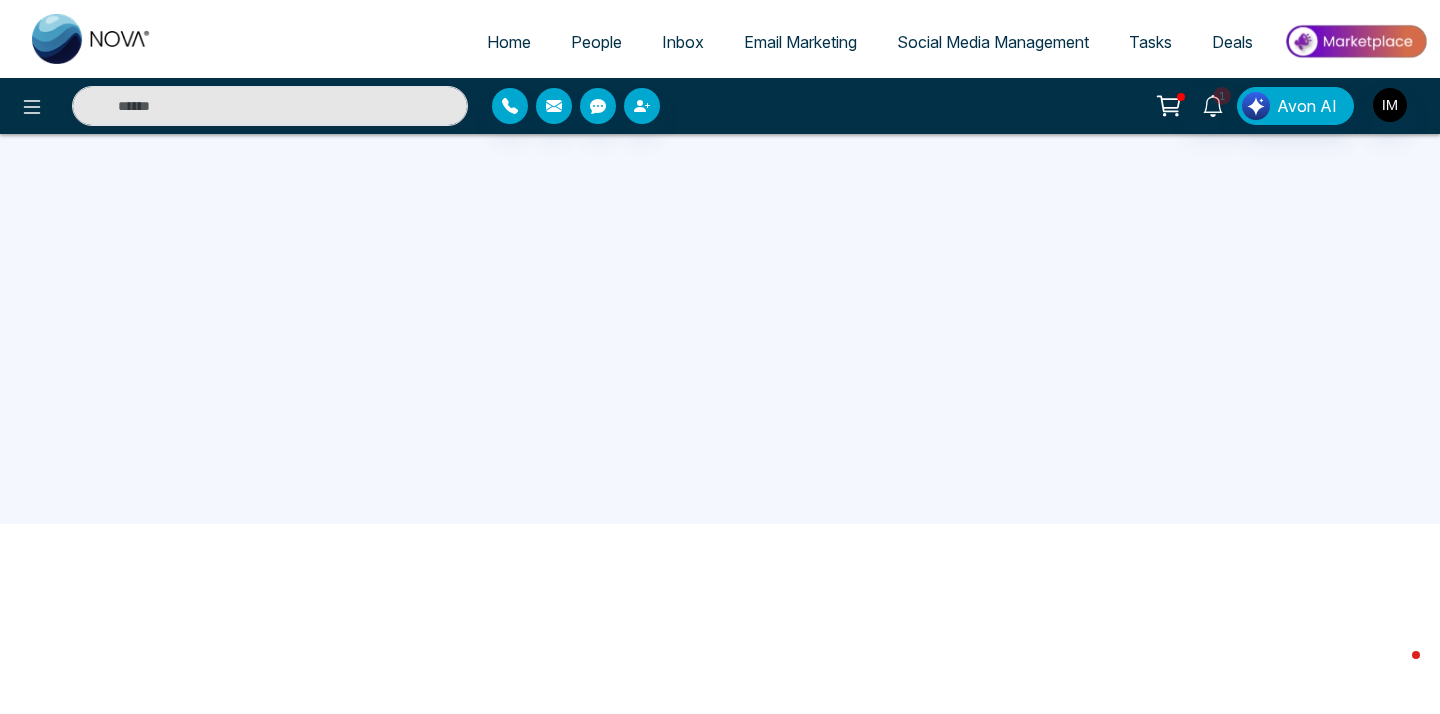 scroll, scrollTop: 0, scrollLeft: 0, axis: both 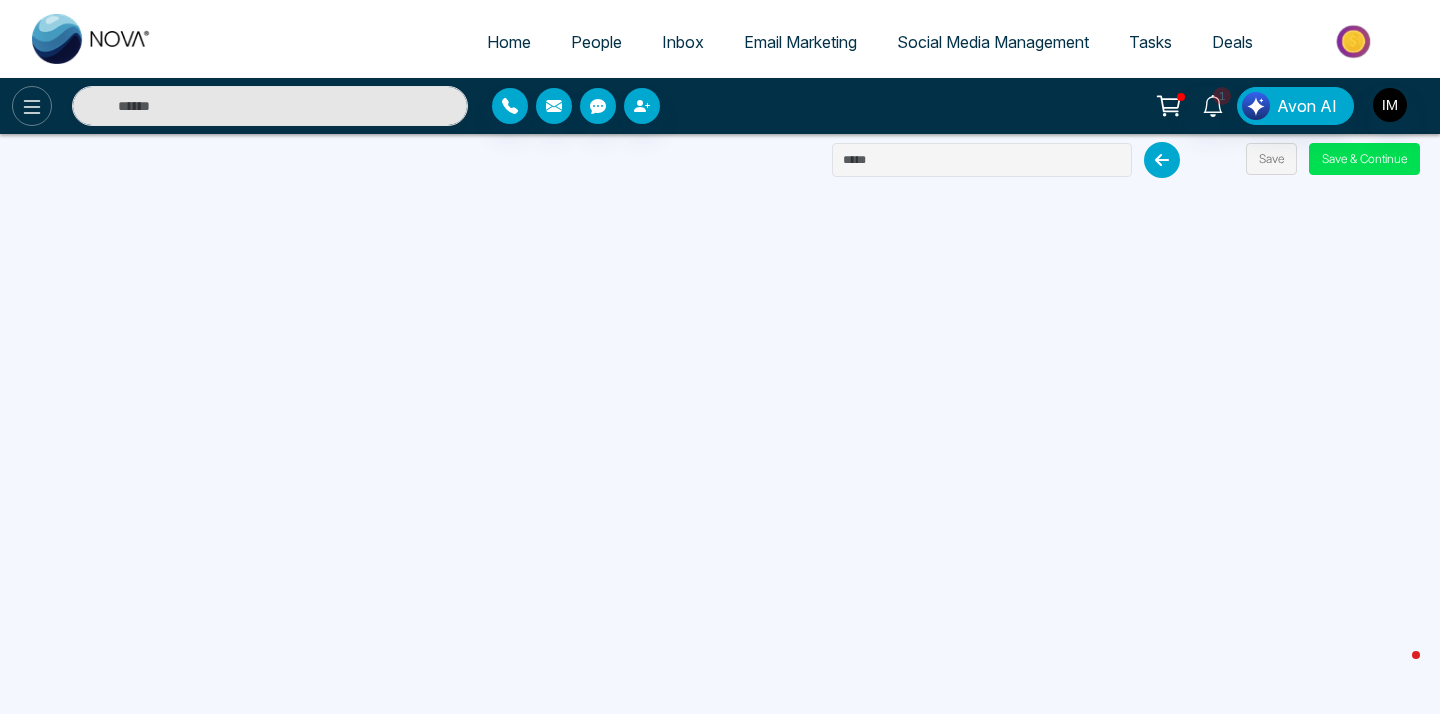 click 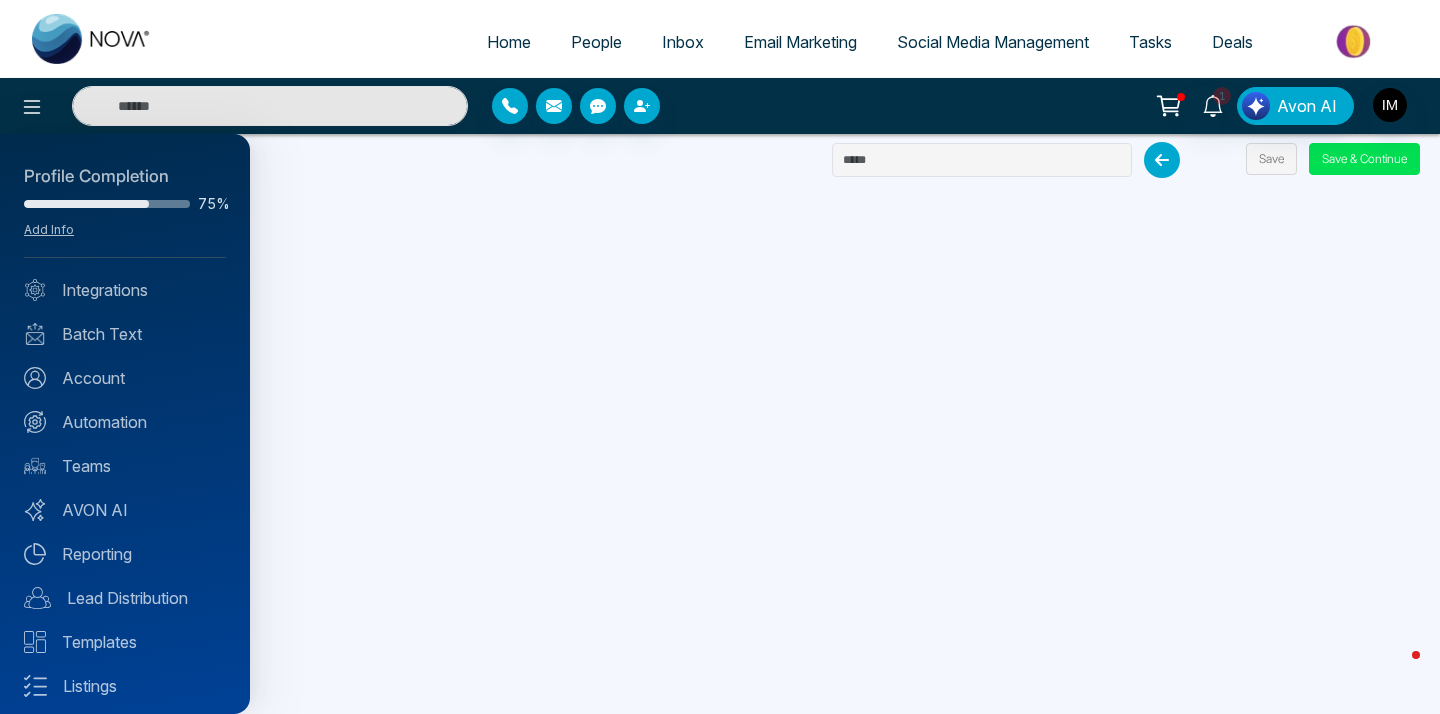 click at bounding box center [720, 357] 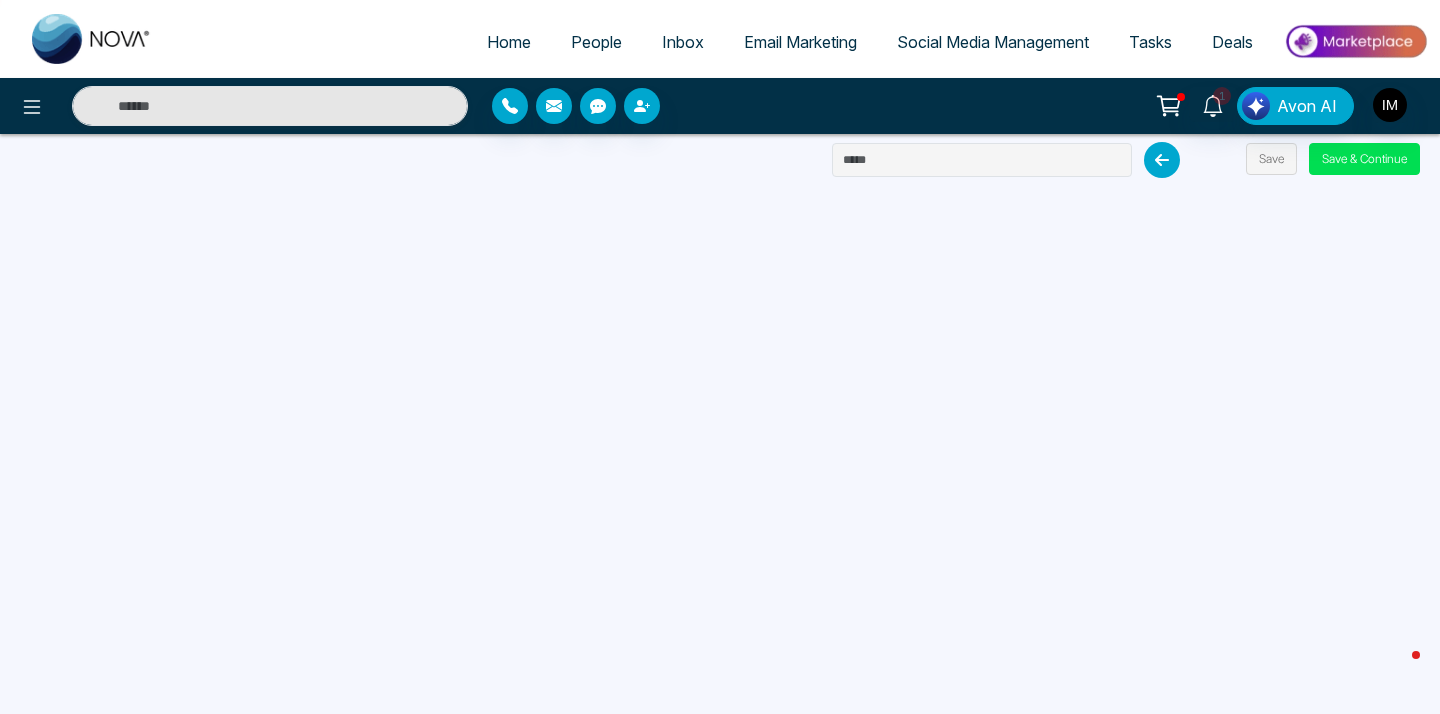 click at bounding box center [1162, 160] 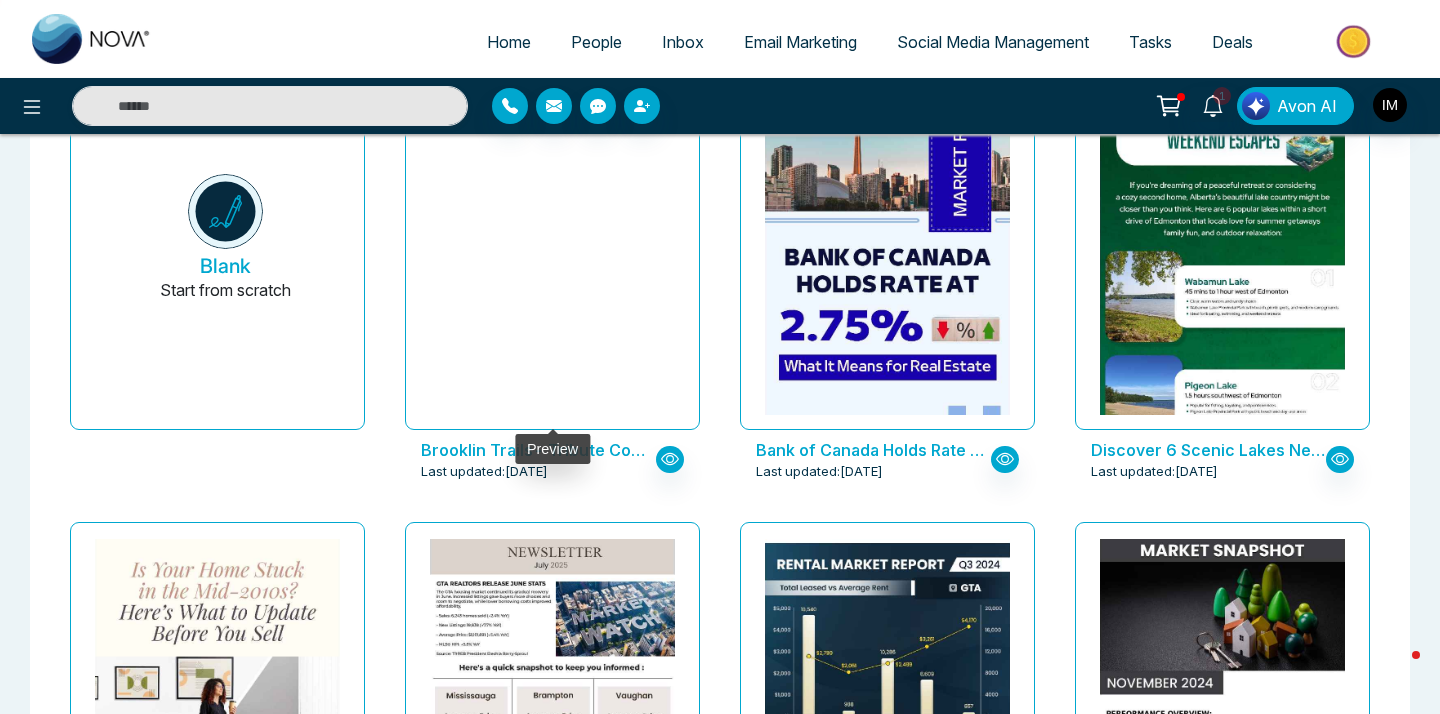 scroll, scrollTop: 0, scrollLeft: 0, axis: both 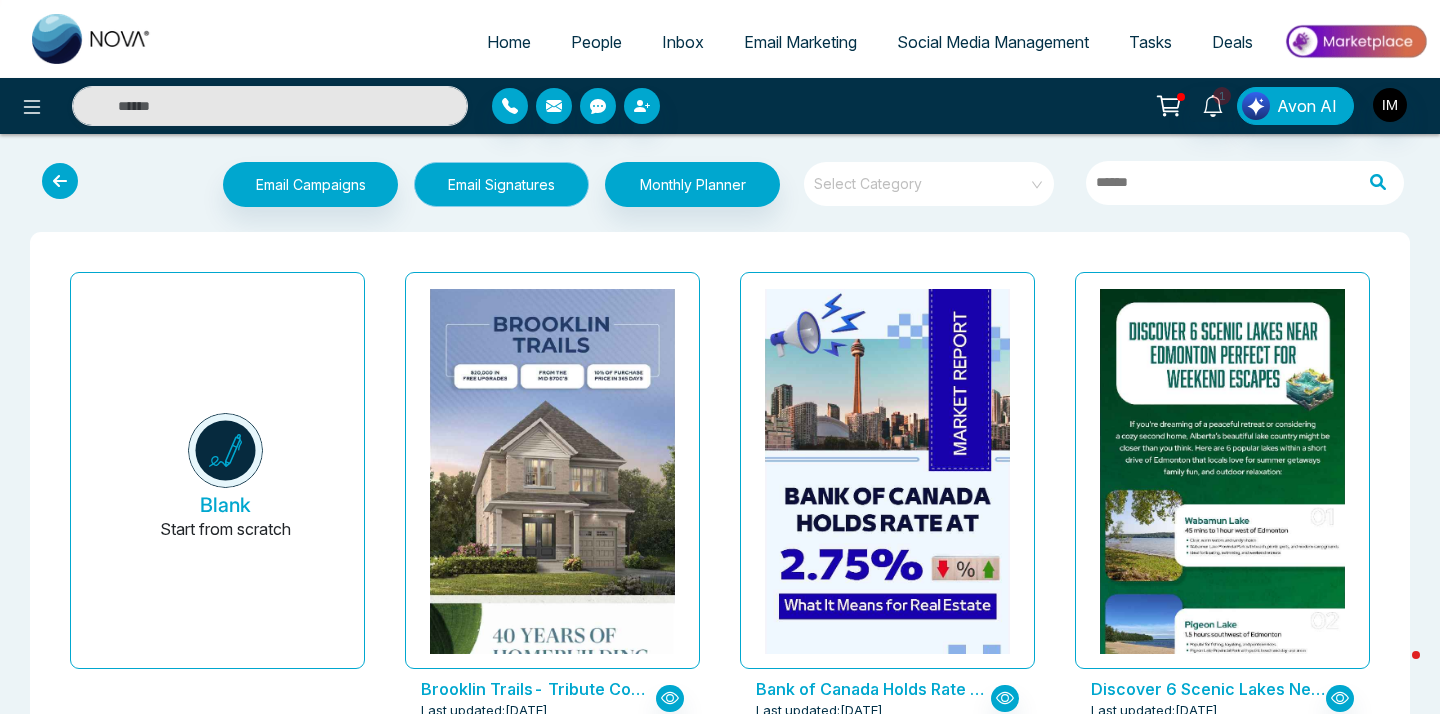 click on "Email Signatures" at bounding box center [501, 184] 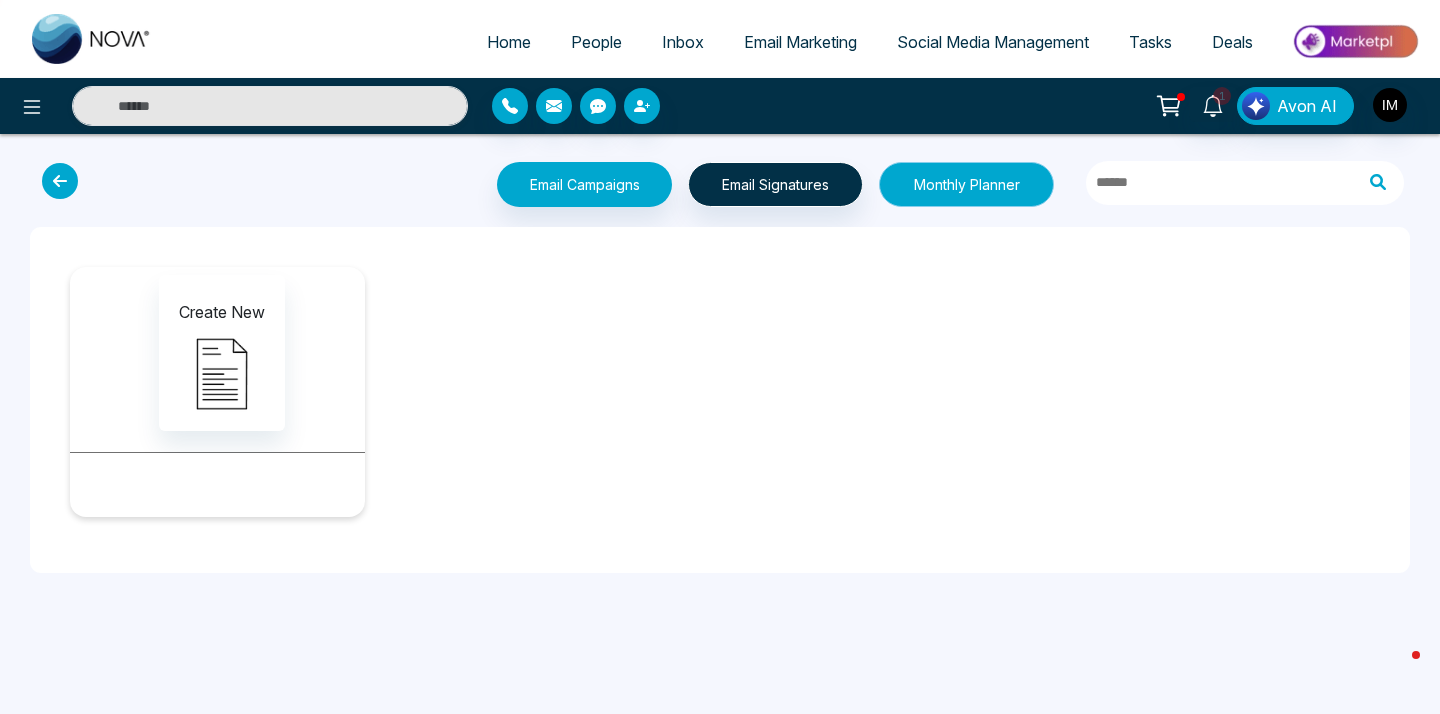 click on "Monthly Planner" at bounding box center [966, 184] 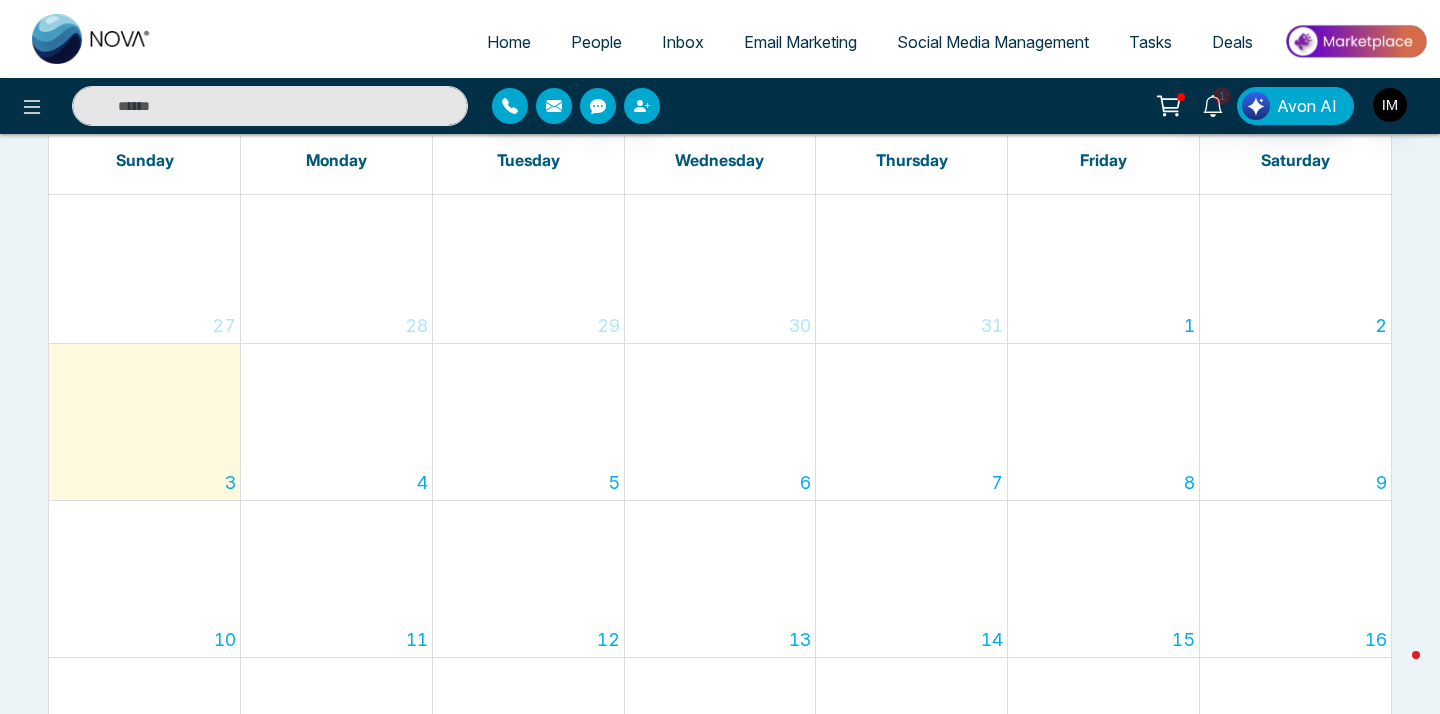scroll, scrollTop: 0, scrollLeft: 0, axis: both 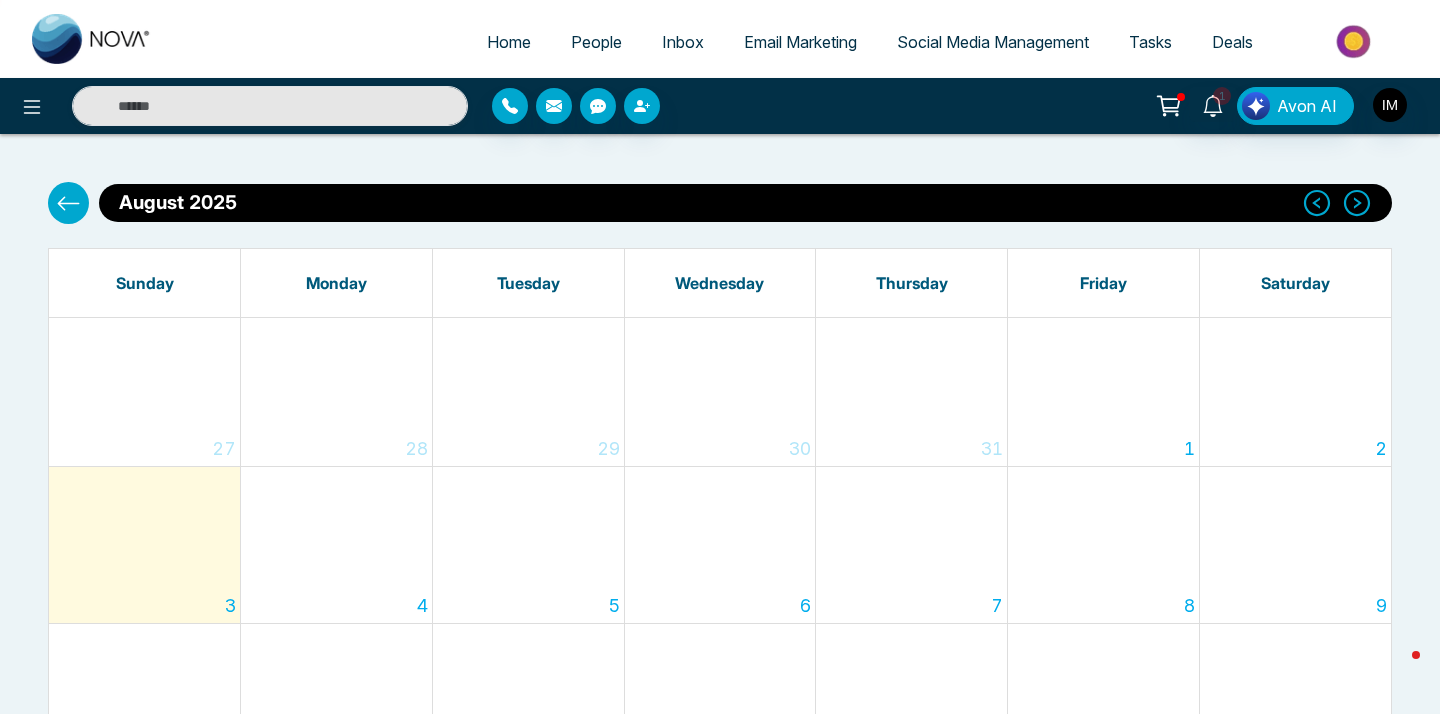 click 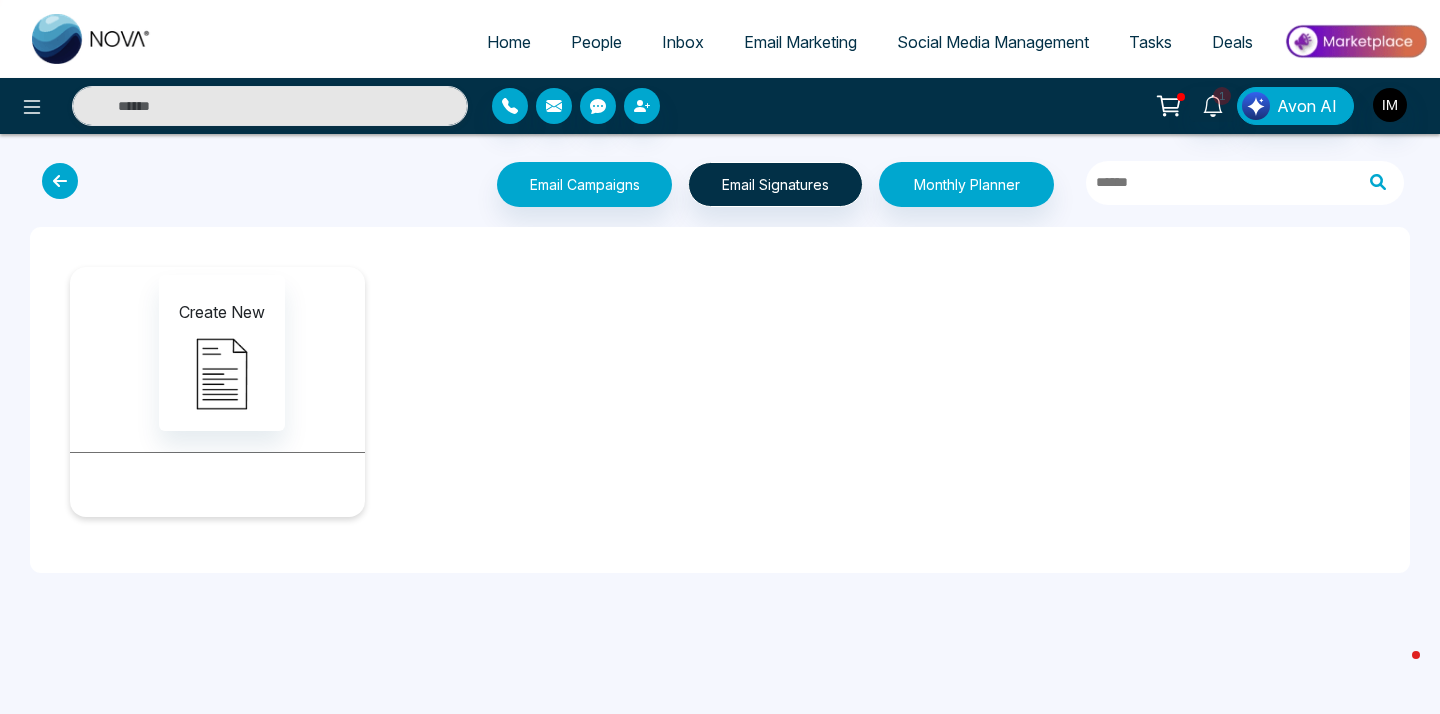 click on "Social Media Management" at bounding box center (993, 42) 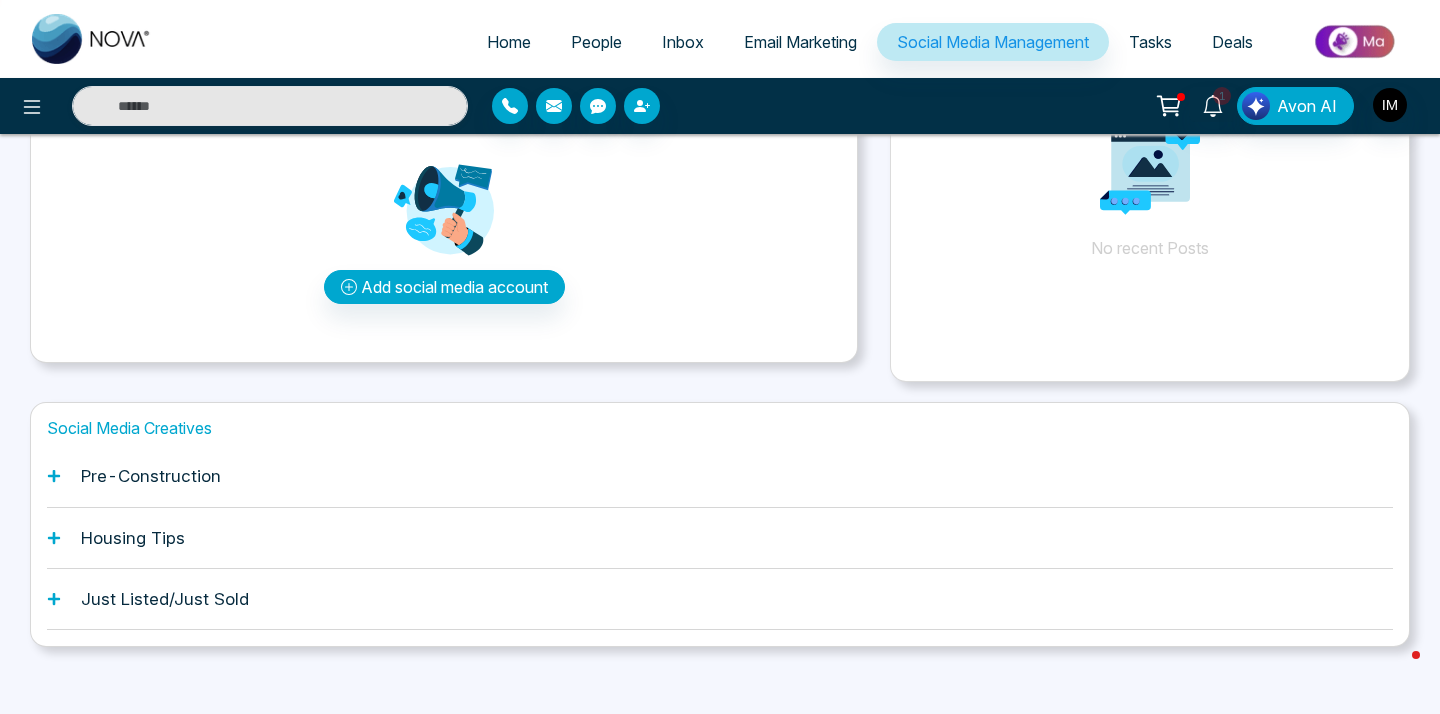 scroll, scrollTop: 0, scrollLeft: 0, axis: both 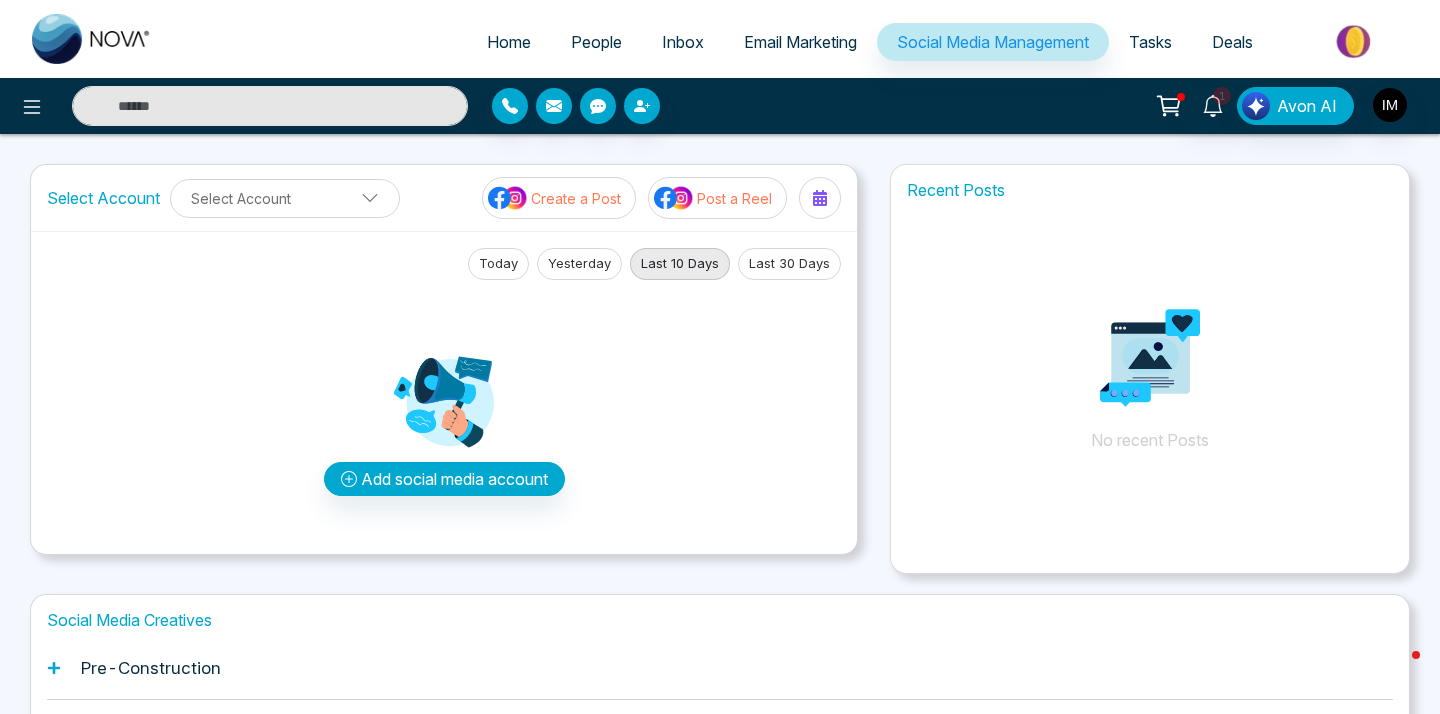 click on "Tasks" at bounding box center [1150, 42] 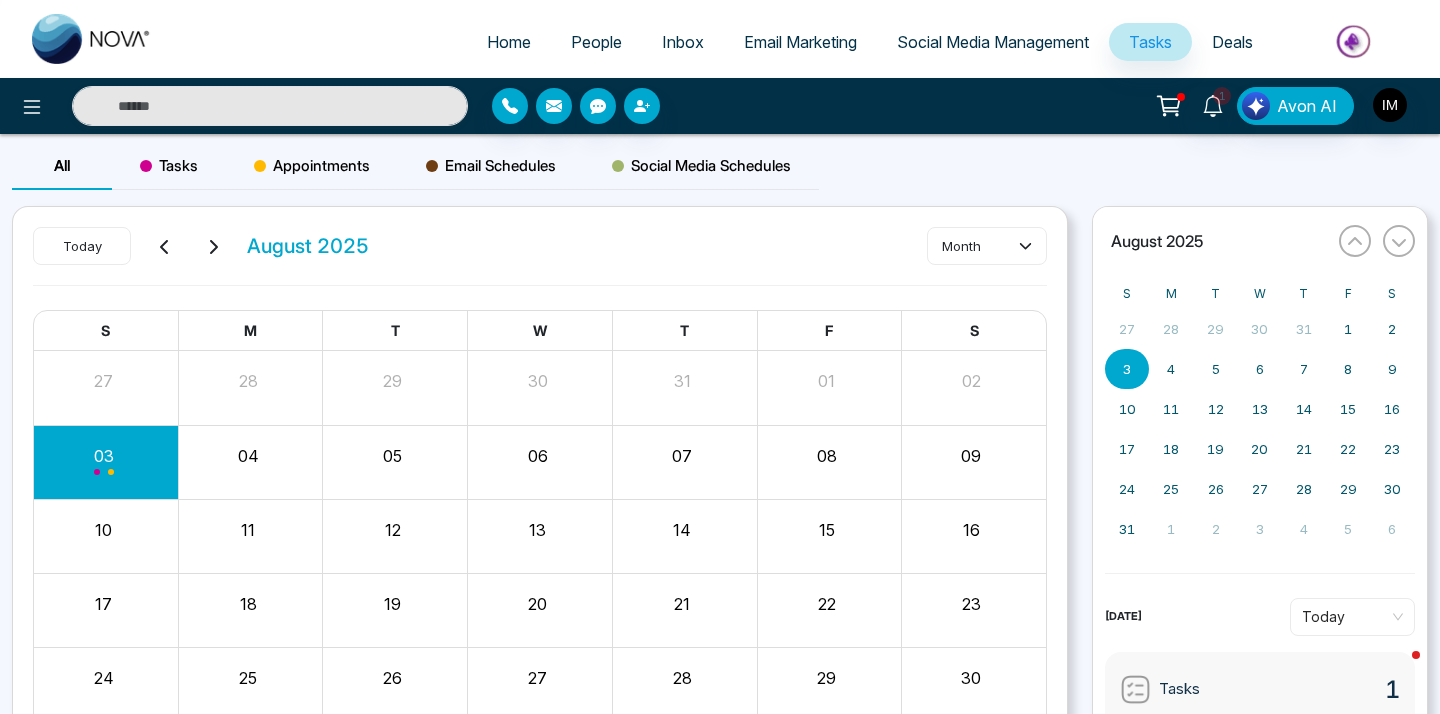 click on "Deals" at bounding box center [1232, 42] 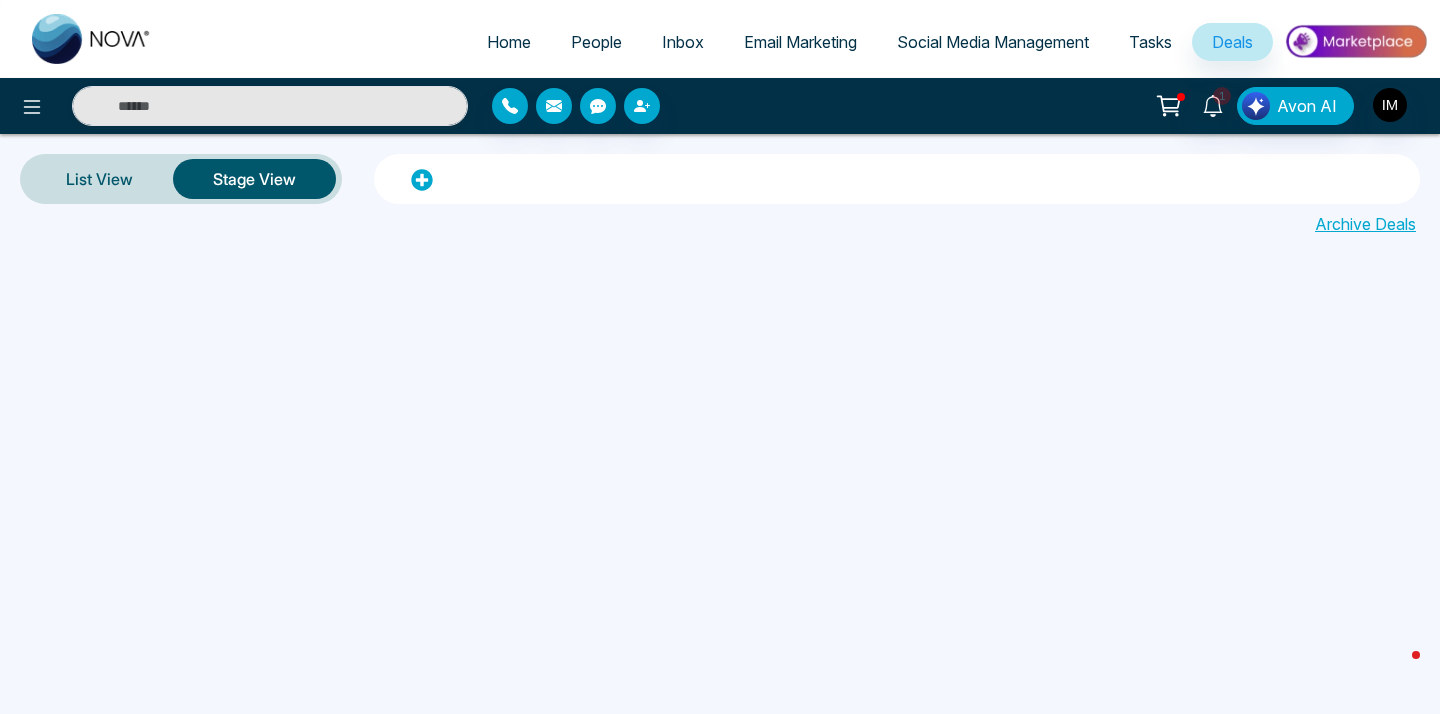 click at bounding box center [1355, 41] 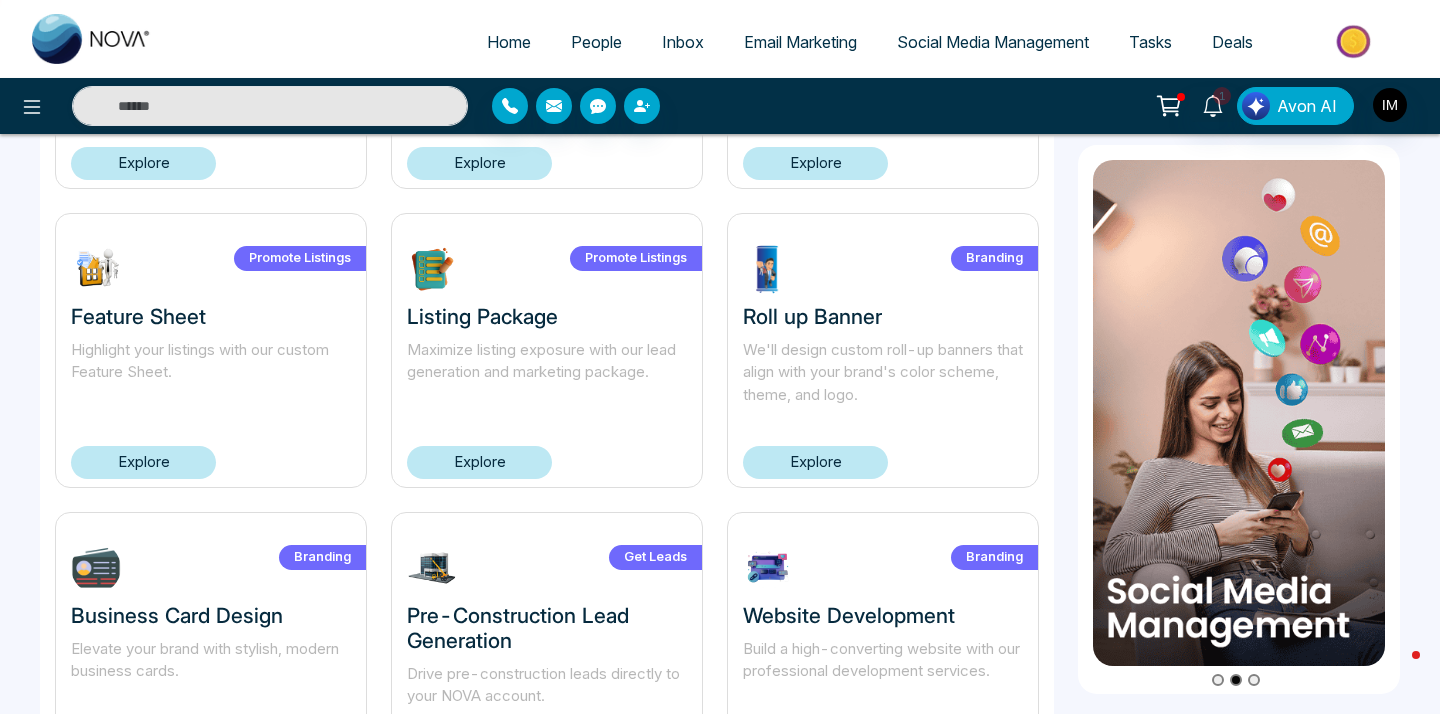 scroll, scrollTop: 0, scrollLeft: 0, axis: both 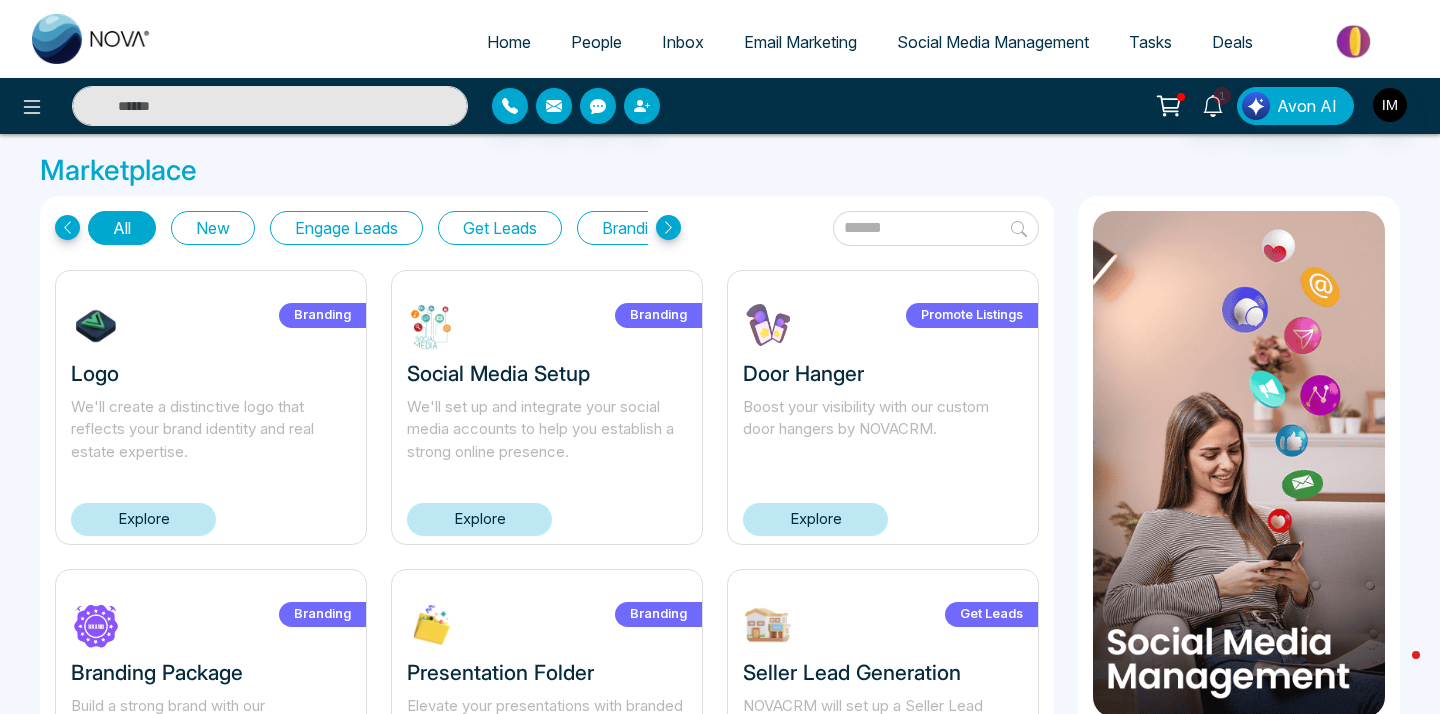 click 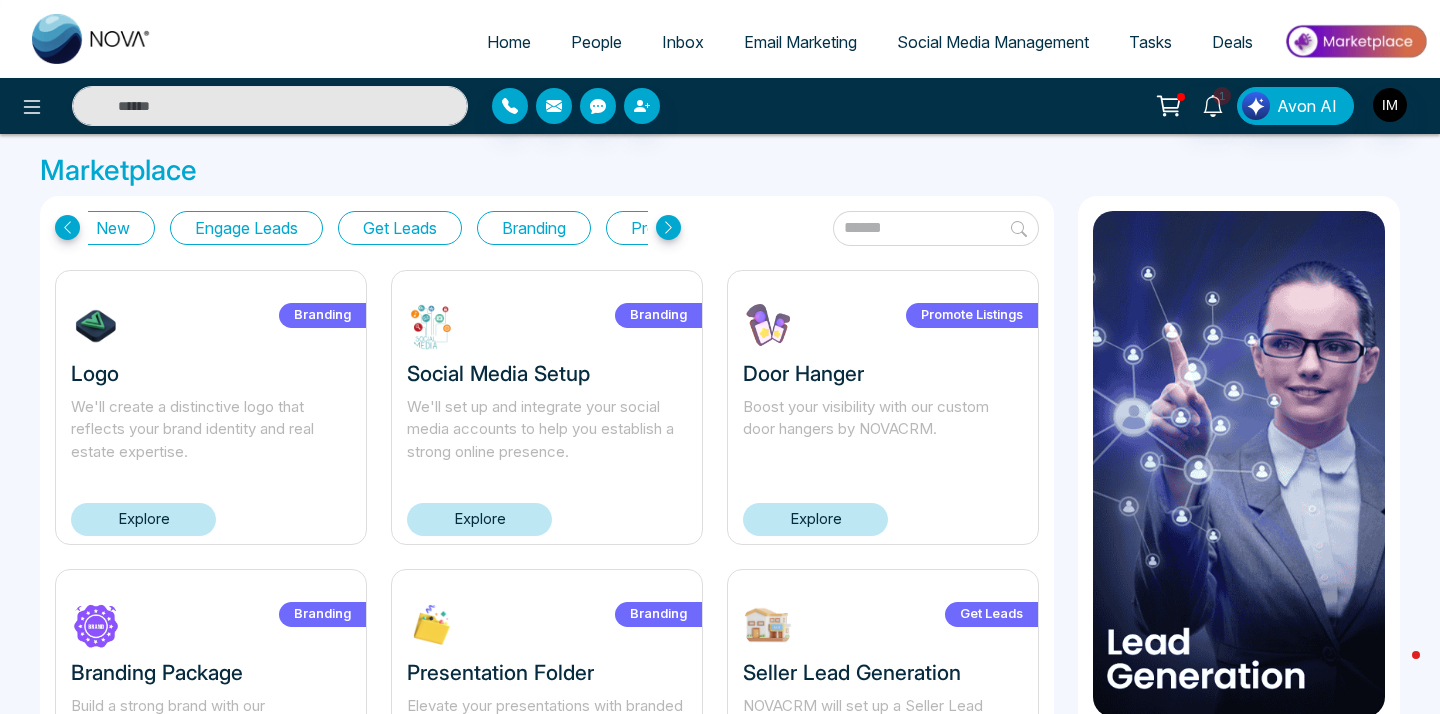 click 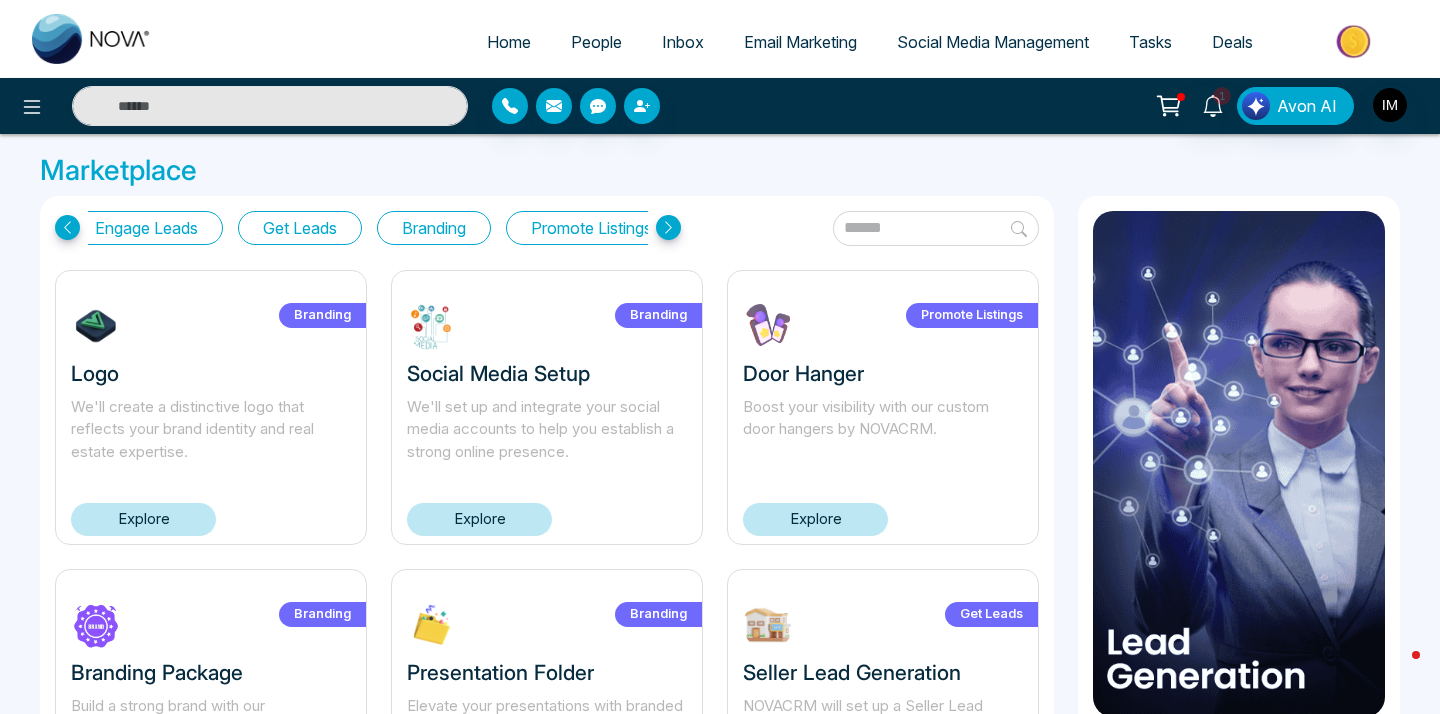 click 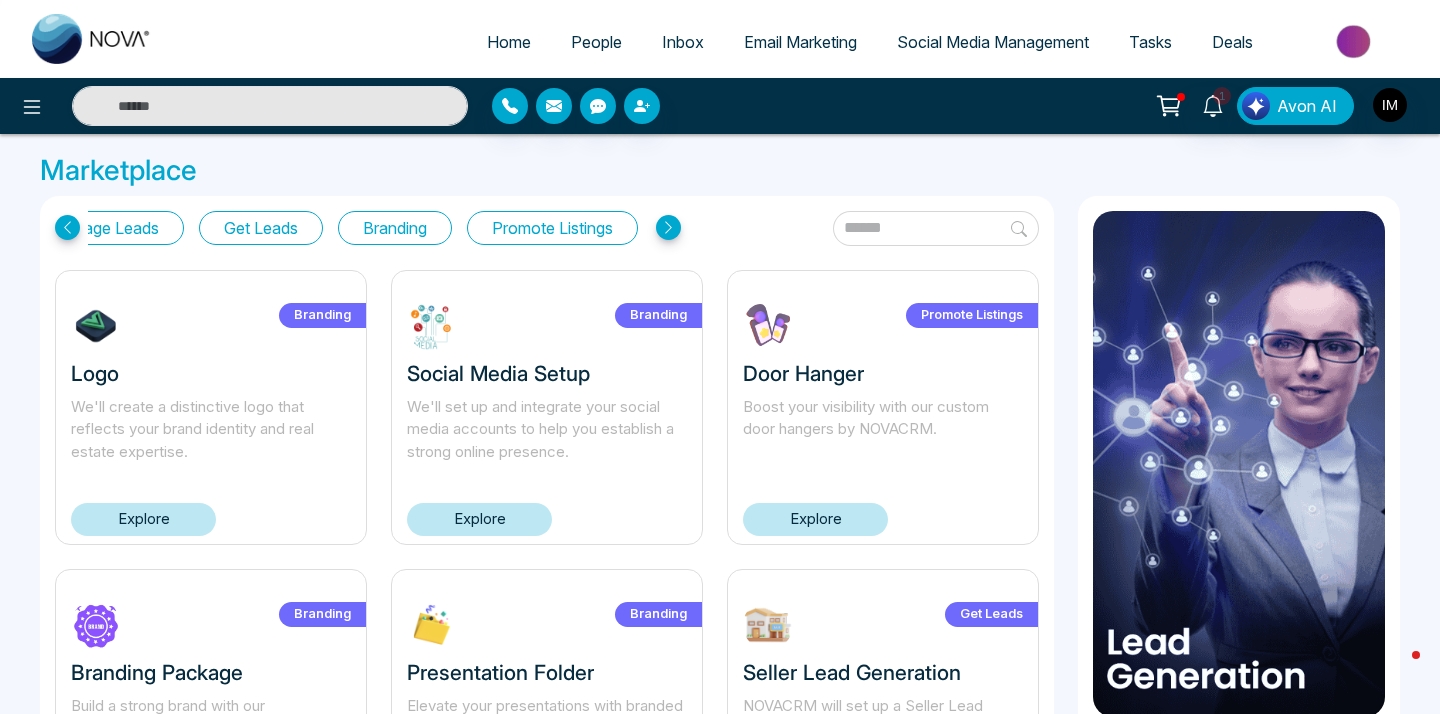 scroll, scrollTop: 0, scrollLeft: 253, axis: horizontal 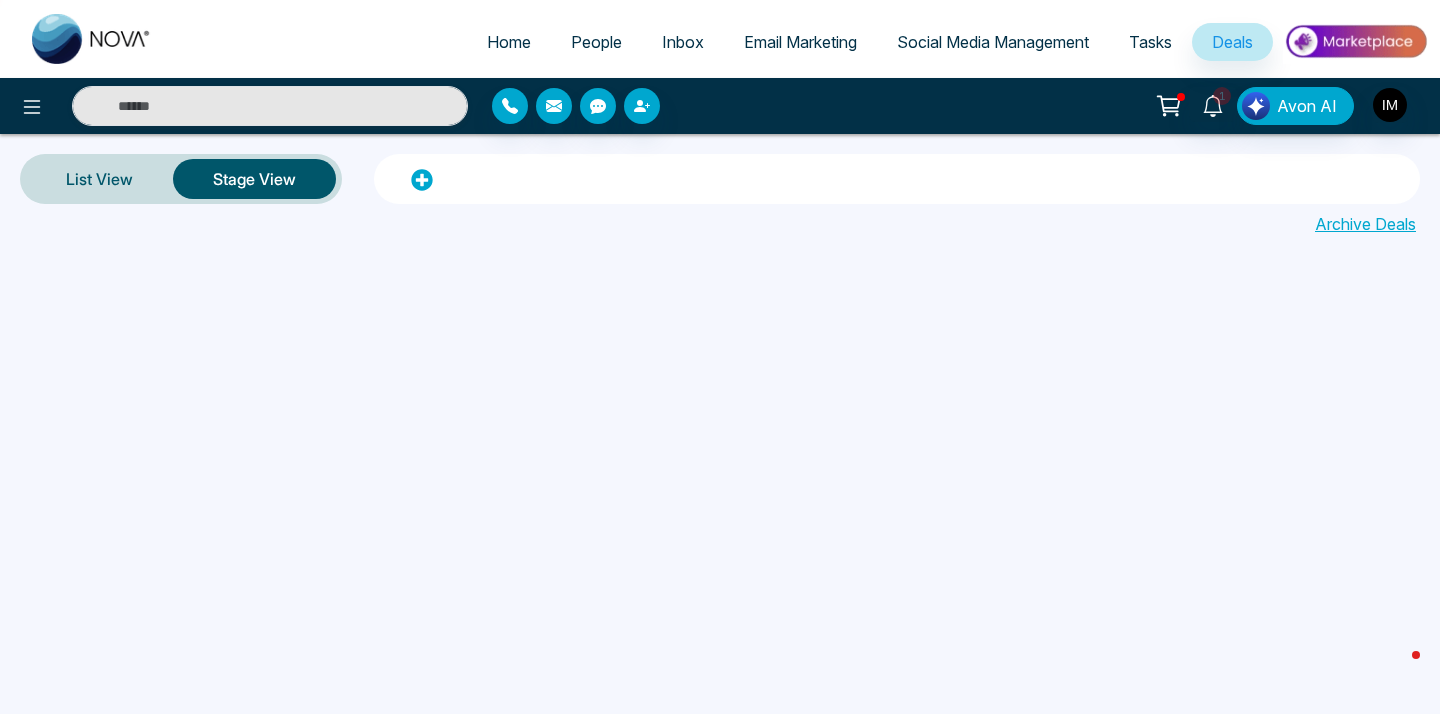 click on "Home" at bounding box center (509, 42) 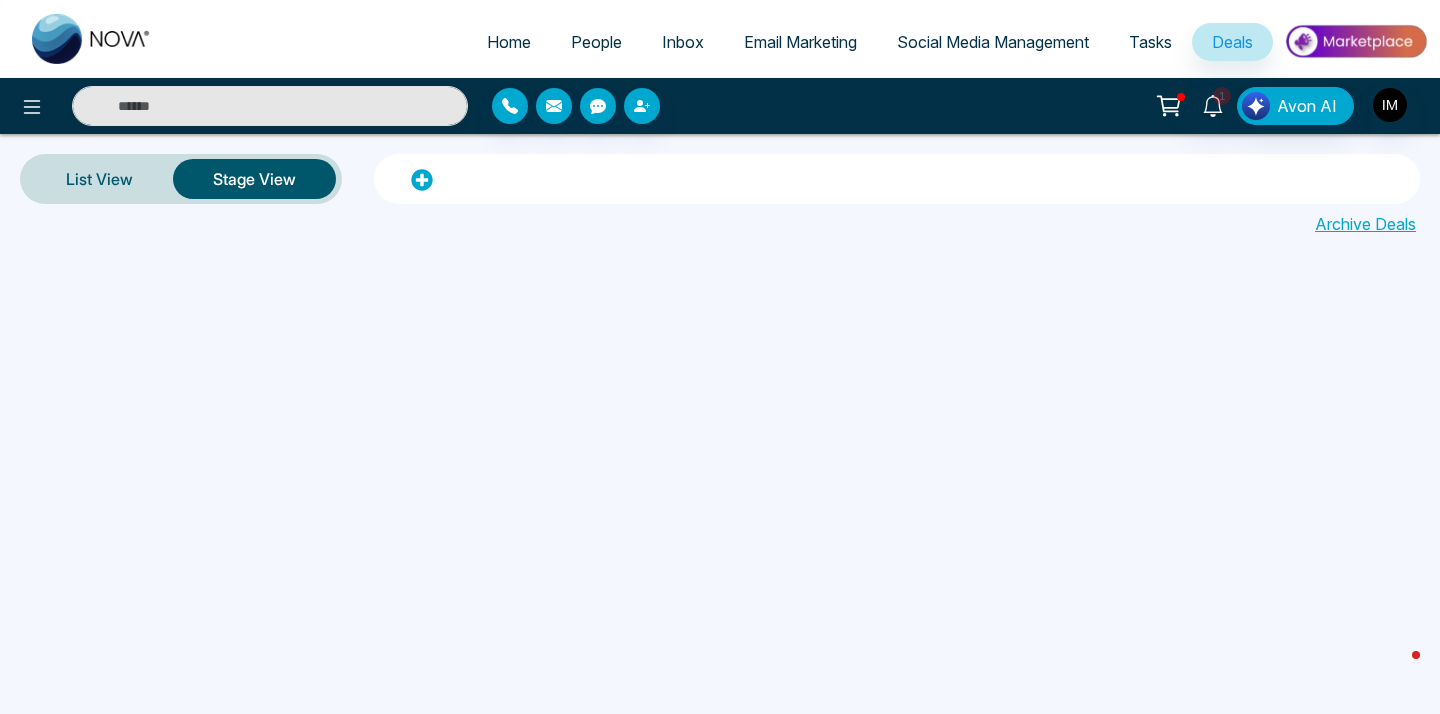 select on "*" 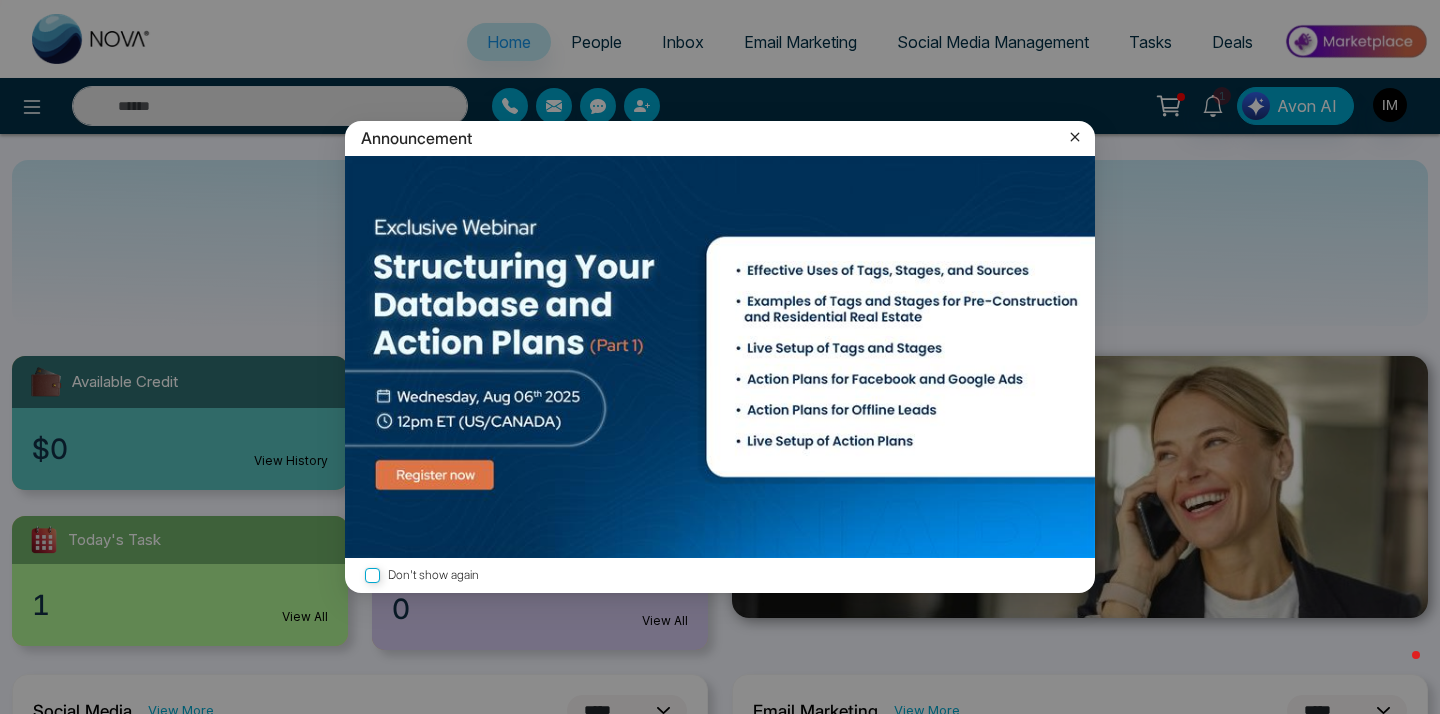 click 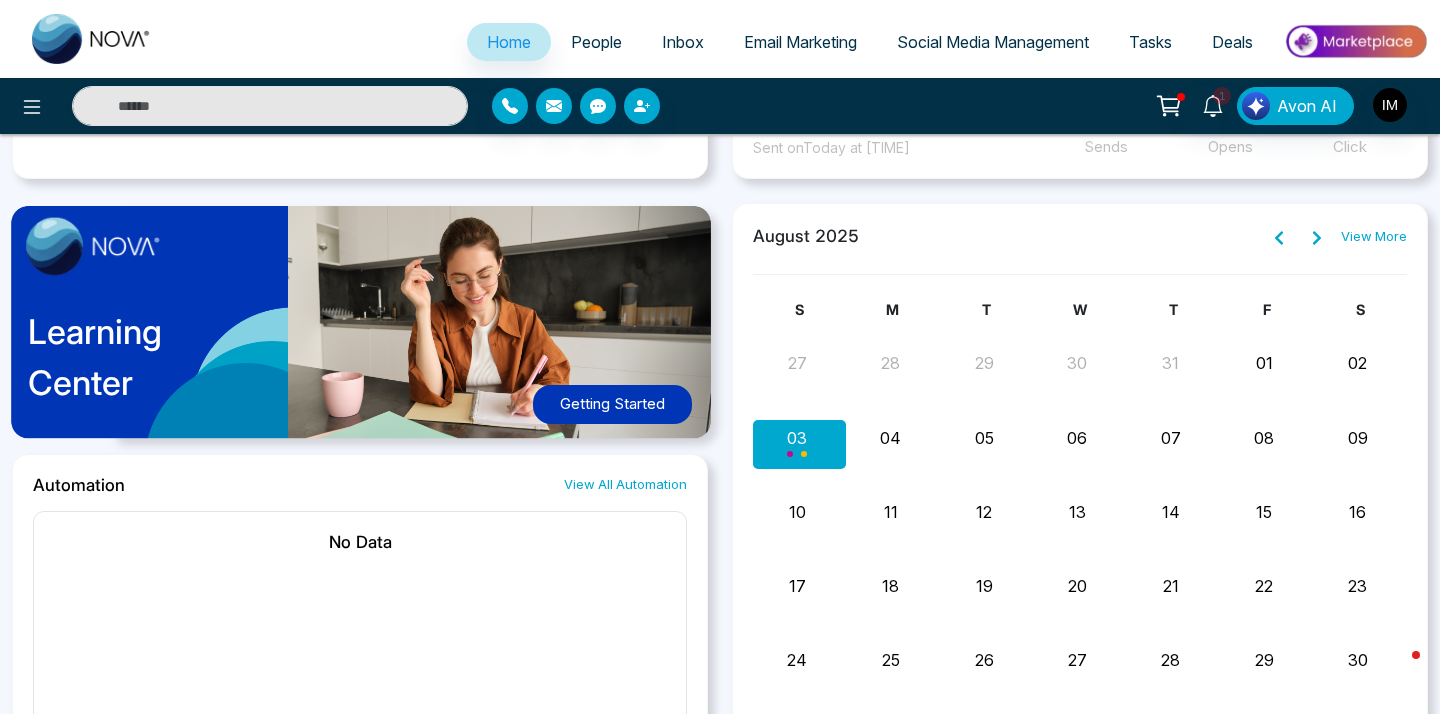 scroll, scrollTop: 980, scrollLeft: 0, axis: vertical 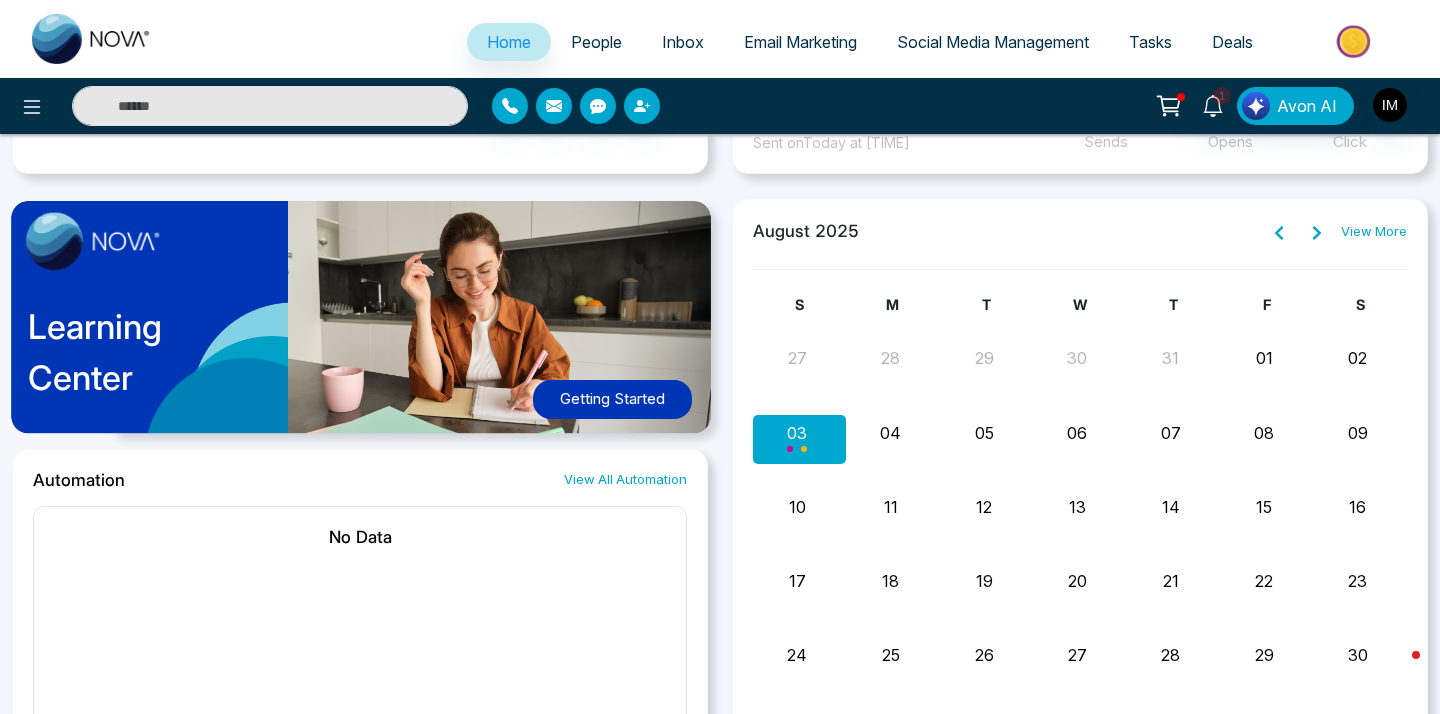 click on "Getting Started" at bounding box center (612, 399) 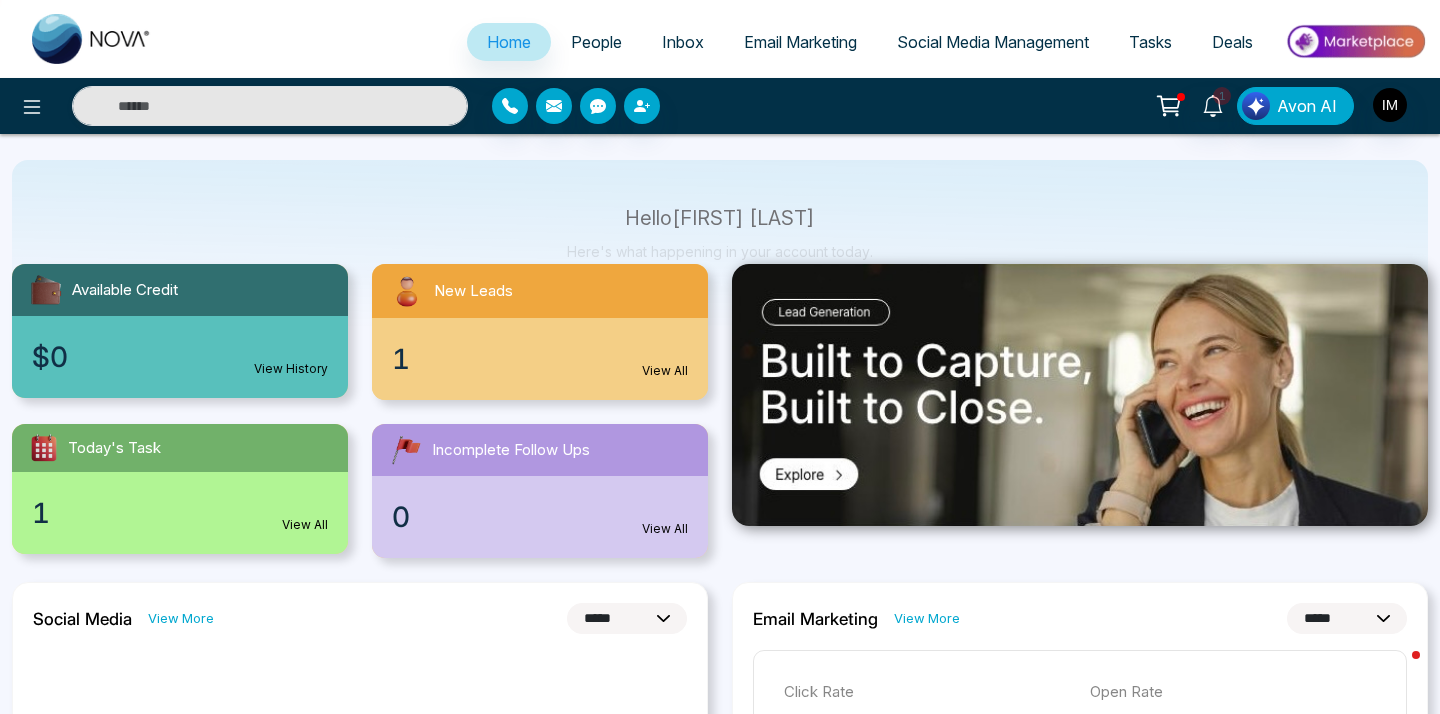 scroll, scrollTop: 0, scrollLeft: 0, axis: both 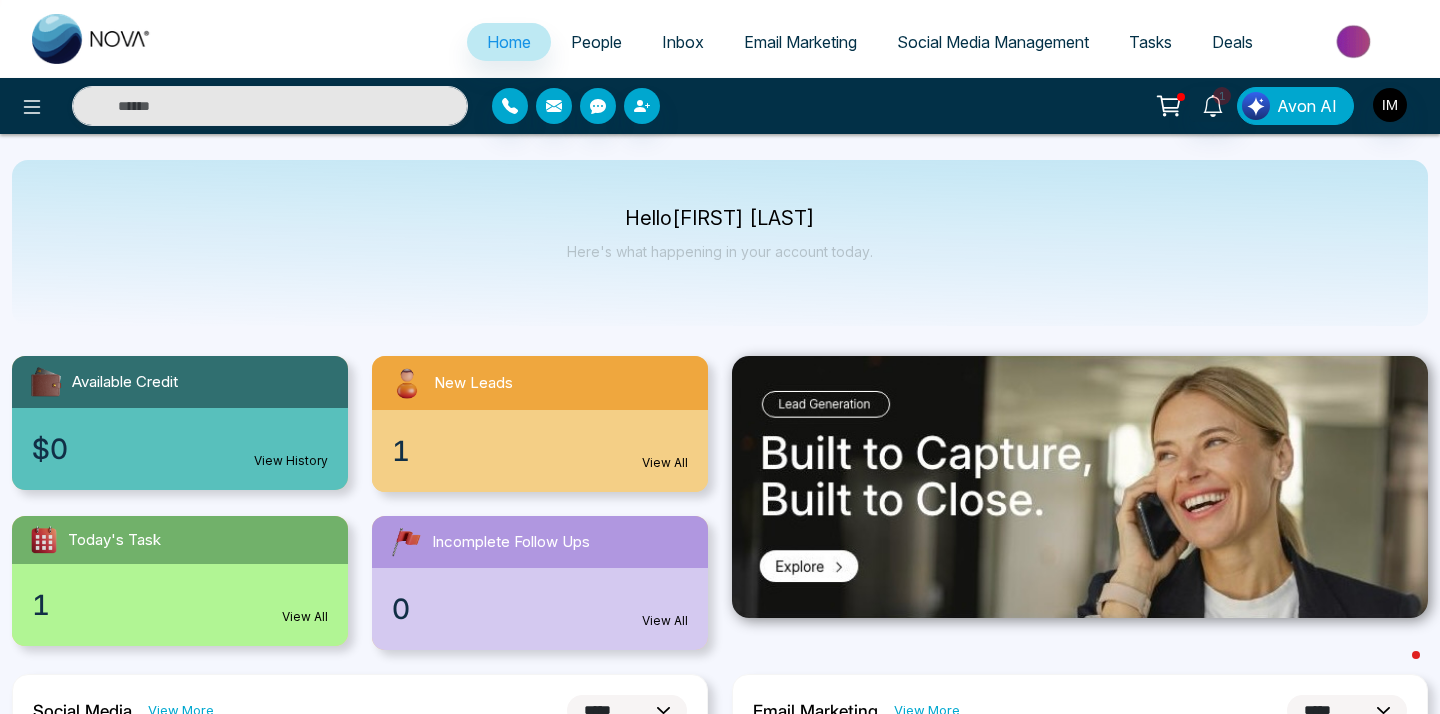 click on "Avon AI" at bounding box center (1307, 106) 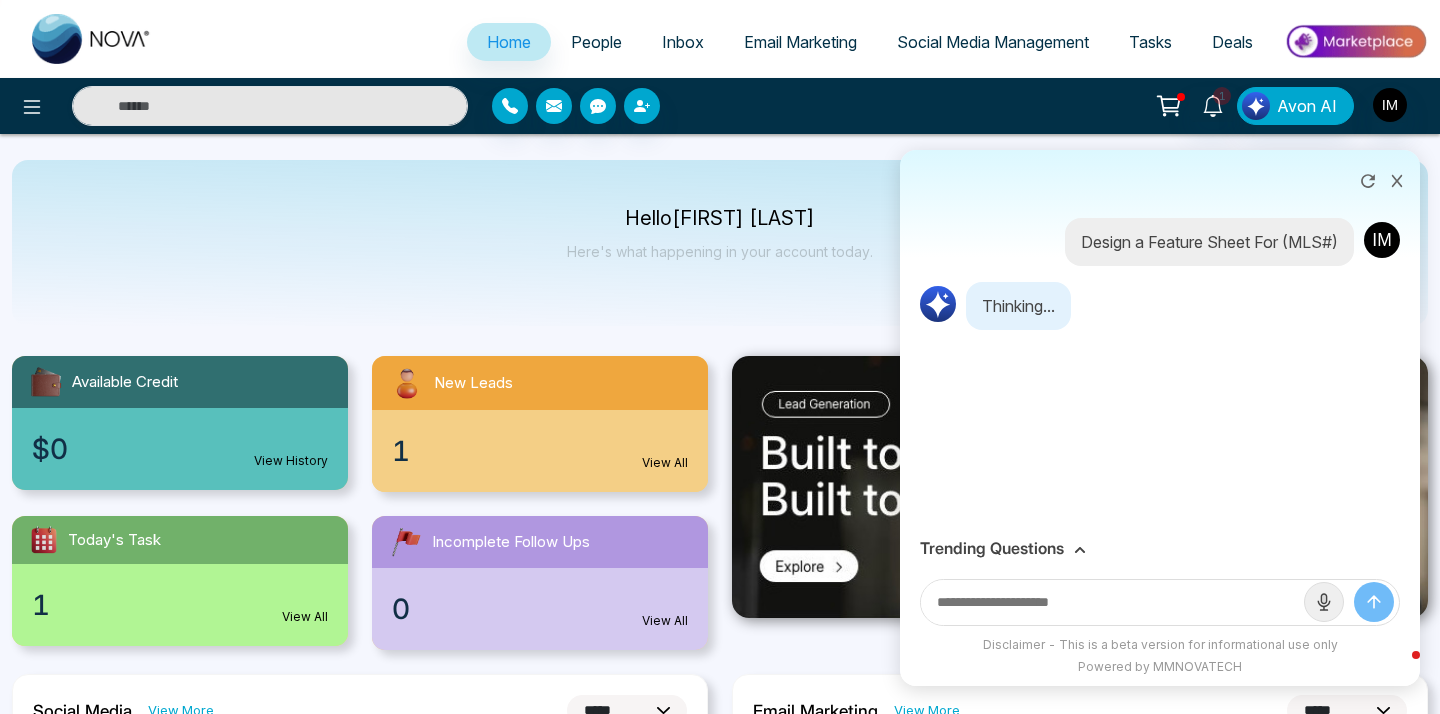 click 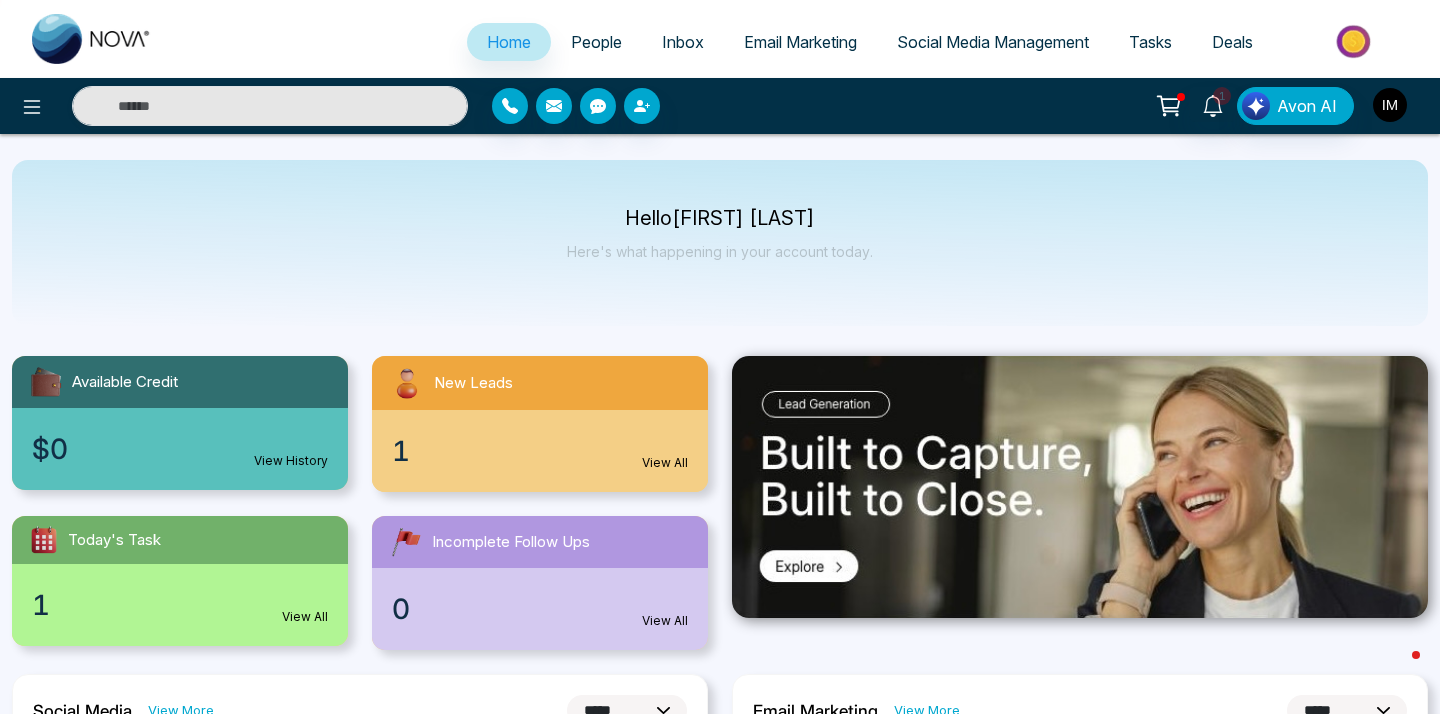 click at bounding box center [1390, 105] 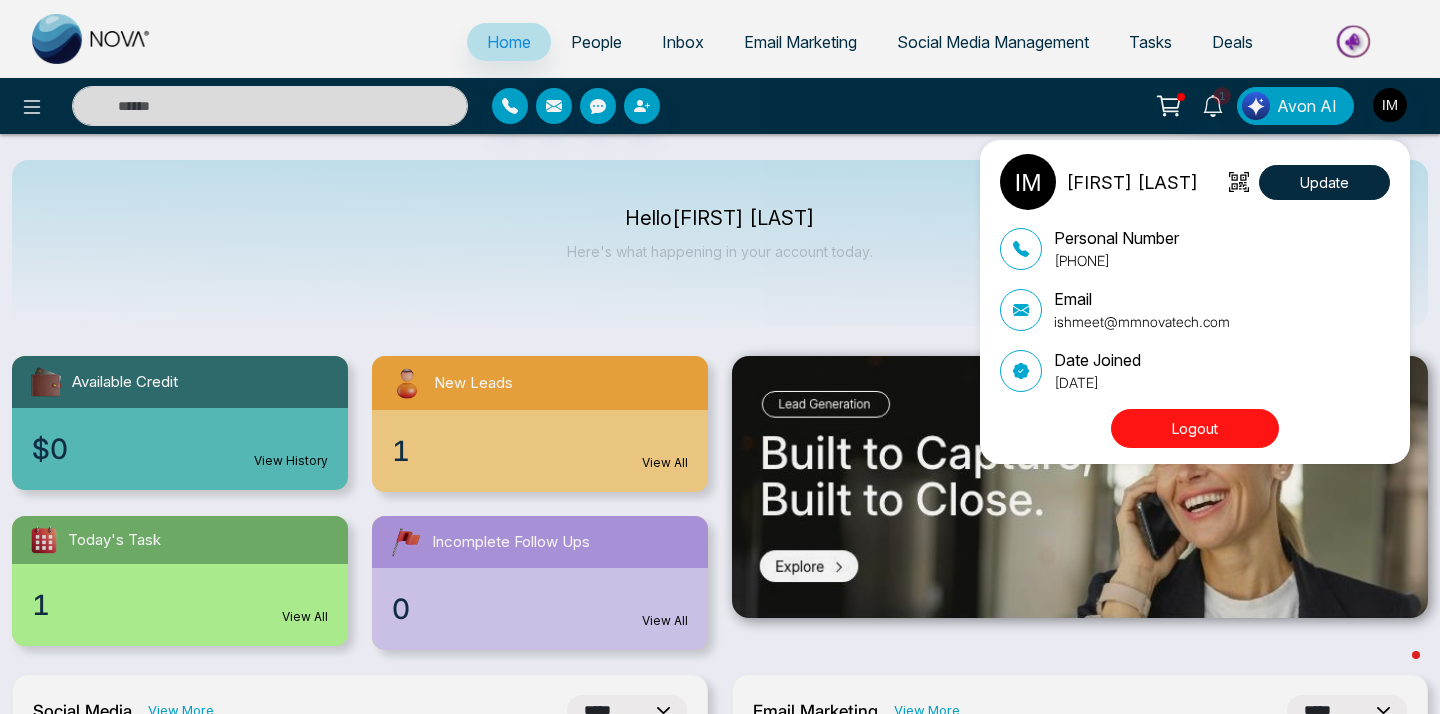 click on "[FIRST] [LAST] Update Personal Number [PHONE] Email [EMAIL] Date Joined [DATE] Logout" at bounding box center (720, 357) 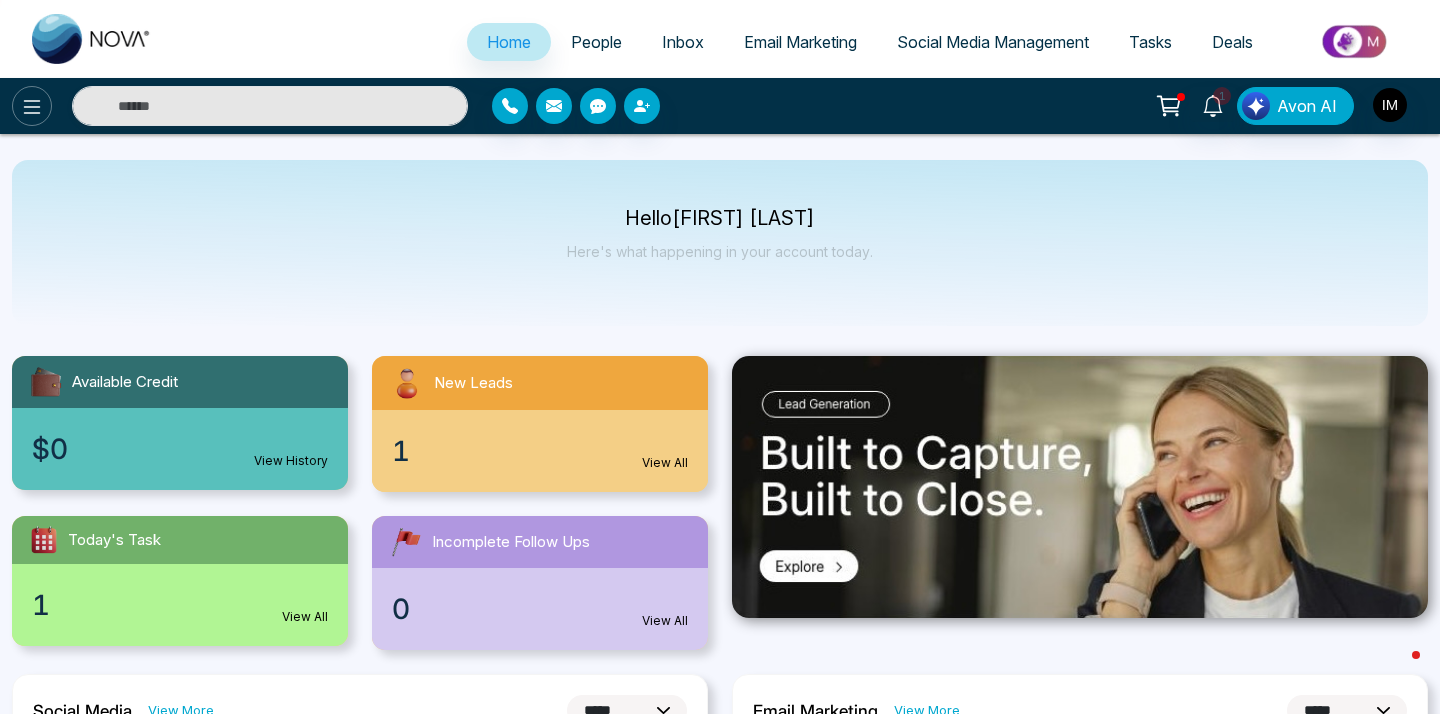 click at bounding box center [32, 106] 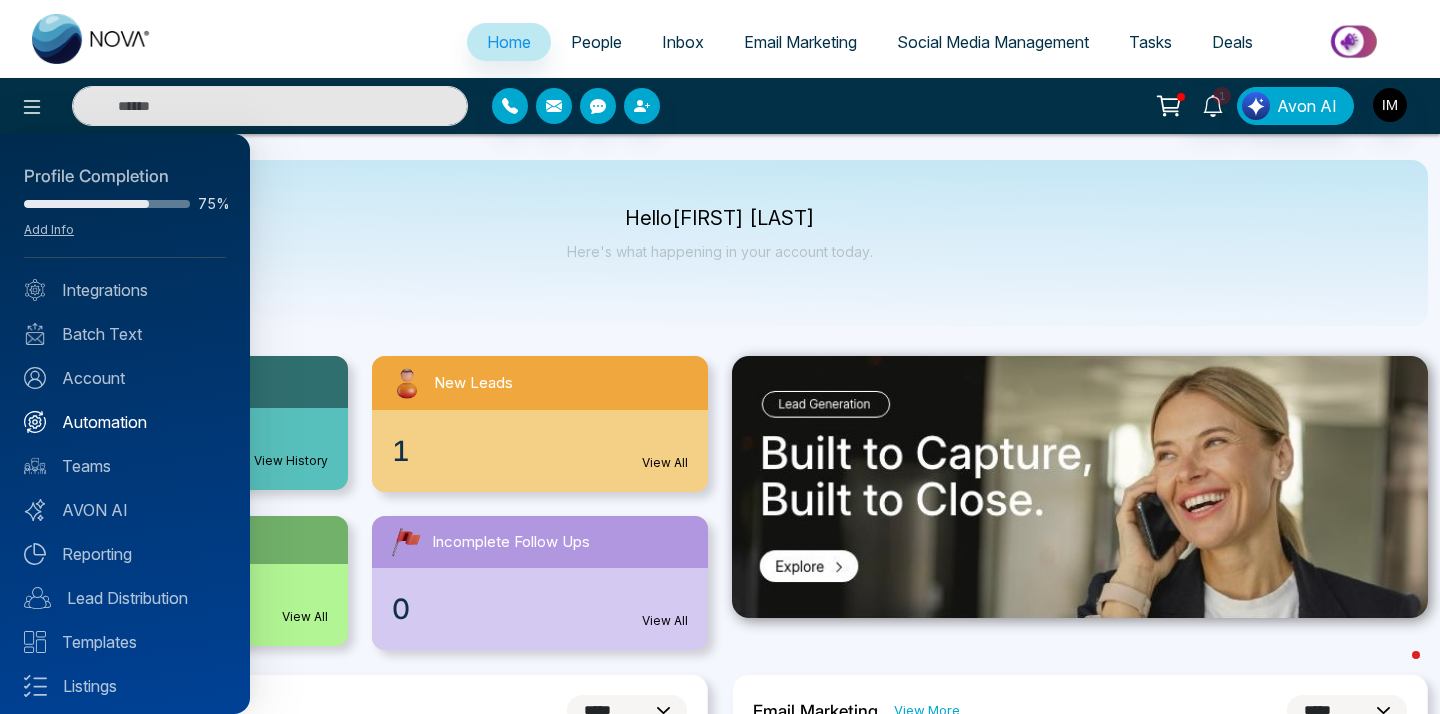 click on "Automation" at bounding box center [125, 422] 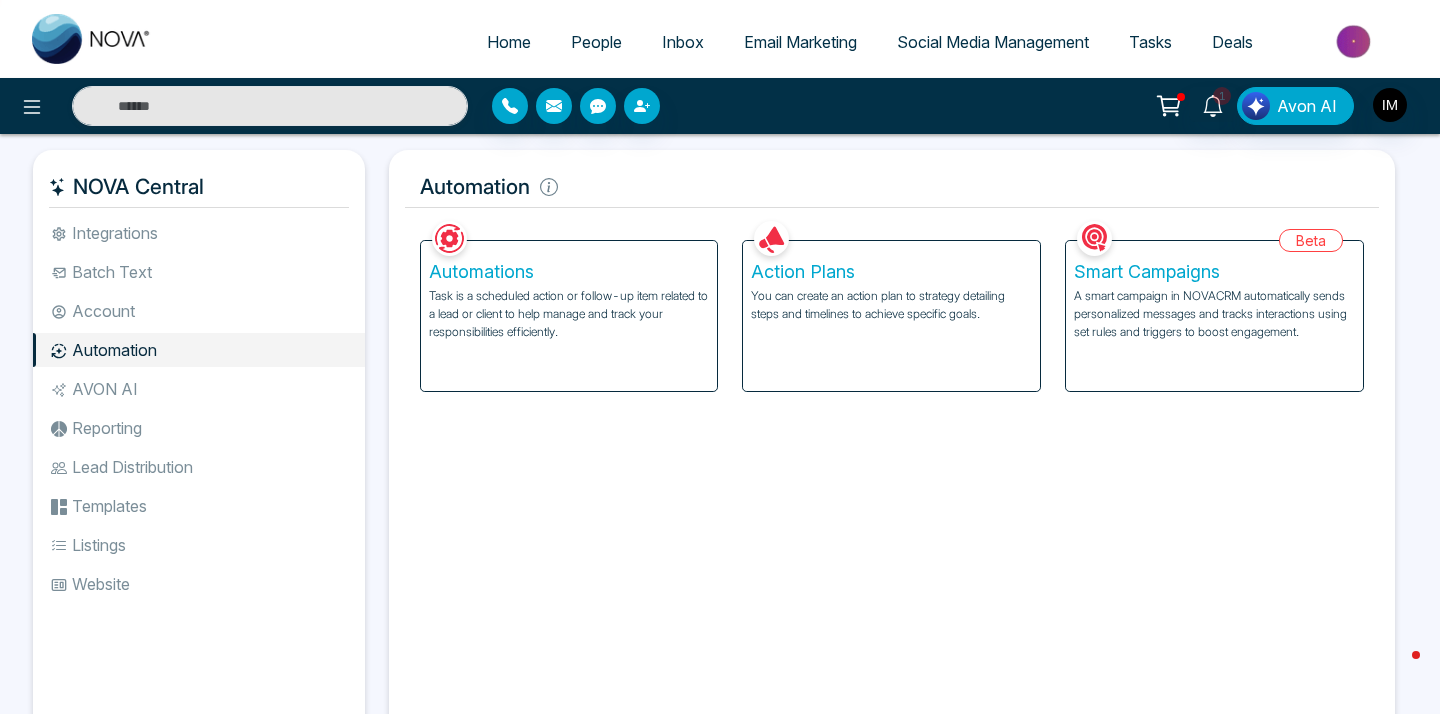 click on "Task is a scheduled action or follow-up item related to a lead or client to help manage and track your responsibilities efficiently." at bounding box center (569, 314) 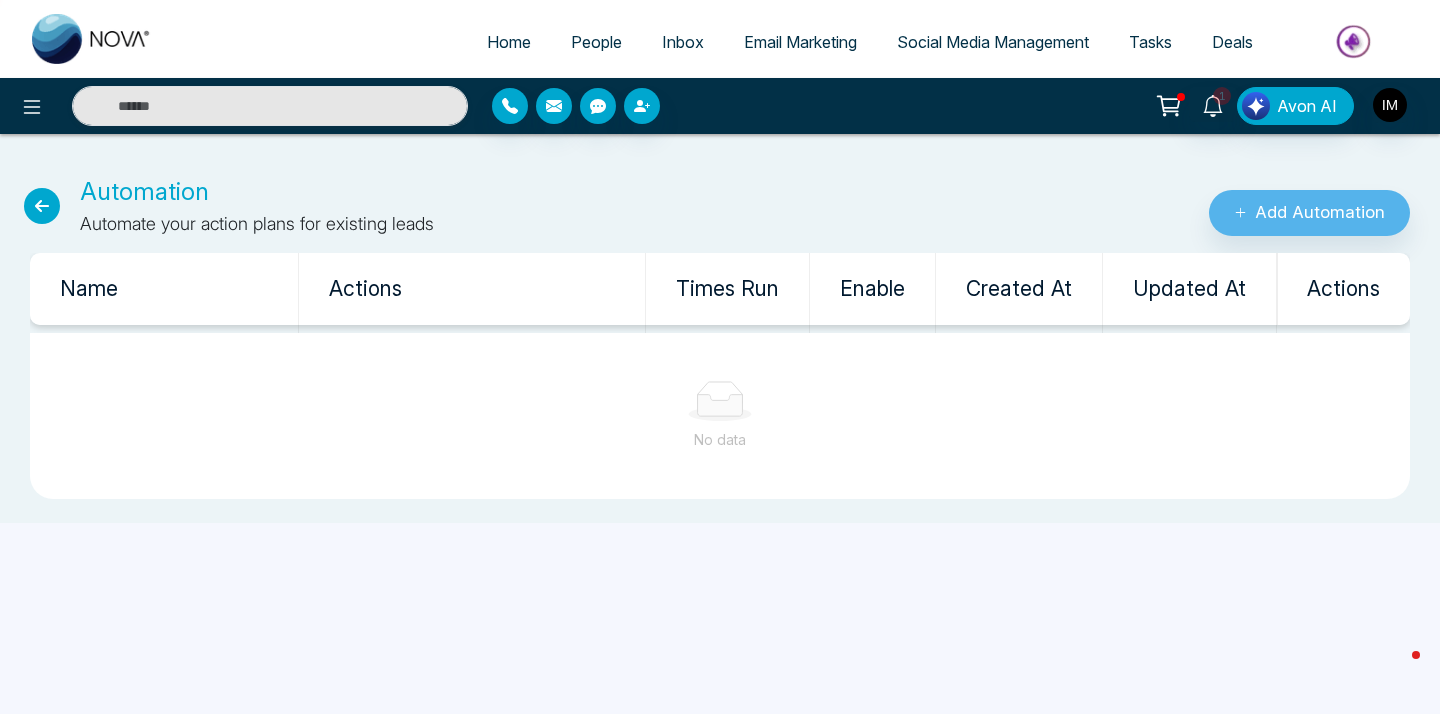 click at bounding box center [42, 206] 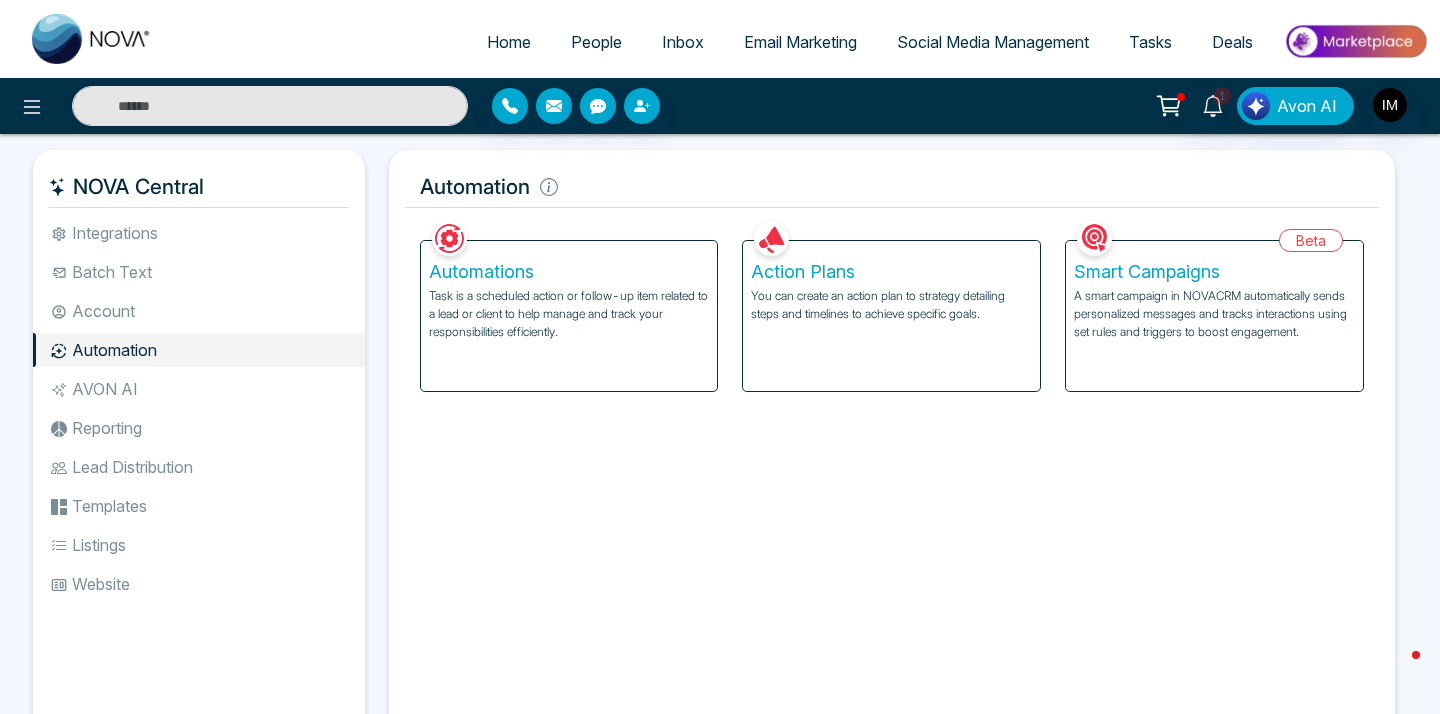 click on "A smart campaign in NOVACRM automatically sends personalized messages and tracks interactions using set rules and triggers to boost engagement." at bounding box center (1214, 314) 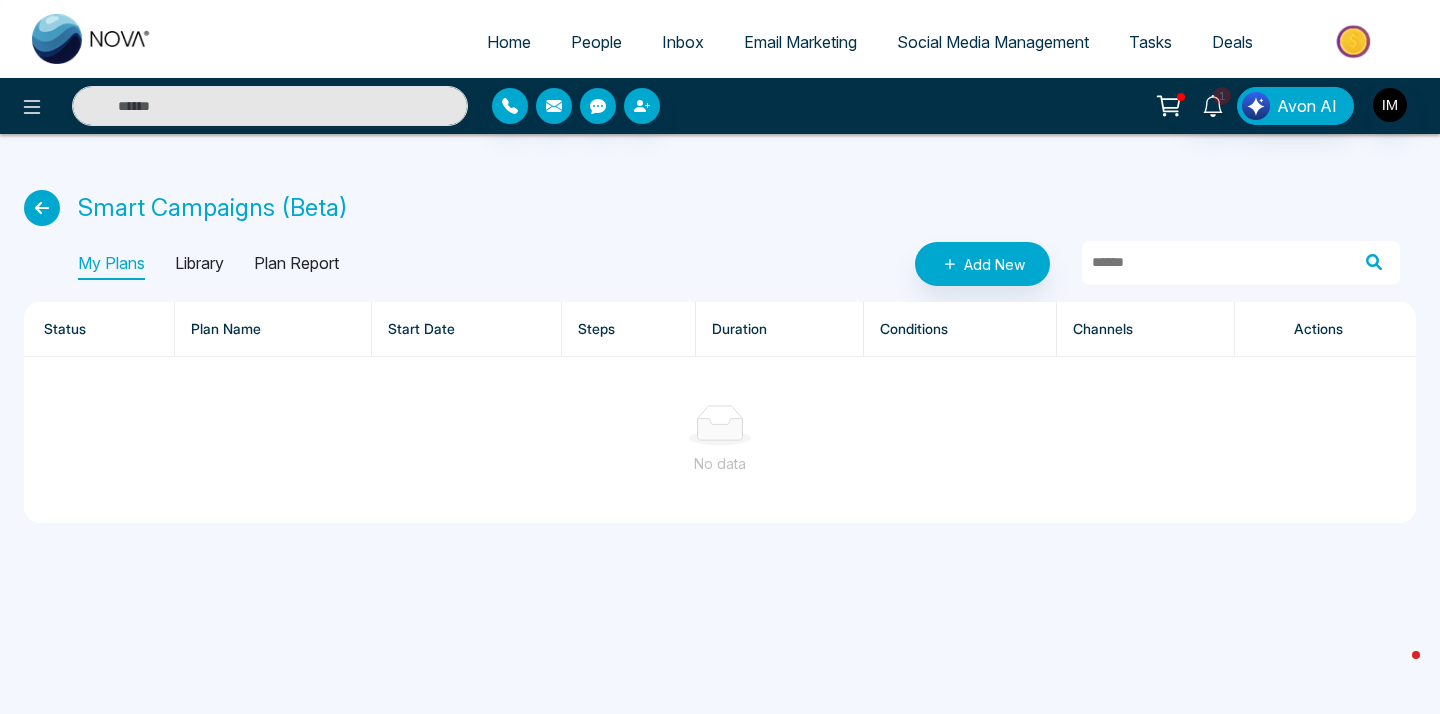 click on "Library" at bounding box center [199, 264] 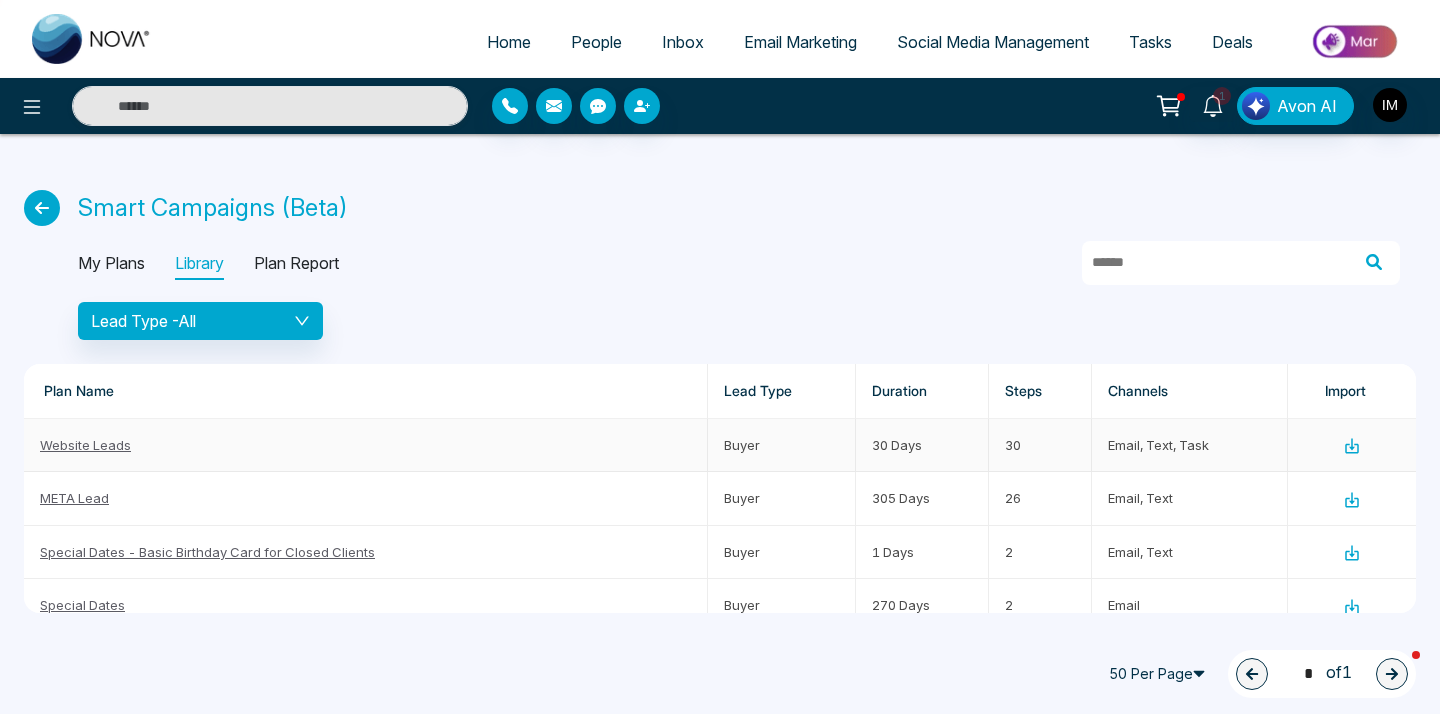 click 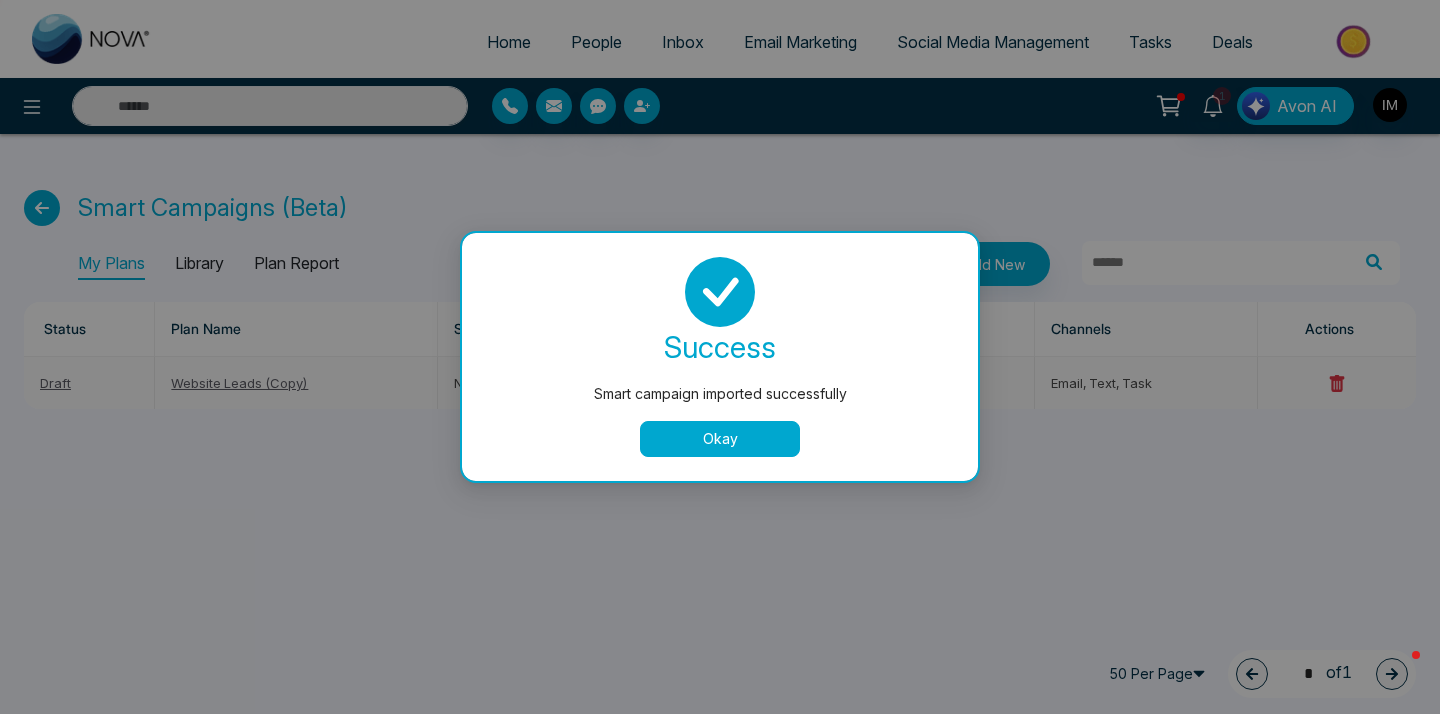 click on "Okay" at bounding box center [720, 439] 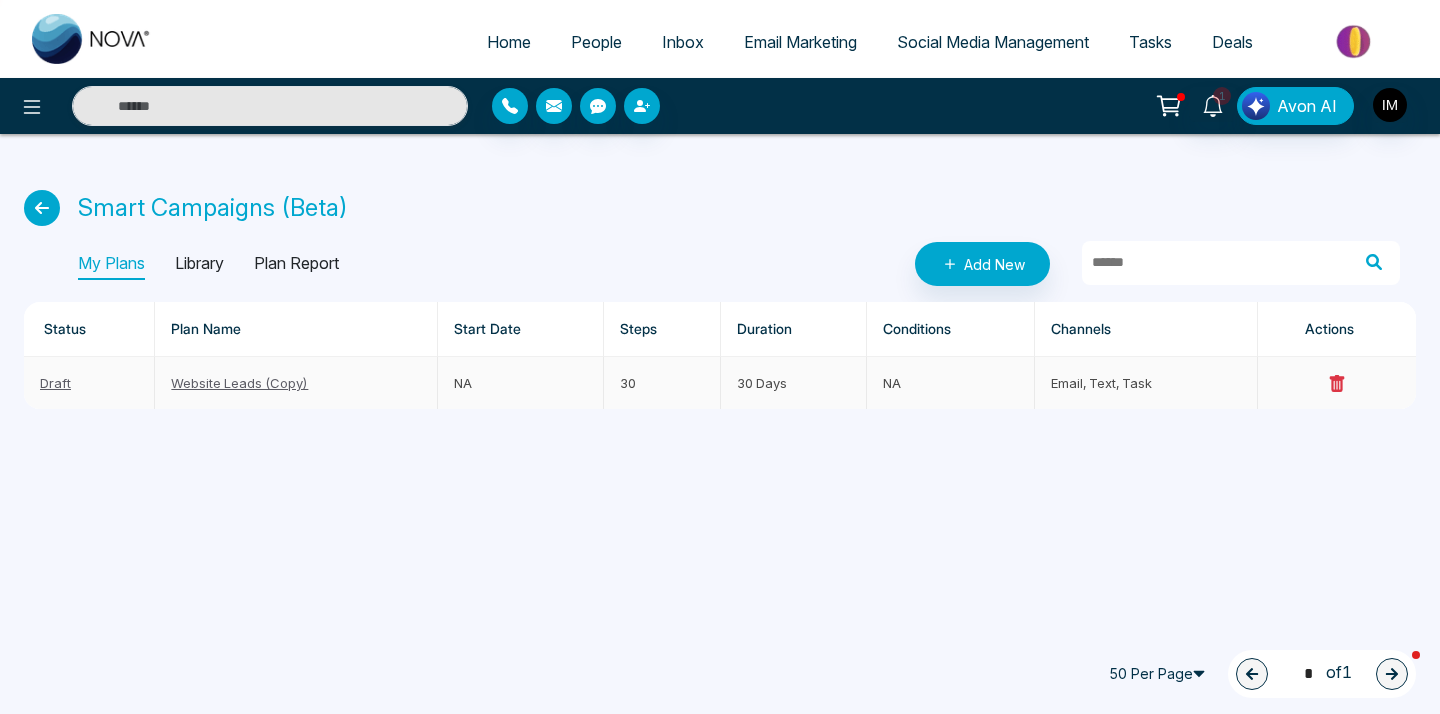 click on "Website Leads (Copy)" at bounding box center [239, 383] 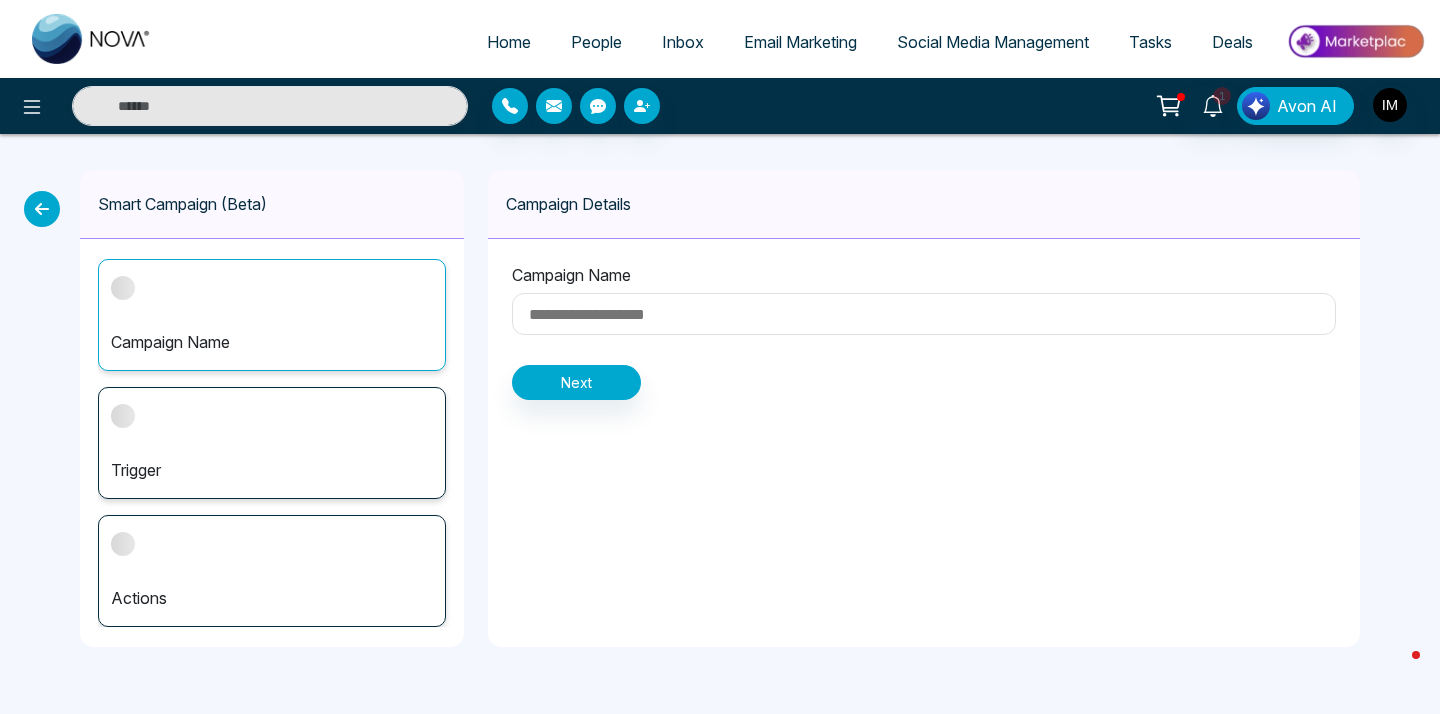 type on "**********" 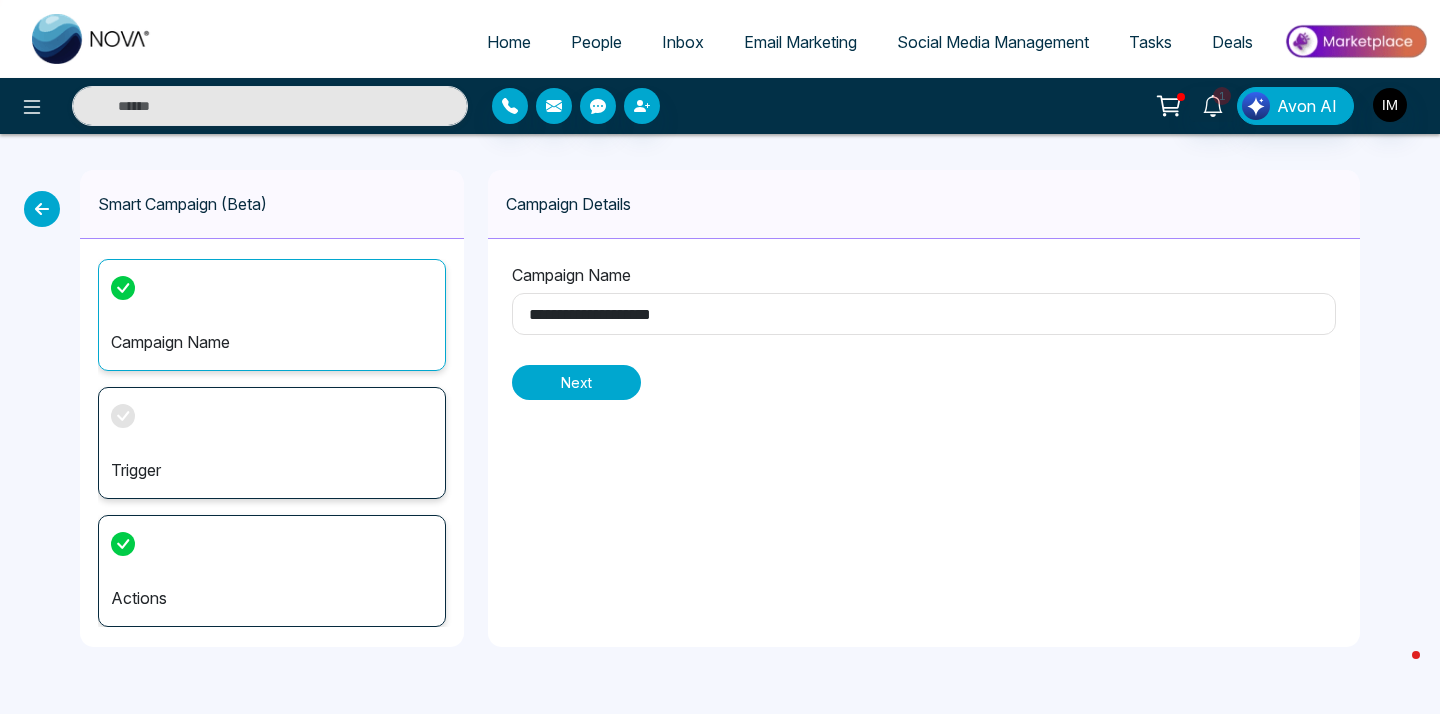 click on "Next" at bounding box center (576, 382) 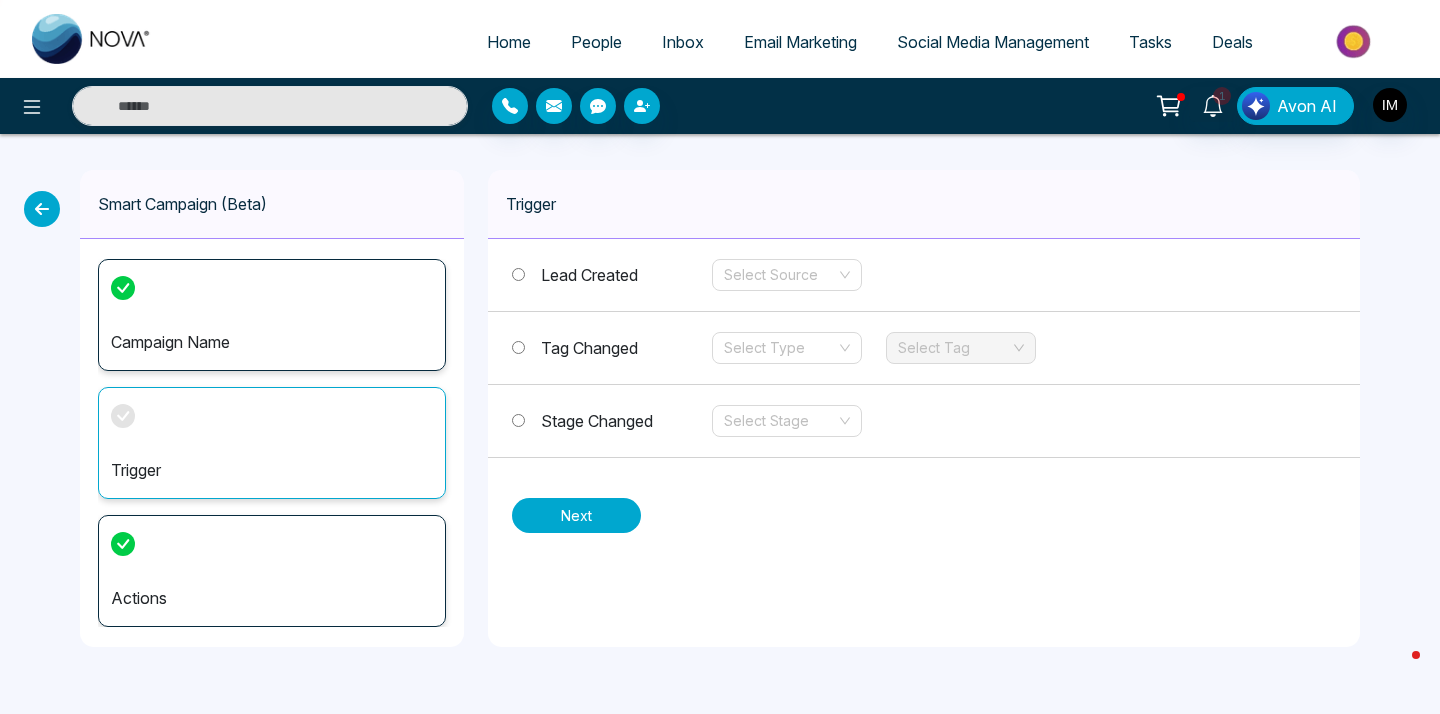 click on "Next" at bounding box center [576, 515] 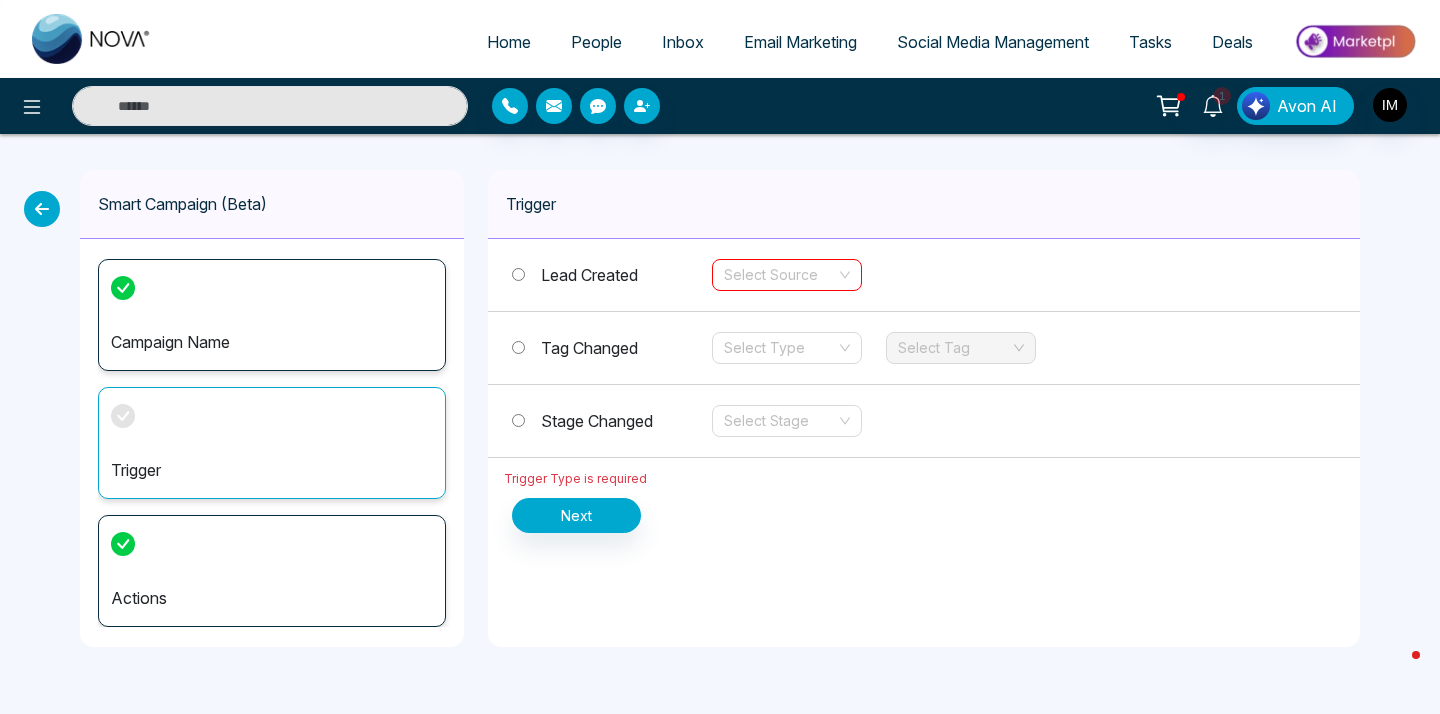 click at bounding box center [780, 275] 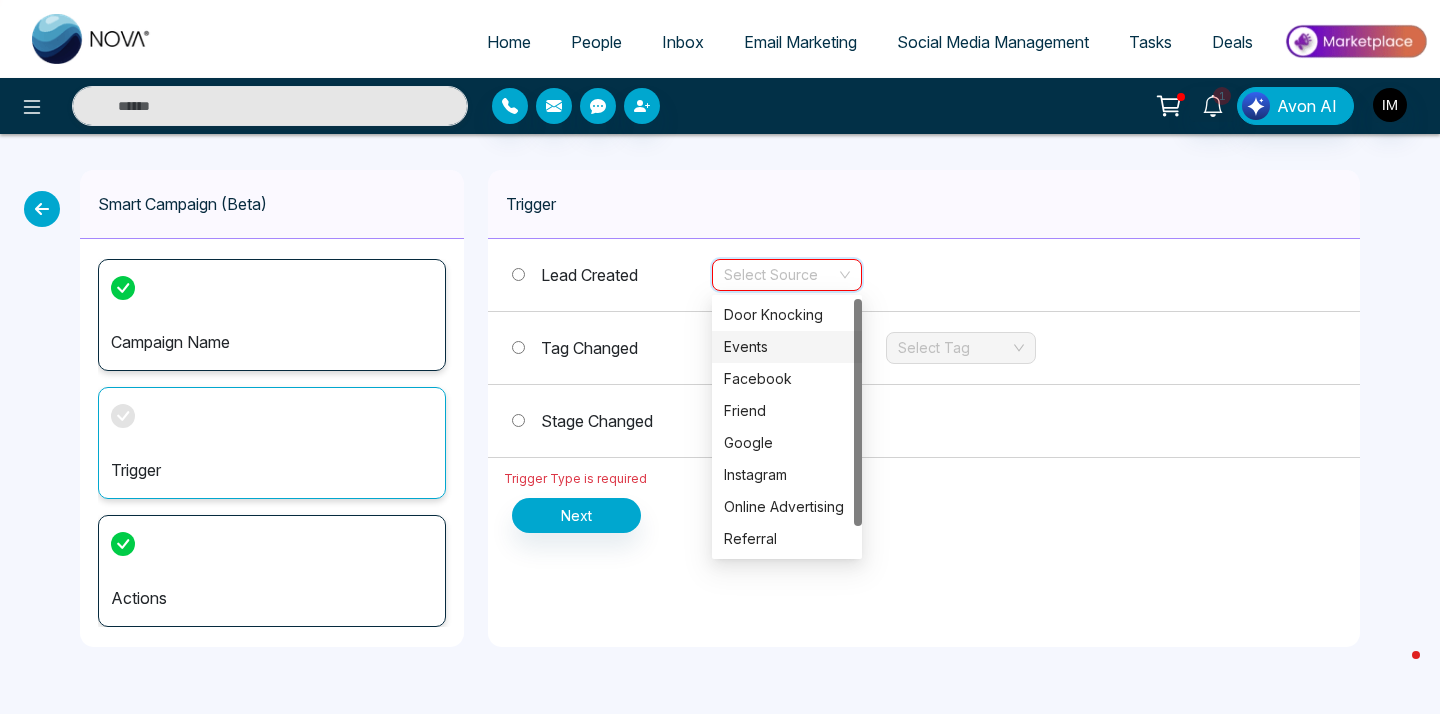 click on "Events" at bounding box center (787, 347) 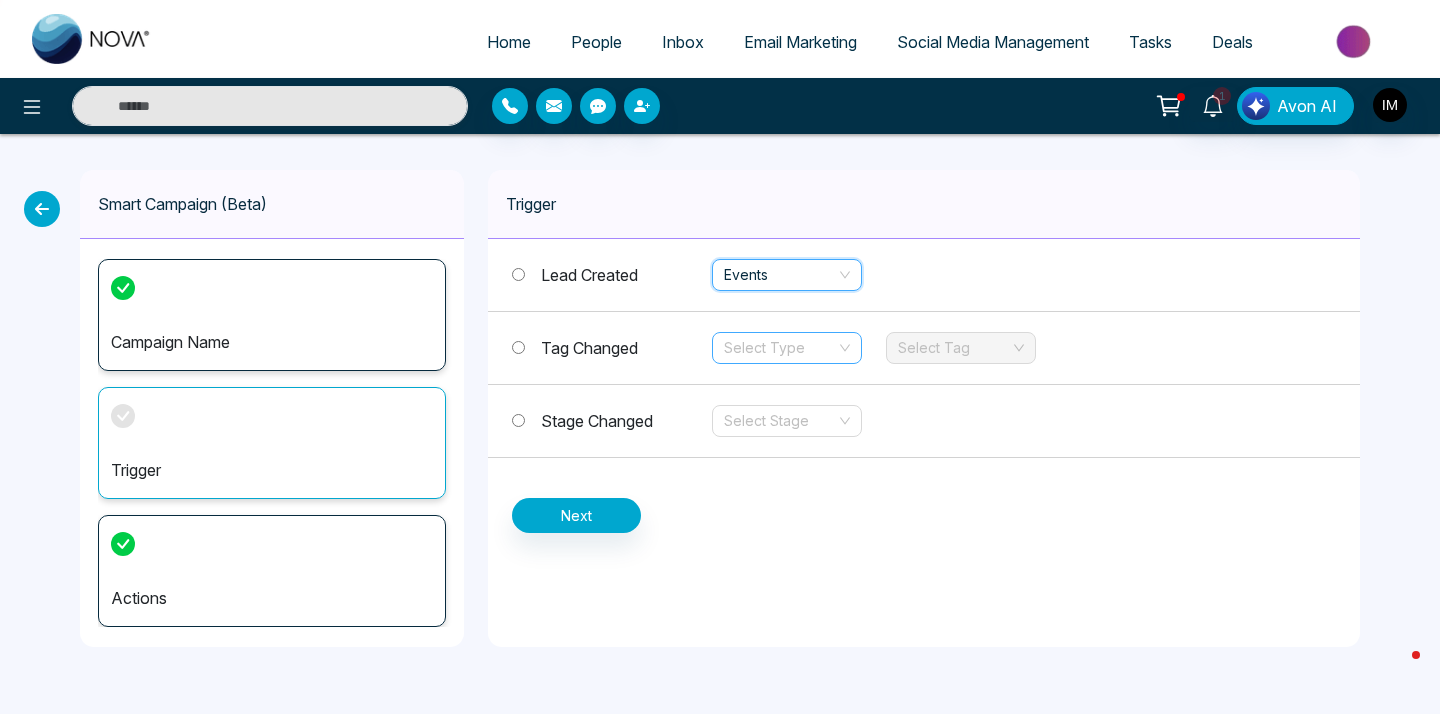 click at bounding box center (780, 348) 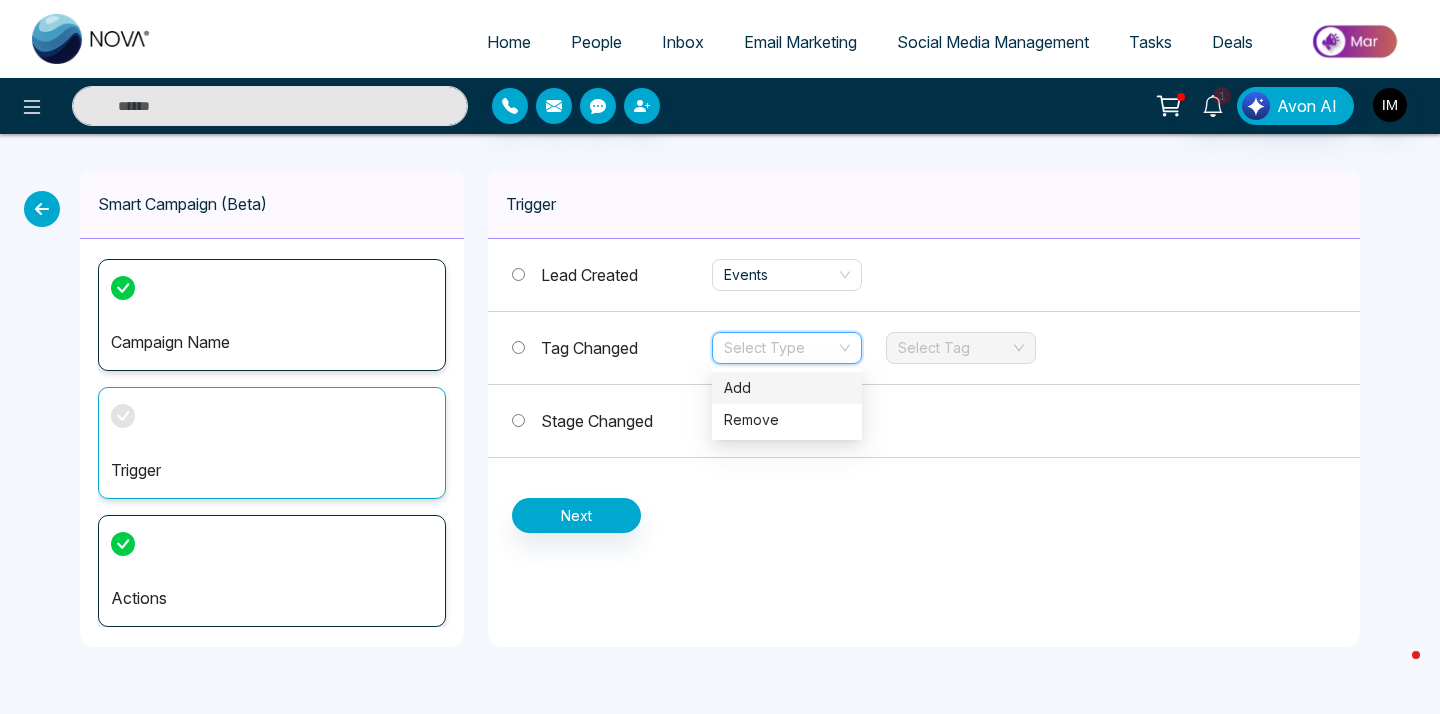 click at bounding box center [780, 348] 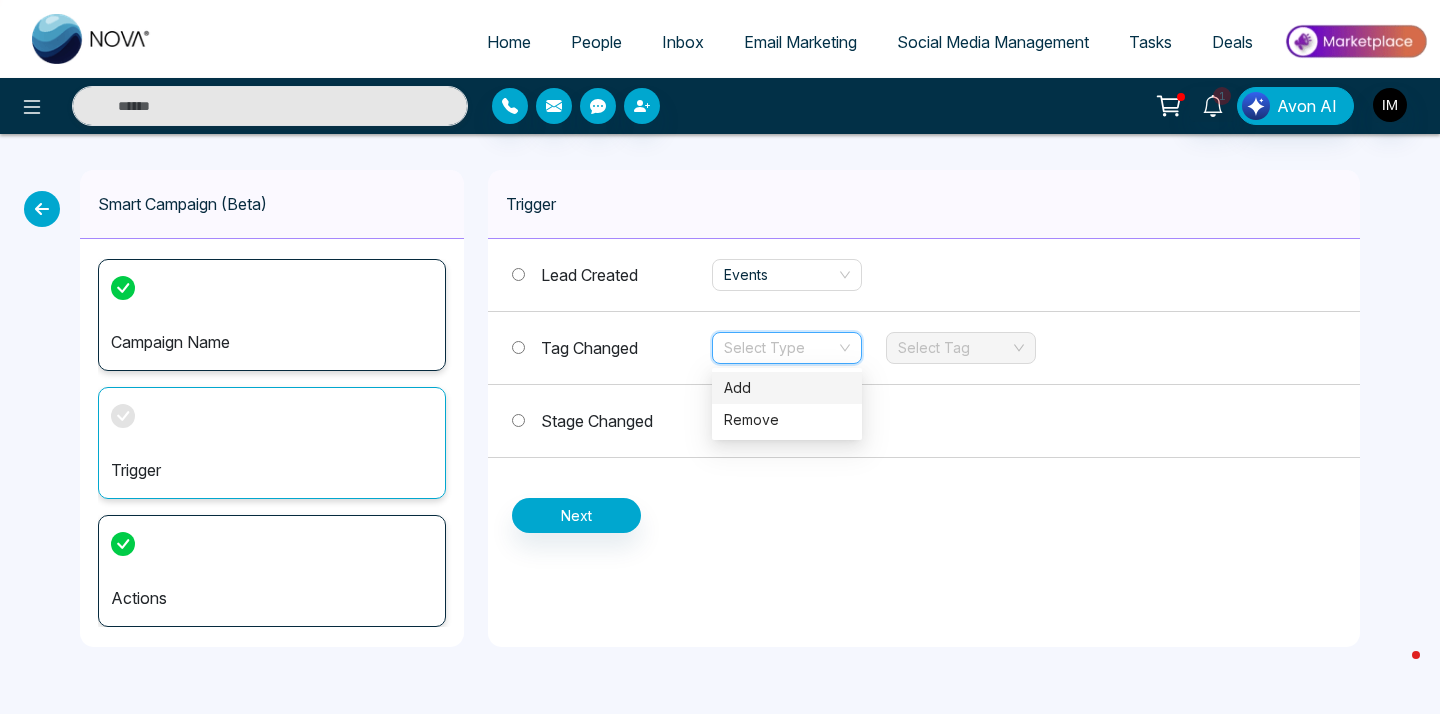 click on "Add" at bounding box center (787, 388) 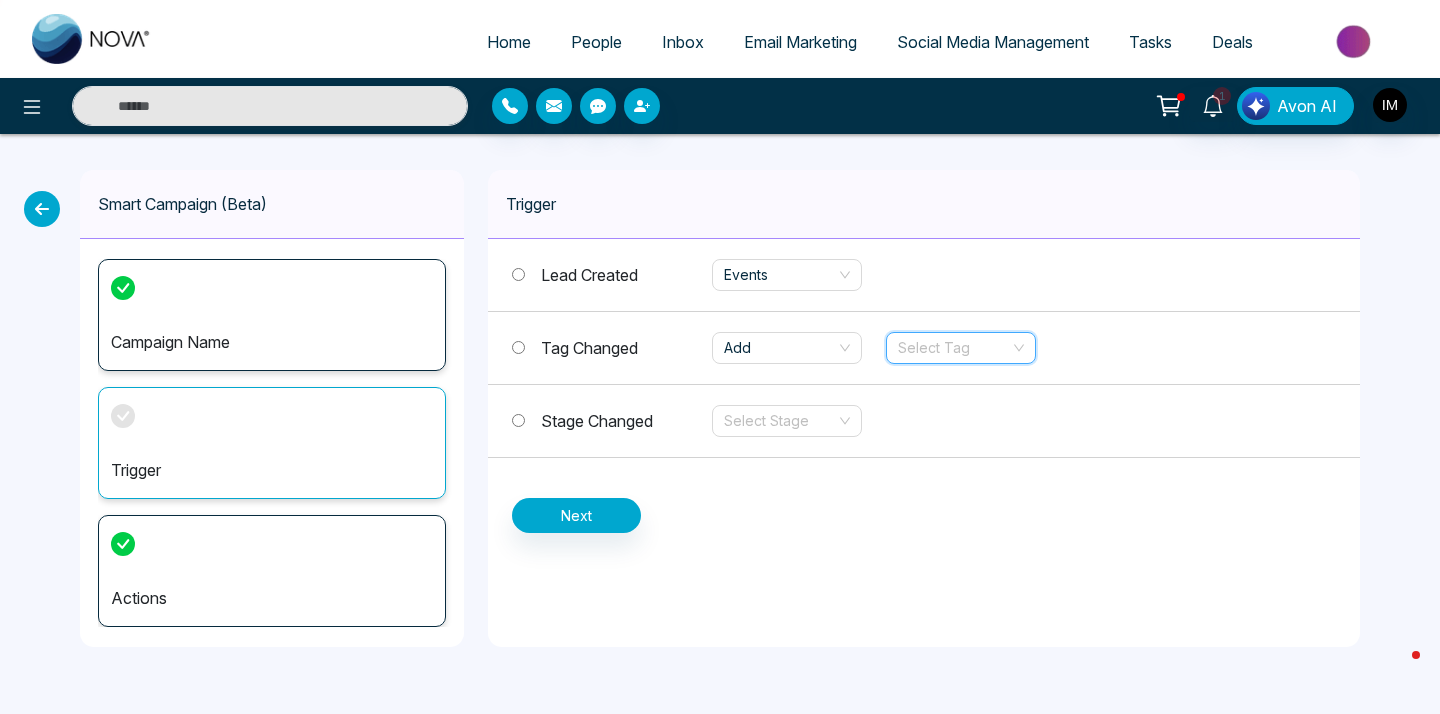 click at bounding box center (954, 348) 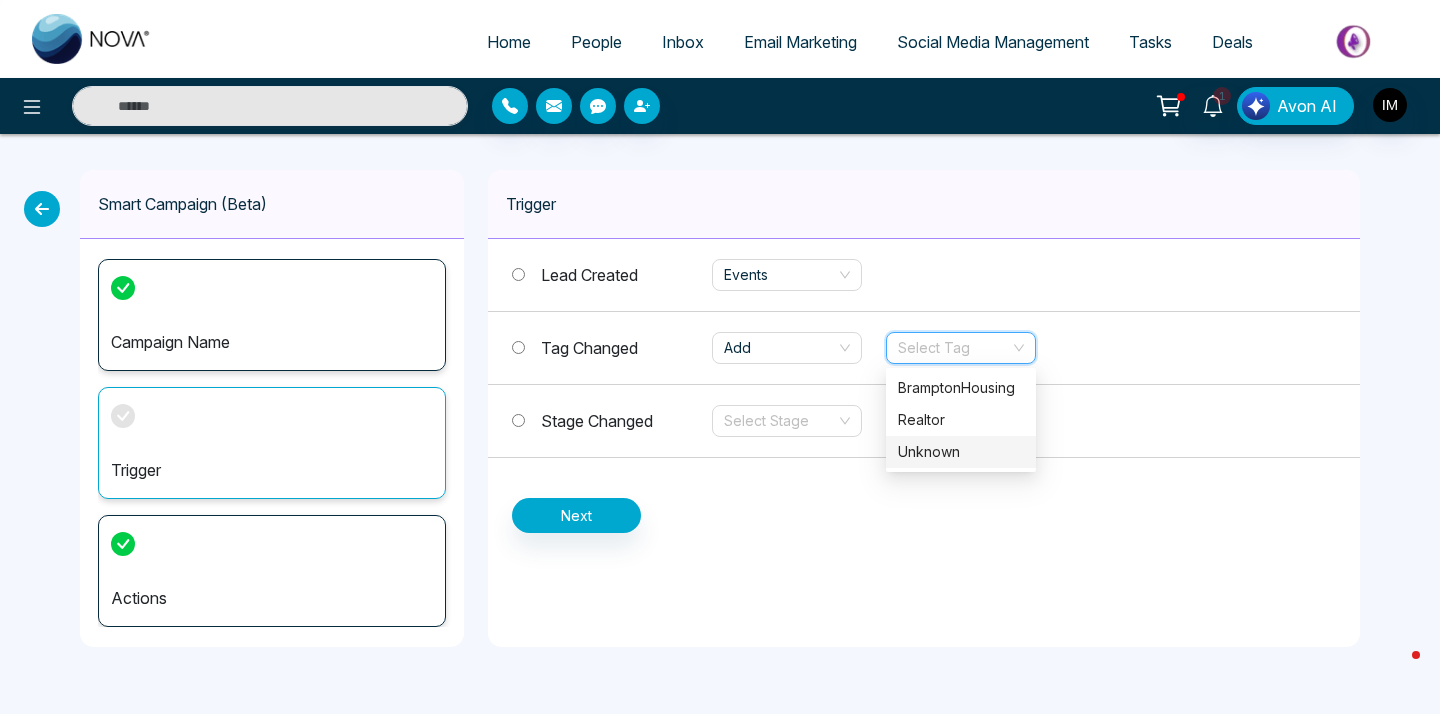 click on "Unknown" at bounding box center [961, 452] 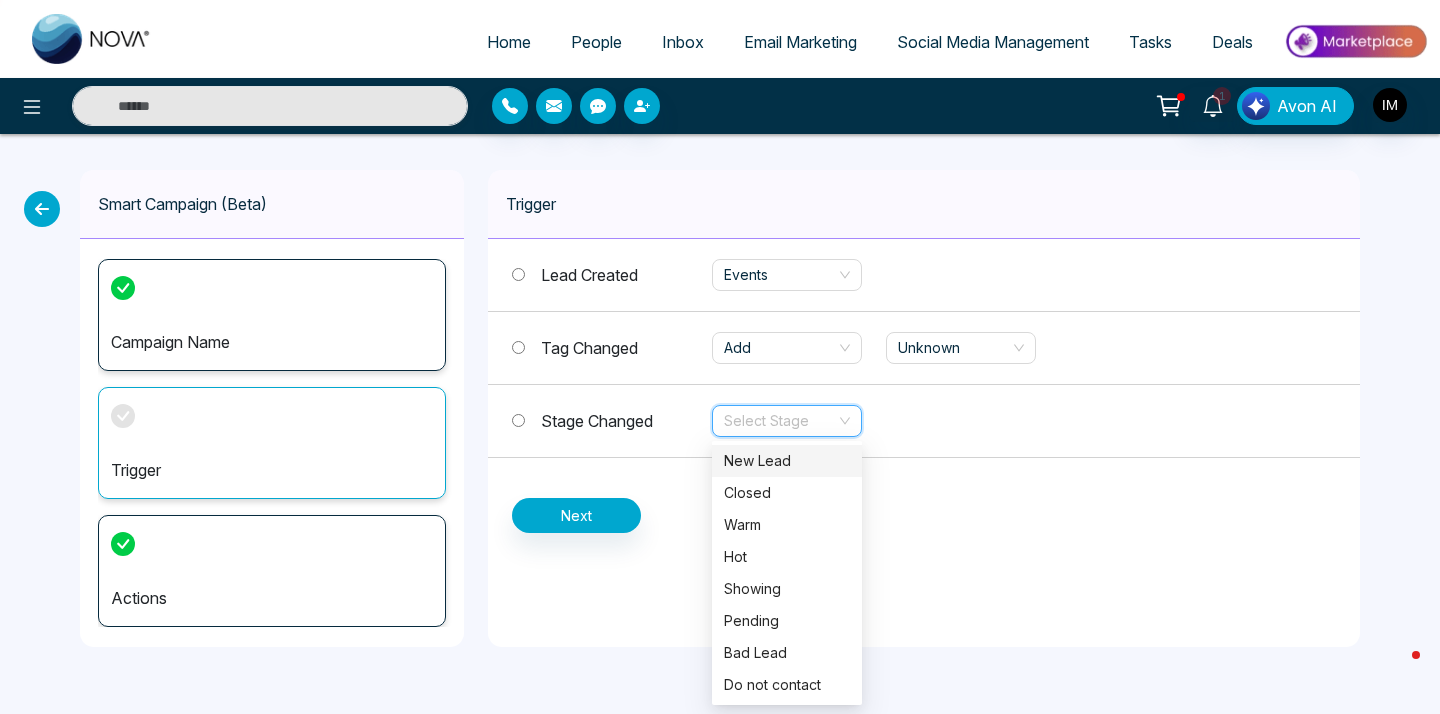 click at bounding box center [780, 421] 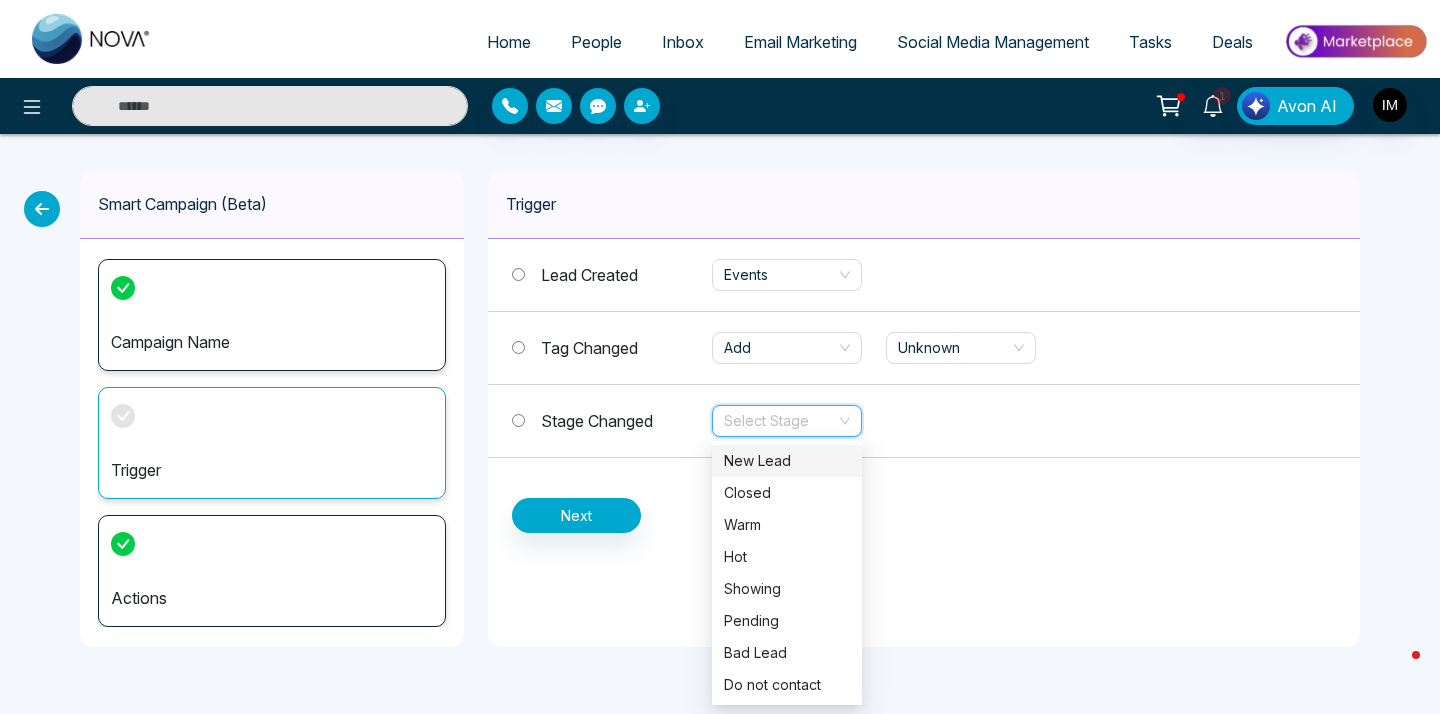 click on "New Lead" at bounding box center [787, 461] 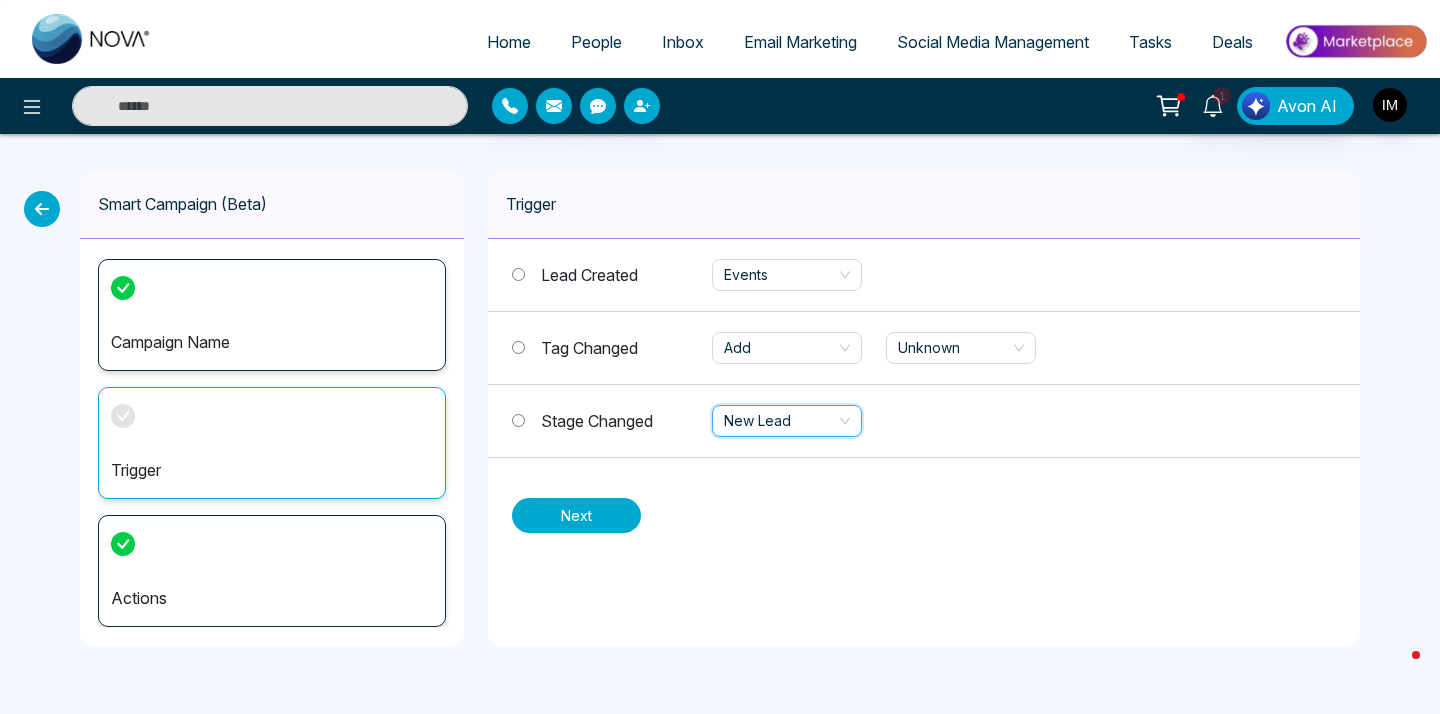 click on "Next" at bounding box center [576, 515] 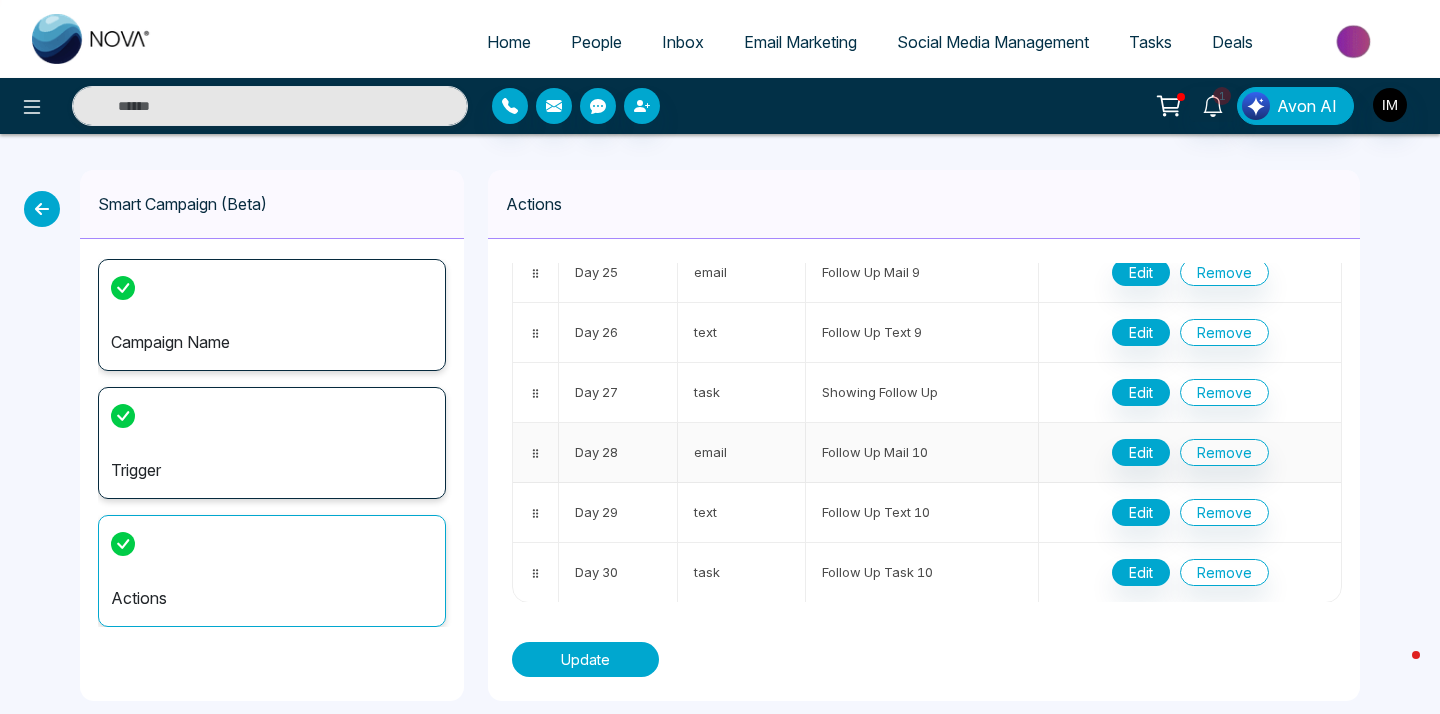 scroll, scrollTop: 1530, scrollLeft: 0, axis: vertical 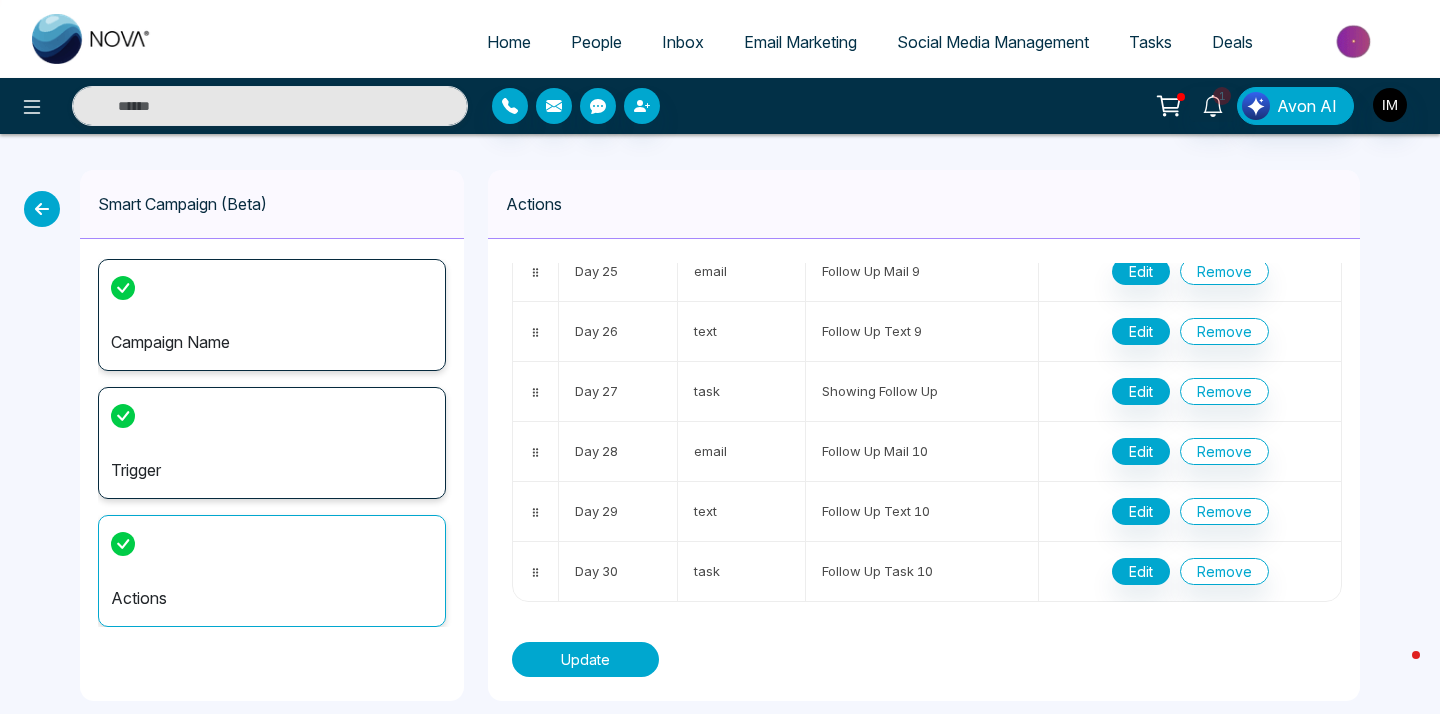 click on "Update" at bounding box center (585, 659) 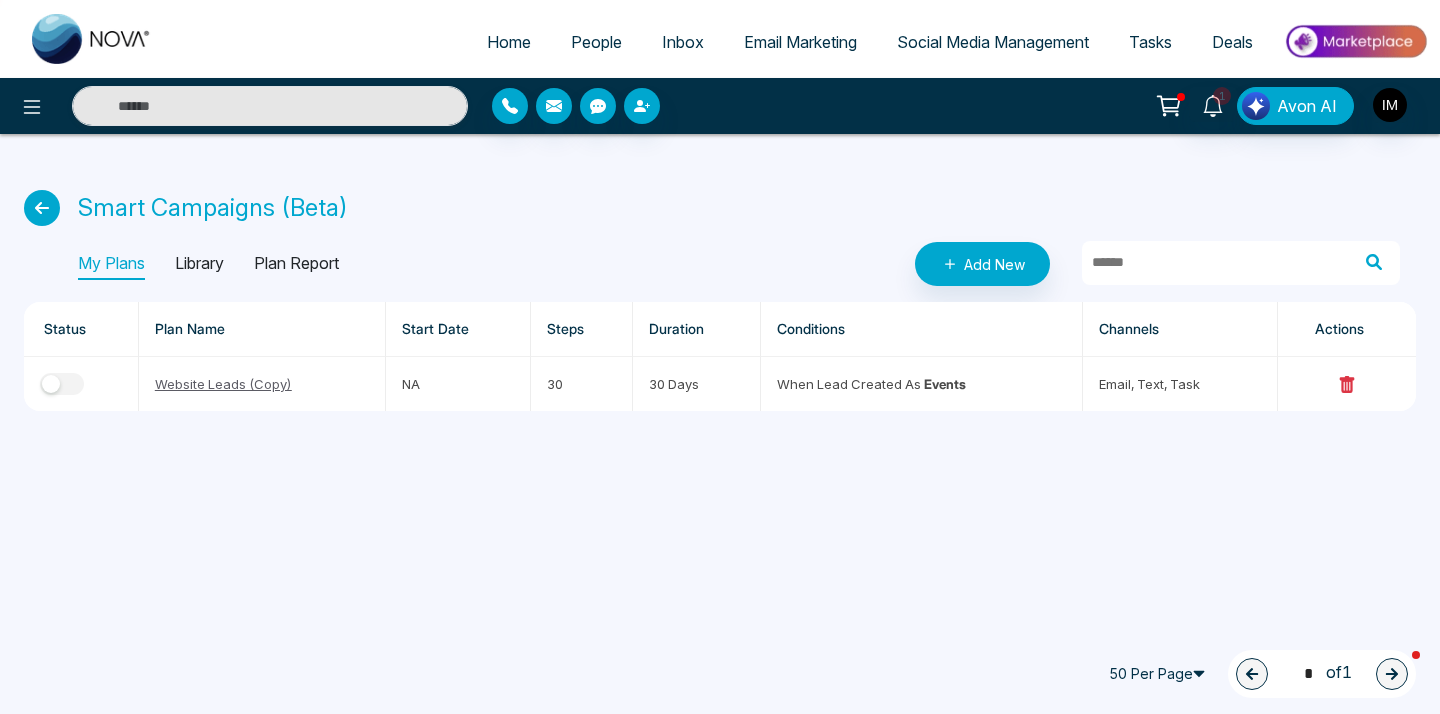 click on "Library" at bounding box center [199, 264] 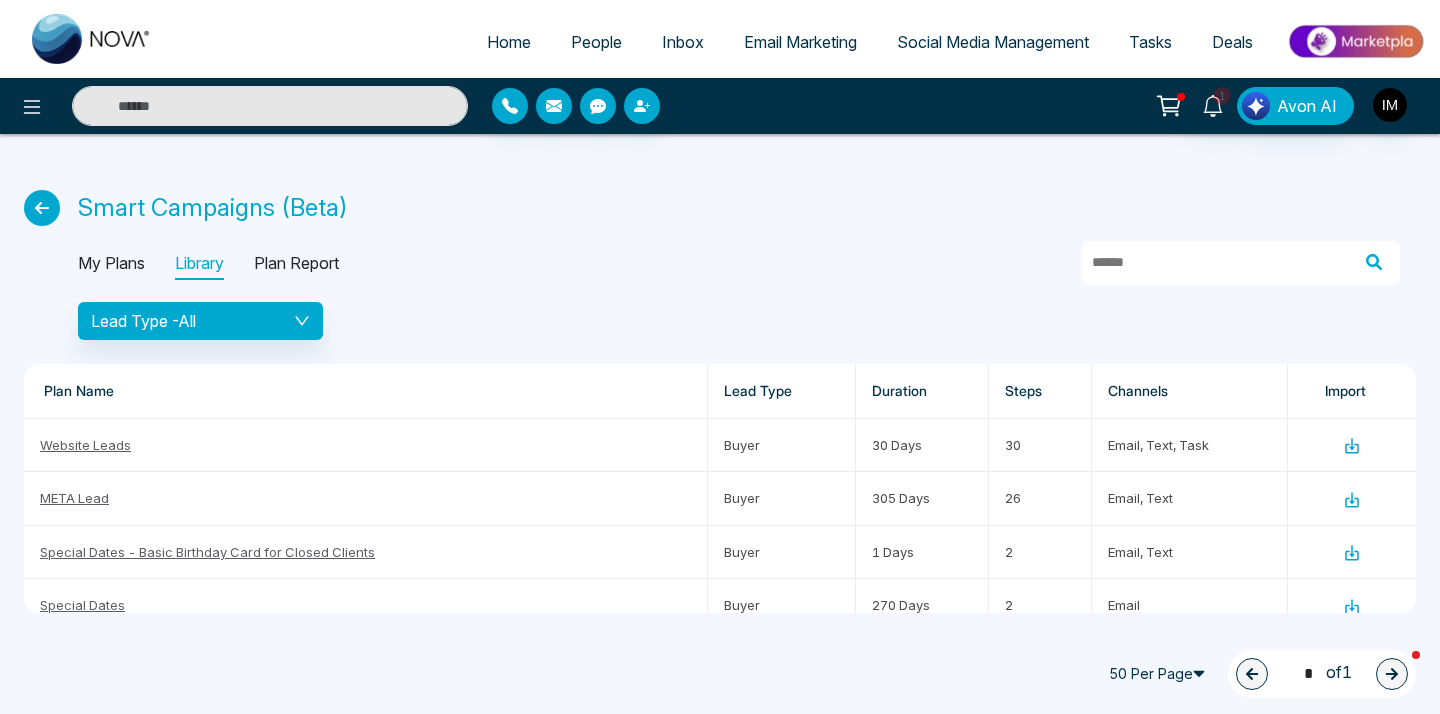 click on "Plan Report" at bounding box center (296, 264) 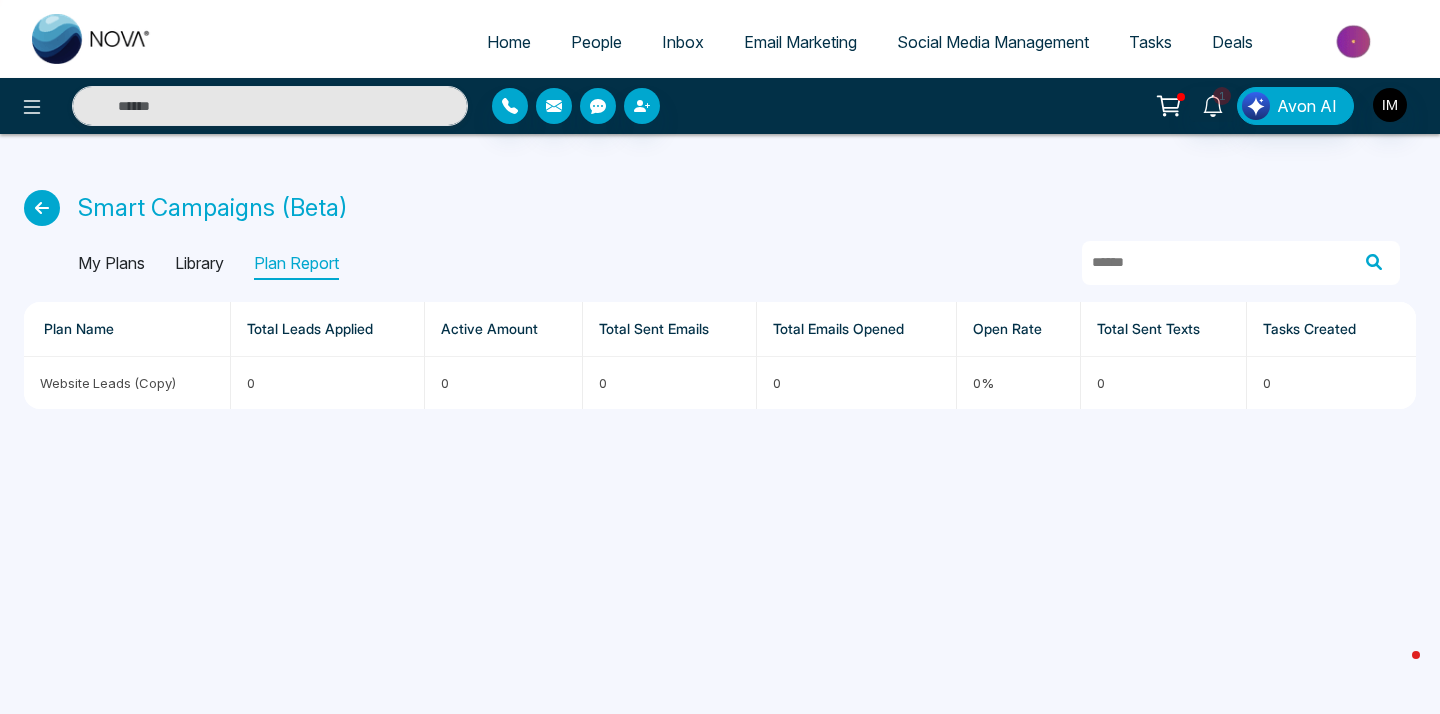 click on "My Plans" at bounding box center [111, 264] 